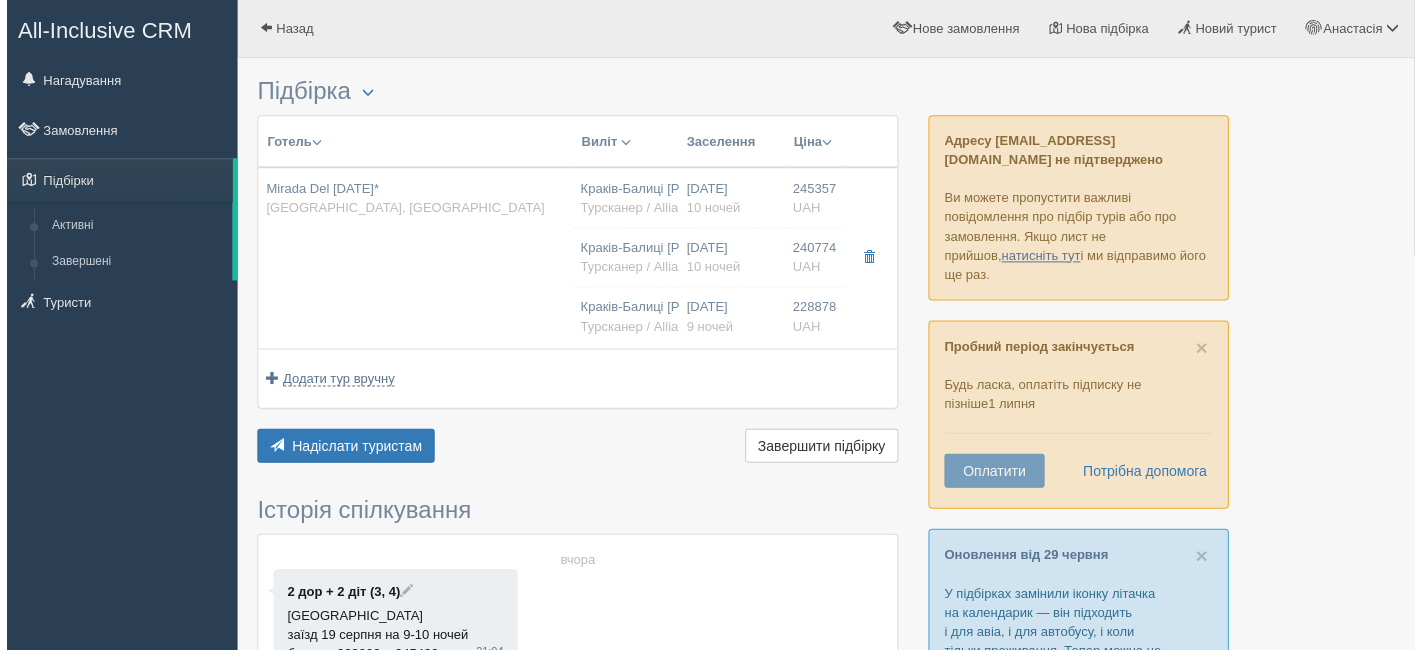 scroll, scrollTop: 0, scrollLeft: 0, axis: both 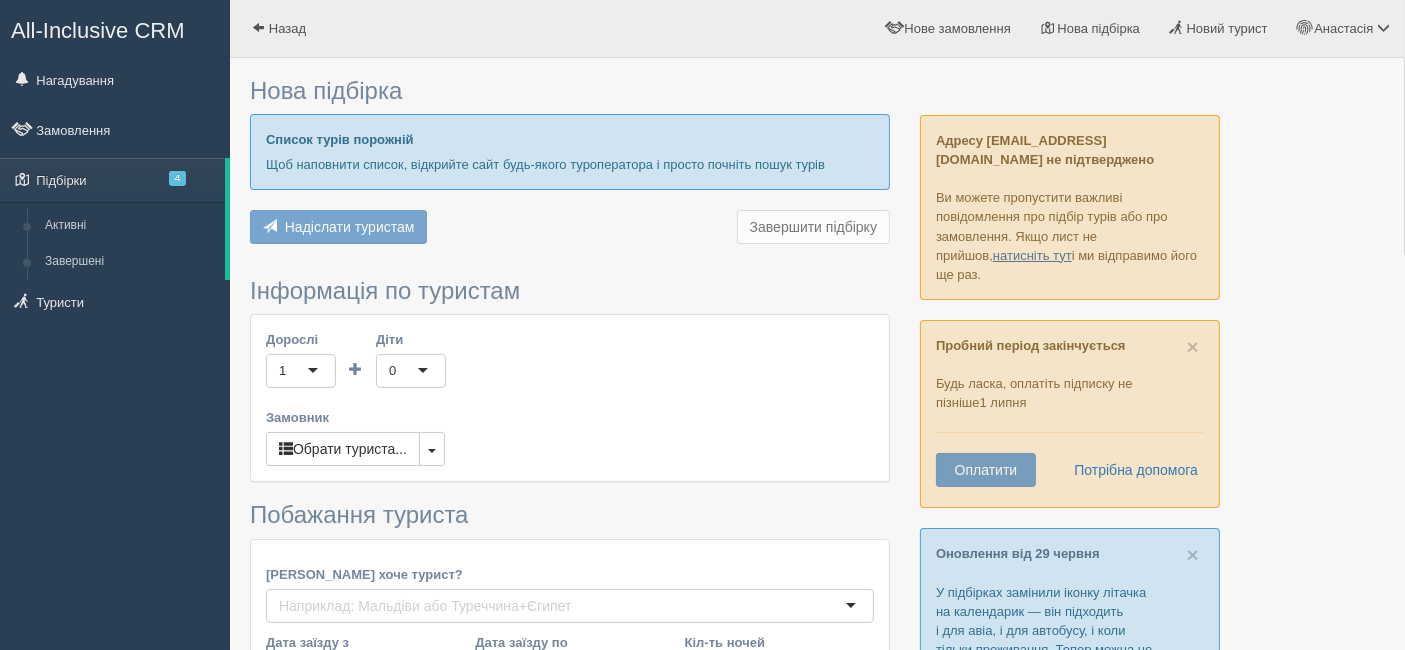 type on "7" 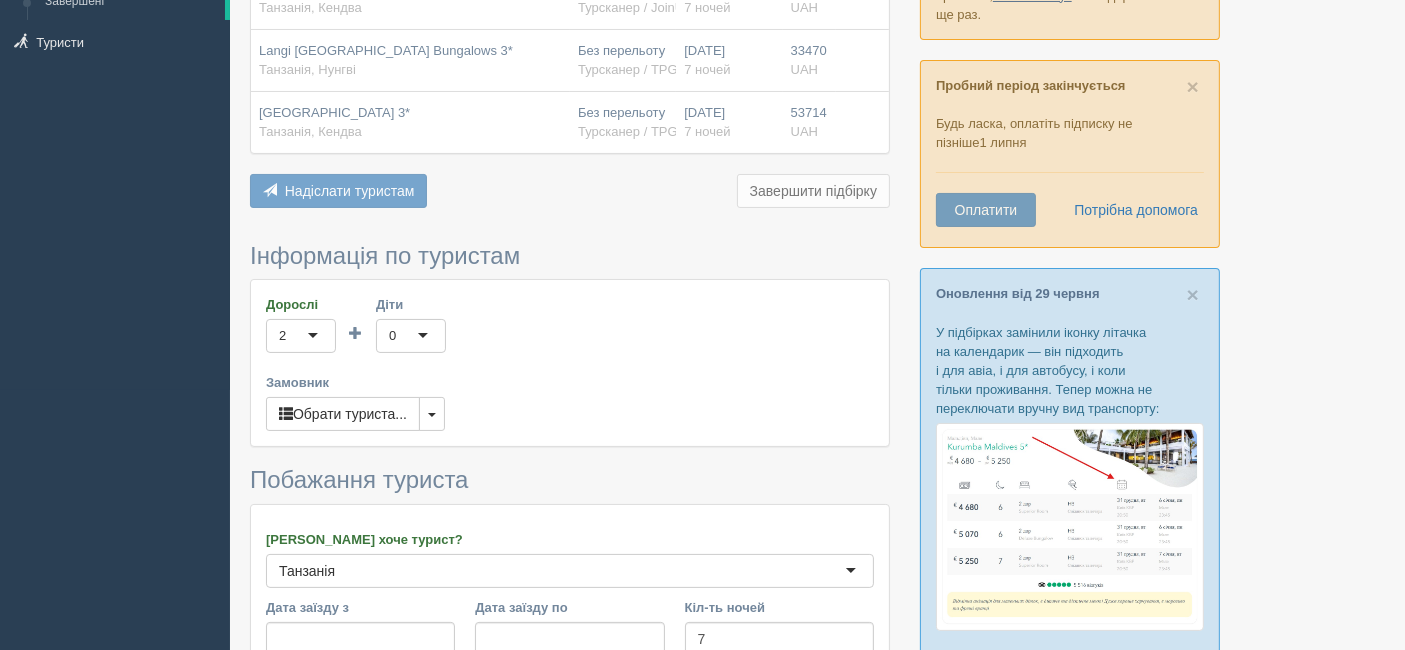 scroll, scrollTop: 555, scrollLeft: 0, axis: vertical 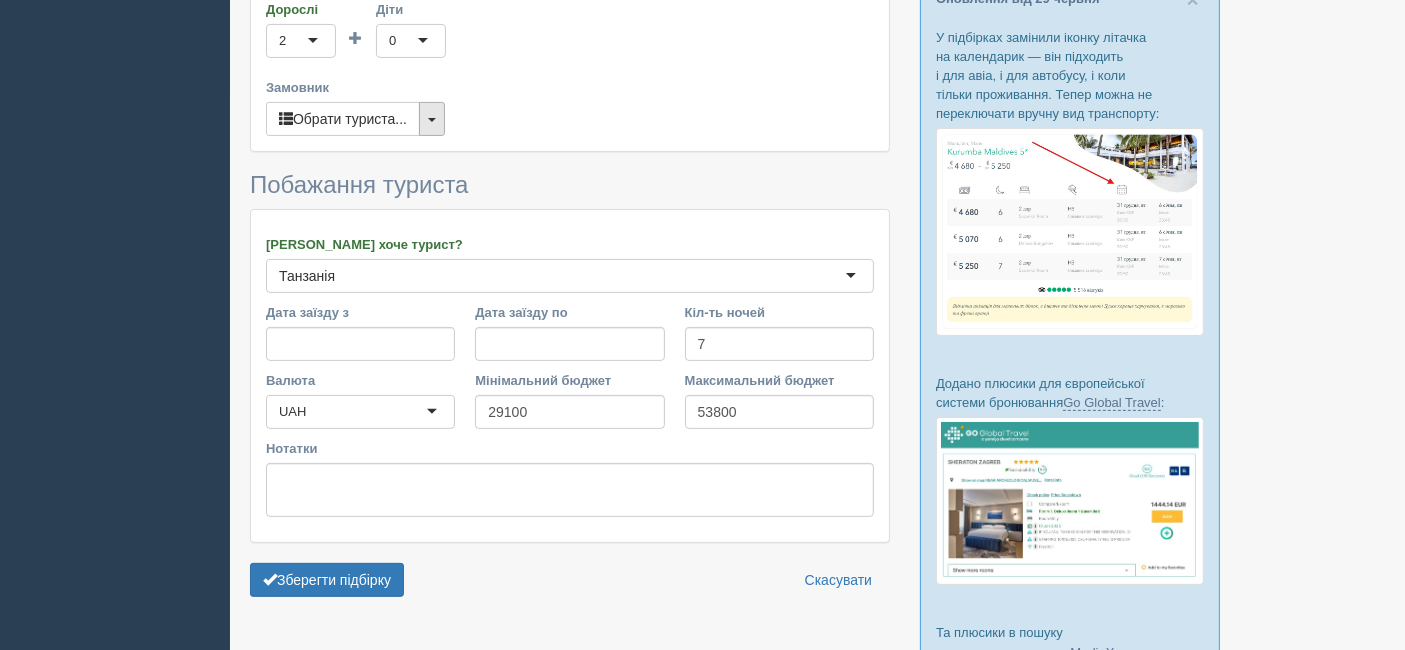 click at bounding box center [432, 119] 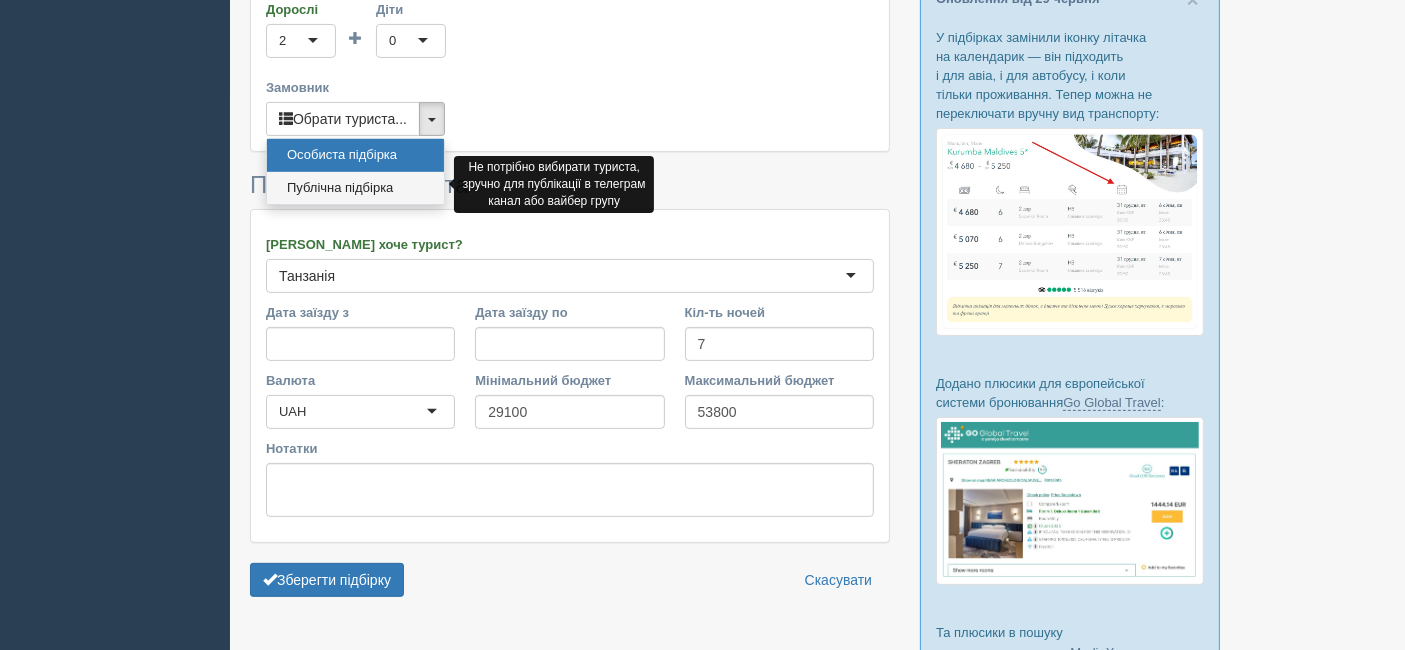 click on "Публічна підбірка" at bounding box center (355, 188) 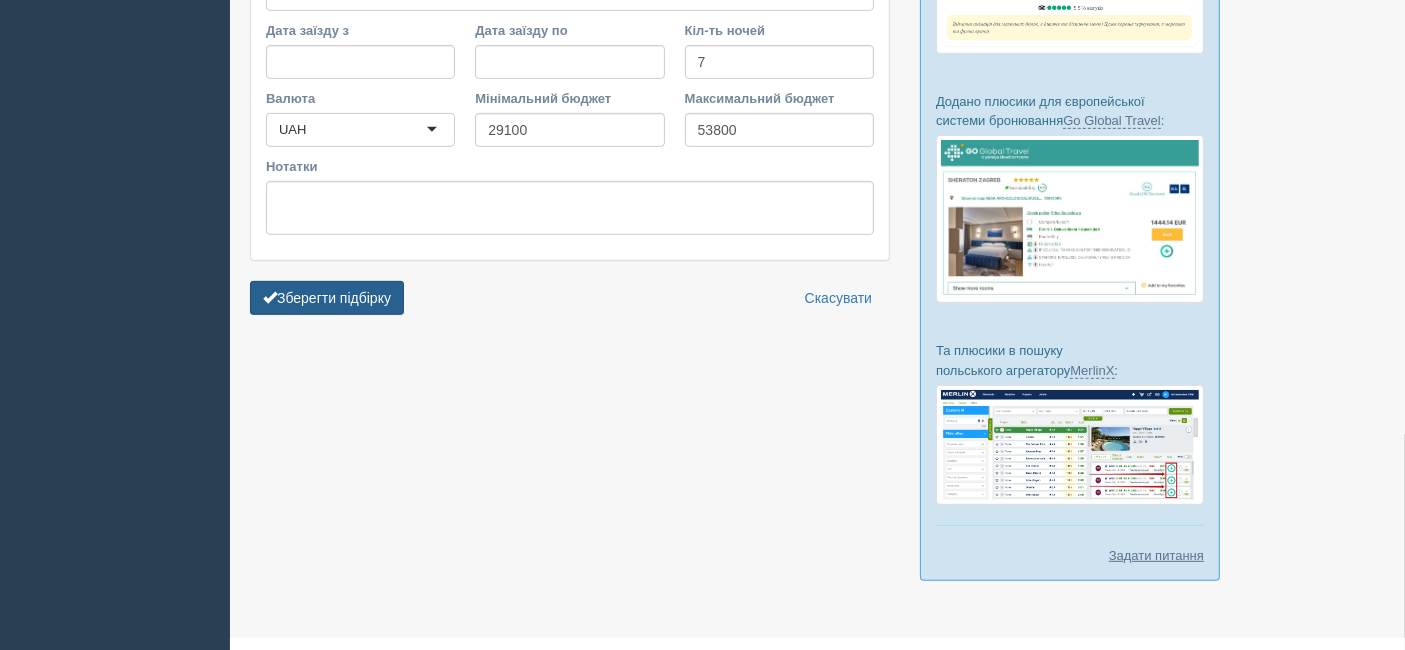 click on "Зберегти підбірку" at bounding box center [327, 298] 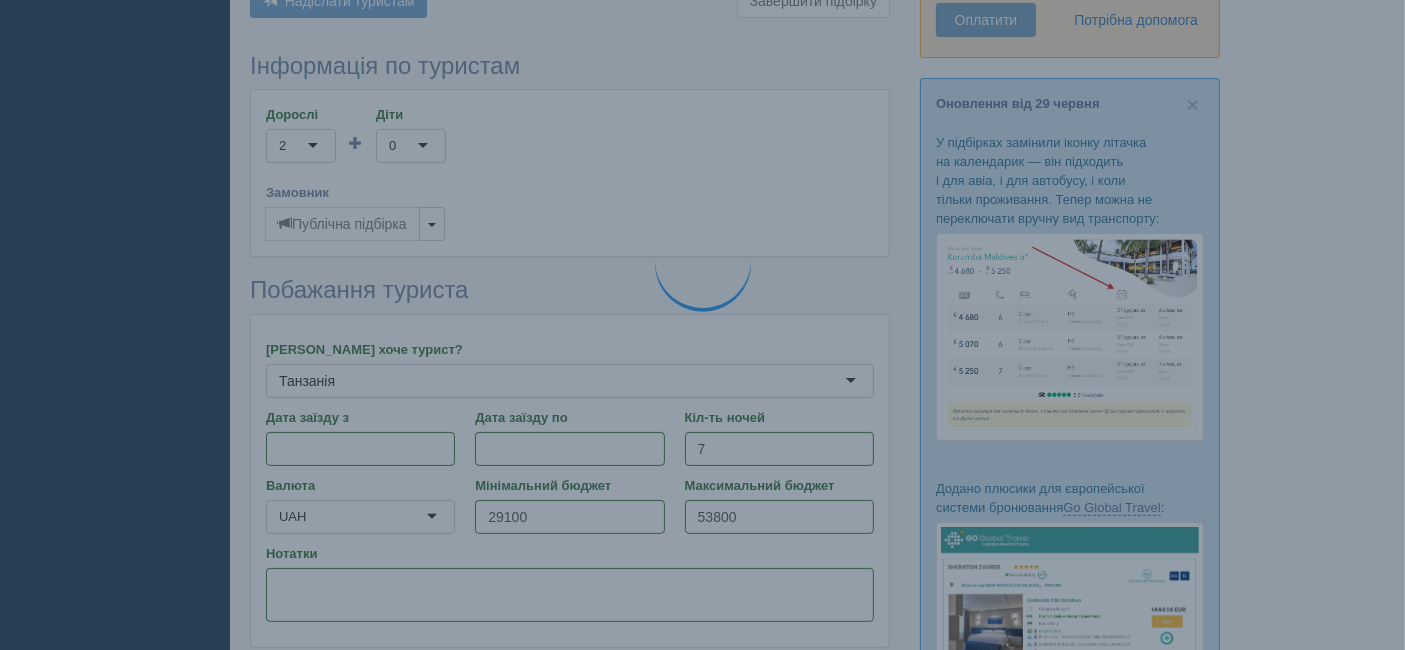scroll, scrollTop: 59, scrollLeft: 0, axis: vertical 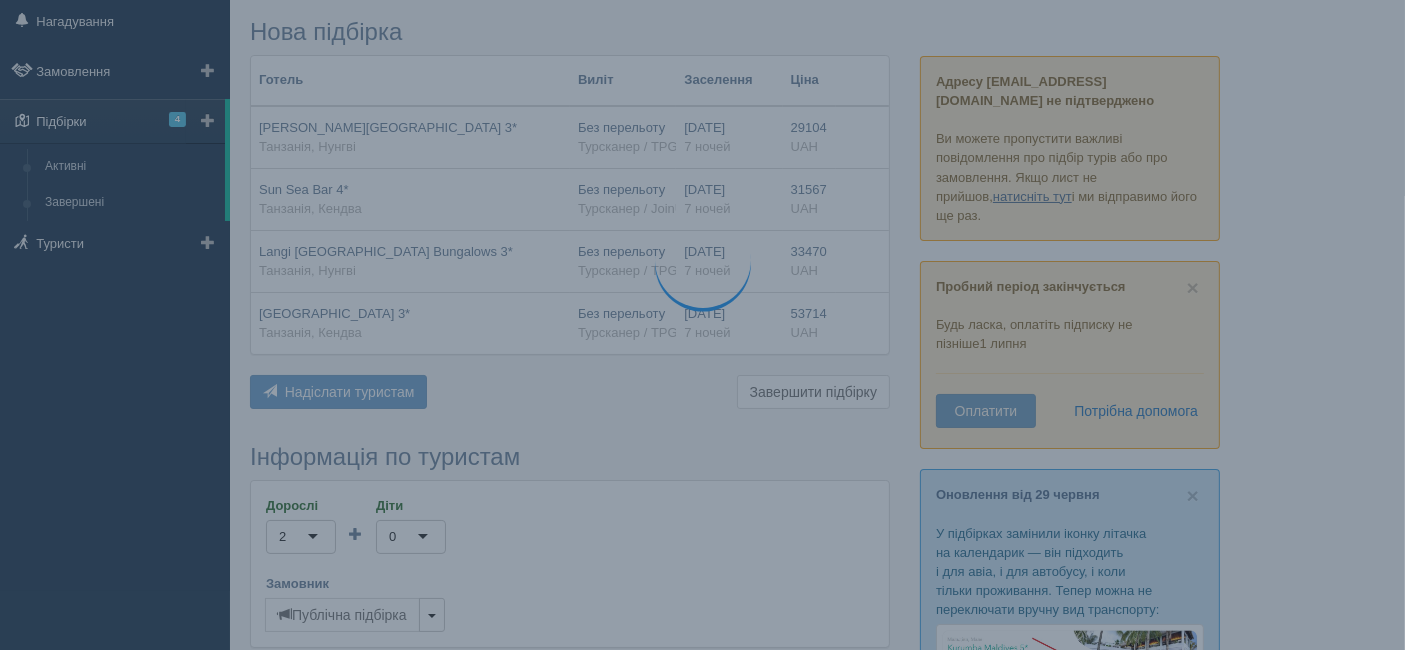 click on "Підбірки 4" at bounding box center [112, 121] 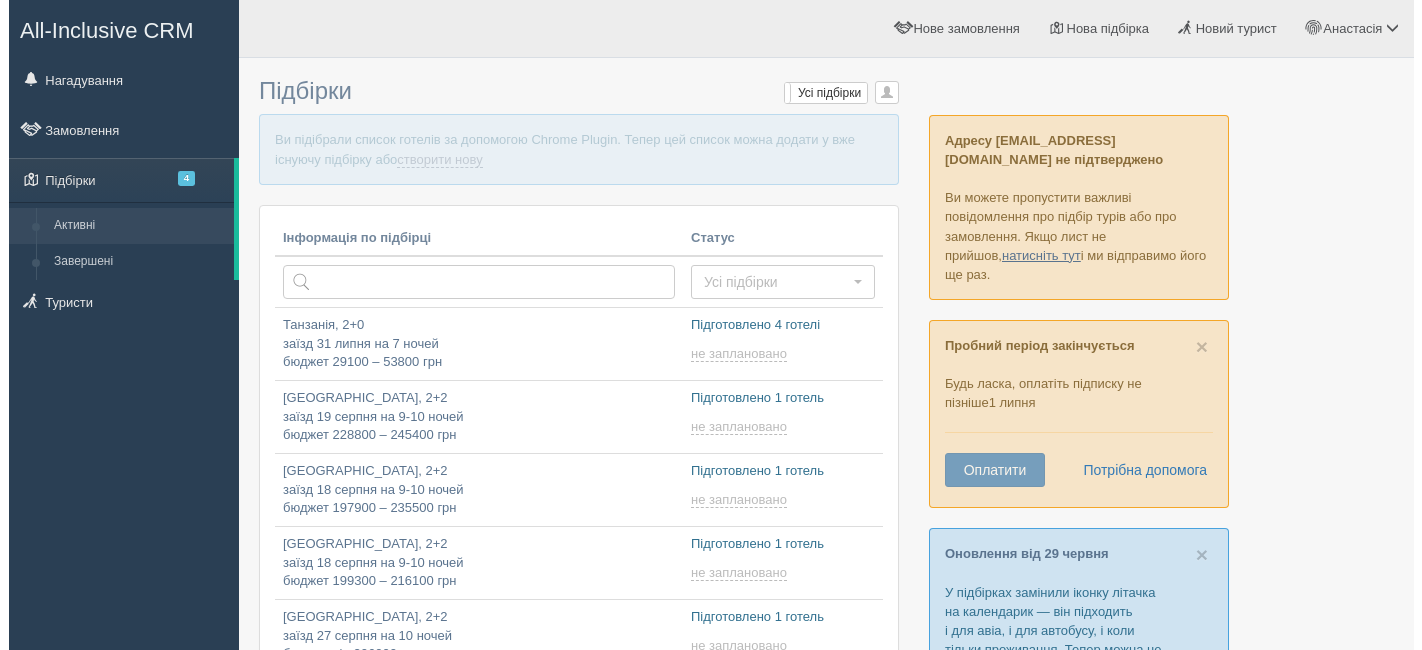 scroll, scrollTop: 0, scrollLeft: 0, axis: both 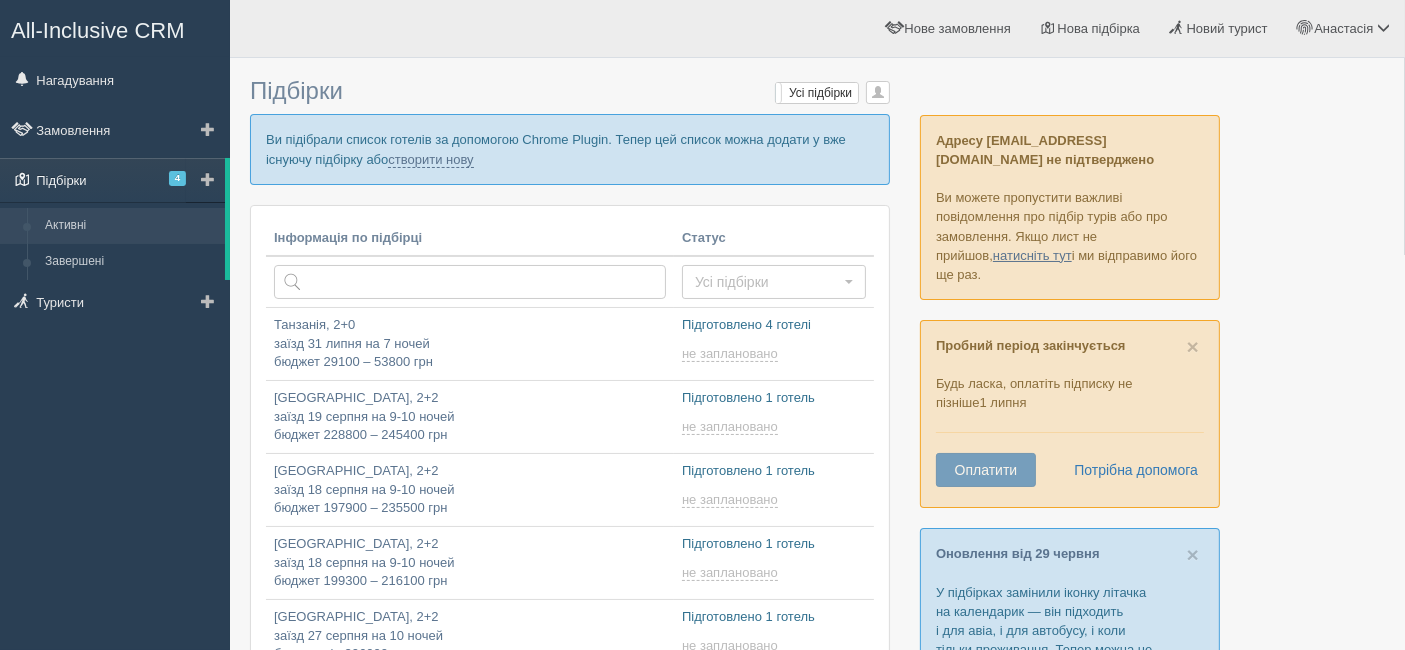 click on "4" at bounding box center (177, 178) 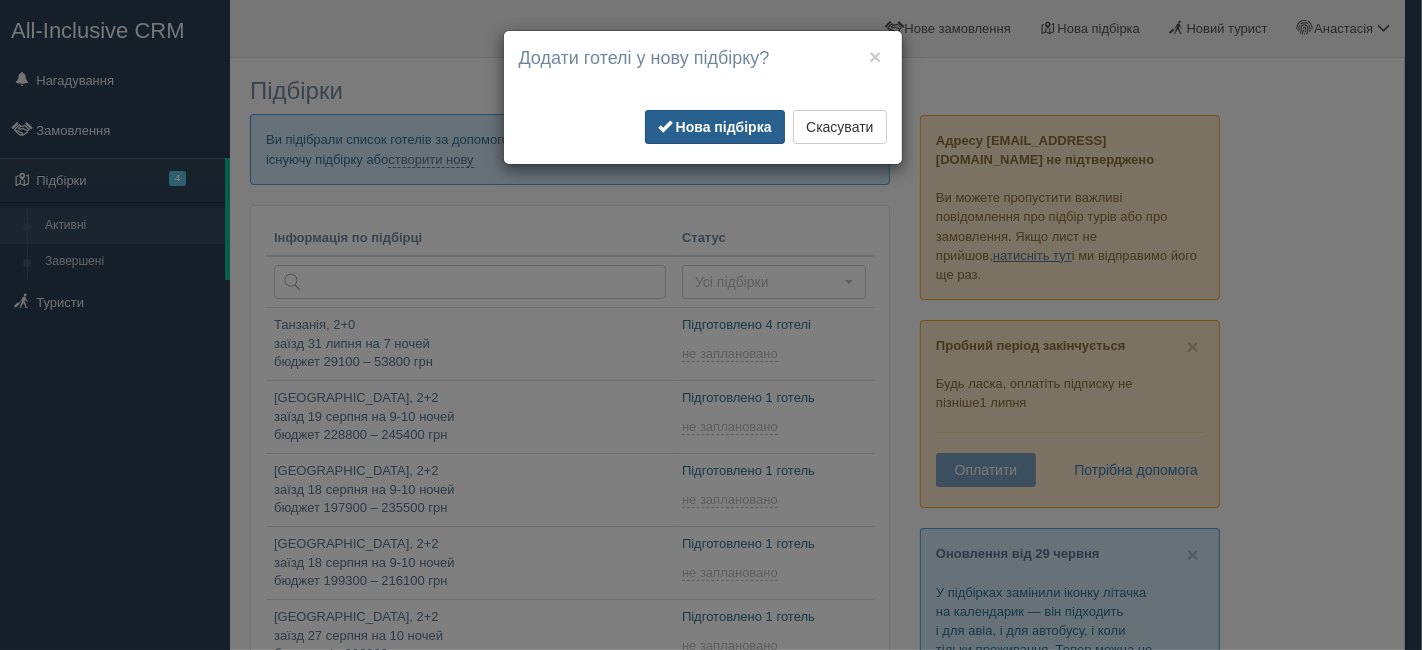 click on "Нова підбірка" at bounding box center [715, 127] 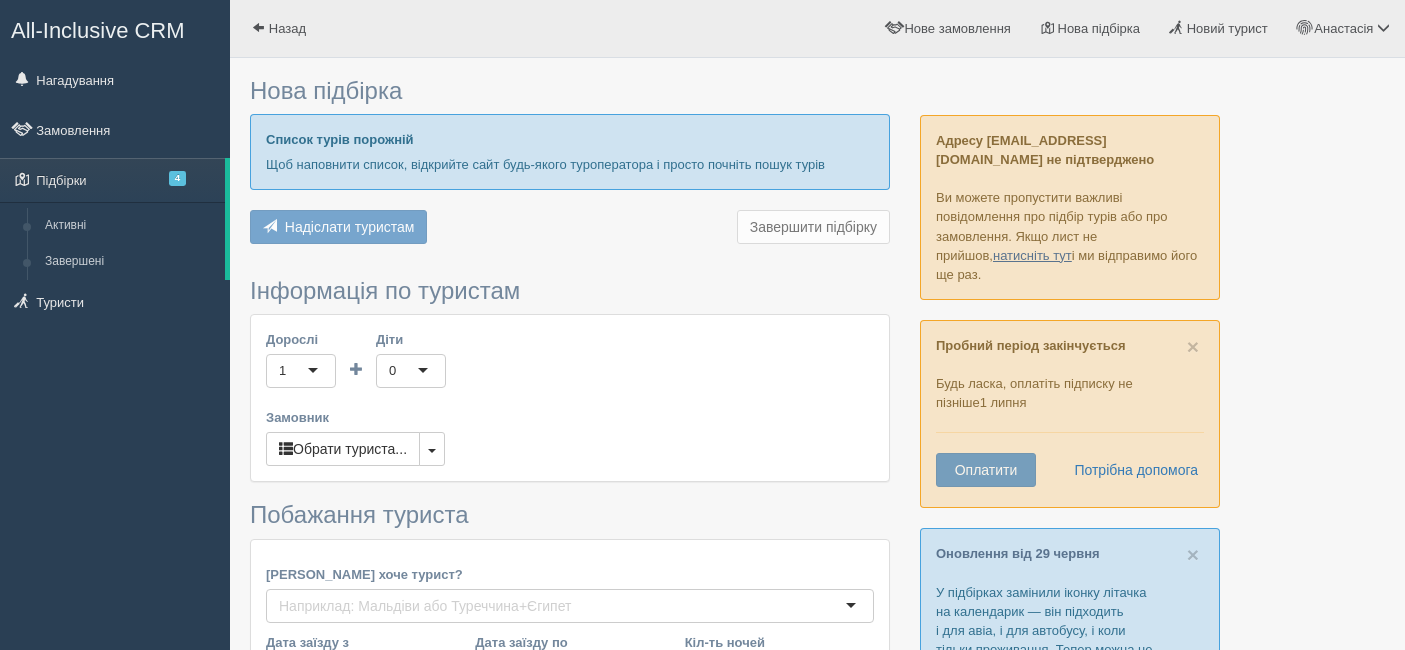 scroll, scrollTop: 0, scrollLeft: 0, axis: both 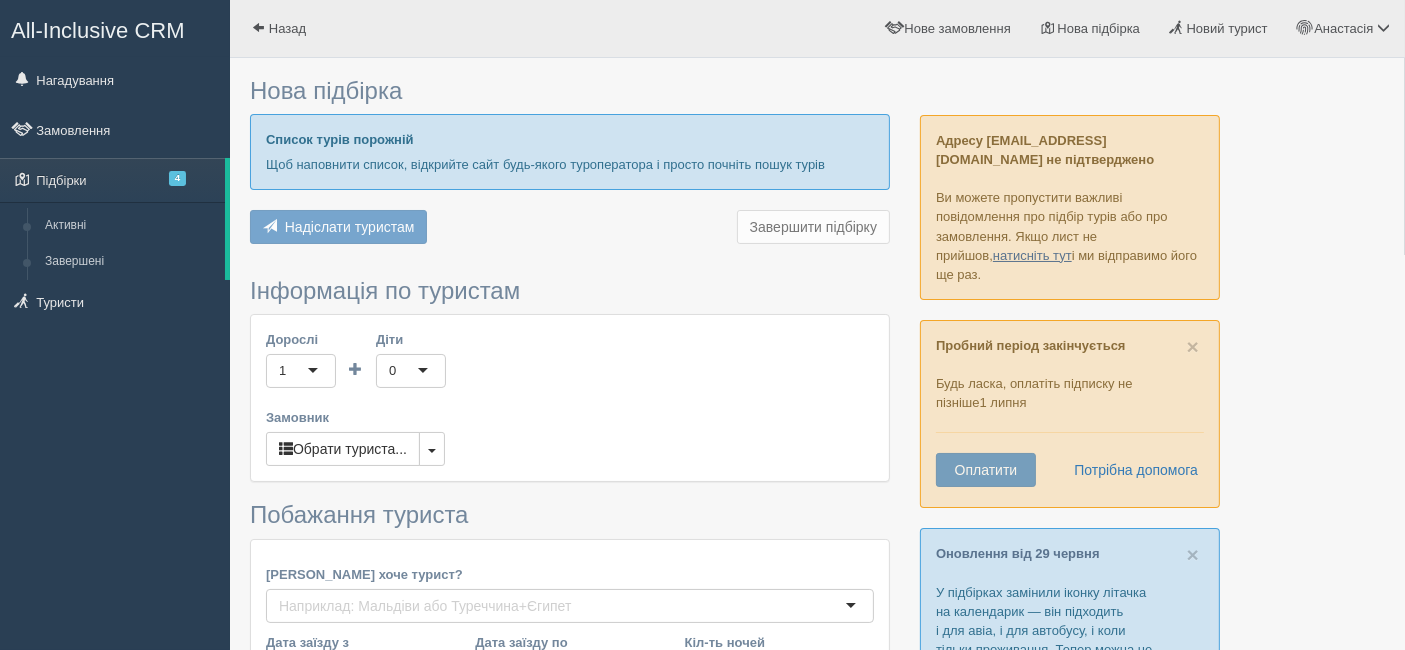 type on "7" 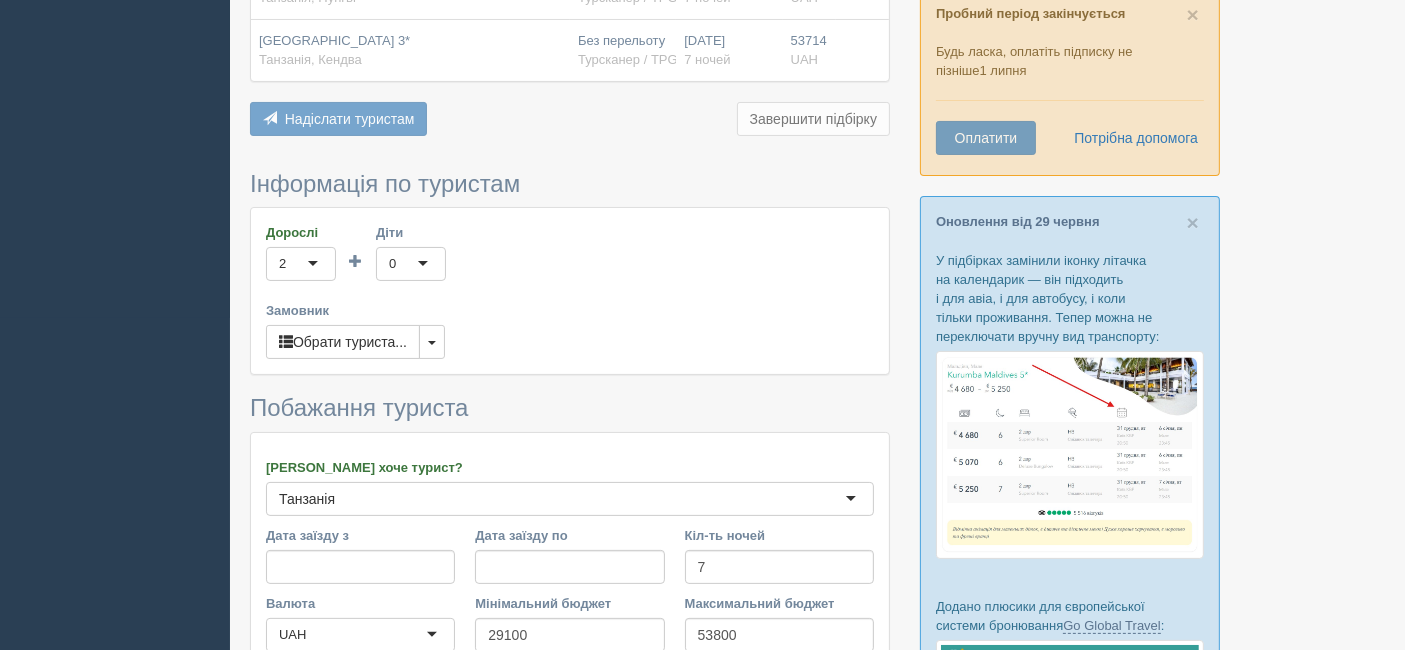 scroll, scrollTop: 333, scrollLeft: 0, axis: vertical 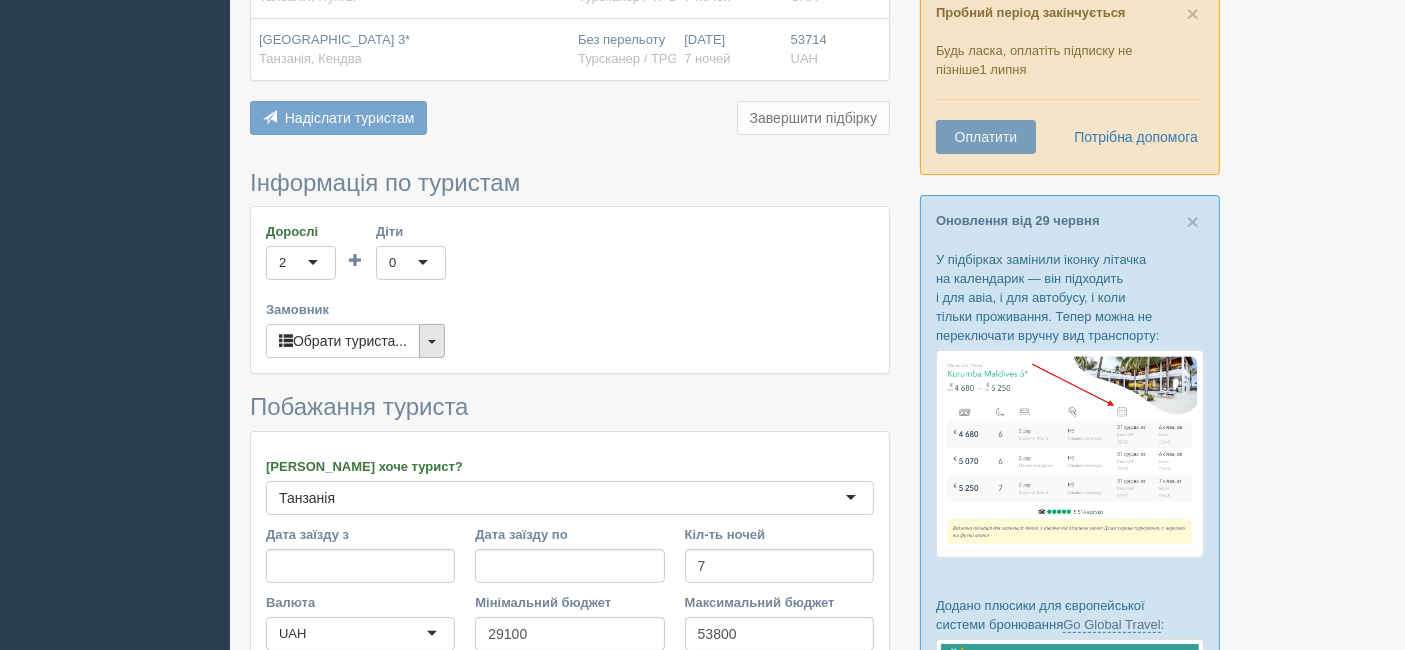 click at bounding box center [432, 342] 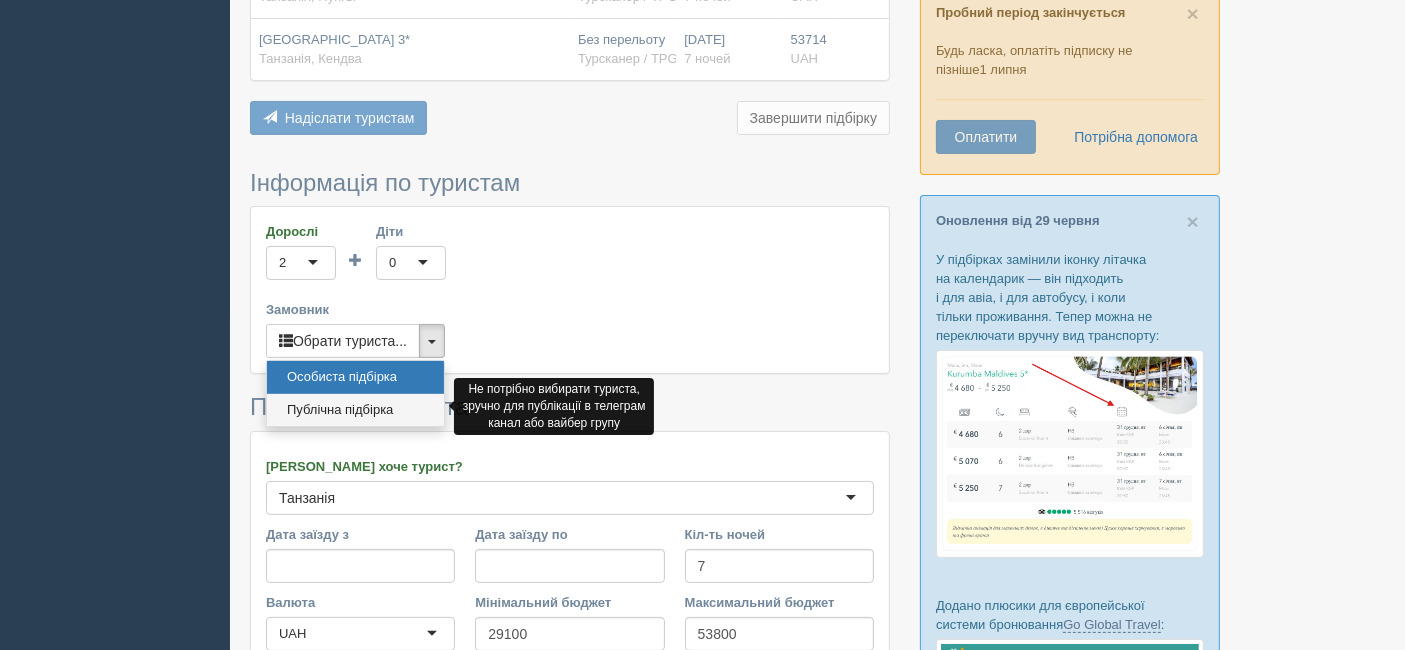 click on "Публічна підбірка" at bounding box center [355, 410] 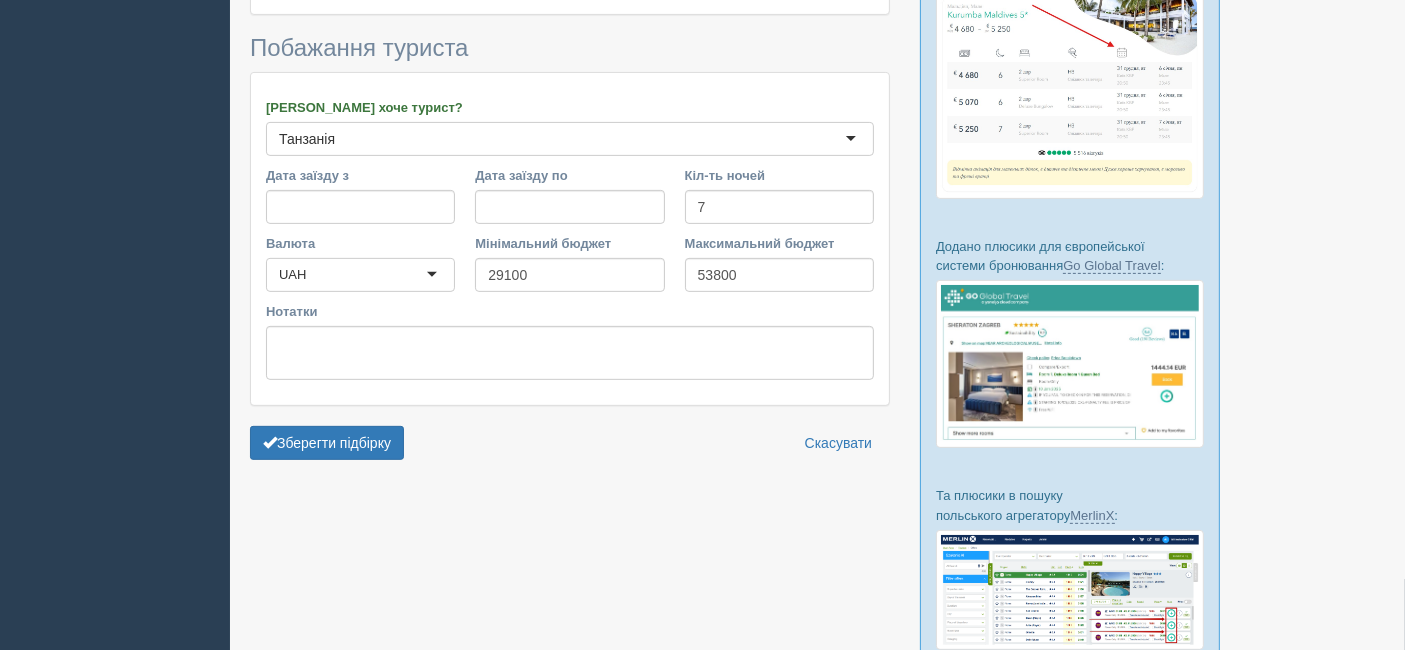 scroll, scrollTop: 777, scrollLeft: 0, axis: vertical 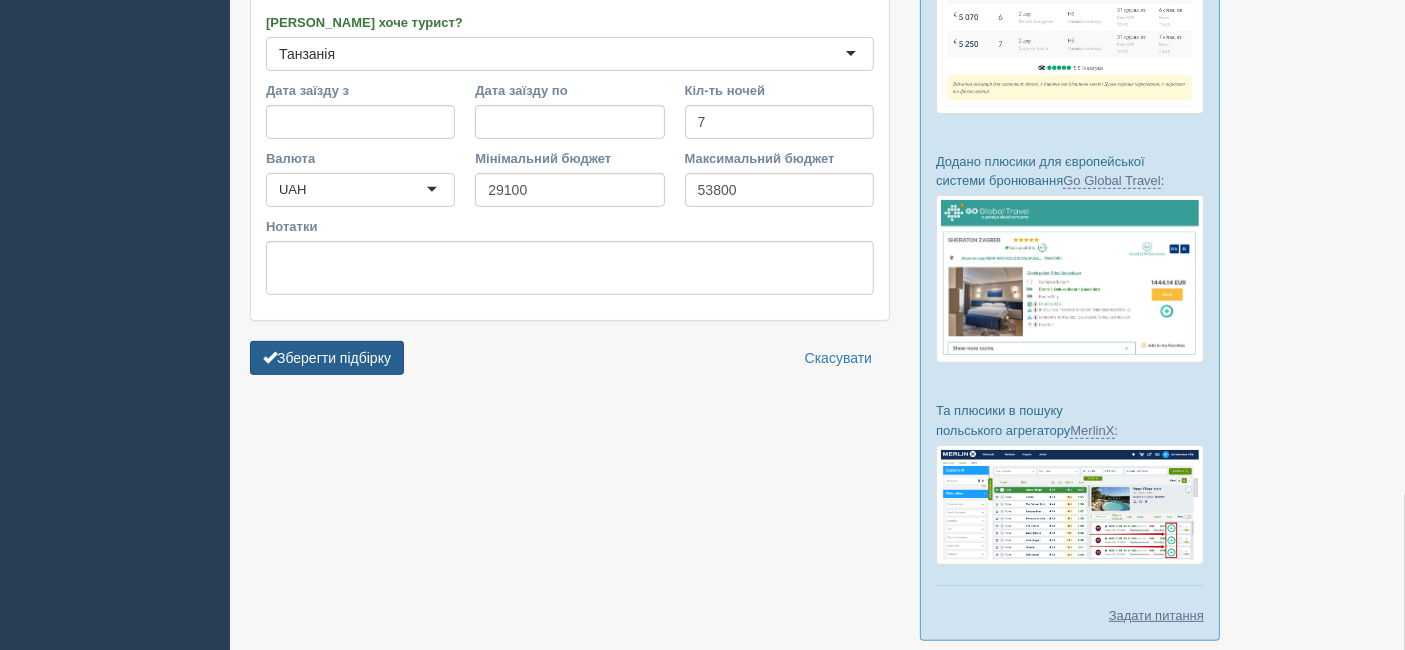 click on "Зберегти підбірку" at bounding box center (327, 358) 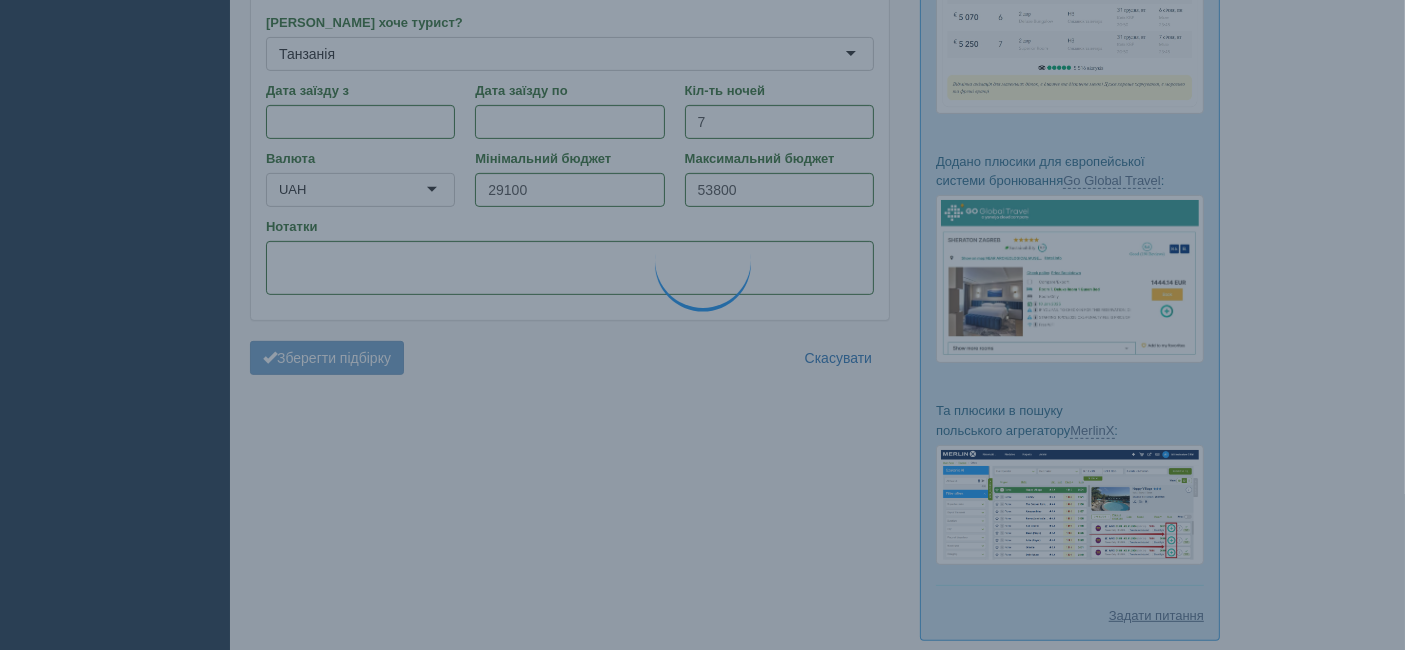 scroll, scrollTop: 222, scrollLeft: 0, axis: vertical 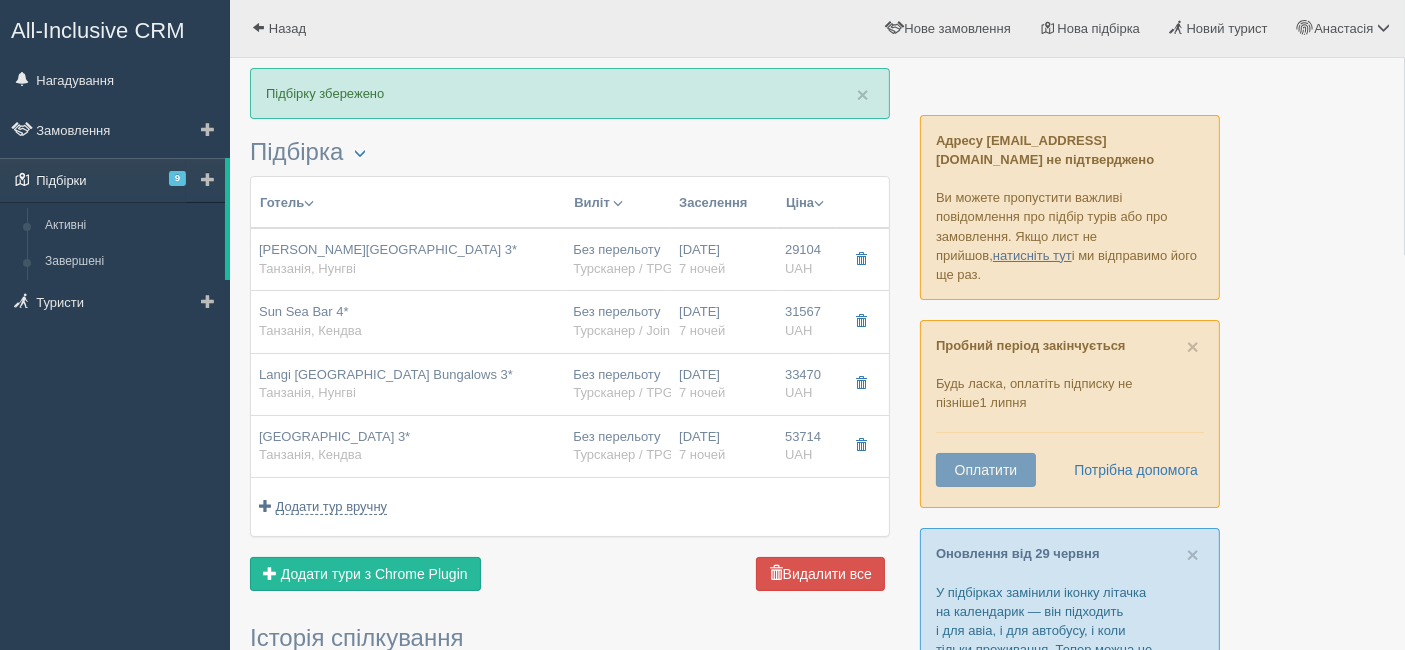 click on "9" at bounding box center [177, 178] 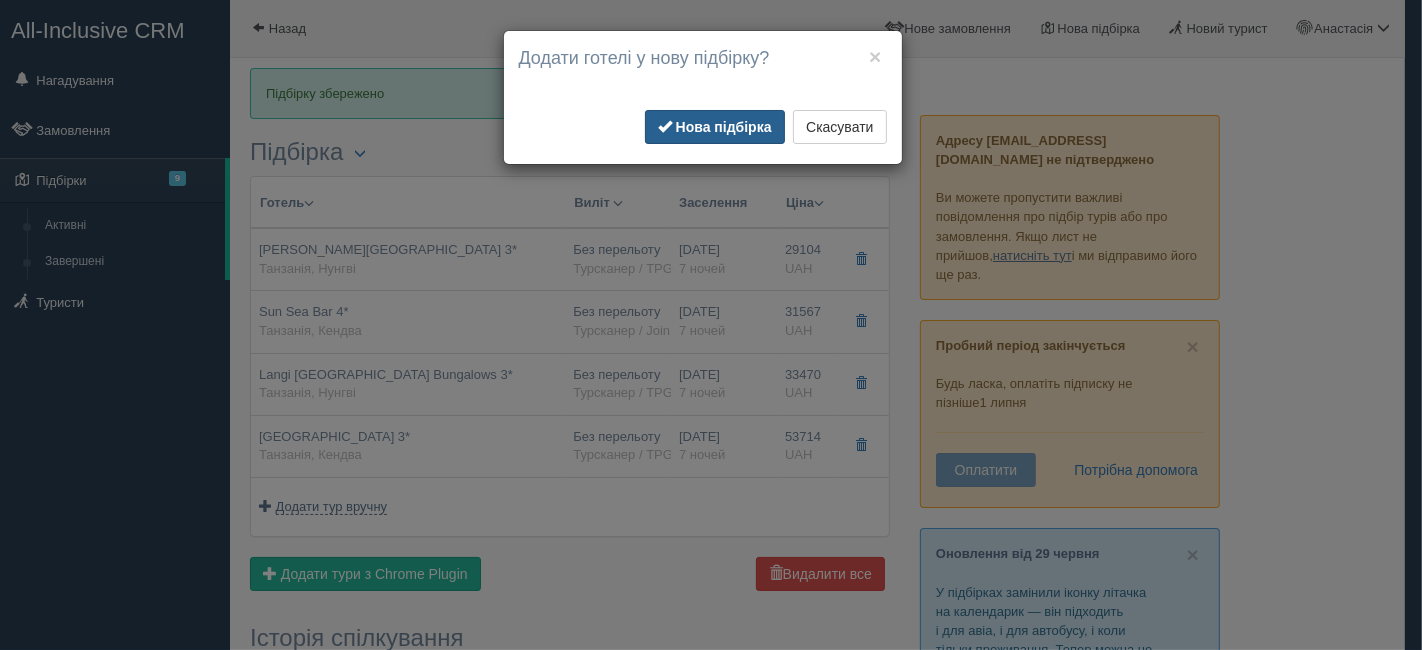 click on "Нова підбірка" at bounding box center (715, 127) 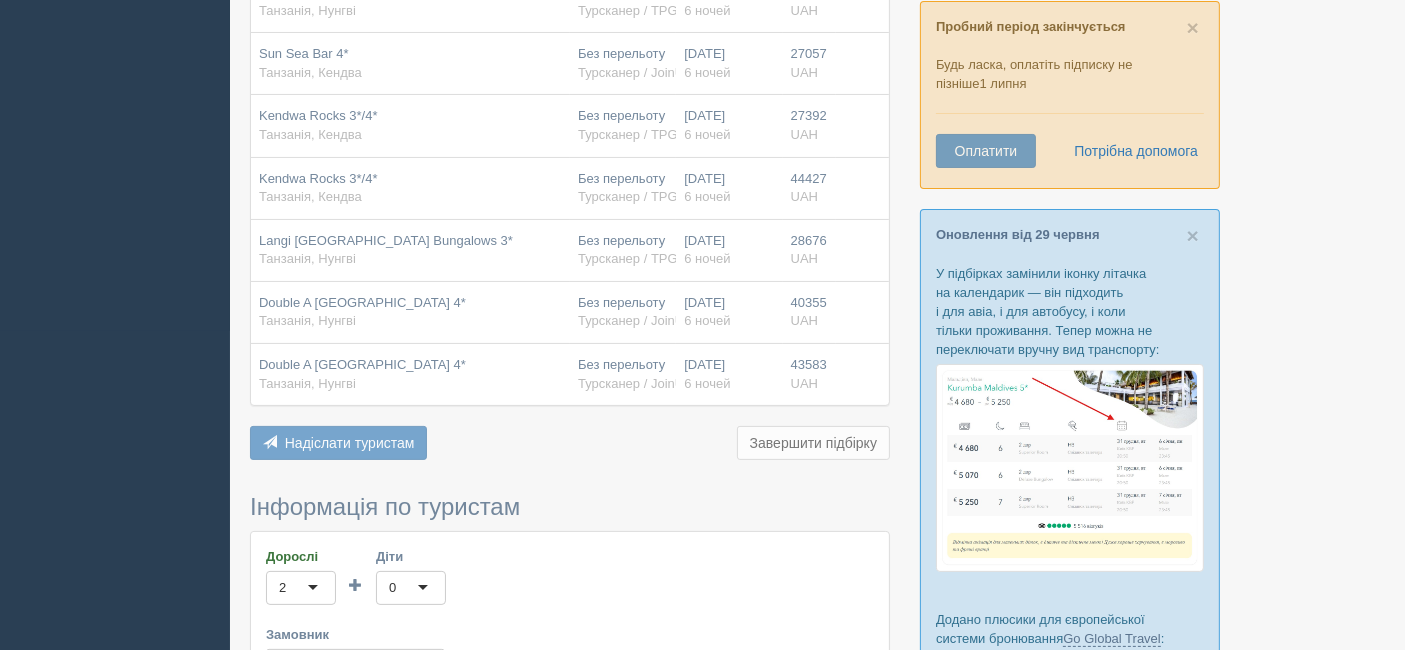 scroll, scrollTop: 666, scrollLeft: 0, axis: vertical 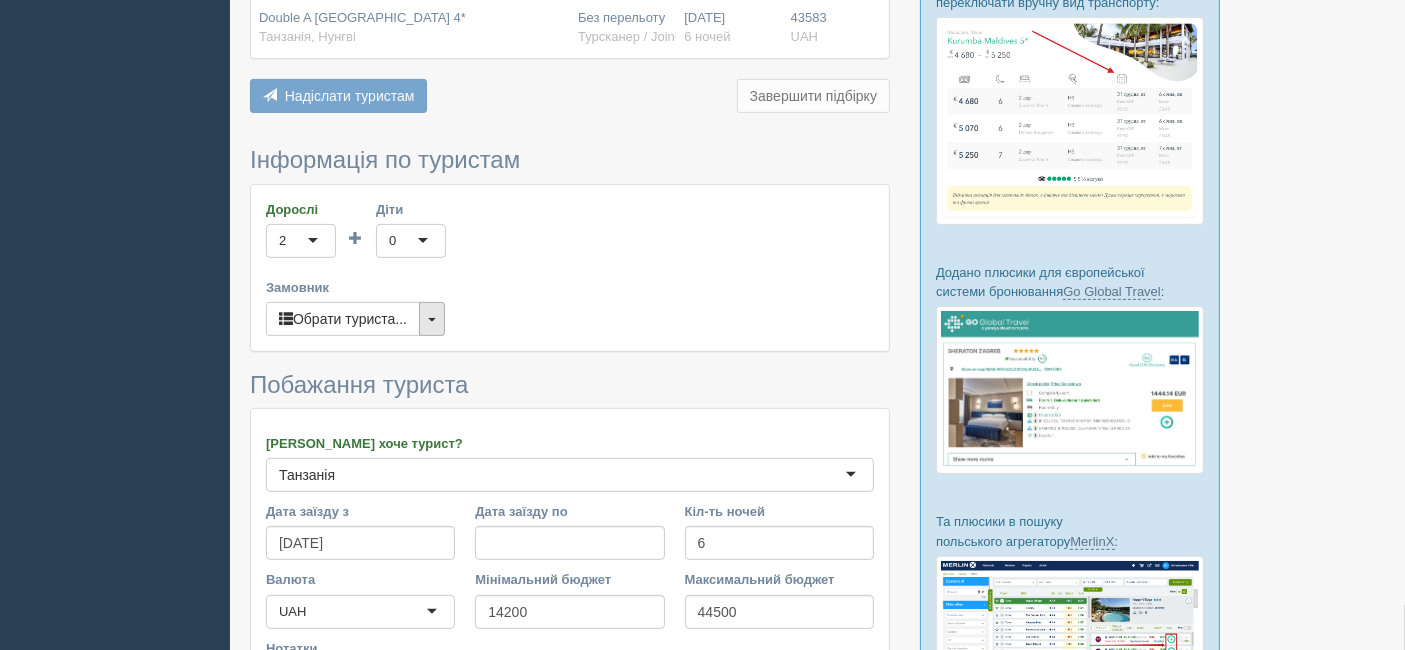 click at bounding box center [432, 319] 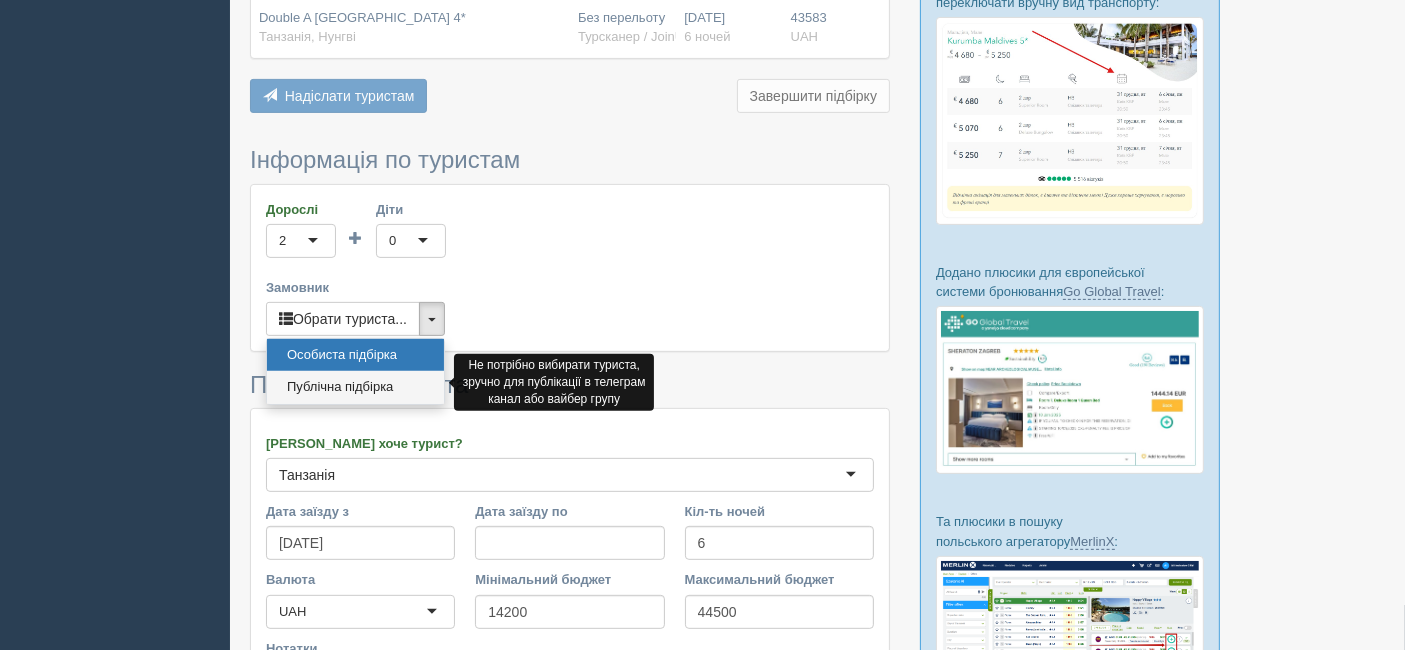 click on "Публічна підбірка" at bounding box center [355, 387] 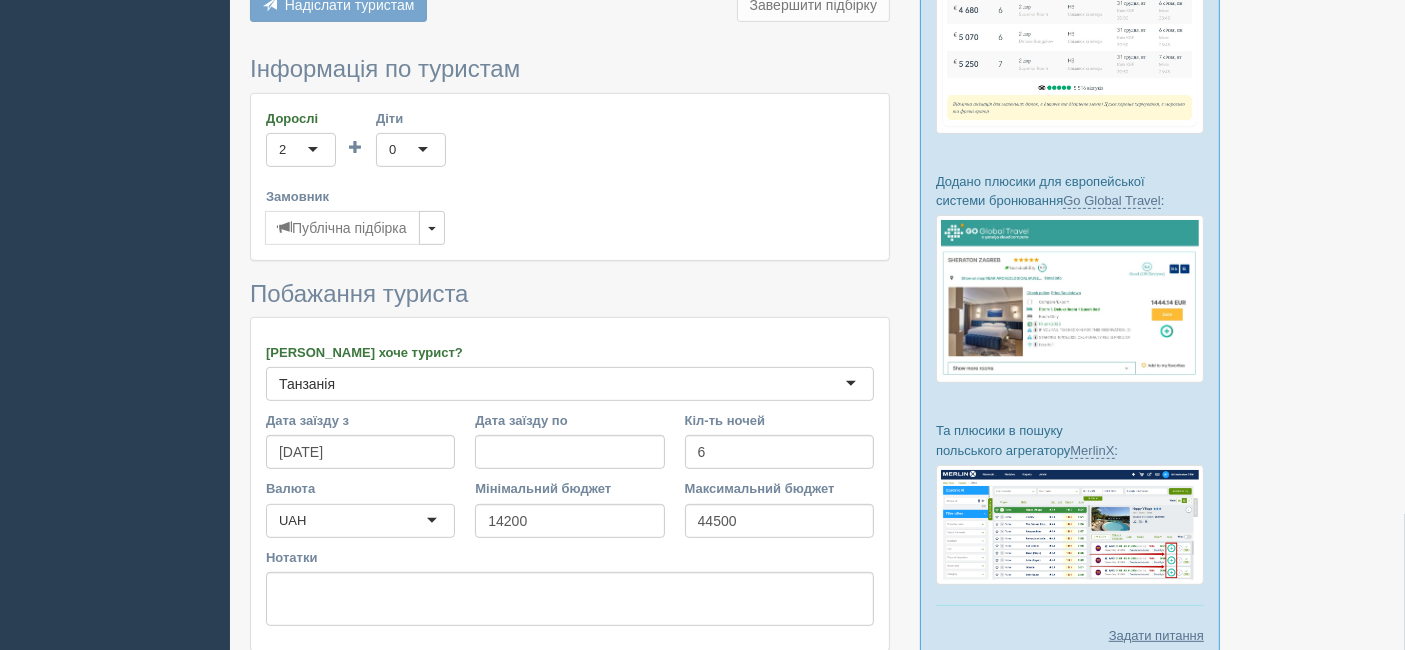 scroll, scrollTop: 905, scrollLeft: 0, axis: vertical 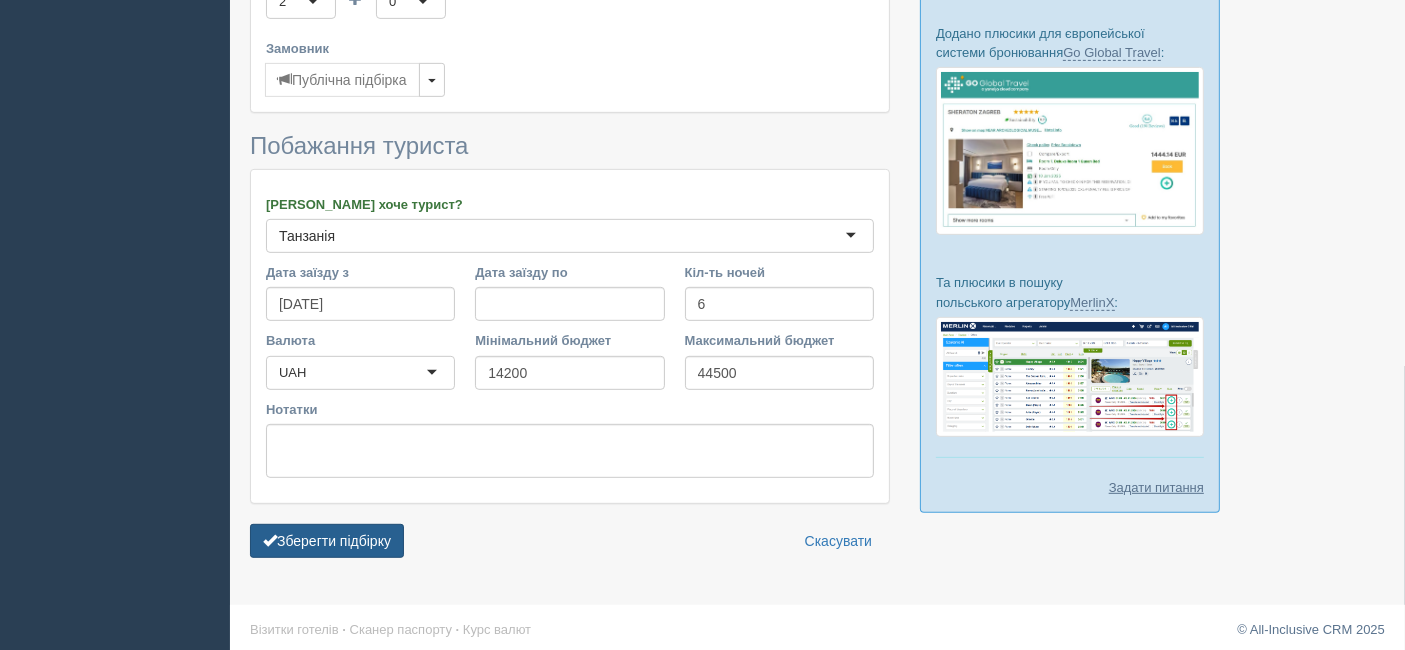 click on "Зберегти підбірку" at bounding box center (327, 541) 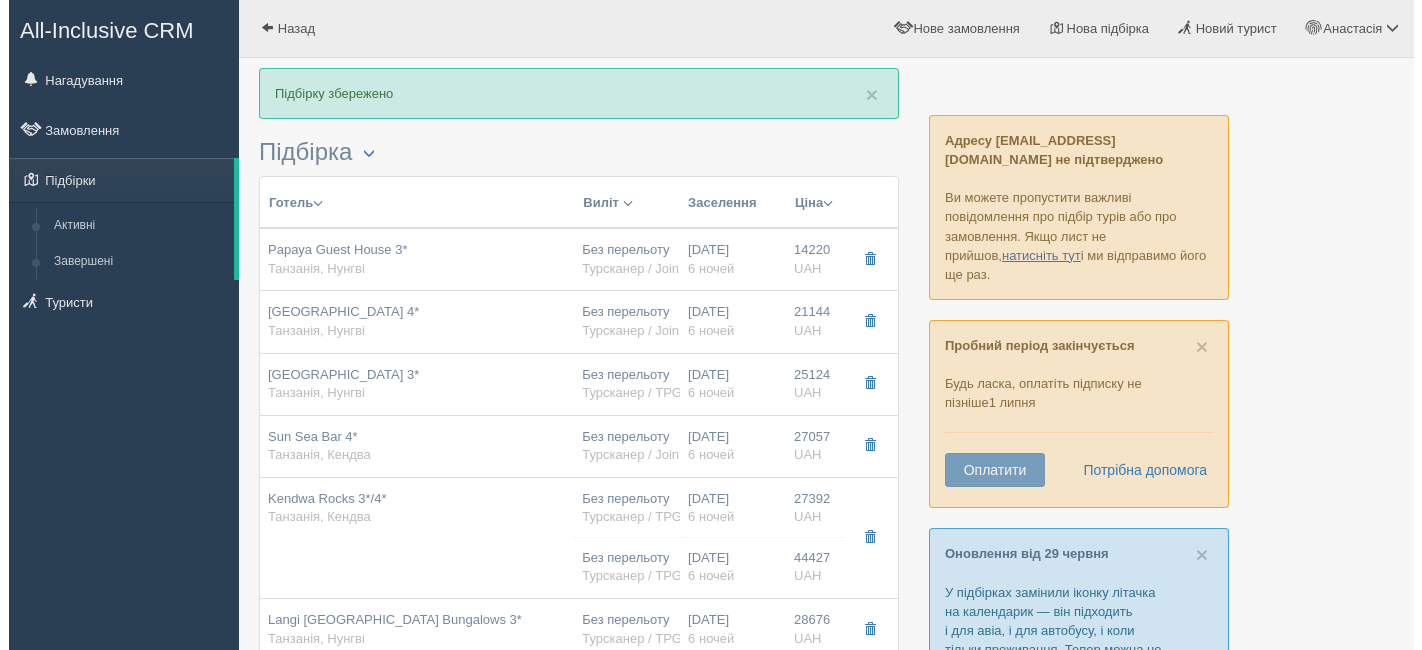 scroll, scrollTop: 0, scrollLeft: 0, axis: both 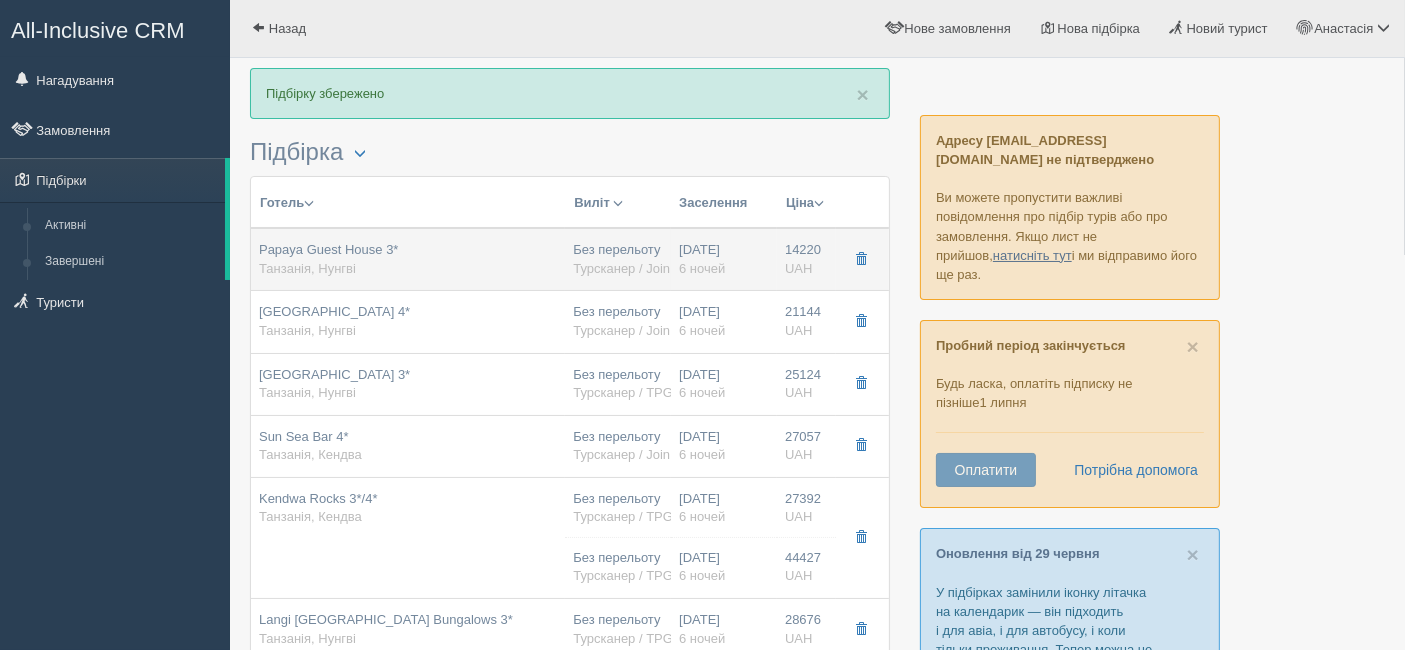 click on "Papaya Guest House 3*
[GEOGRAPHIC_DATA], [GEOGRAPHIC_DATA]" at bounding box center [408, 259] 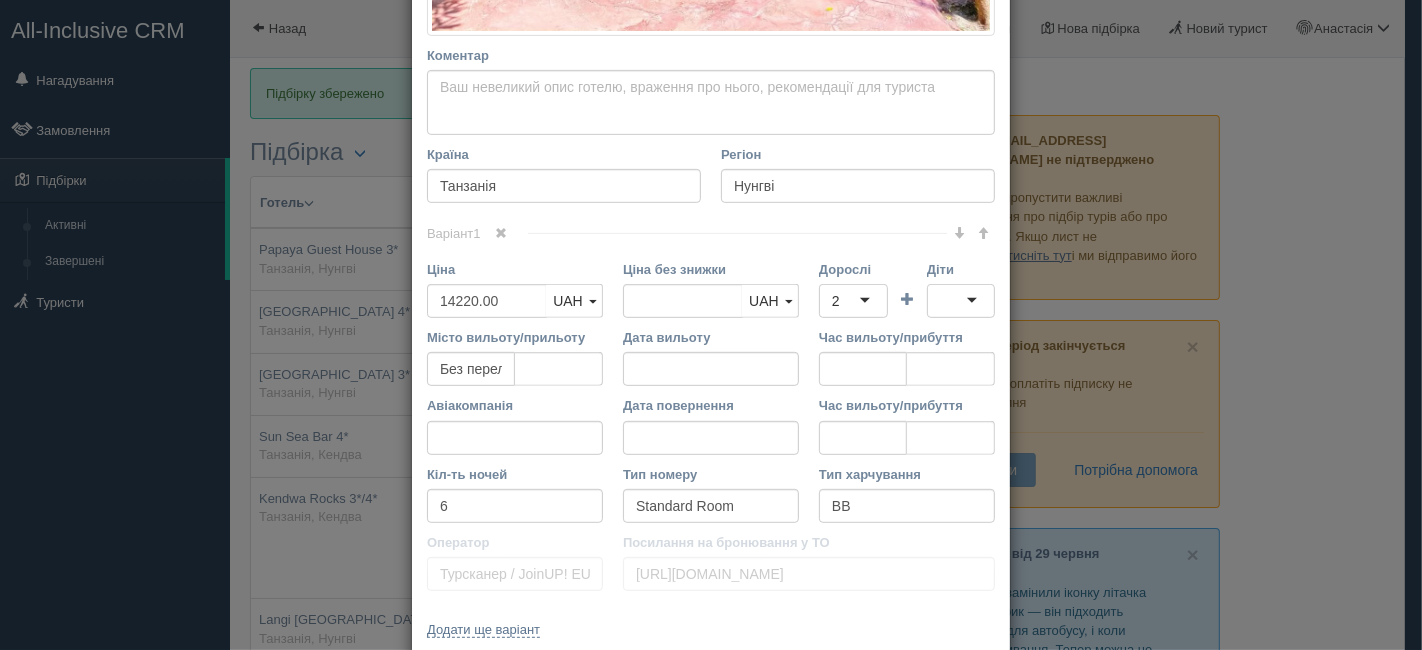 scroll, scrollTop: 802, scrollLeft: 0, axis: vertical 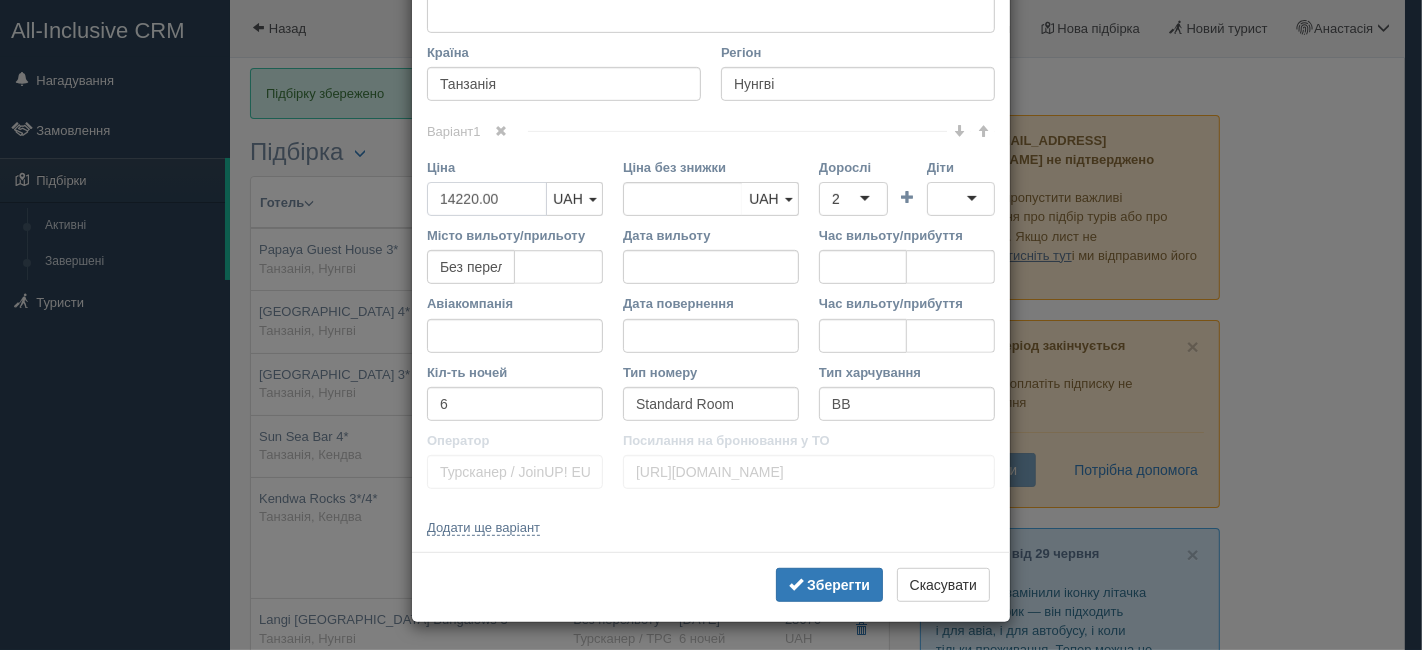 drag, startPoint x: 428, startPoint y: 194, endPoint x: 454, endPoint y: 194, distance: 26 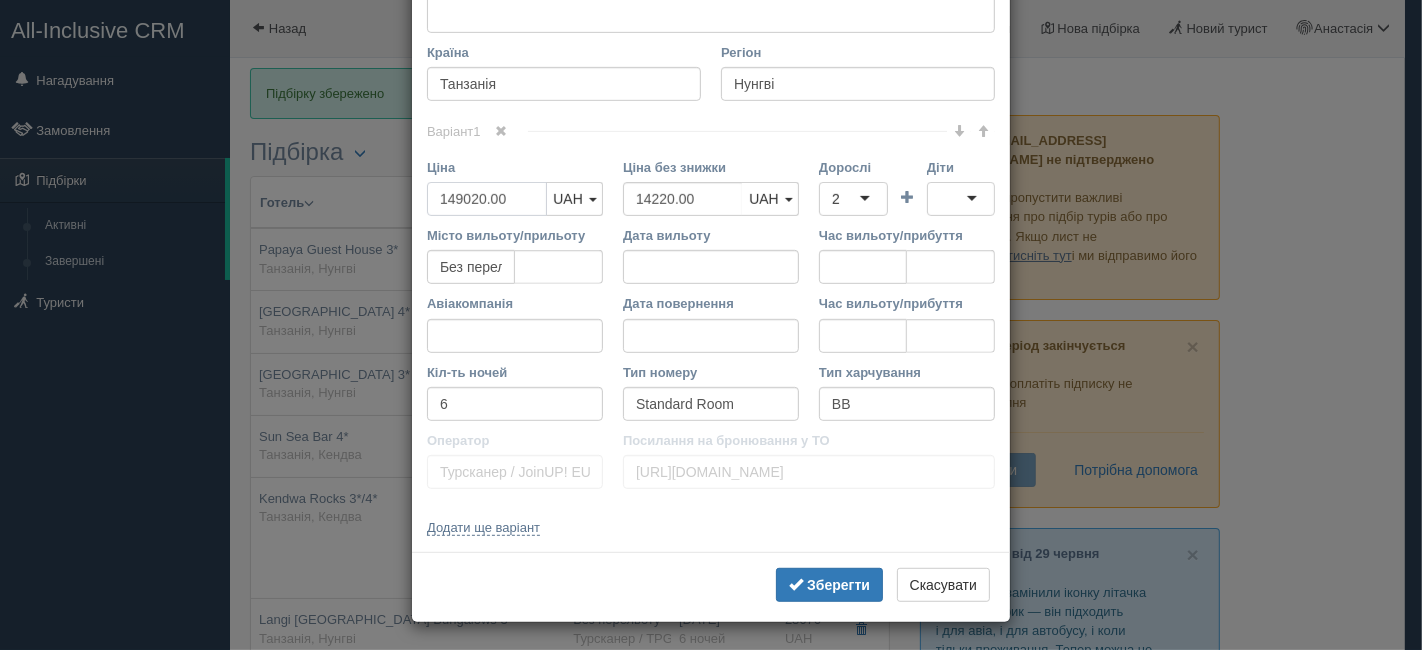 type on "149020.00" 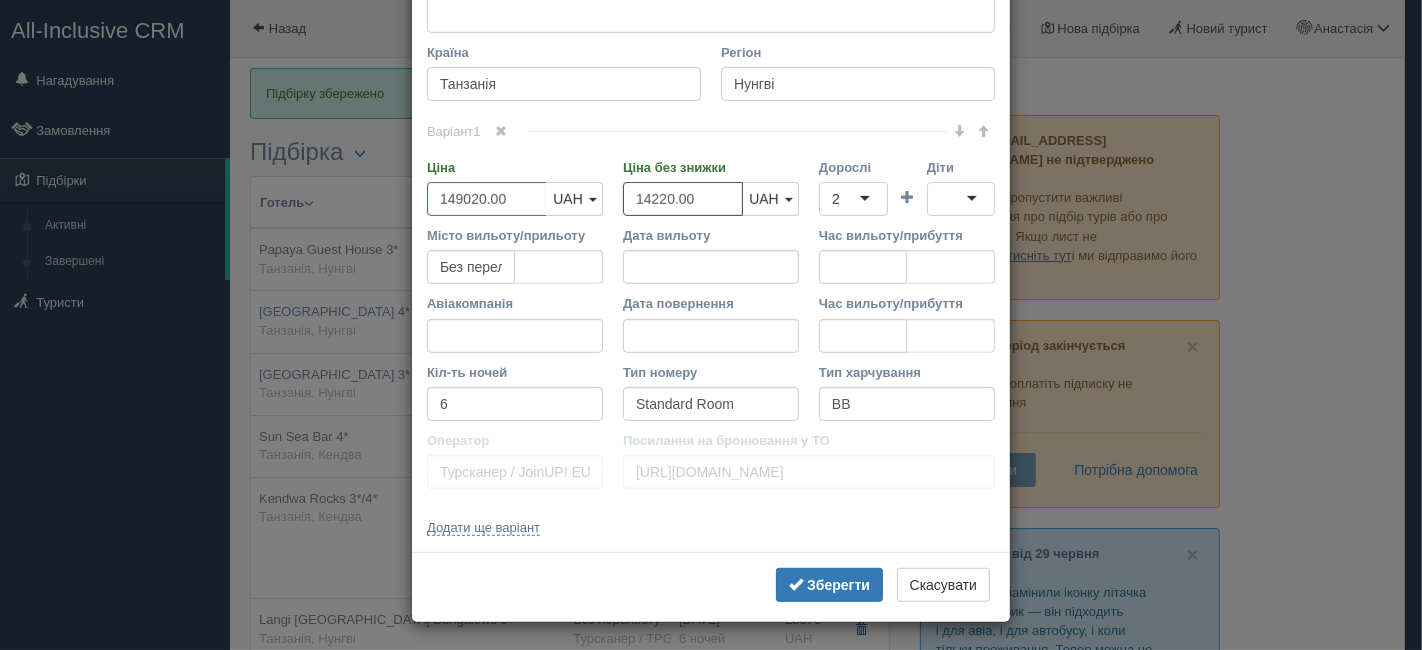 drag, startPoint x: 694, startPoint y: 193, endPoint x: 538, endPoint y: 178, distance: 156.7195 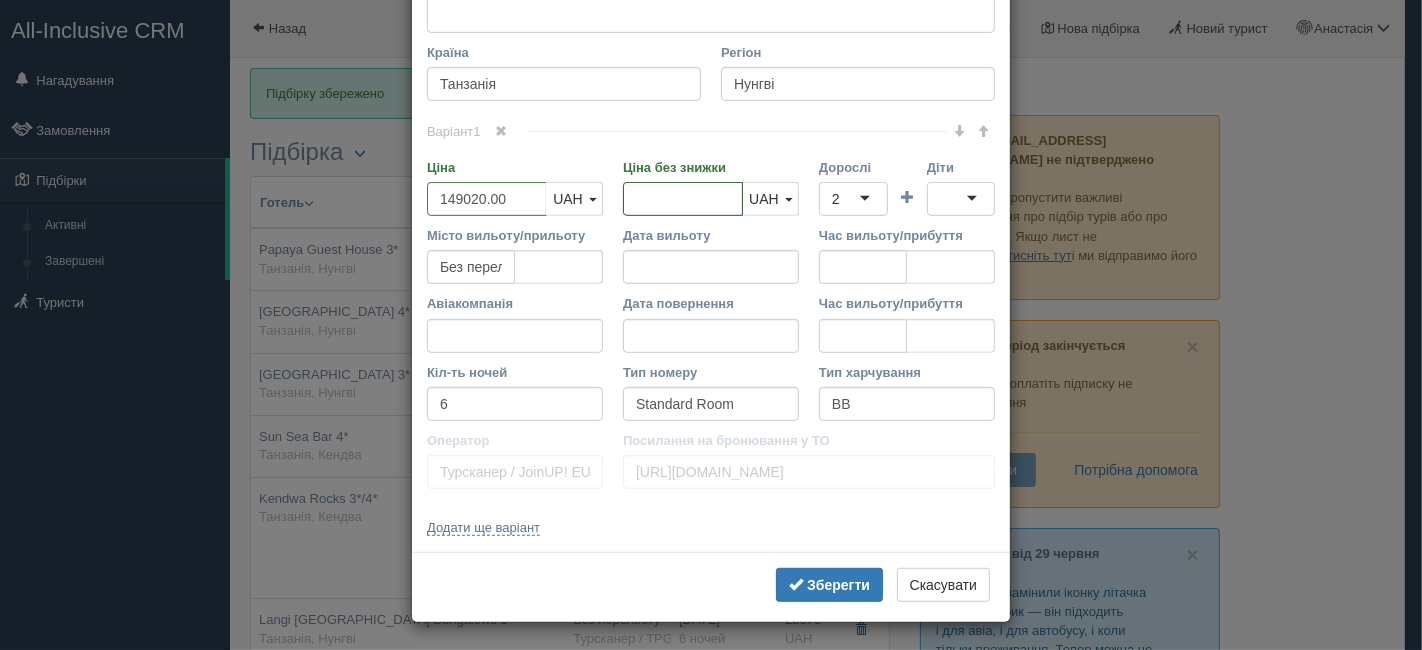 type 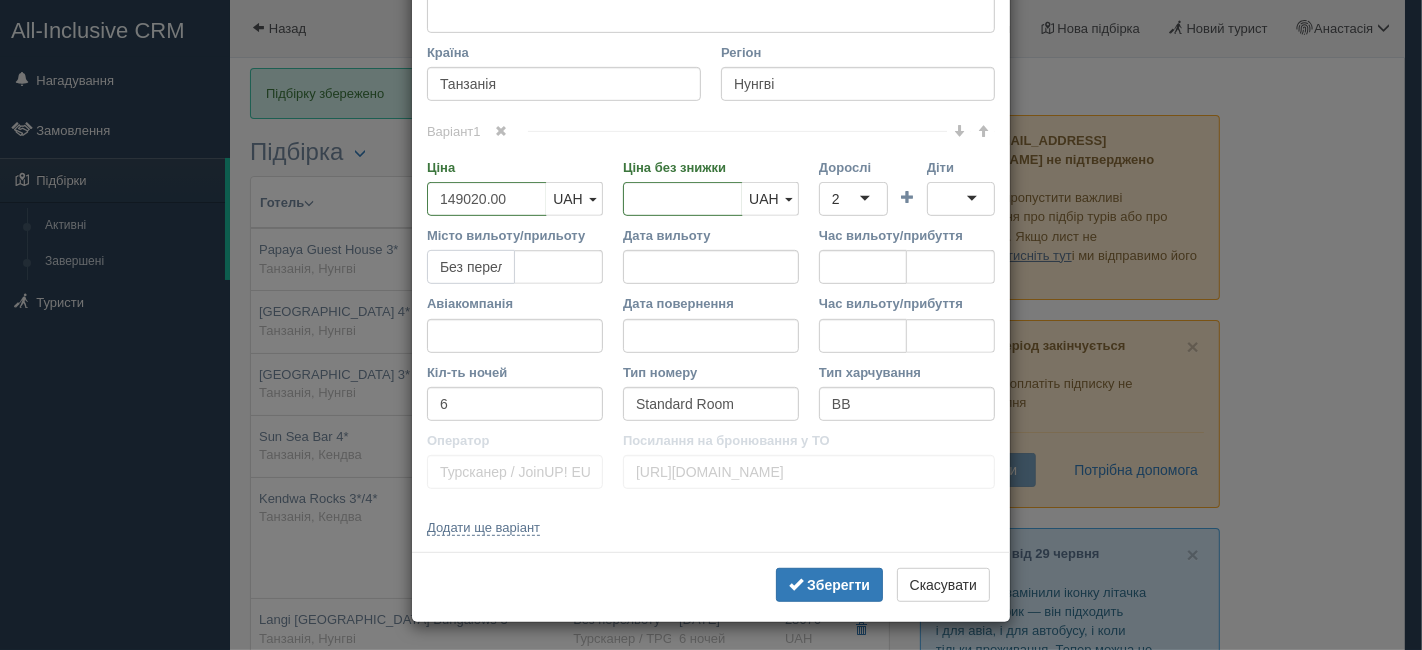scroll, scrollTop: 0, scrollLeft: 31, axis: horizontal 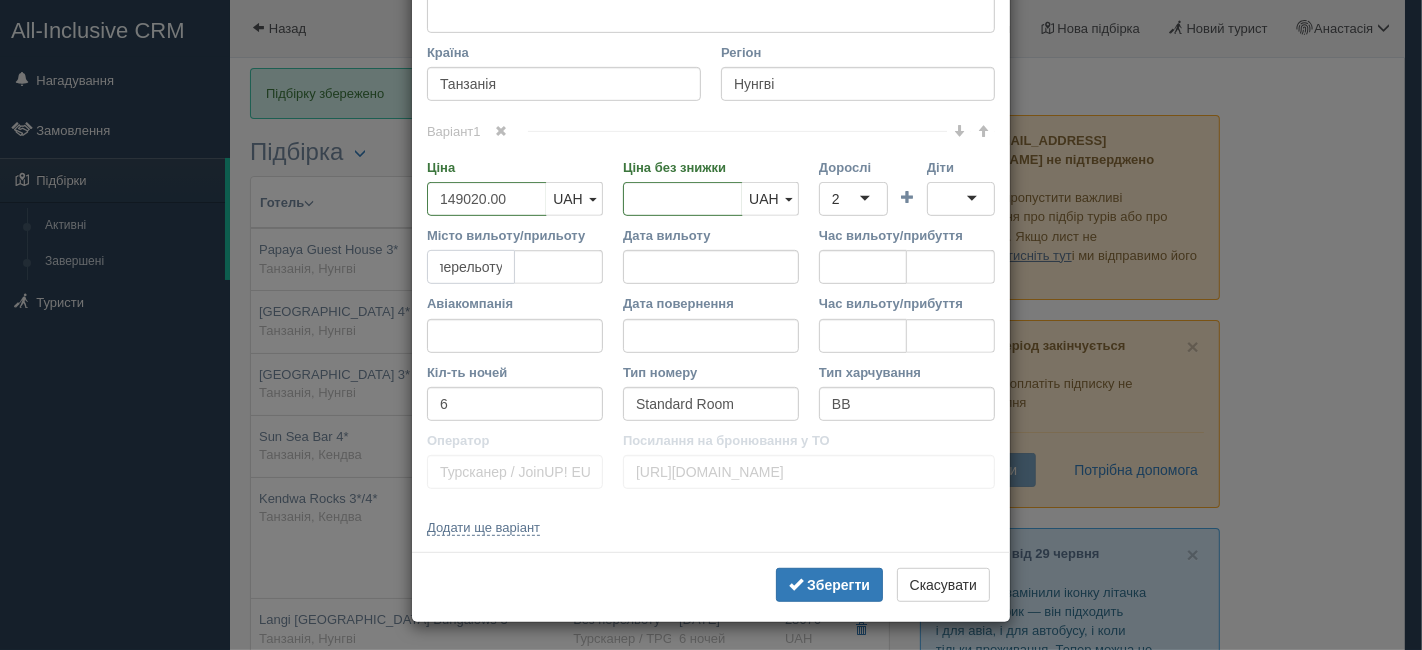 drag, startPoint x: 429, startPoint y: 265, endPoint x: 562, endPoint y: 279, distance: 133.73482 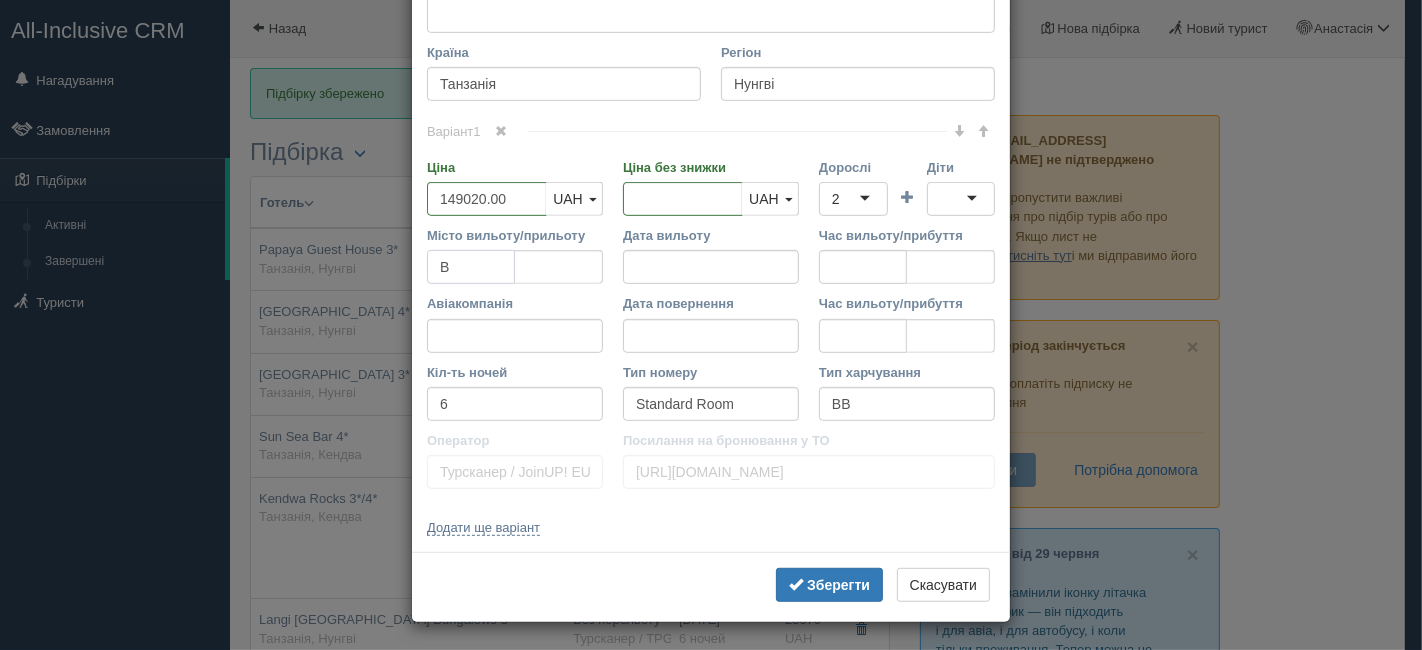 scroll, scrollTop: 0, scrollLeft: 0, axis: both 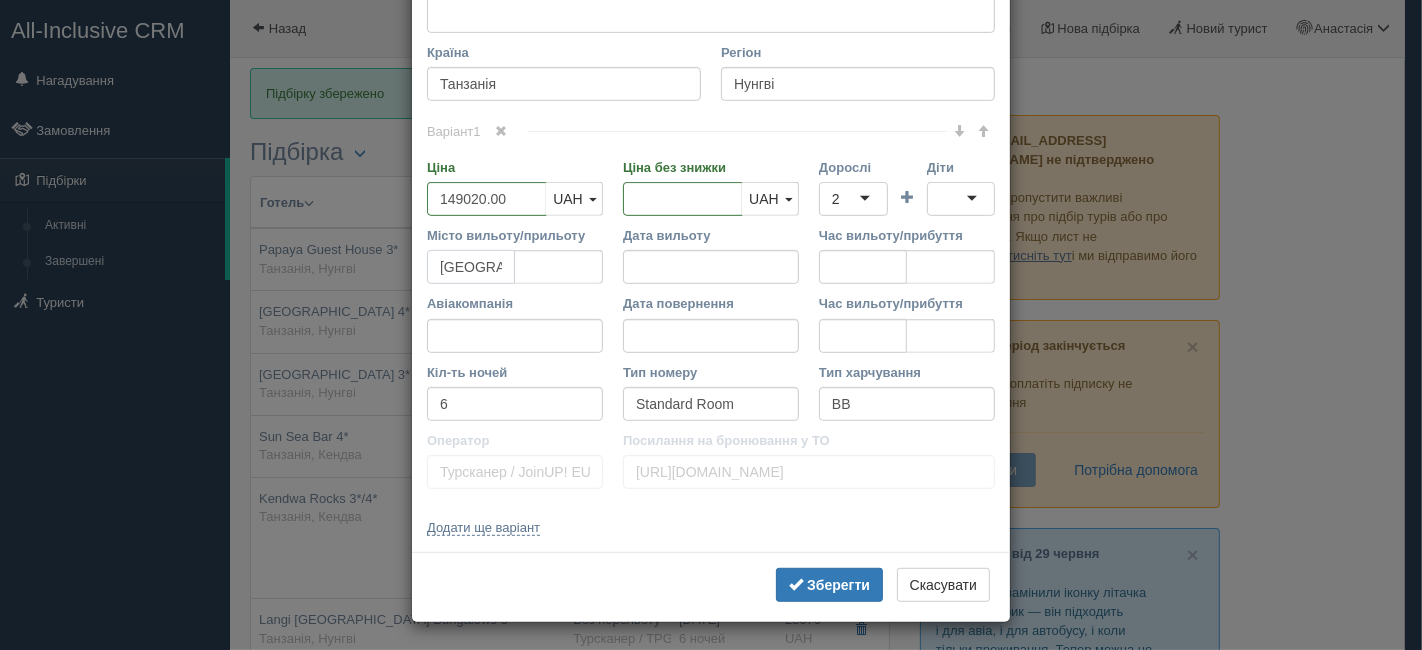 type on "[GEOGRAPHIC_DATA]" 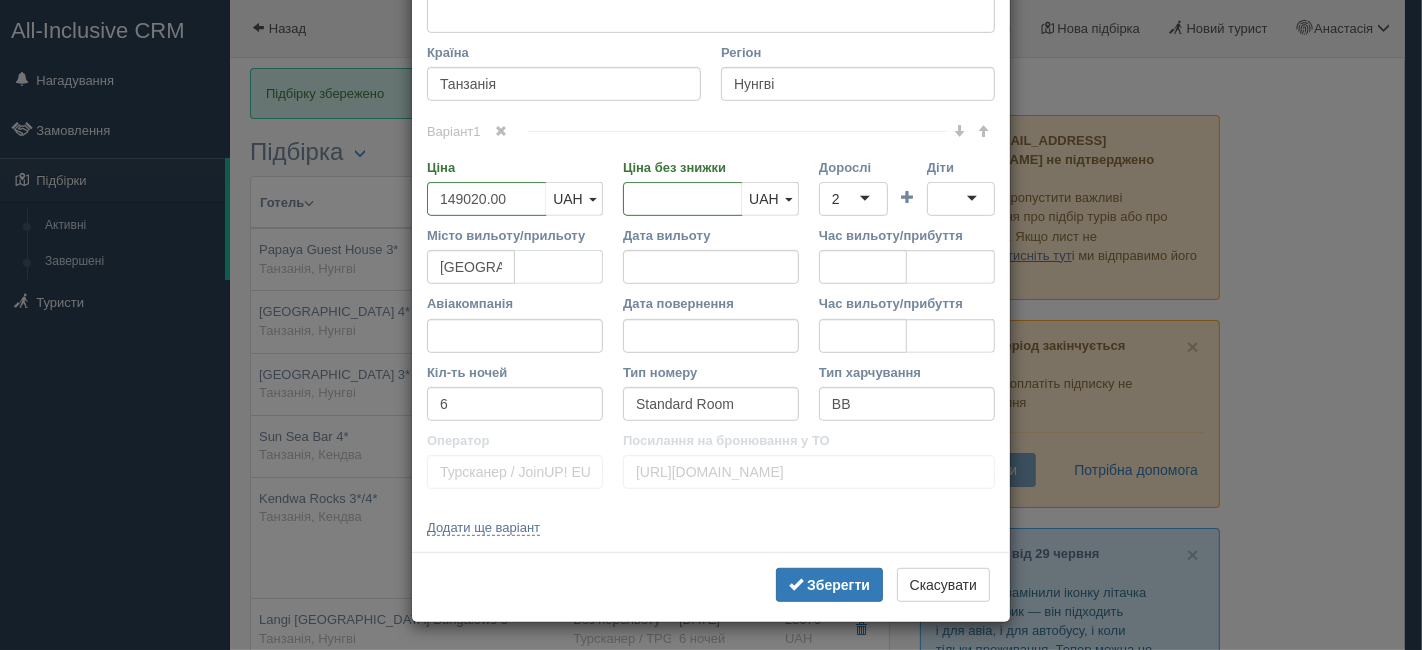 click at bounding box center [559, 267] 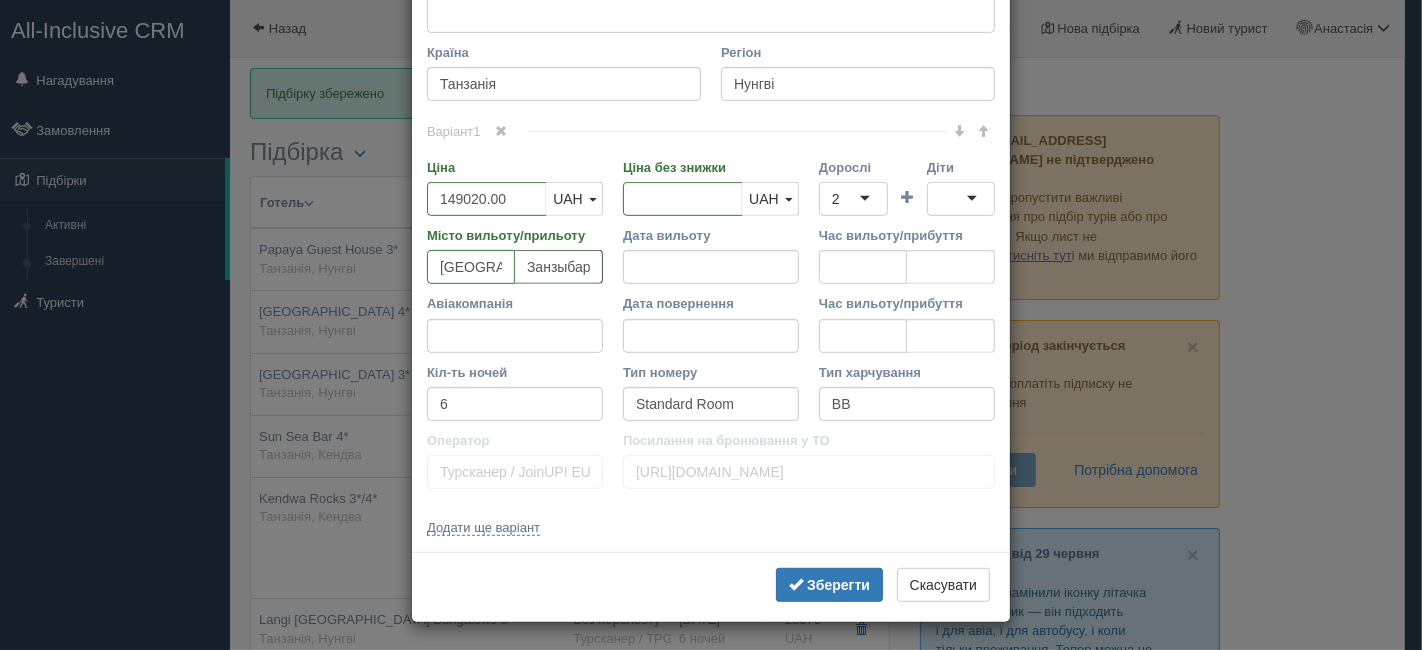click on "Занзыбар" at bounding box center (559, 267) 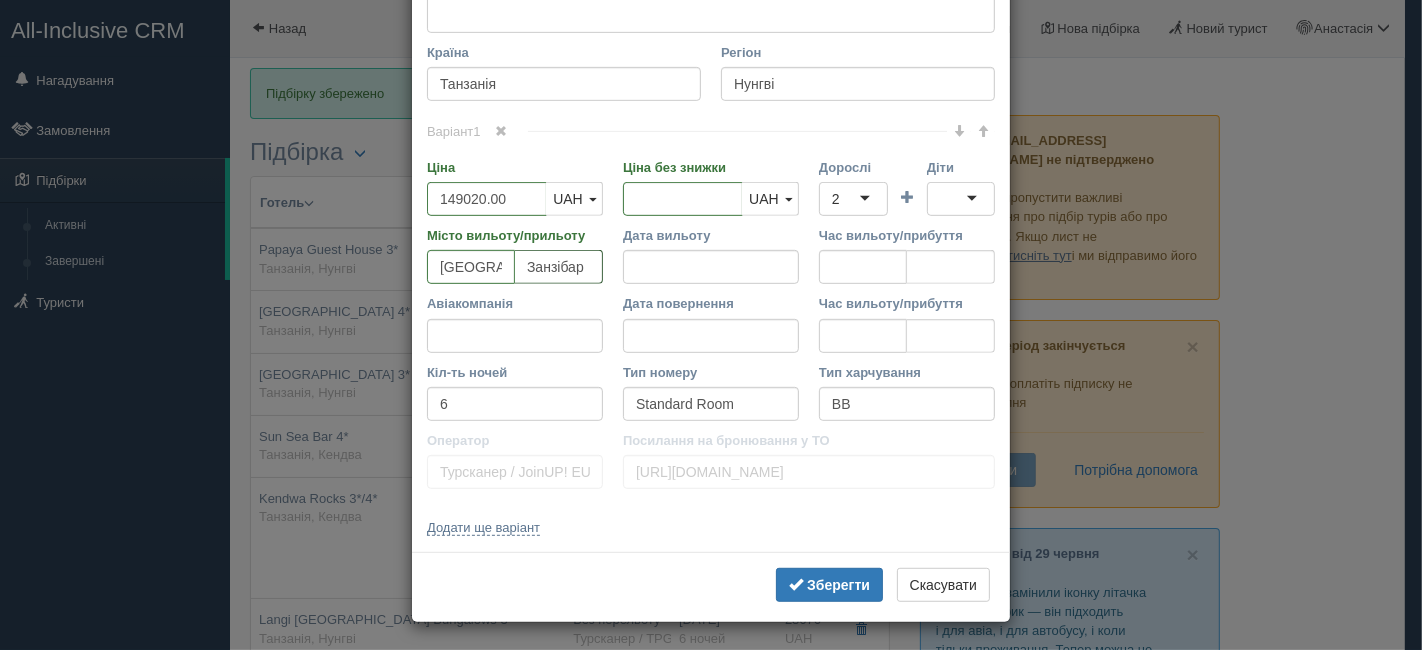 type on "Занзібар" 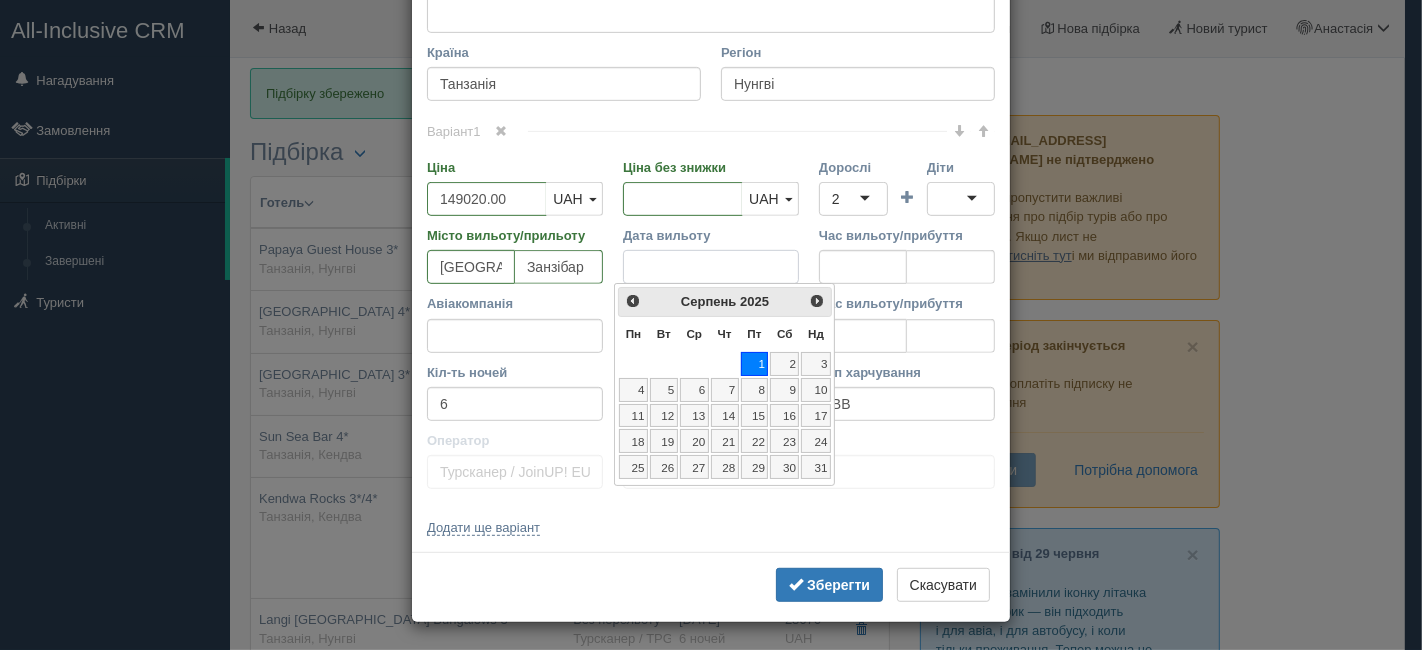 click on "Дата вильоту" at bounding box center (711, 267) 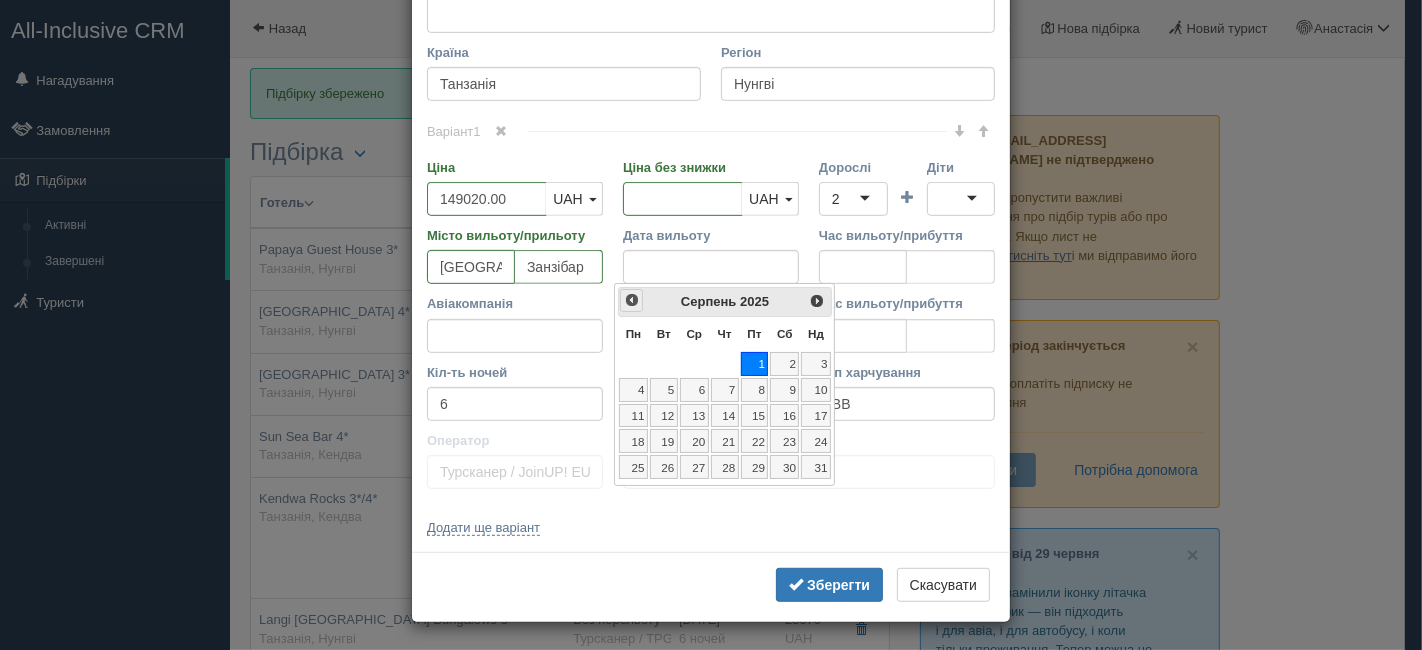click on "<Попер" at bounding box center [632, 300] 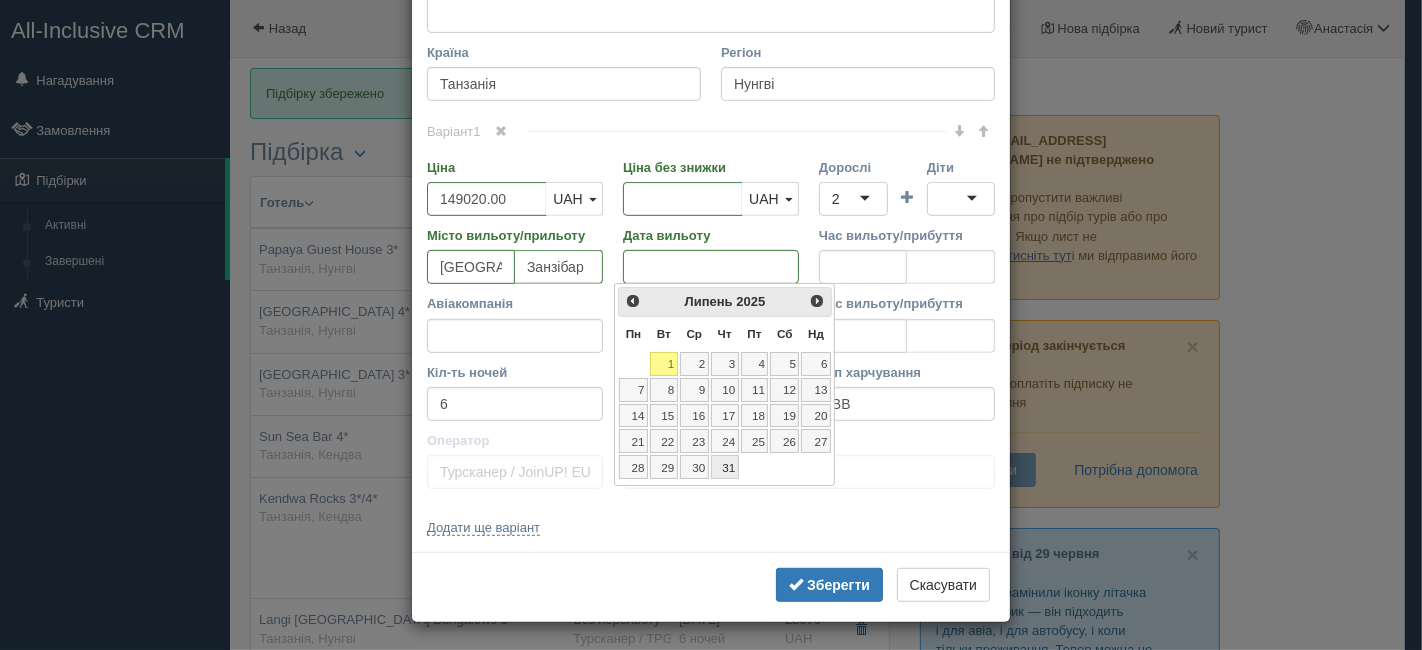 click on "31" at bounding box center [725, 467] 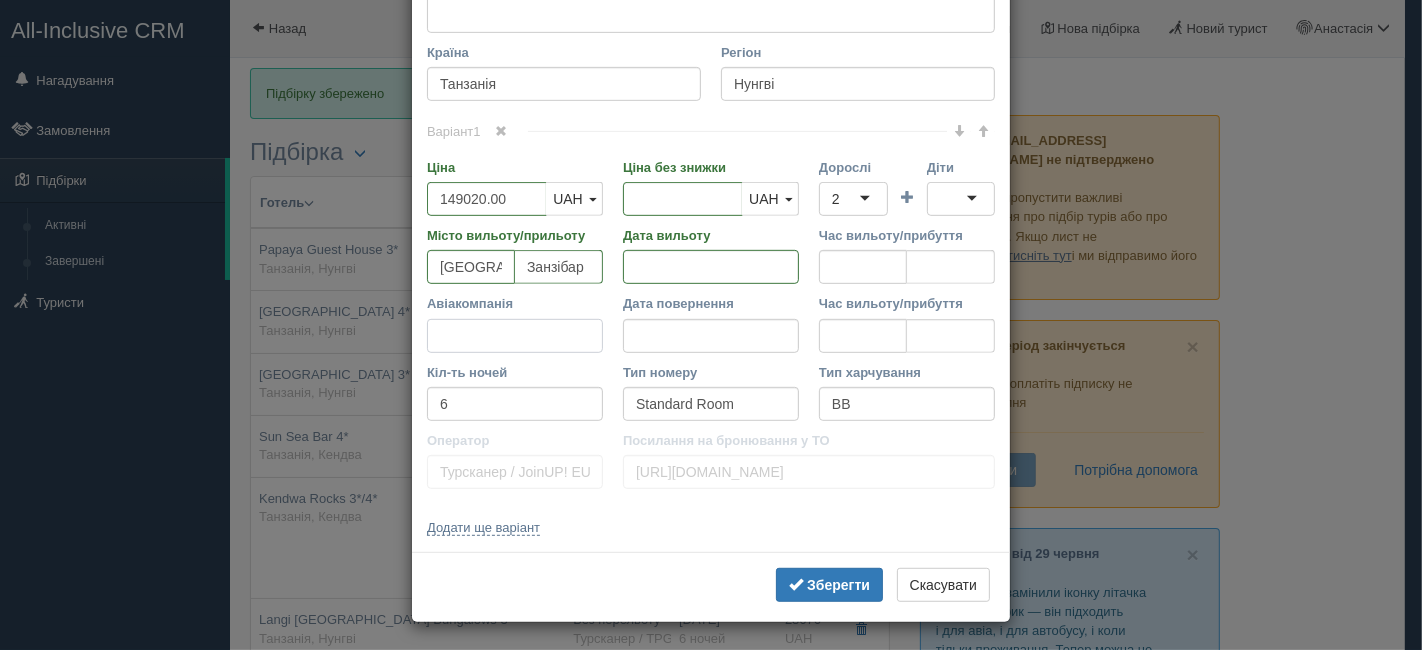 click on "Авіакомпанія" at bounding box center (515, 336) 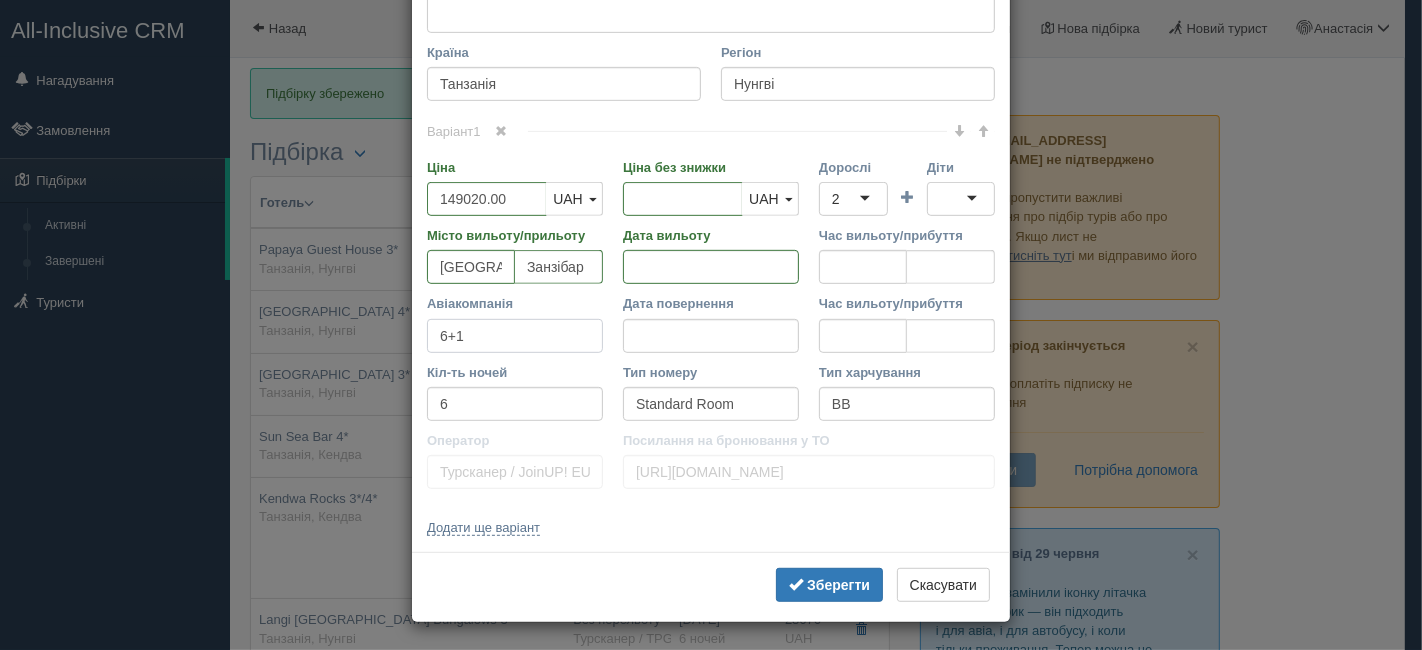 type on "6+1" 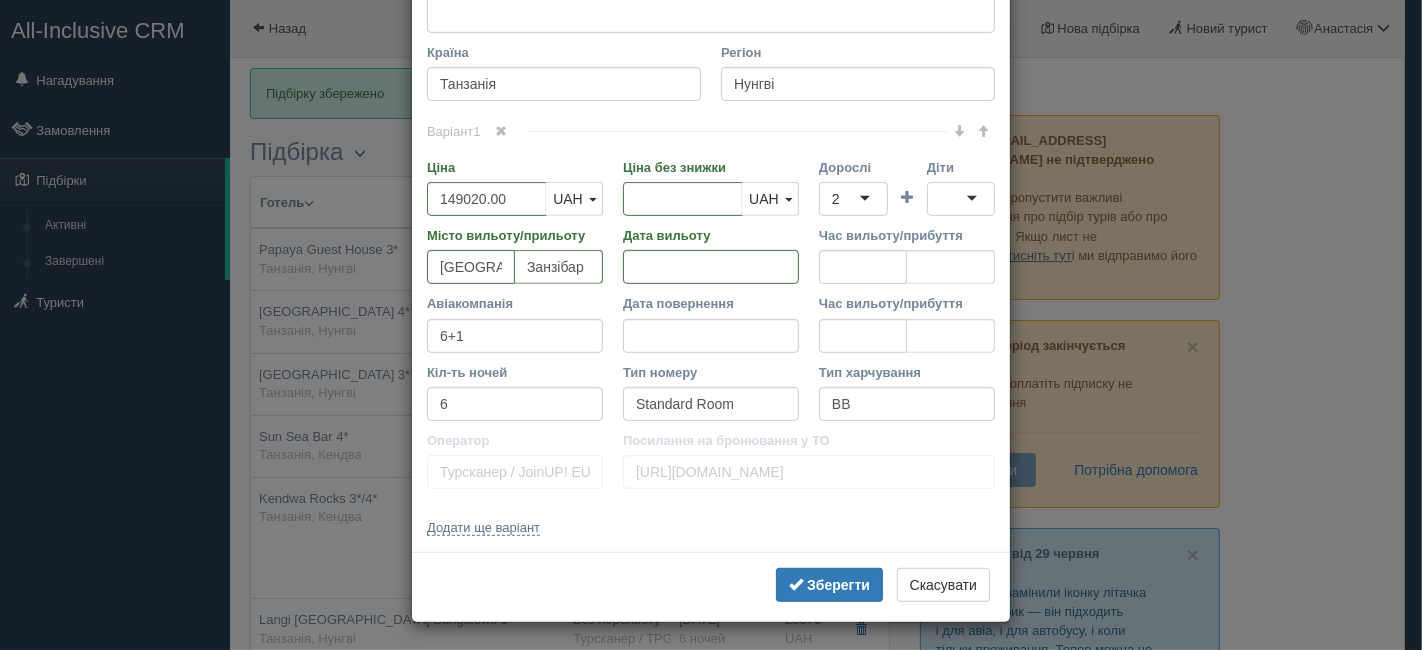 click on "Назва готелю
[GEOGRAPHIC_DATA] 3*
Посилання на готель для туриста
Фото готелю (посилання на картинку)
Не вдалось завантажити фото. Можливо, Ви скопіювали посилання на сторінку, а не на картинку
Коментар
Основний опис
Додатковий опис
Закріпити
Збережено
Необхідно вказати назву готелю і країну
[PERSON_NAME]" at bounding box center (711, -81) 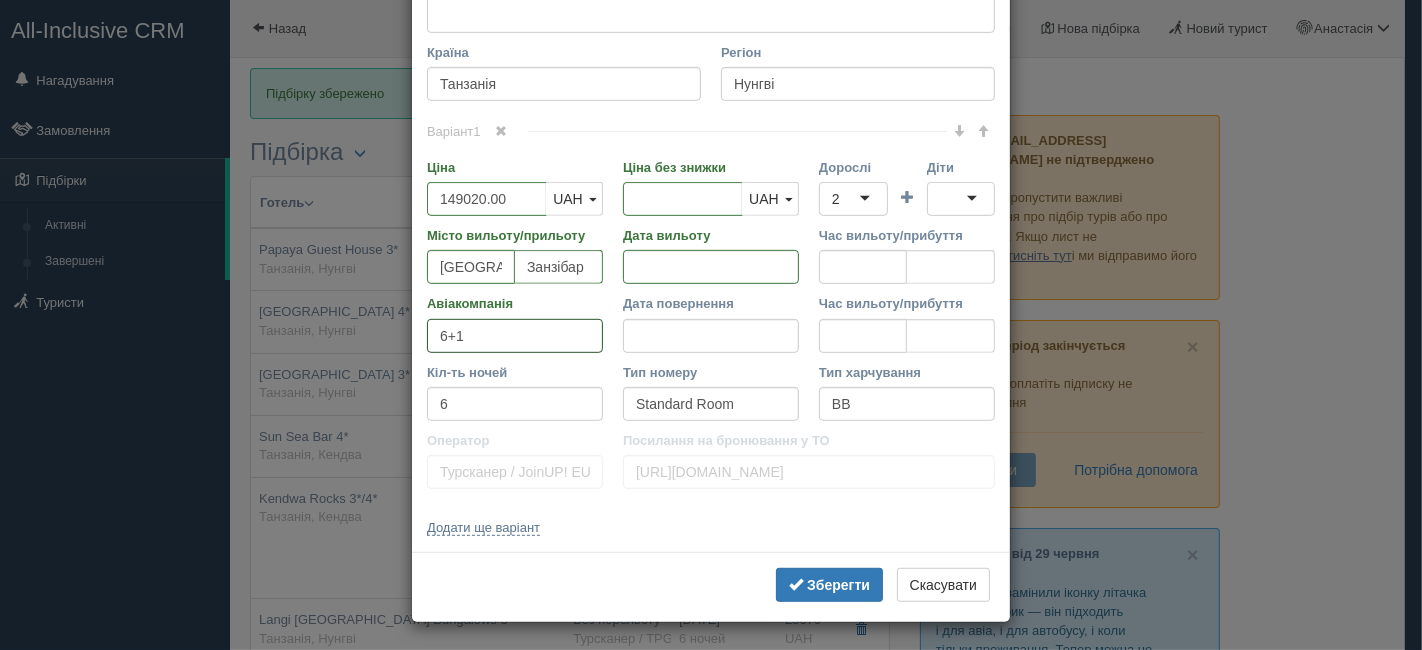 drag, startPoint x: 457, startPoint y: 334, endPoint x: 367, endPoint y: 324, distance: 90.55385 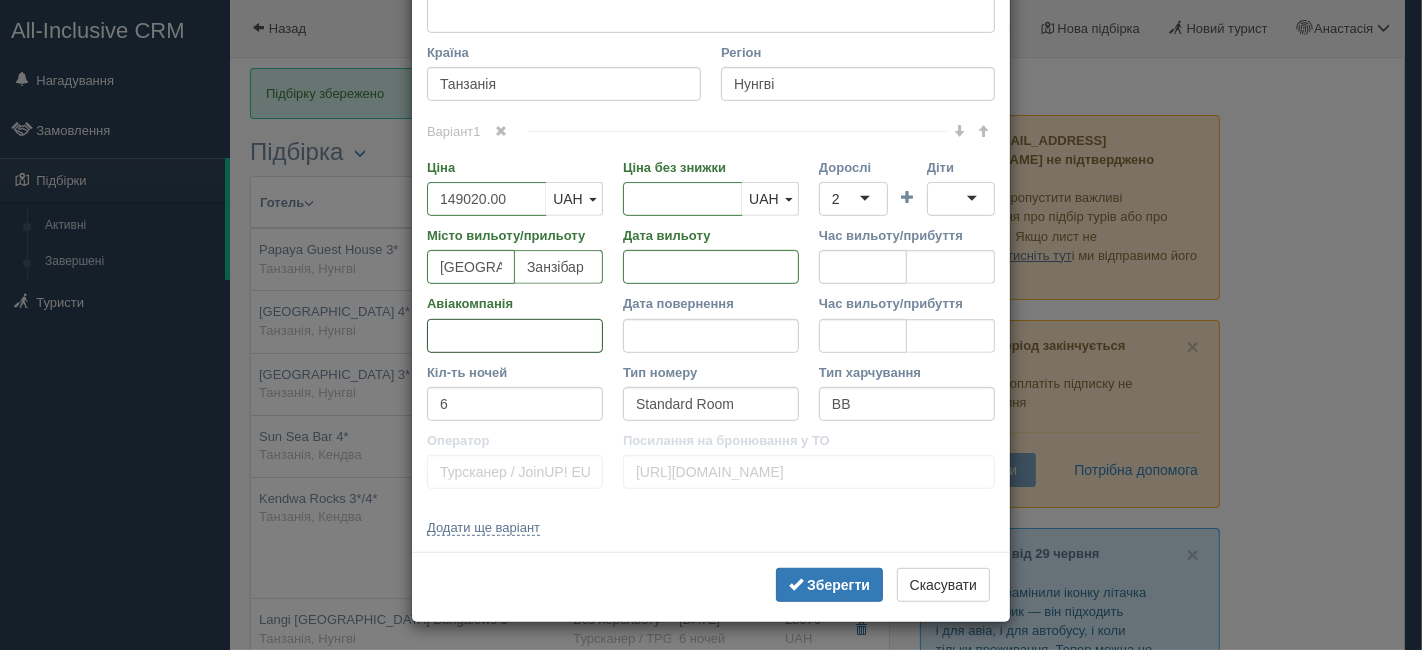 type 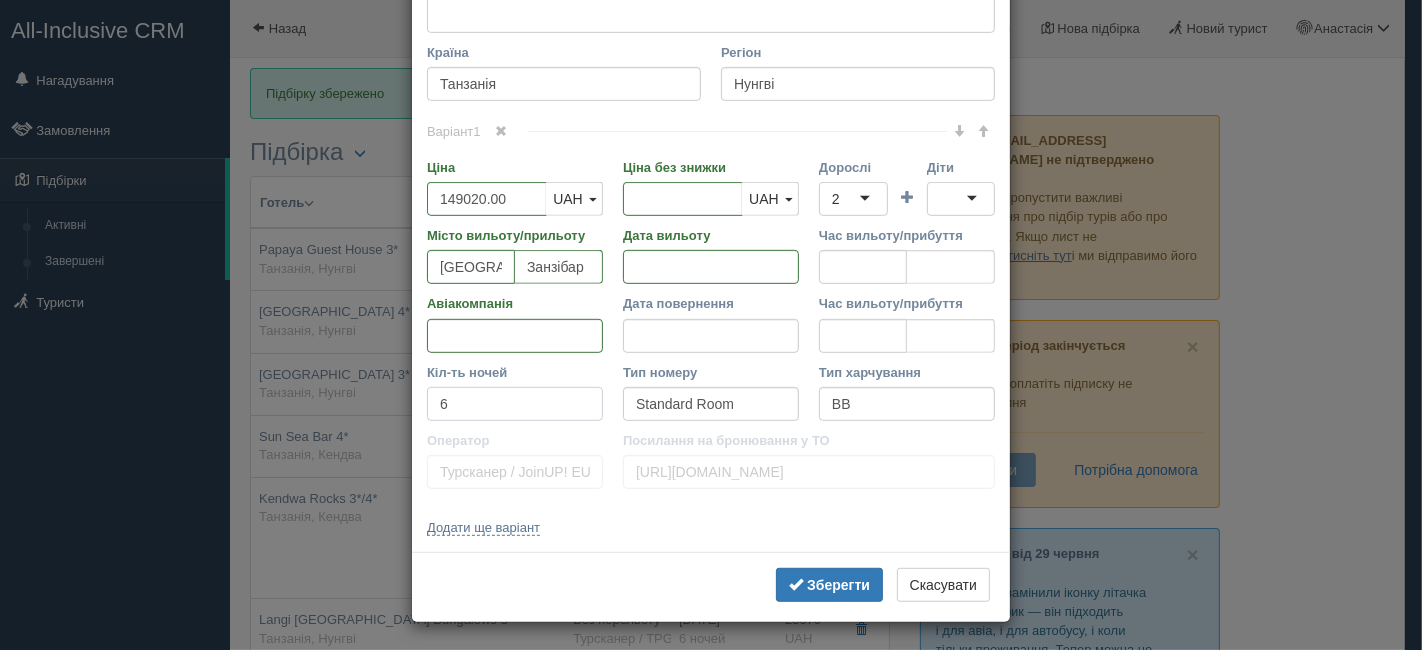 click on "6" at bounding box center [515, 404] 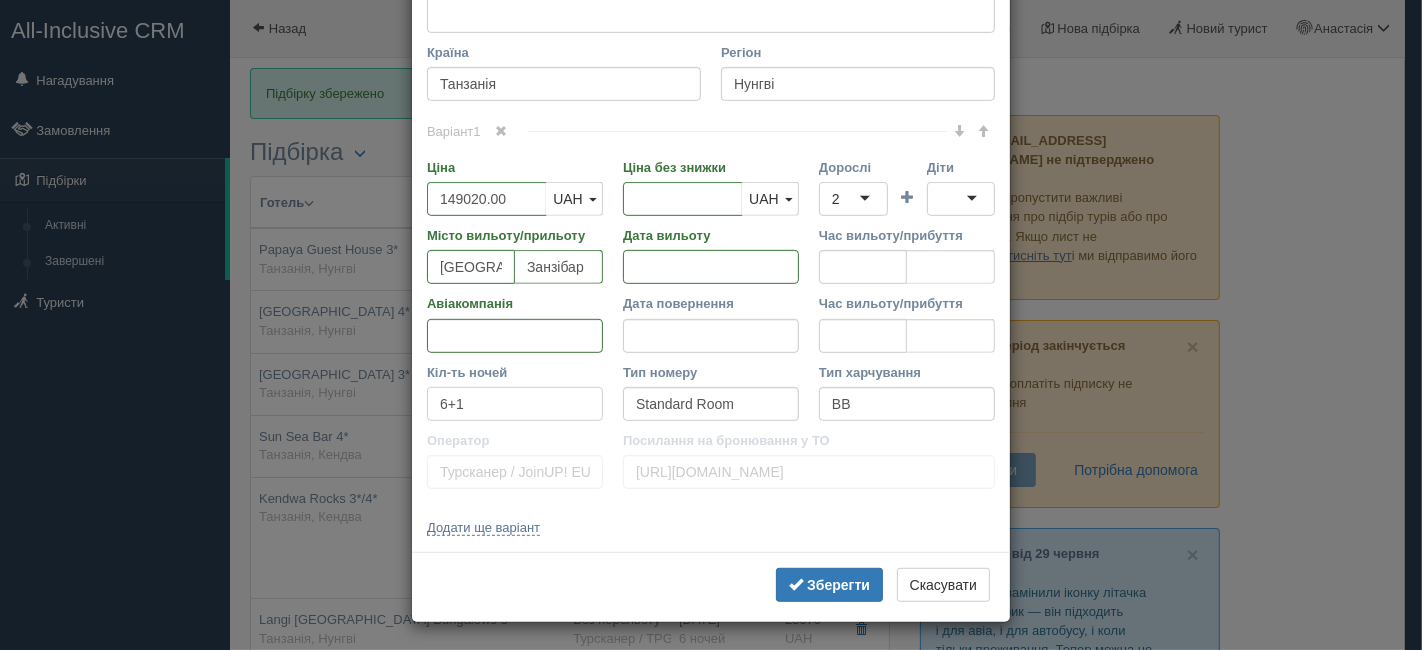 type on "6+1" 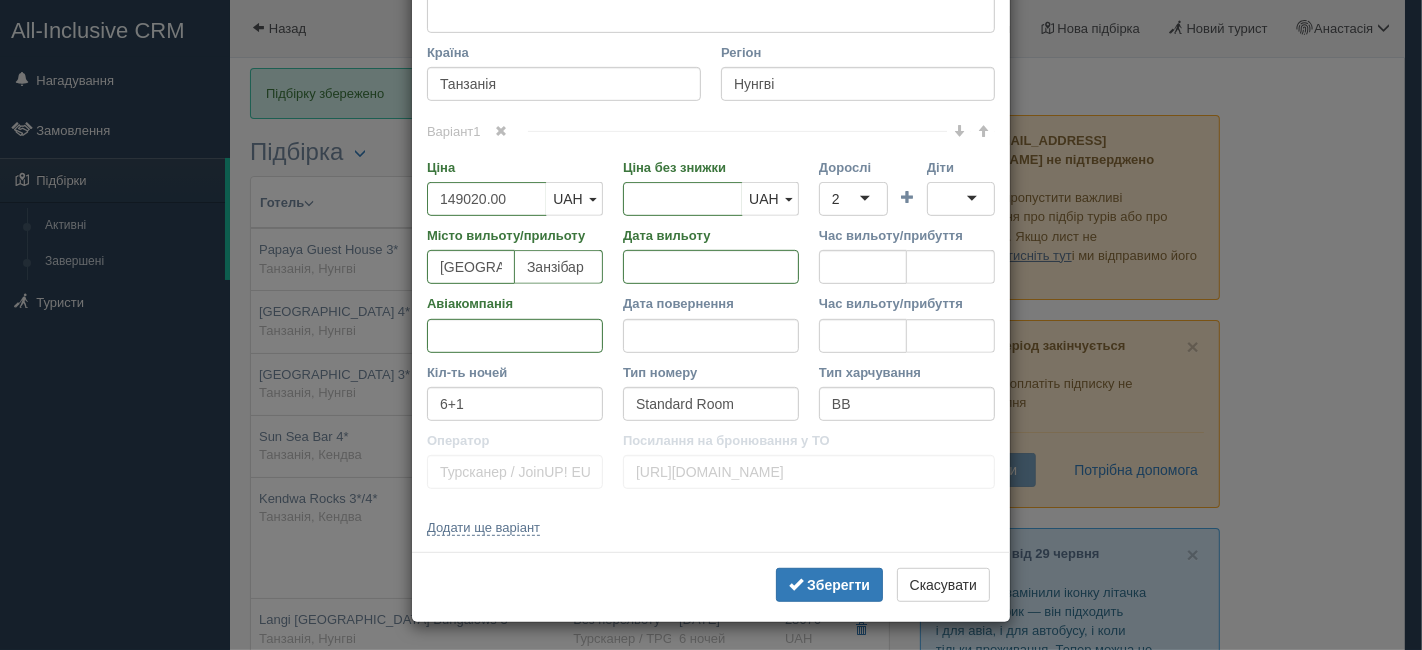 click on "Назва готелю
[GEOGRAPHIC_DATA] 3*
Посилання на готель для туриста
Фото готелю (посилання на картинку)
Не вдалось завантажити фото. Можливо, Ви скопіювали посилання на сторінку, а не на картинку
Коментар
Основний опис
Додатковий опис
Закріпити
Збережено
Необхідно вказати назву готелю і країну
[PERSON_NAME]" at bounding box center [711, -81] 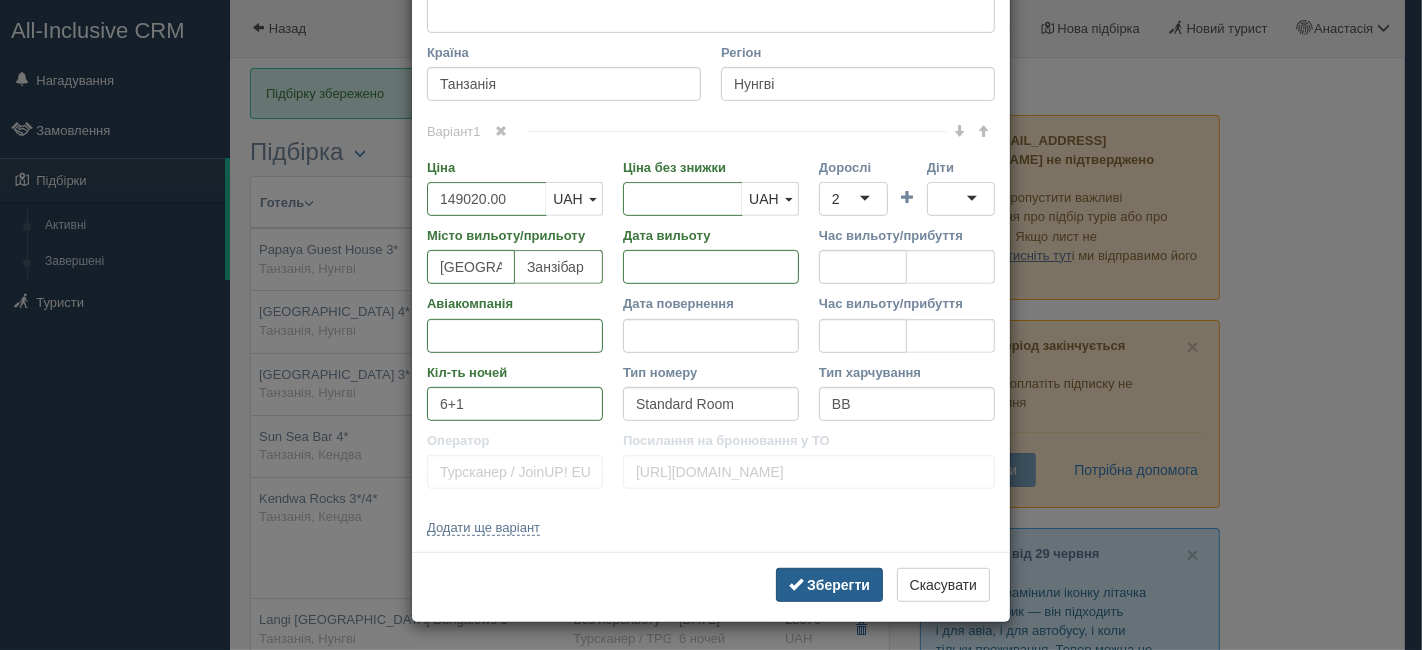 click on "Зберегти" at bounding box center [838, 585] 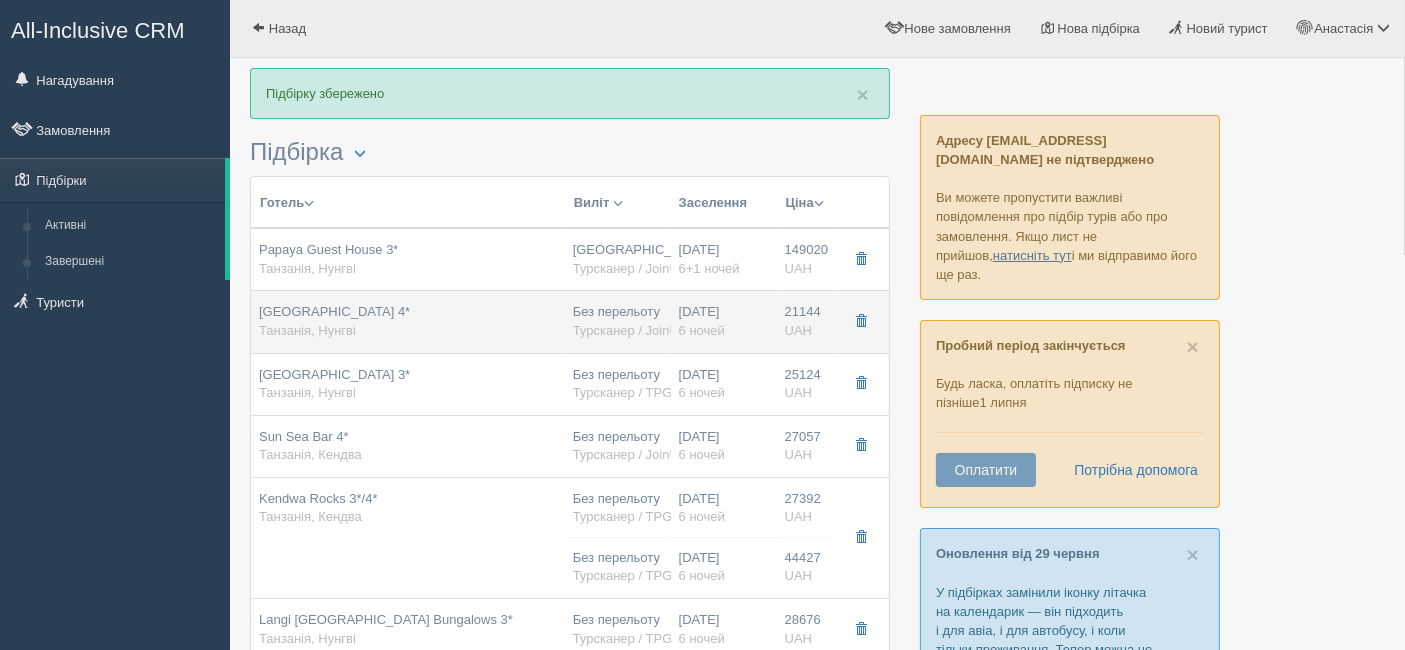 click on "Танзанія, Нунгві" at bounding box center [307, 330] 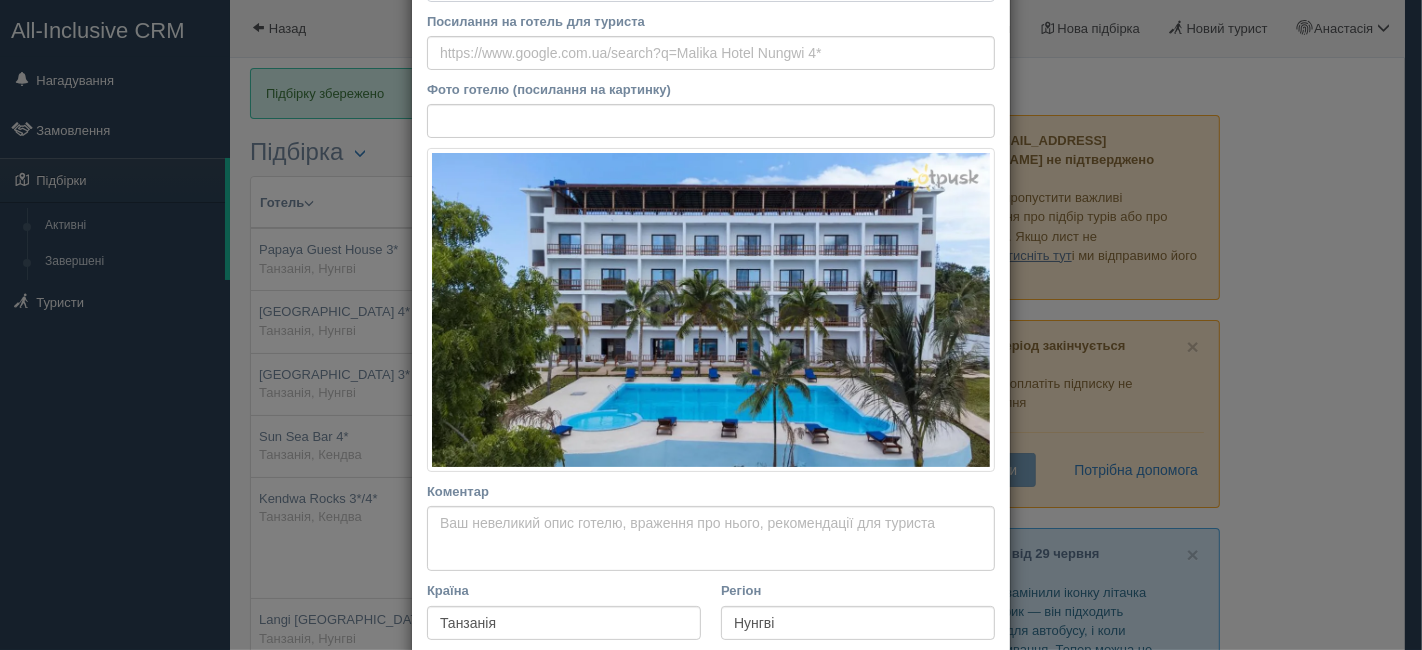 scroll, scrollTop: 555, scrollLeft: 0, axis: vertical 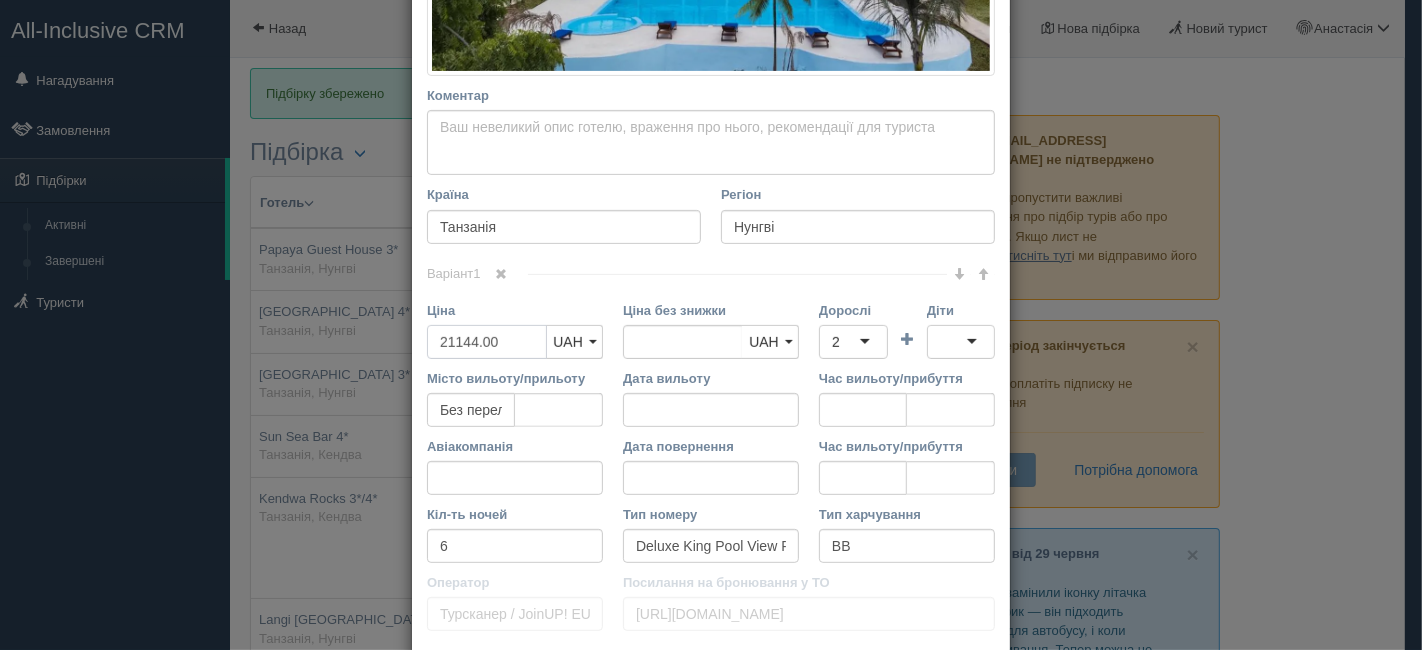 drag, startPoint x: 431, startPoint y: 335, endPoint x: 468, endPoint y: 344, distance: 38.078865 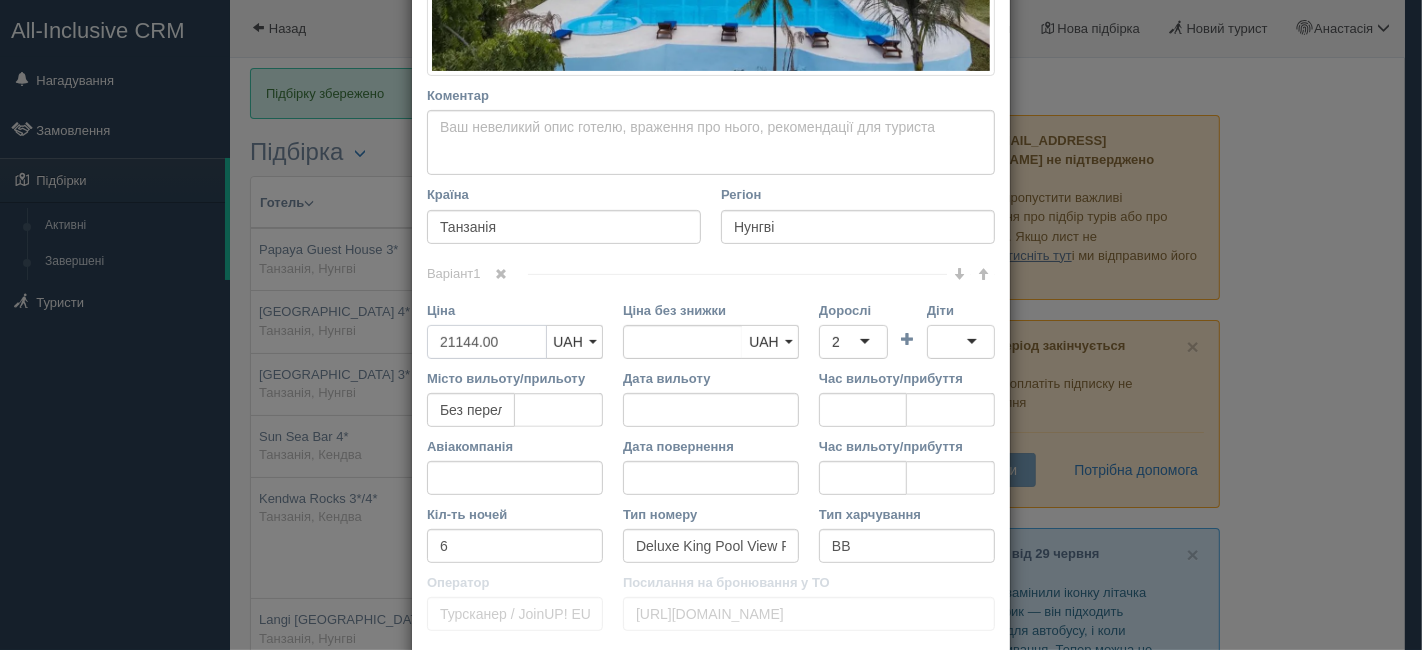click on "21144.00" at bounding box center [487, 342] 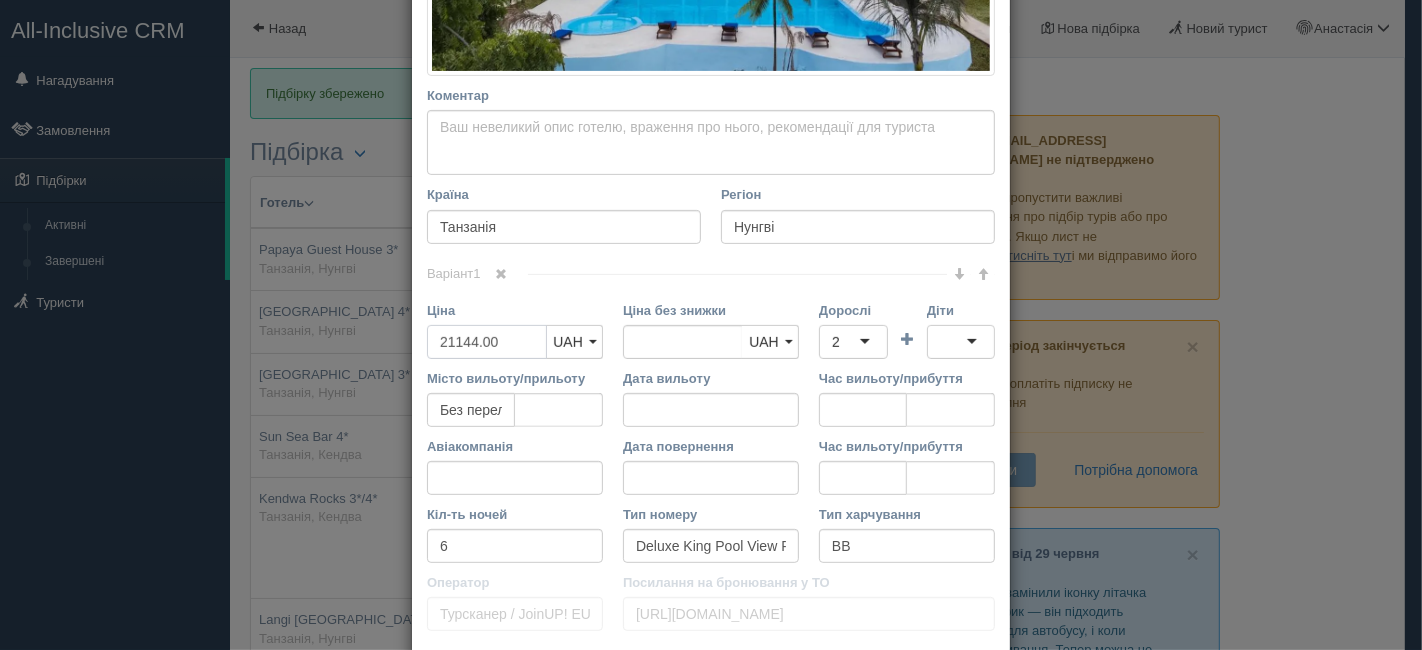 type on "1.00" 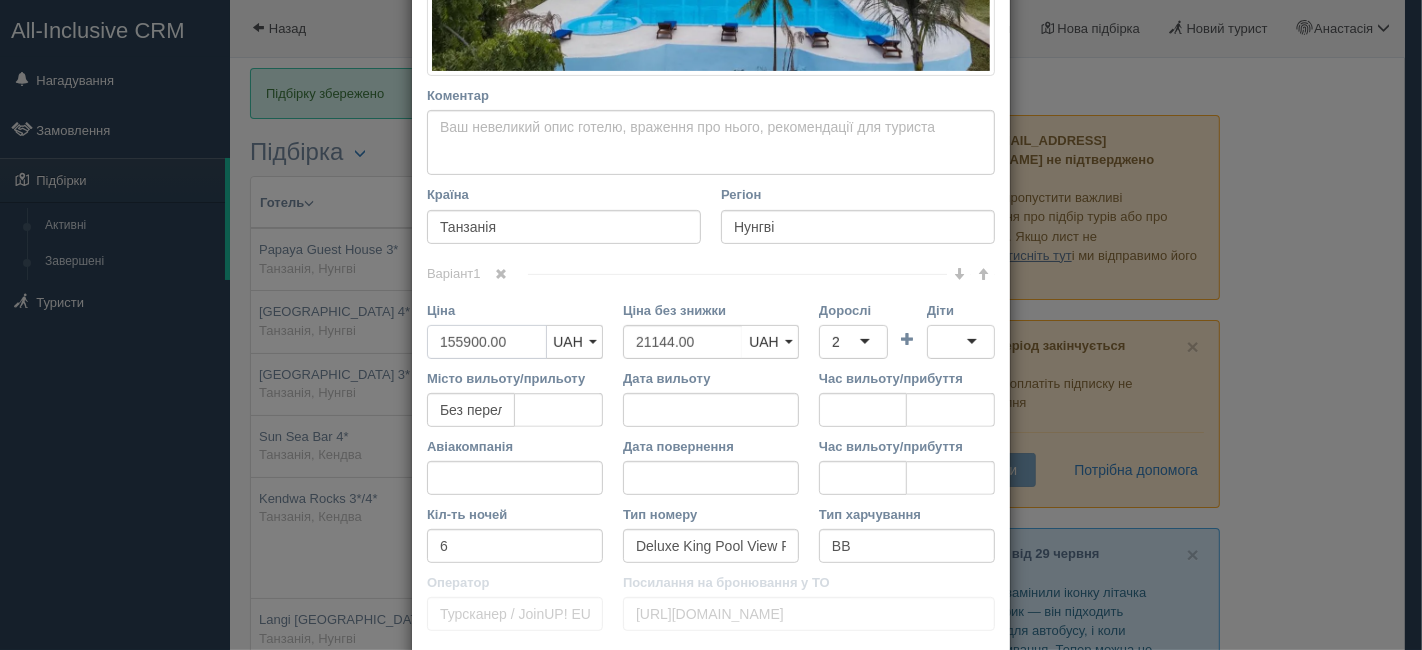 type on "155900.00" 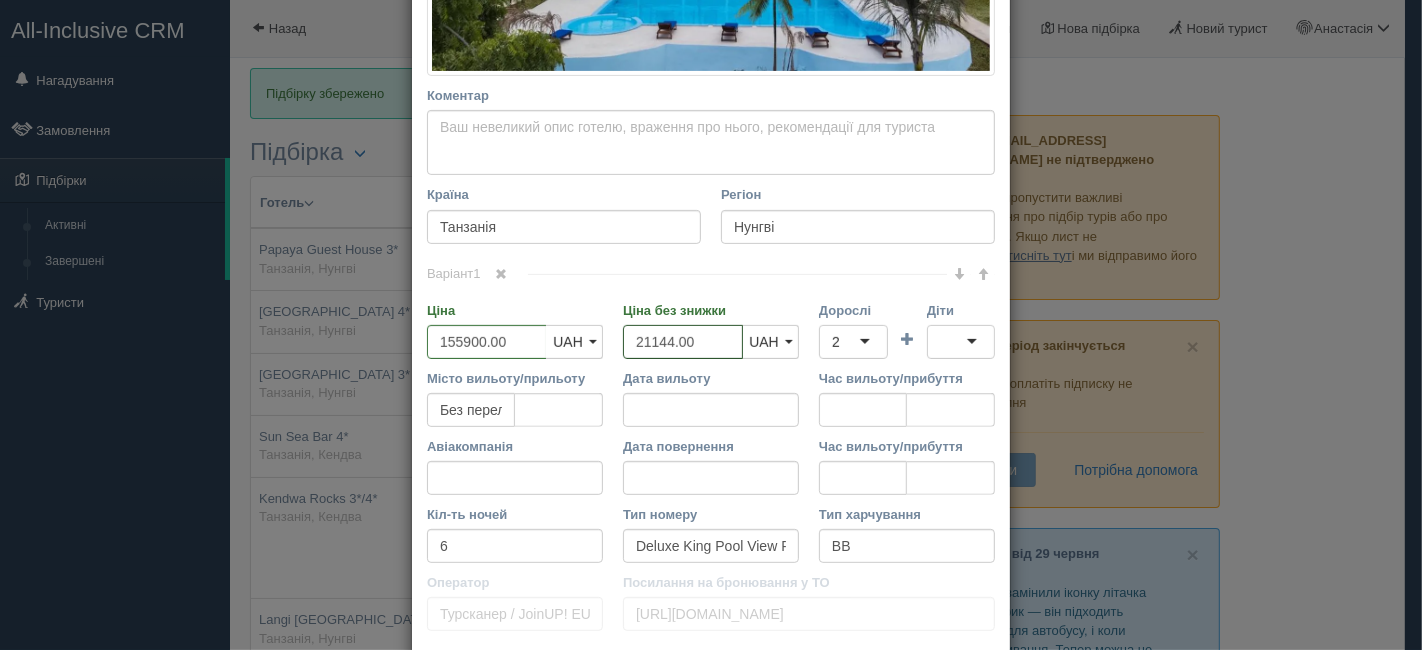 drag, startPoint x: 695, startPoint y: 332, endPoint x: 613, endPoint y: 327, distance: 82.1523 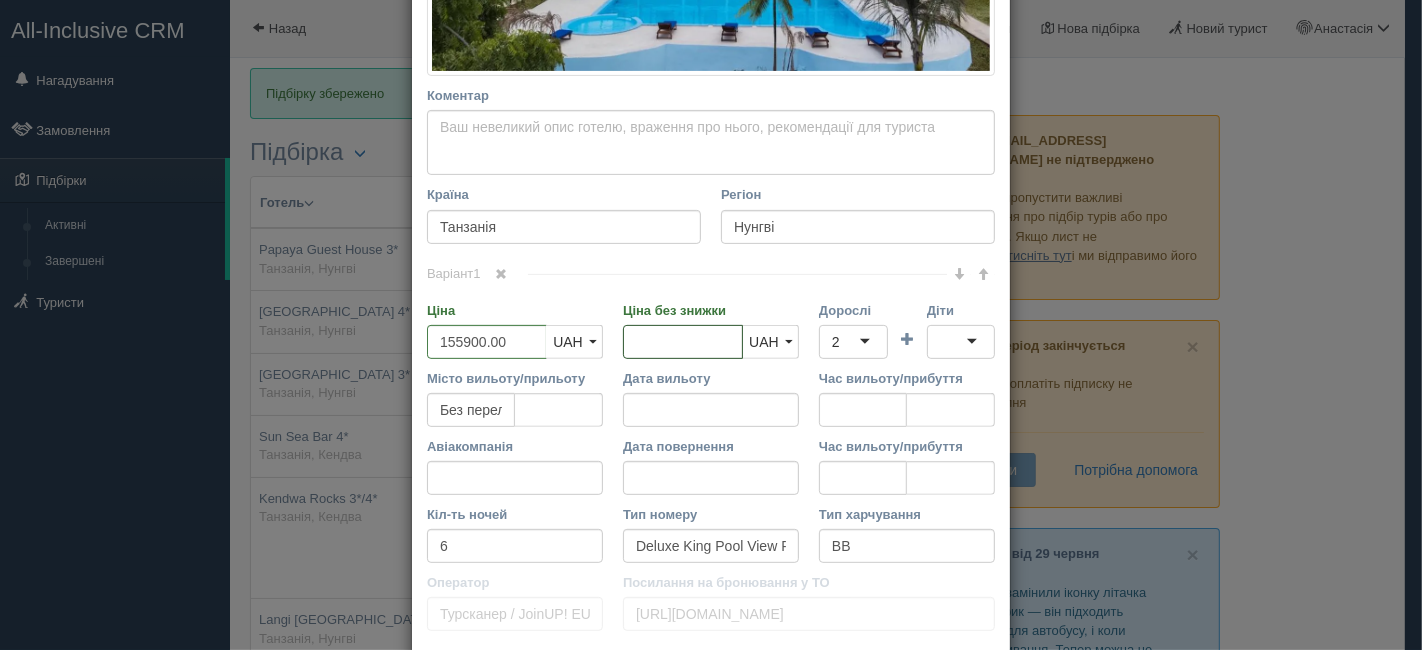 type 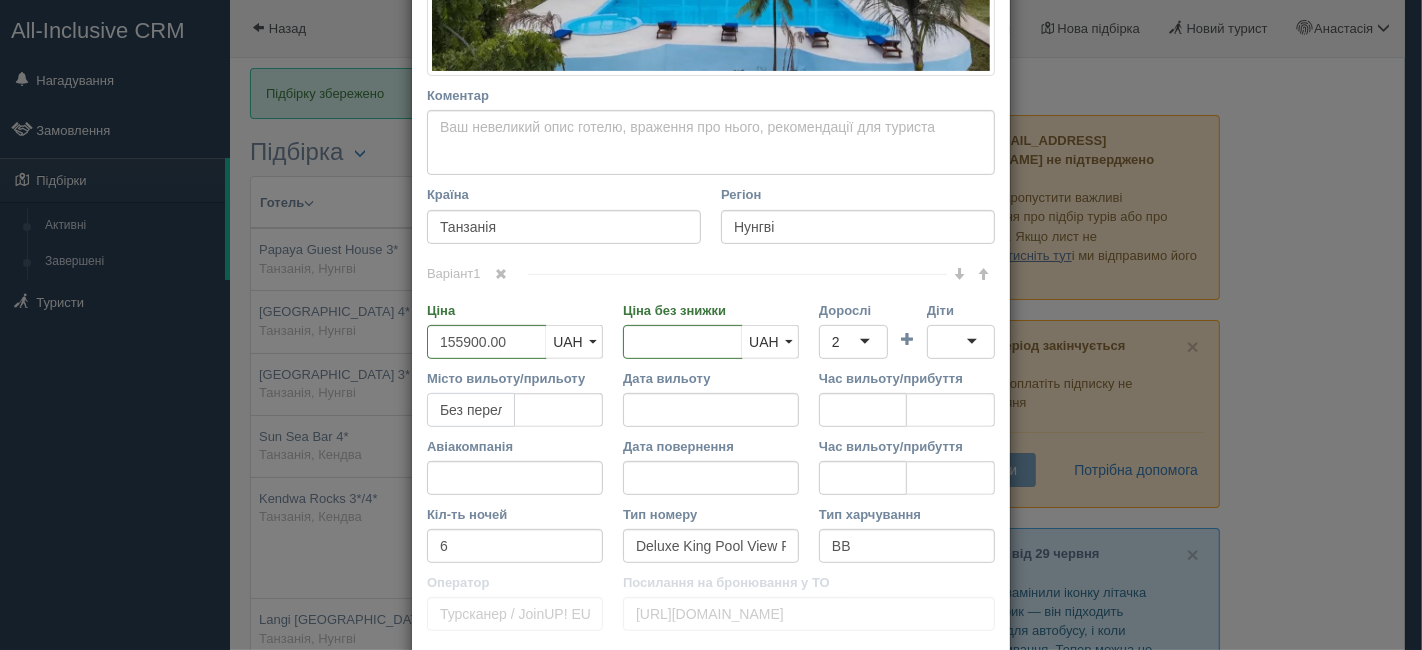 scroll, scrollTop: 0, scrollLeft: 31, axis: horizontal 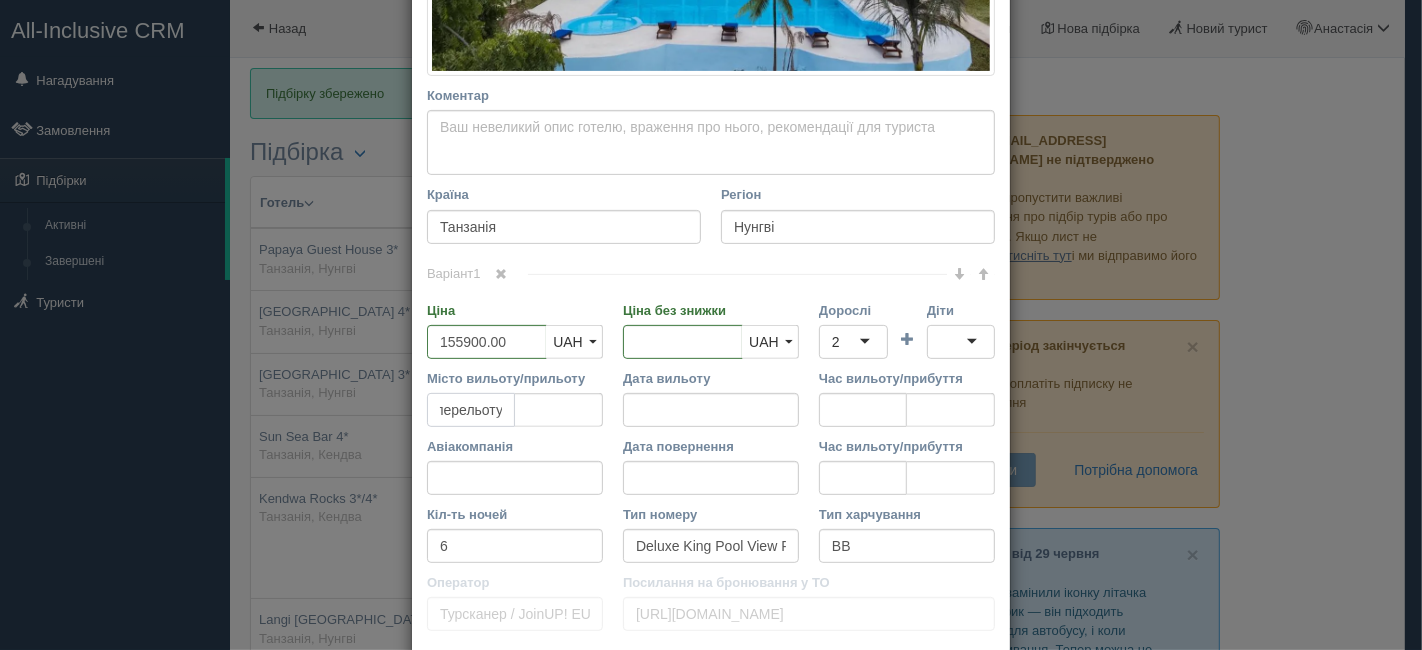 drag, startPoint x: 430, startPoint y: 398, endPoint x: 525, endPoint y: 406, distance: 95.33625 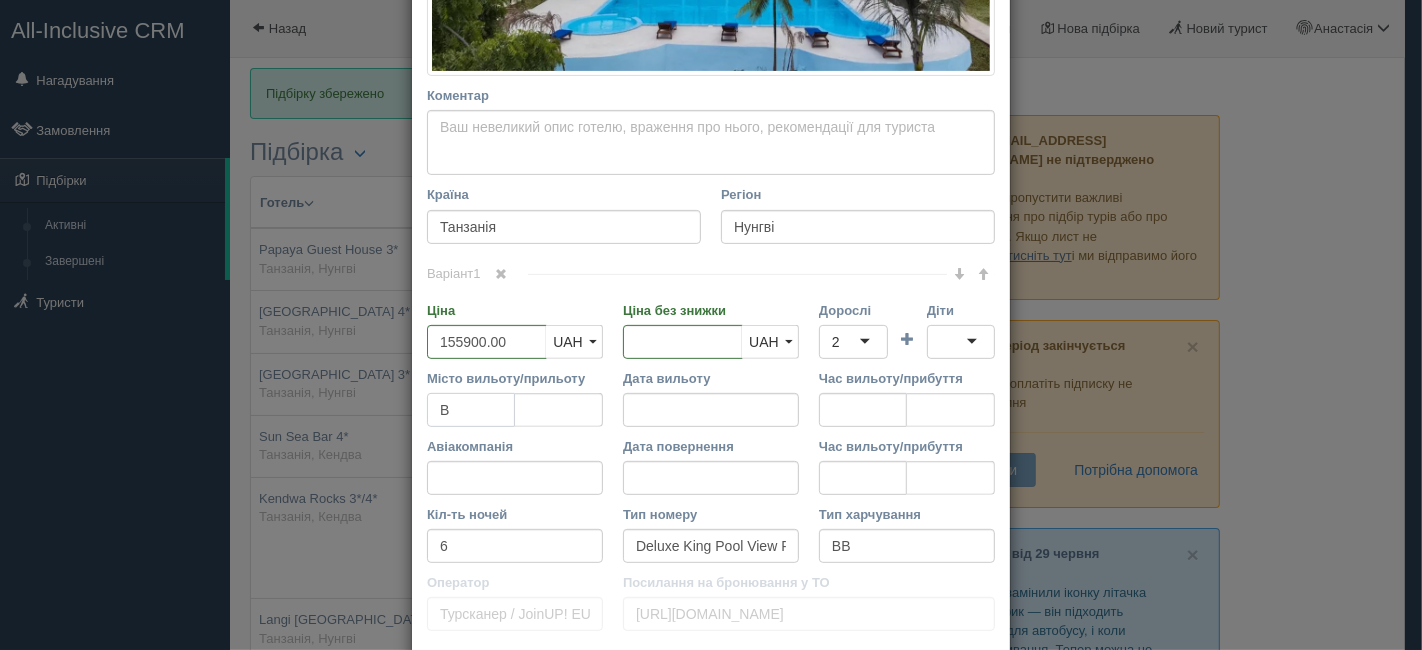 scroll, scrollTop: 0, scrollLeft: 0, axis: both 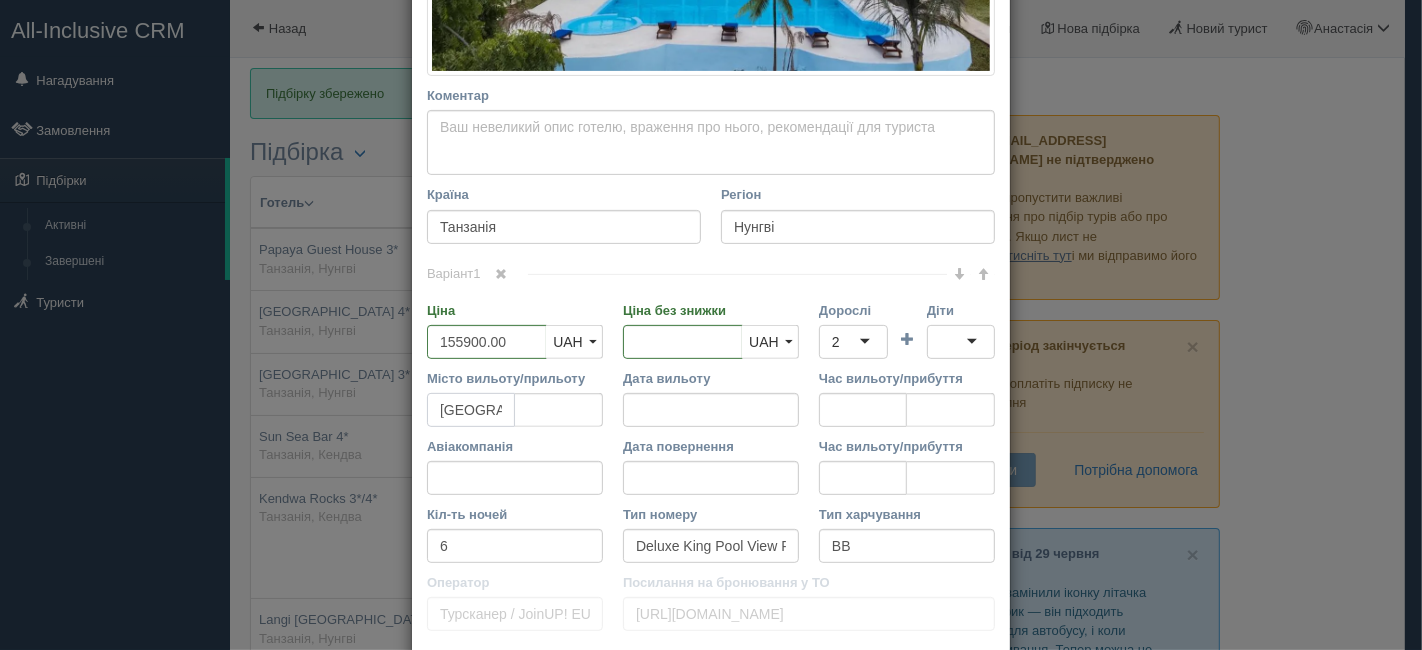 type on "[GEOGRAPHIC_DATA]" 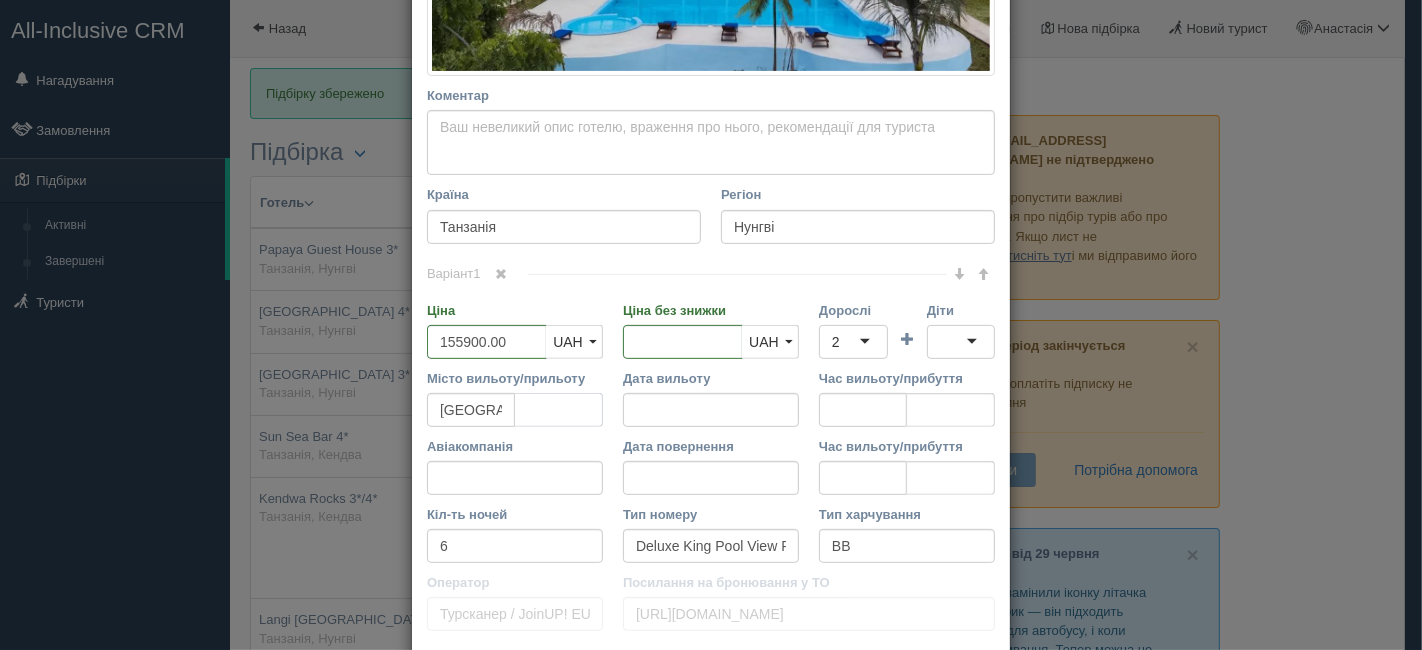 click at bounding box center (559, 410) 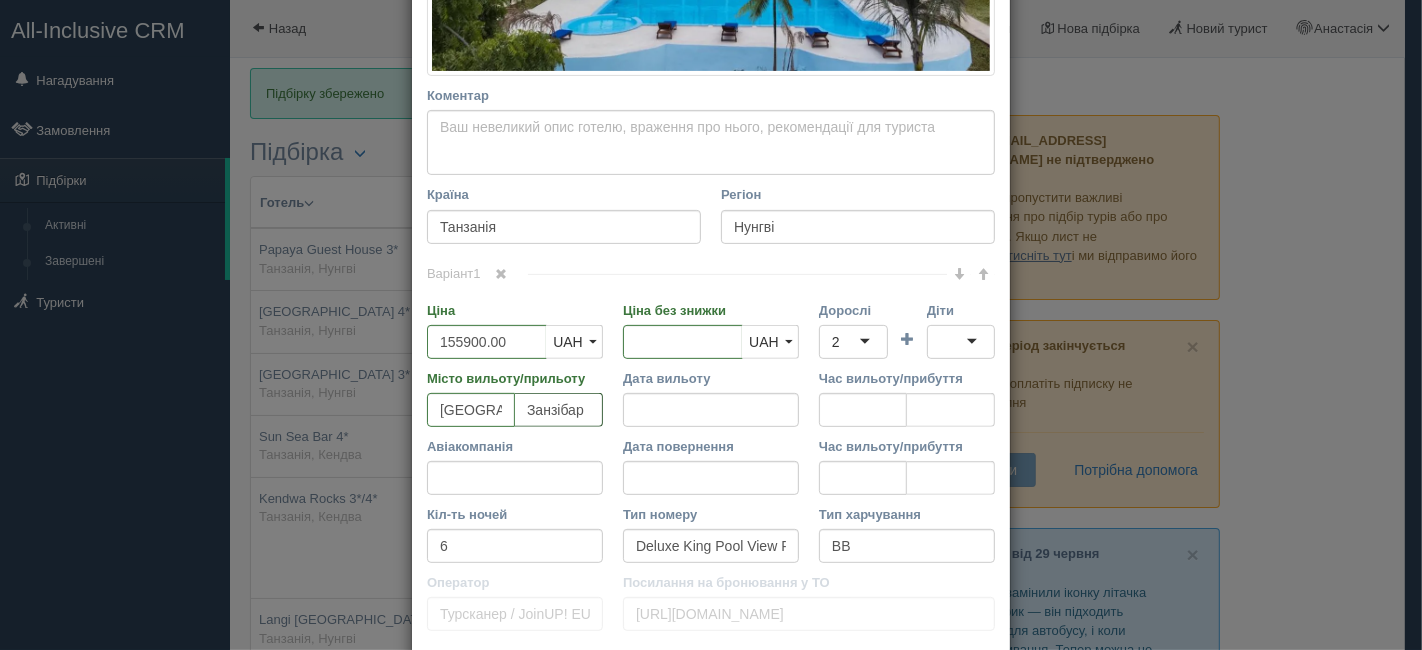 type on "Занзібар" 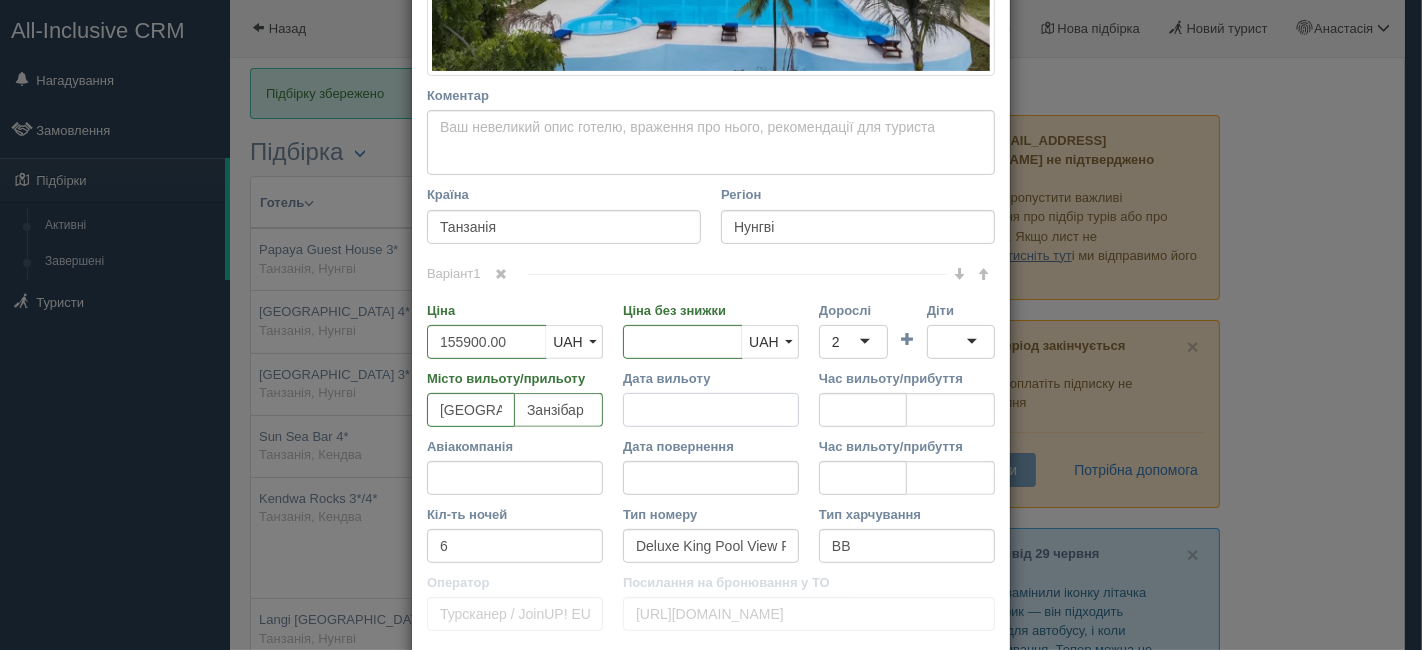 click on "Дата вильоту" at bounding box center [711, 410] 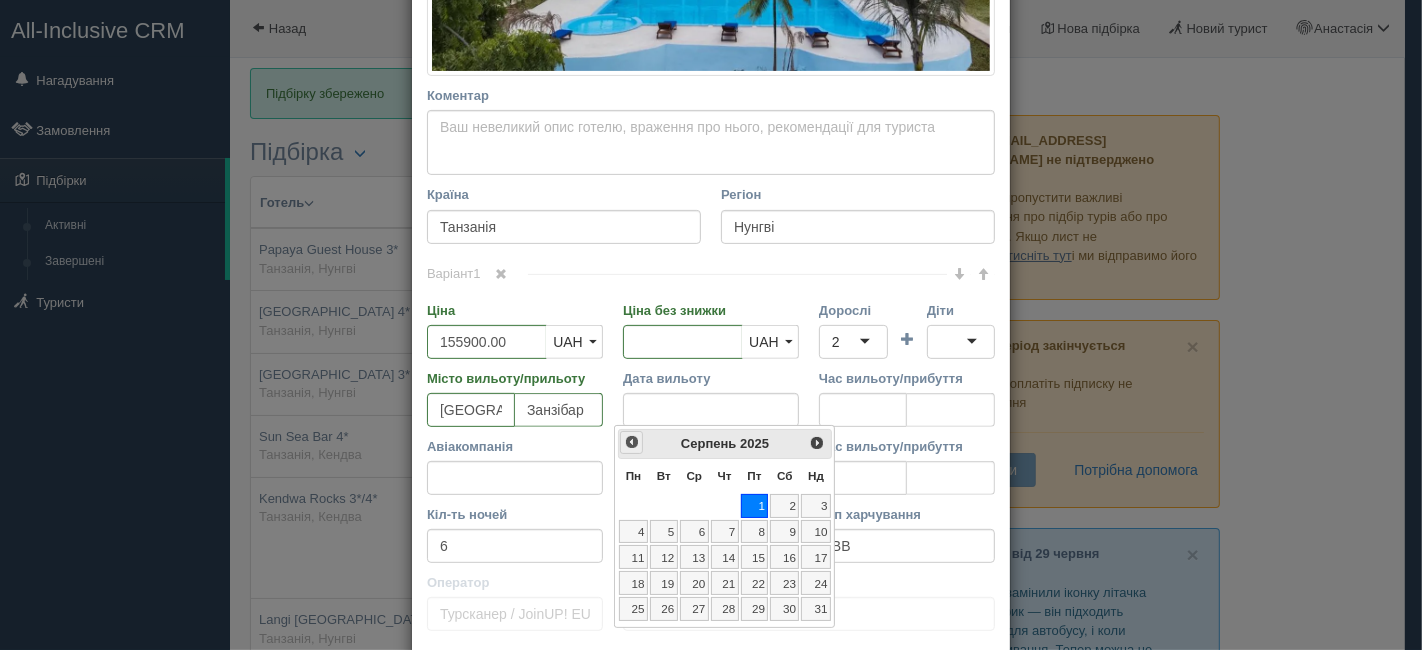 click on "<Попер" at bounding box center (632, 442) 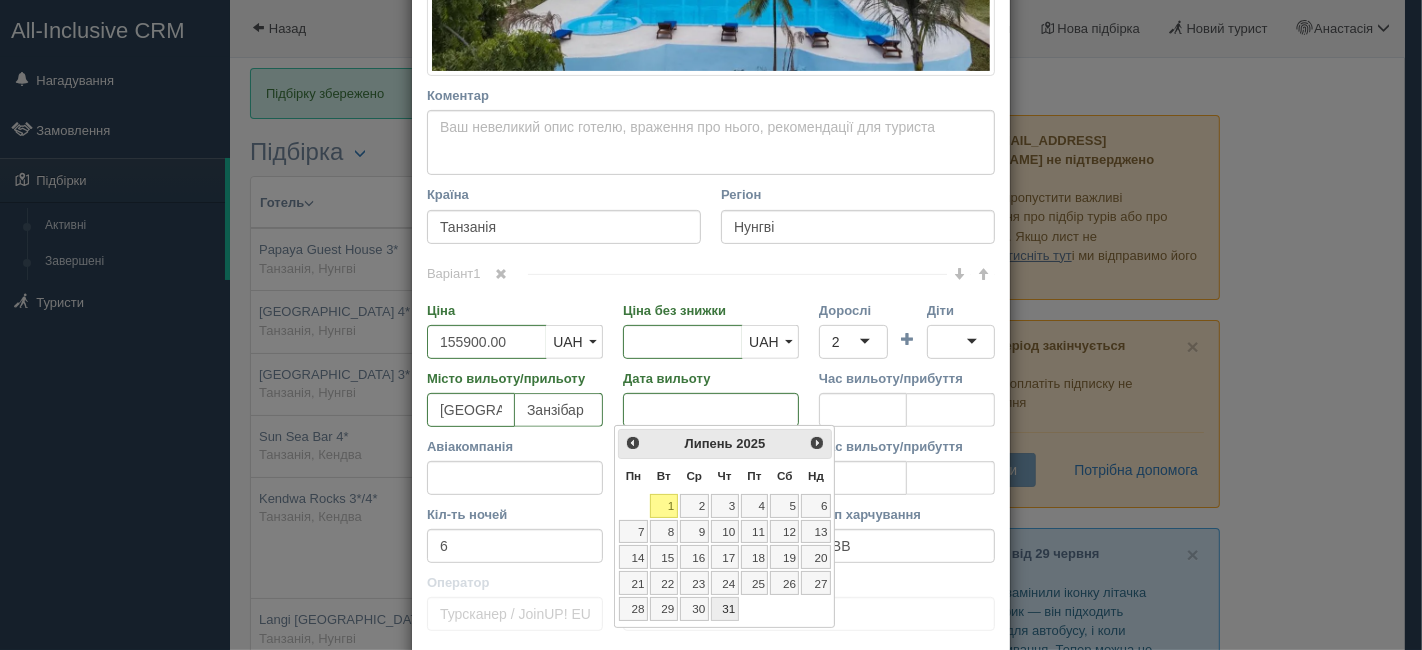 click on "31" at bounding box center [725, 609] 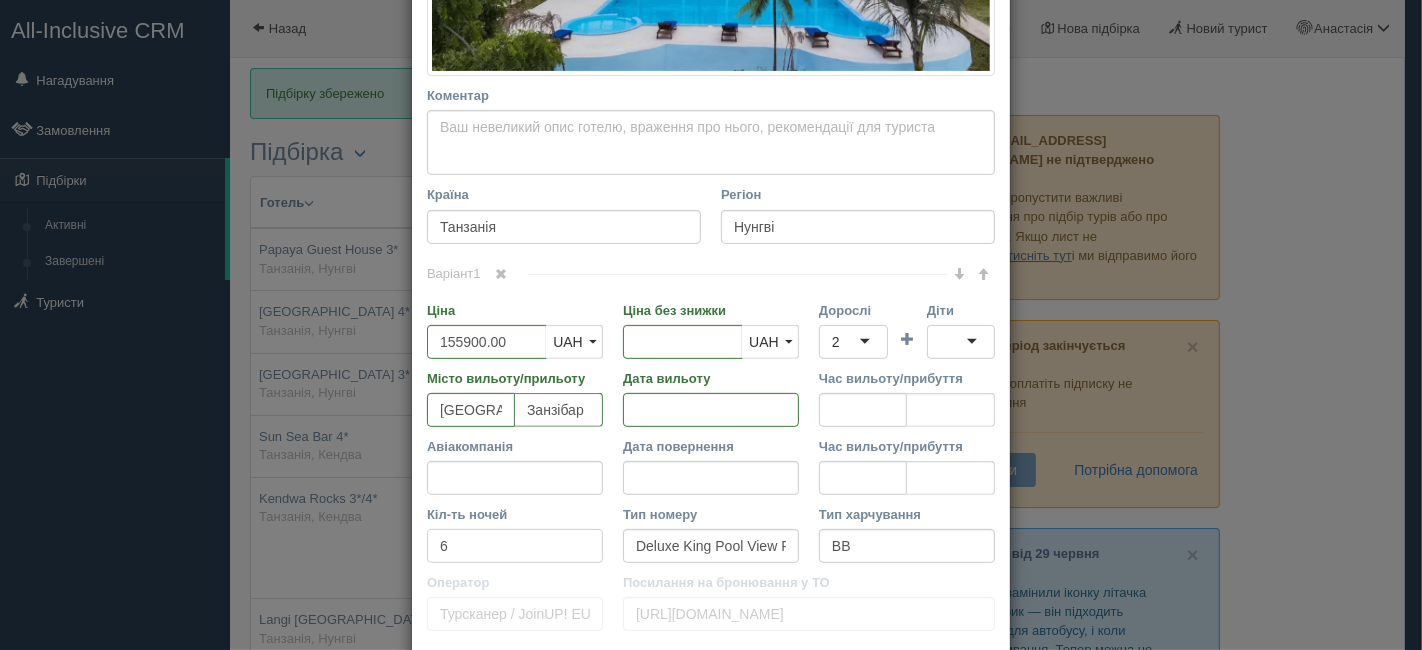 click on "6" at bounding box center [515, 546] 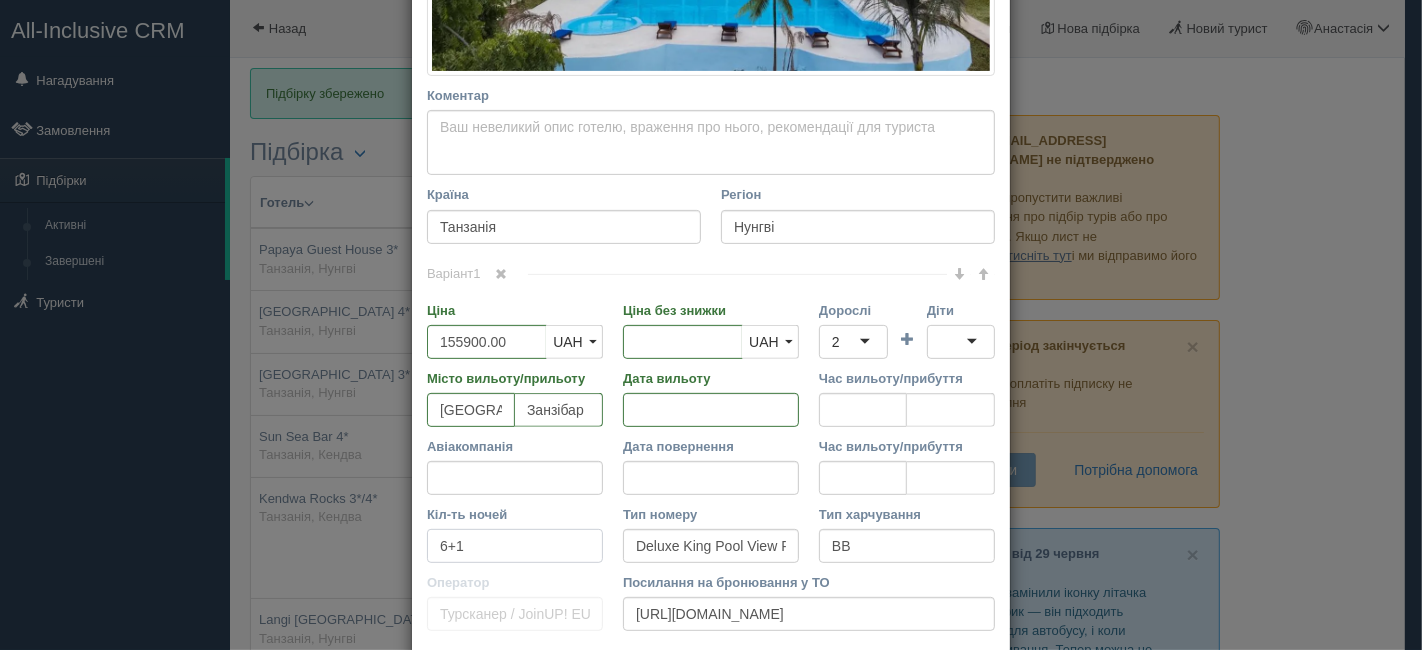 type on "6+1" 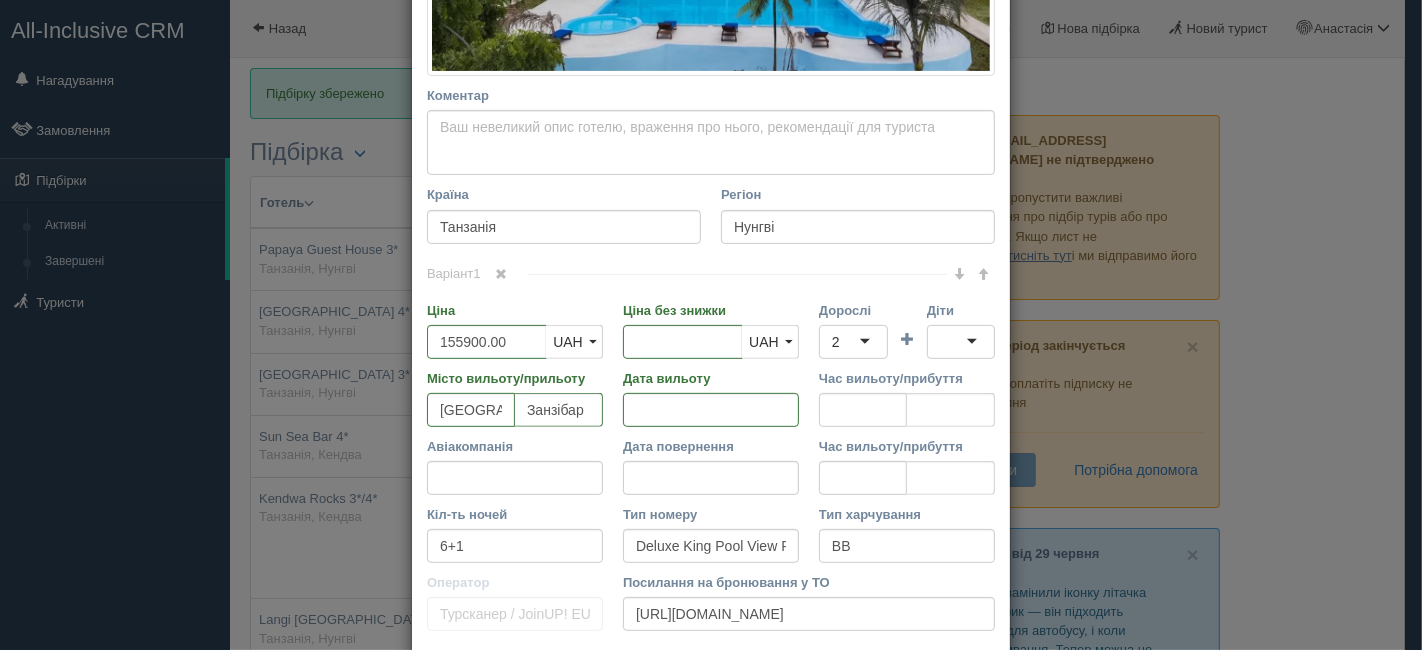 click on "Посилання на бронювання у ТО" at bounding box center [809, 582] 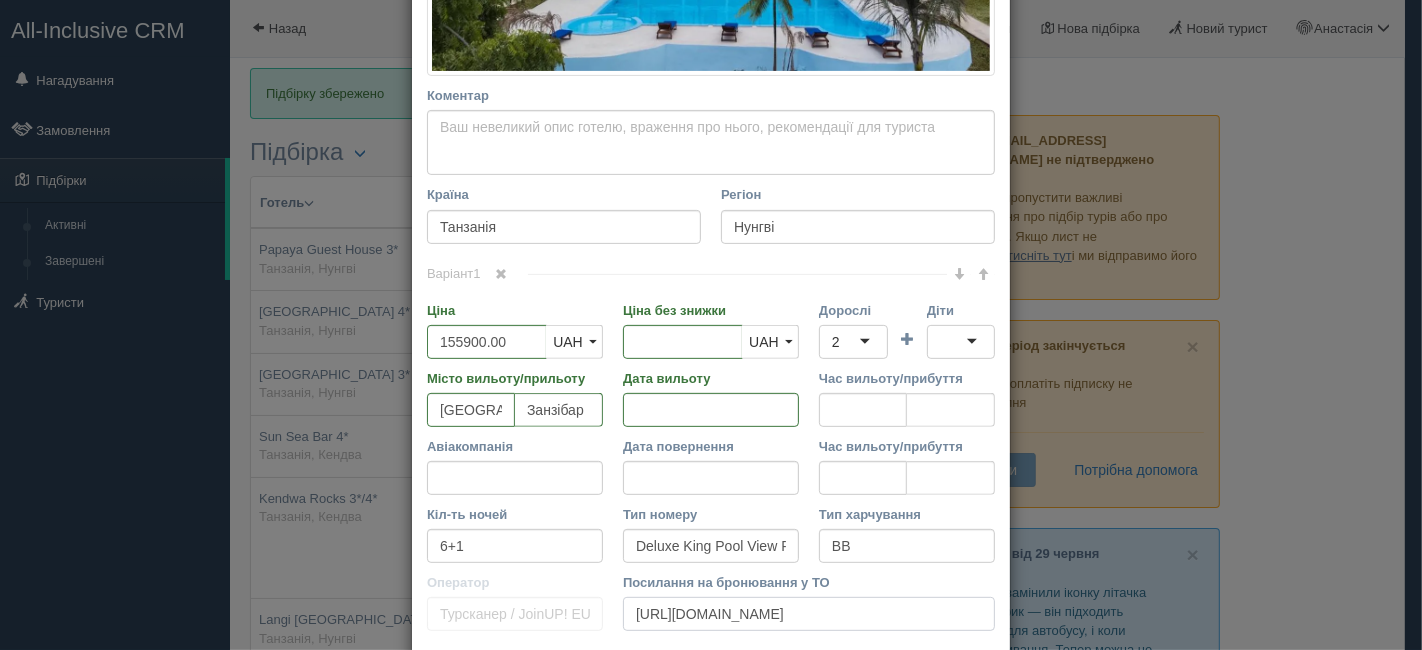click on "[URL][DOMAIN_NAME]" at bounding box center [809, 614] 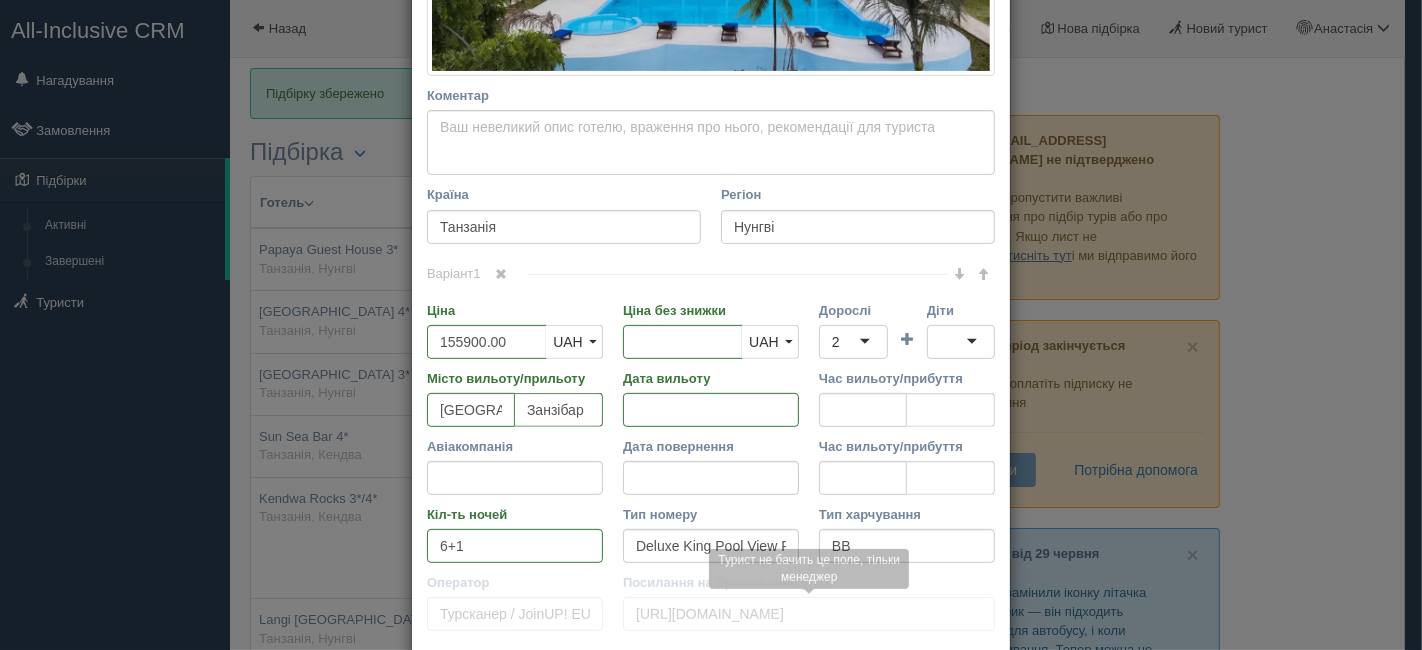 type 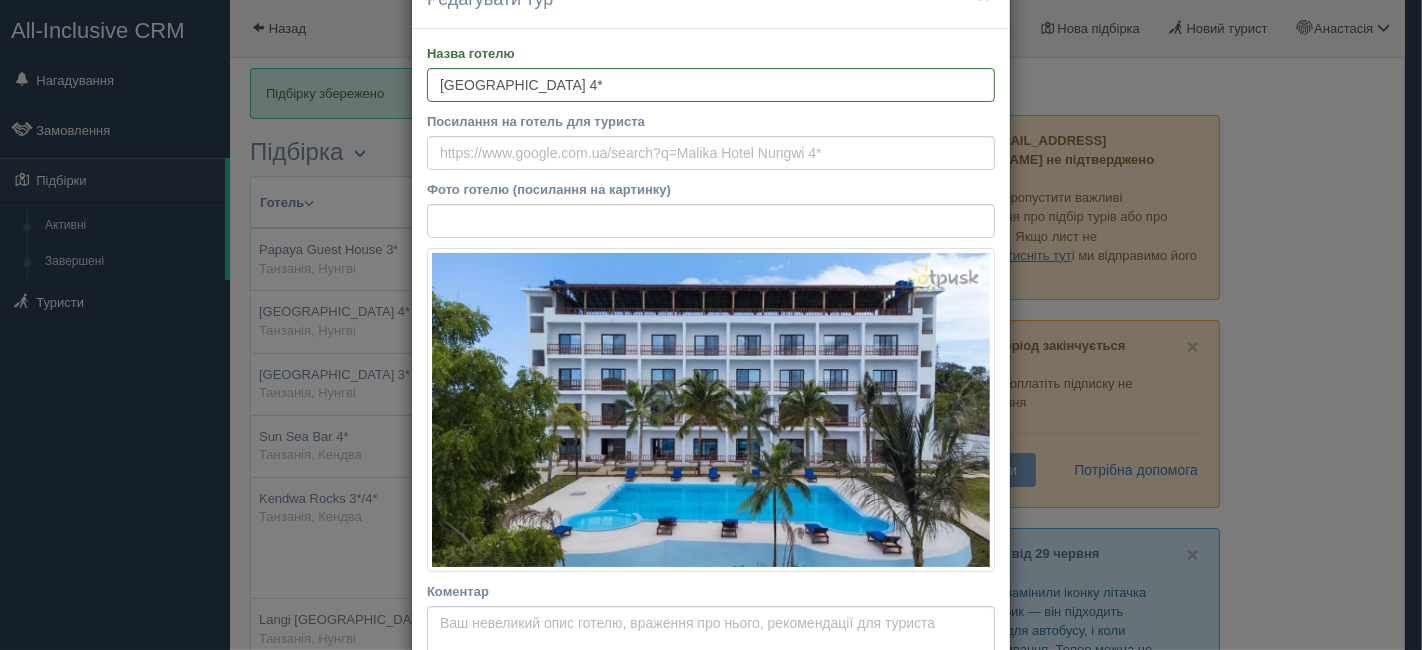 scroll, scrollTop: 0, scrollLeft: 0, axis: both 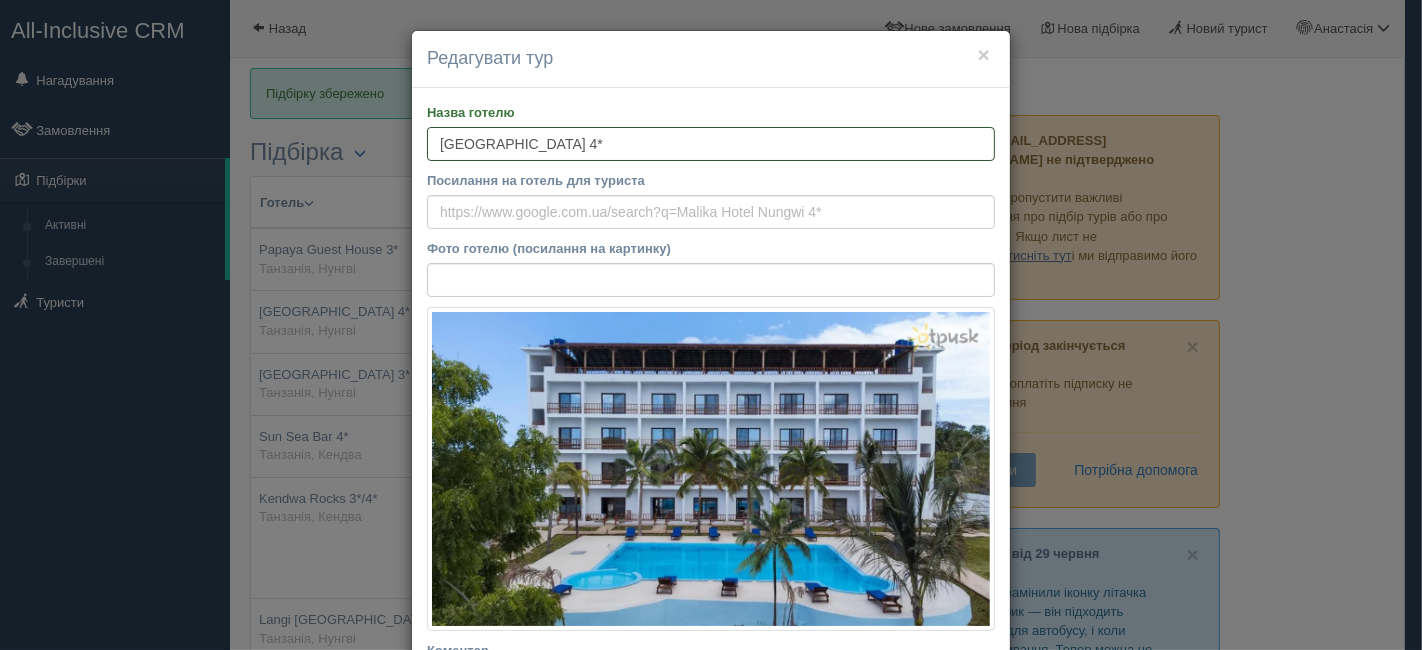 drag, startPoint x: 606, startPoint y: 158, endPoint x: 309, endPoint y: 152, distance: 297.0606 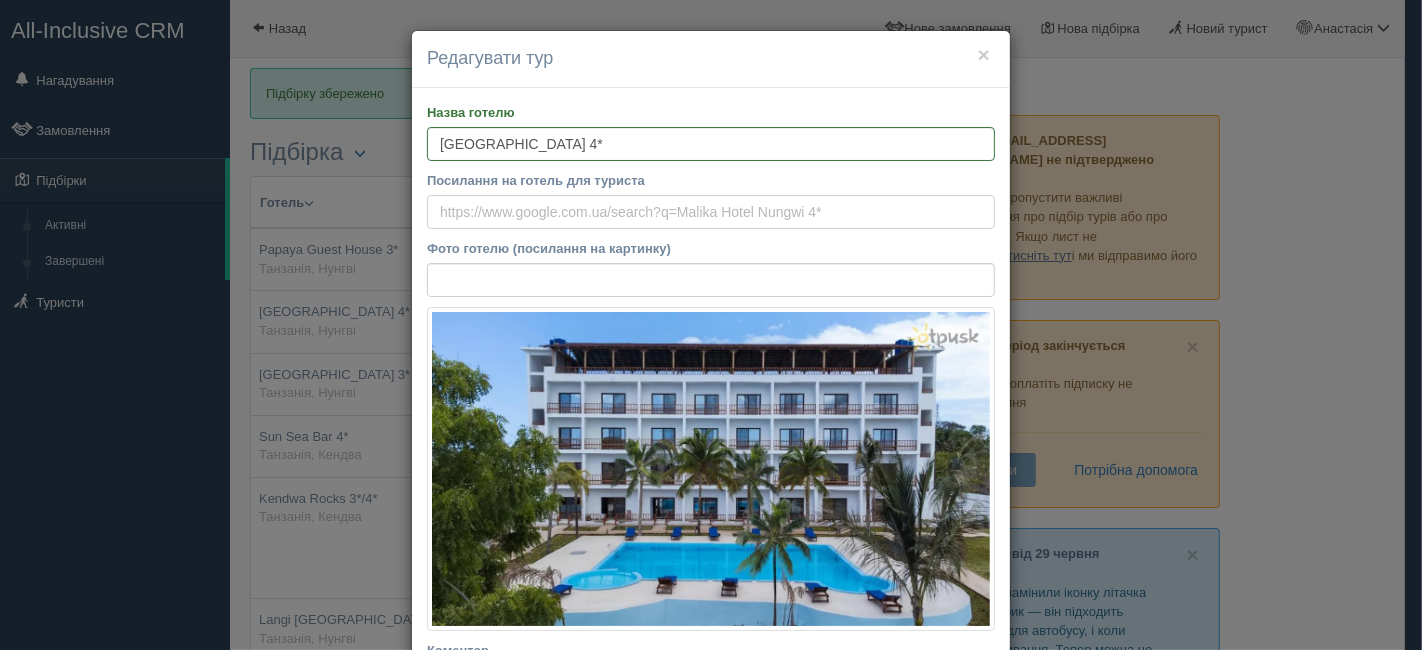 click on "Посилання на готель для туриста" at bounding box center (711, 212) 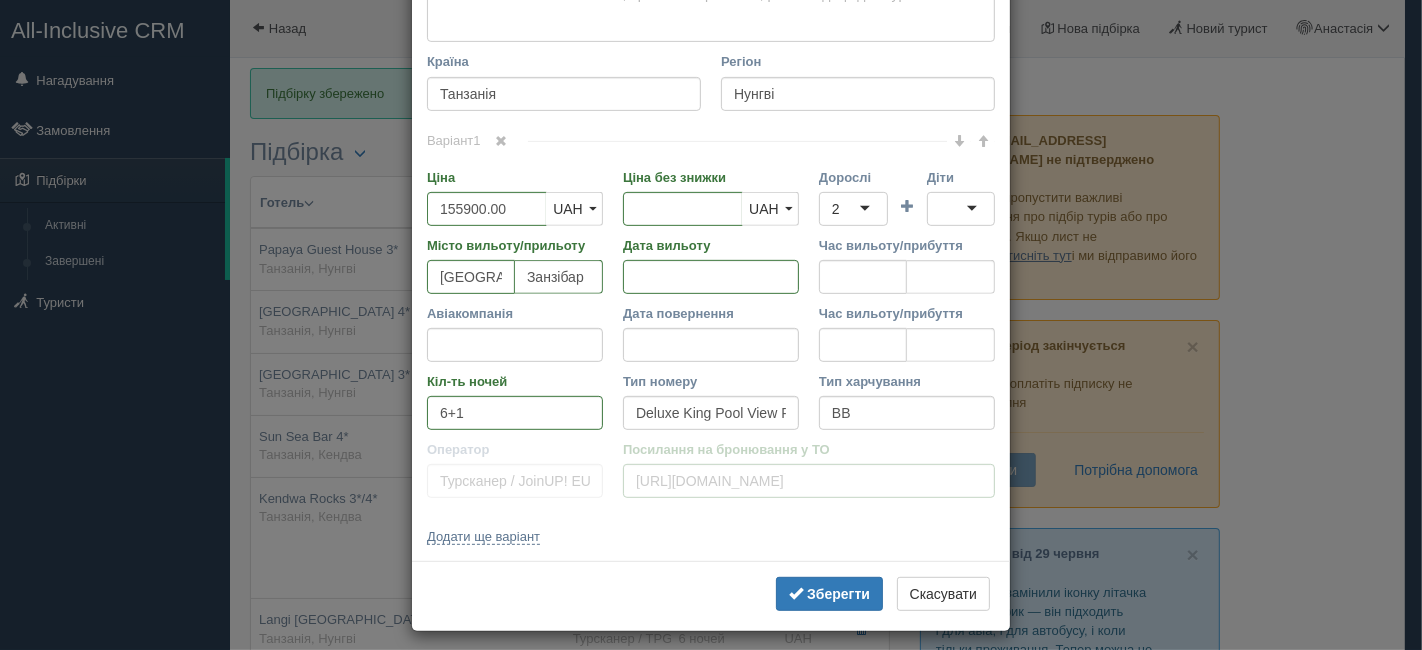 scroll, scrollTop: 697, scrollLeft: 0, axis: vertical 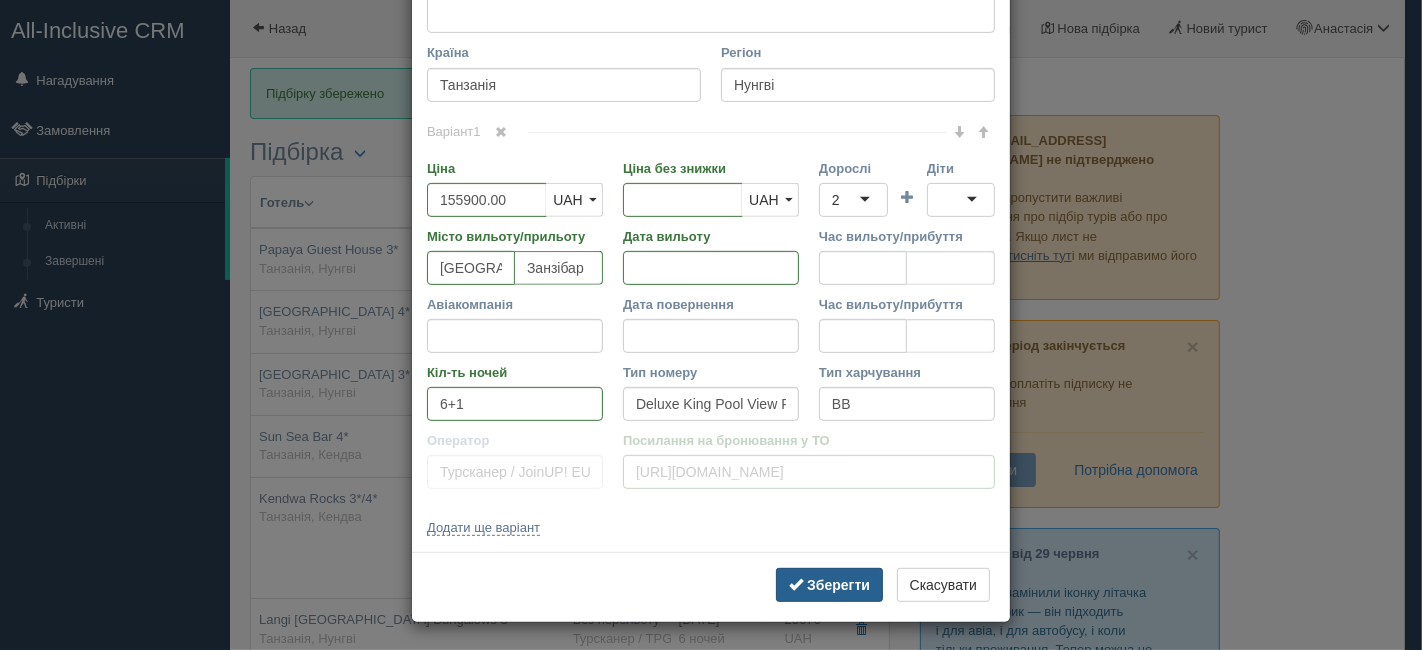 type on "[URL][DOMAIN_NAME]" 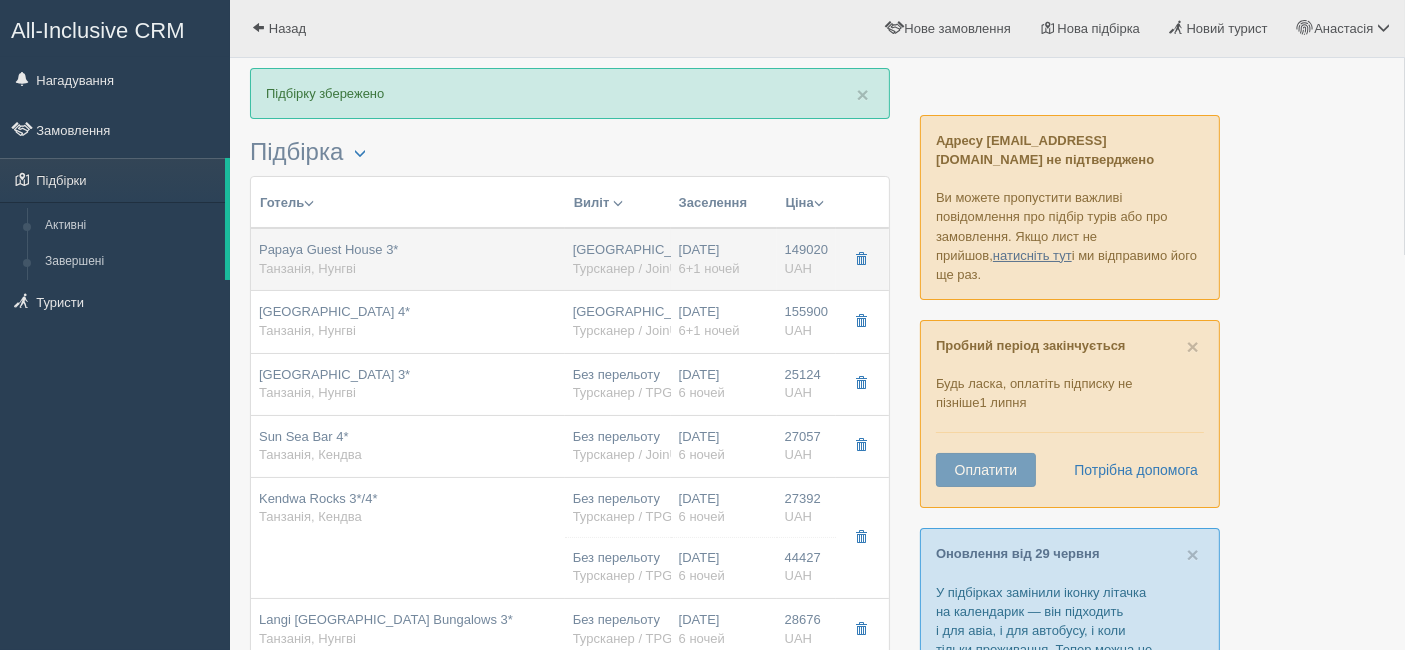 click on "Papaya Guest House 3*" at bounding box center [328, 249] 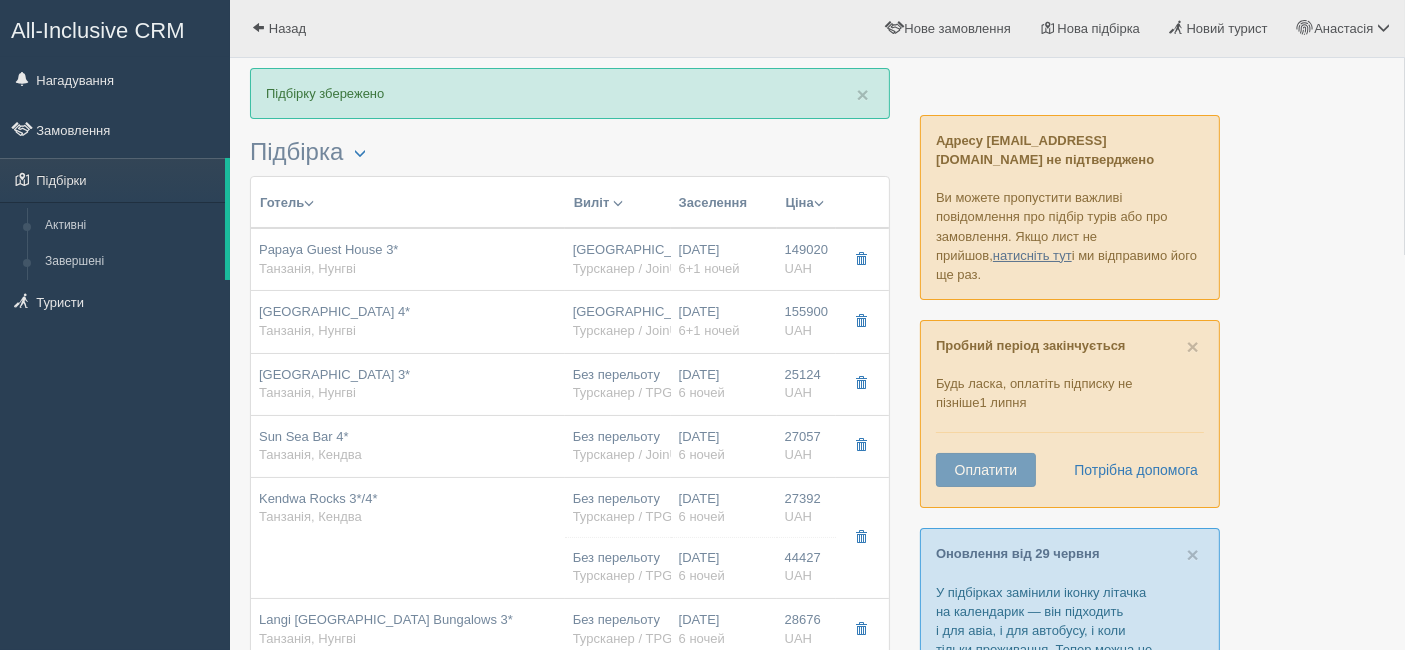type on "Papaya Guest House 3*" 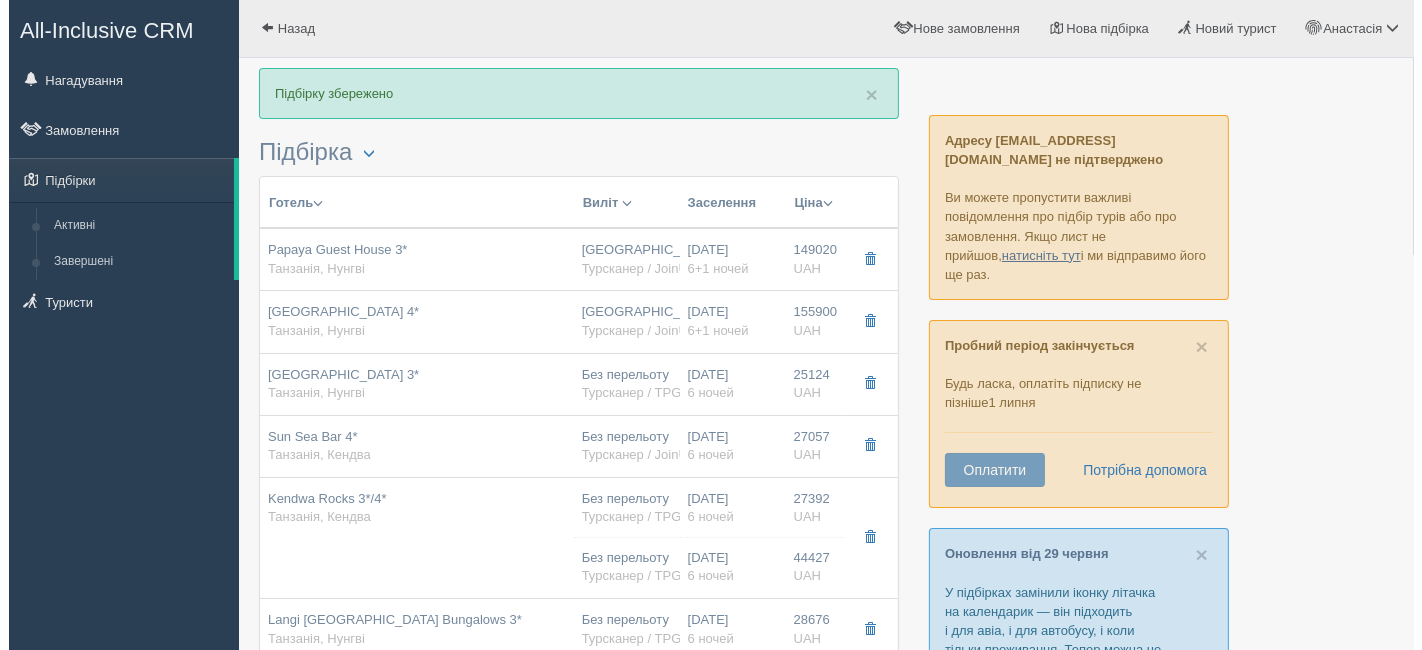 scroll, scrollTop: 0, scrollLeft: 0, axis: both 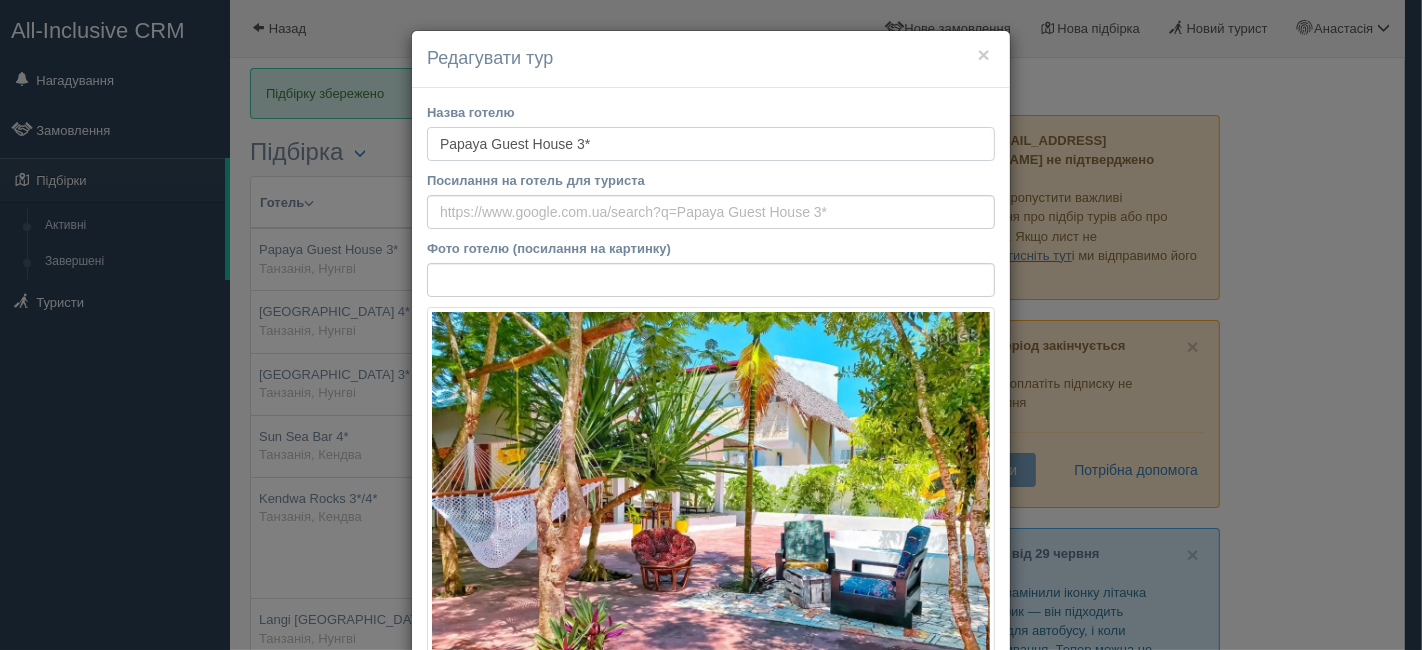 drag, startPoint x: 608, startPoint y: 144, endPoint x: 211, endPoint y: 118, distance: 397.85046 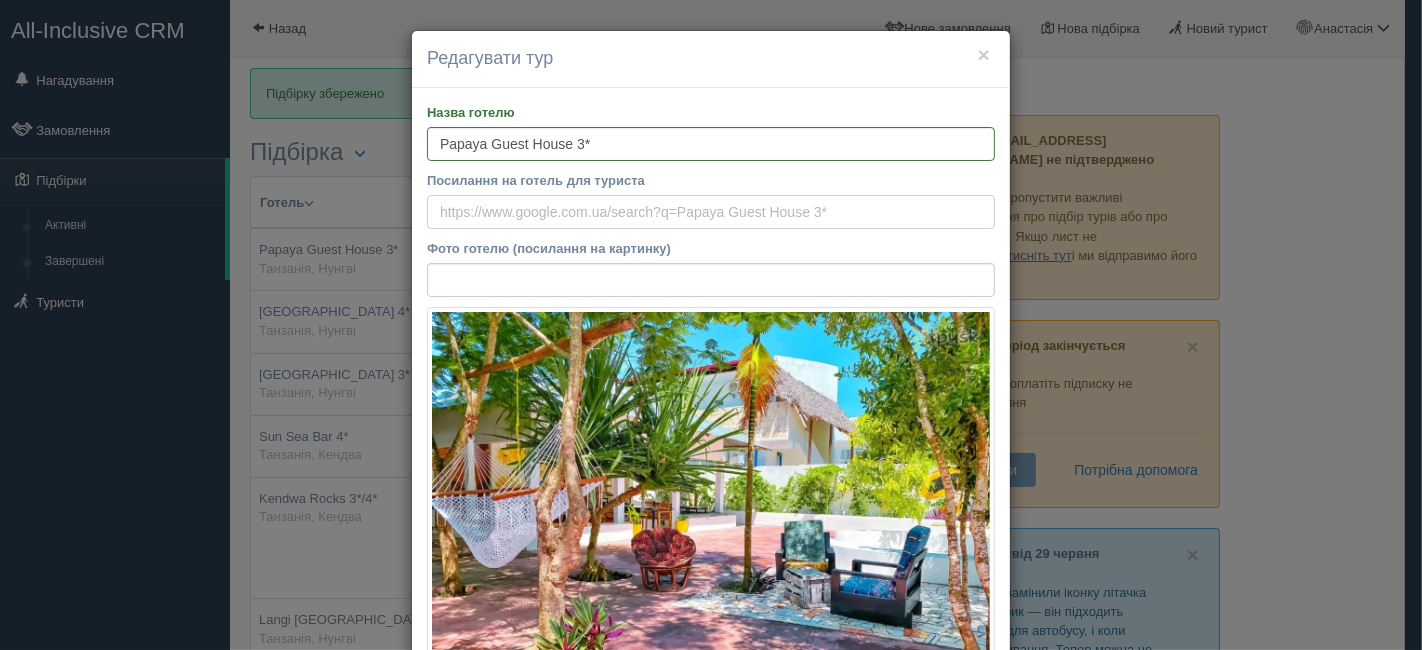 click on "Посилання на готель для туриста" at bounding box center [711, 212] 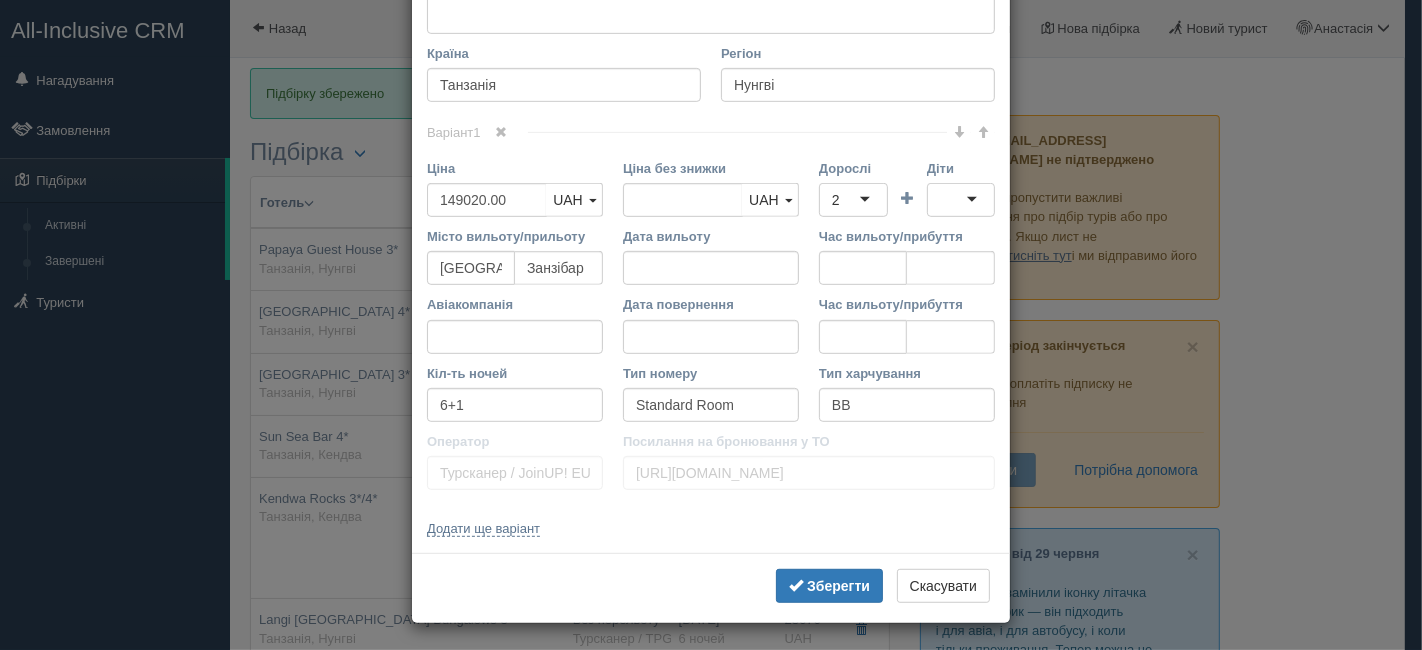 scroll, scrollTop: 802, scrollLeft: 0, axis: vertical 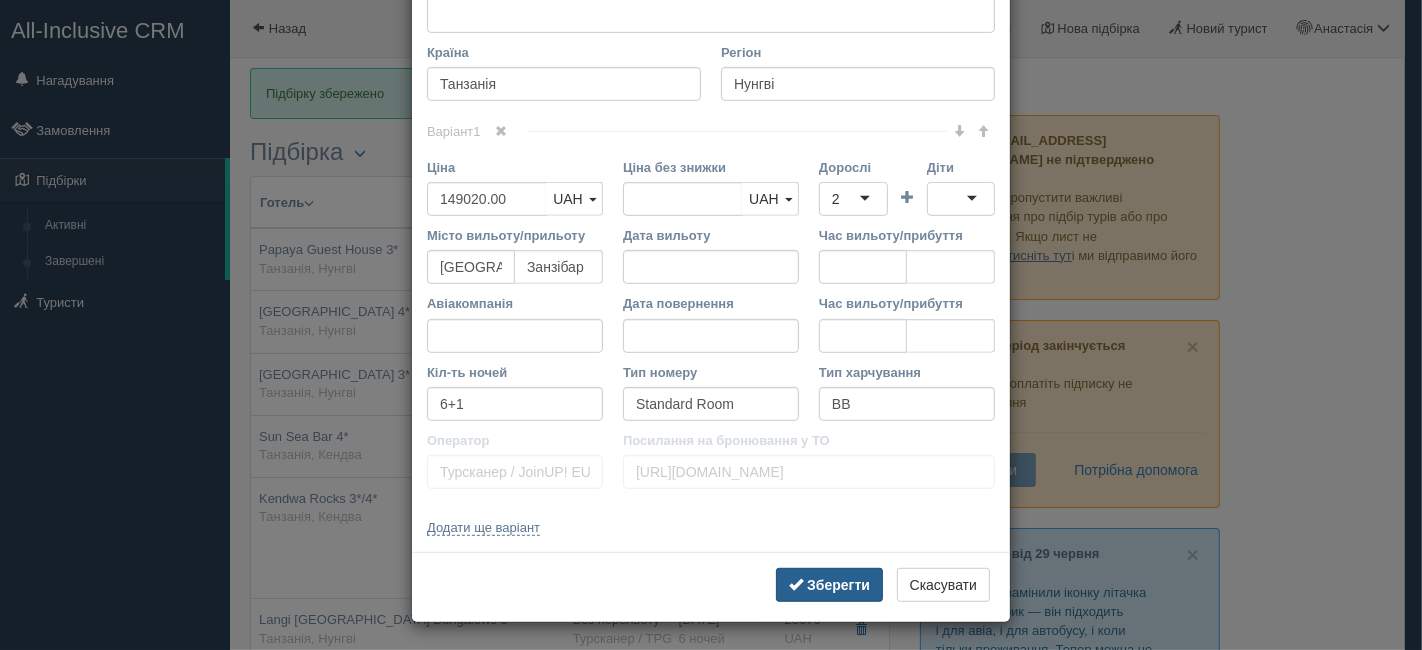 type on "[URL][DOMAIN_NAME]" 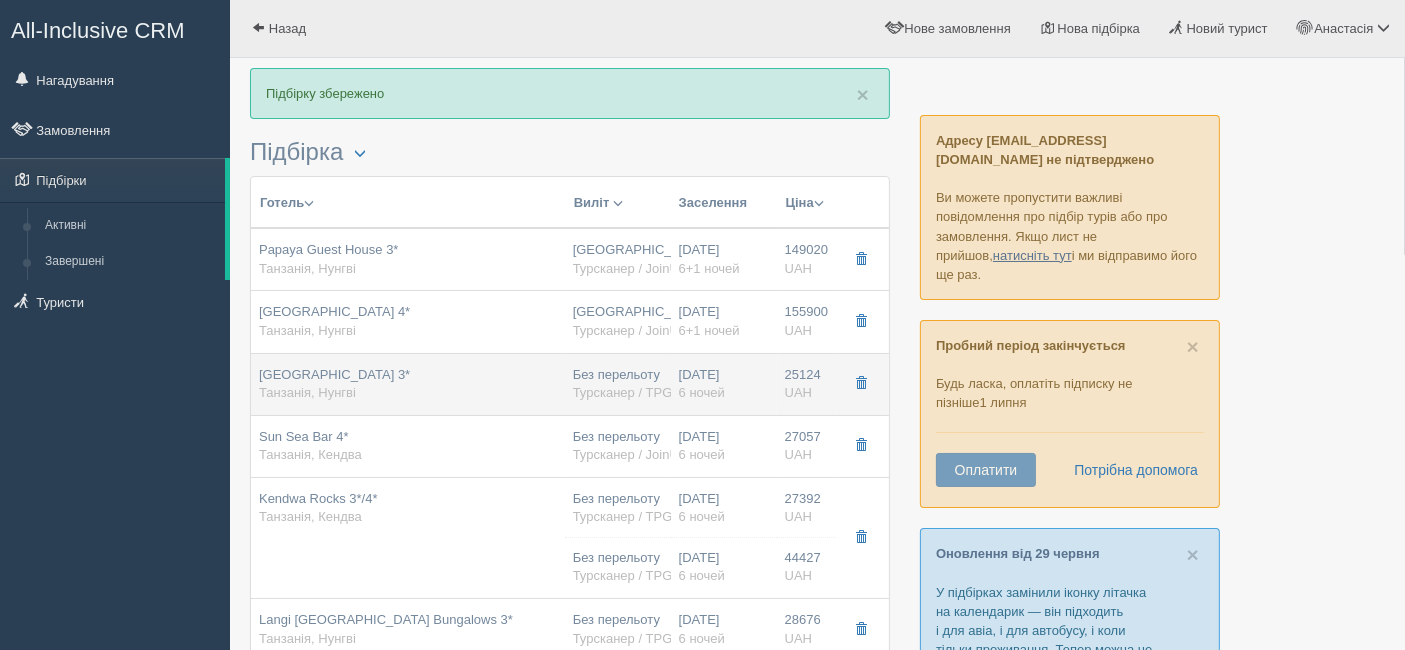 click on "[GEOGRAPHIC_DATA] 3*
[GEOGRAPHIC_DATA], [GEOGRAPHIC_DATA]" at bounding box center (408, 384) 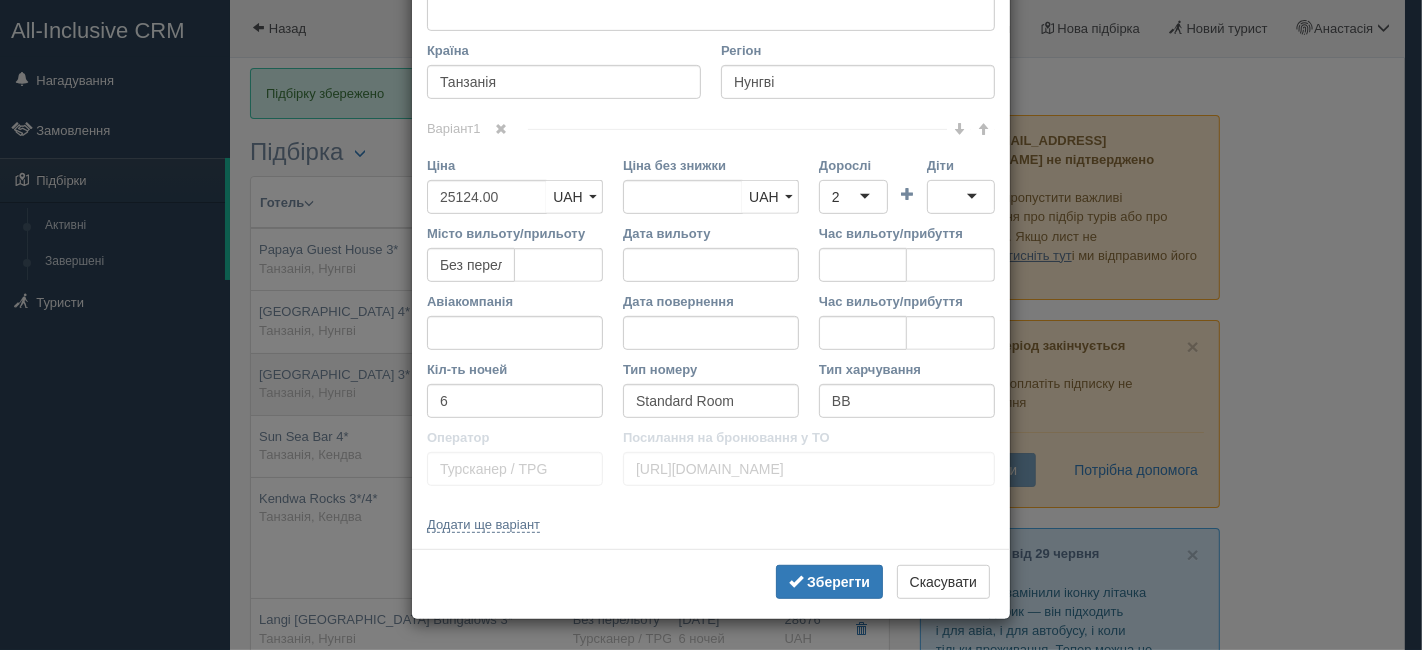 scroll, scrollTop: 0, scrollLeft: 0, axis: both 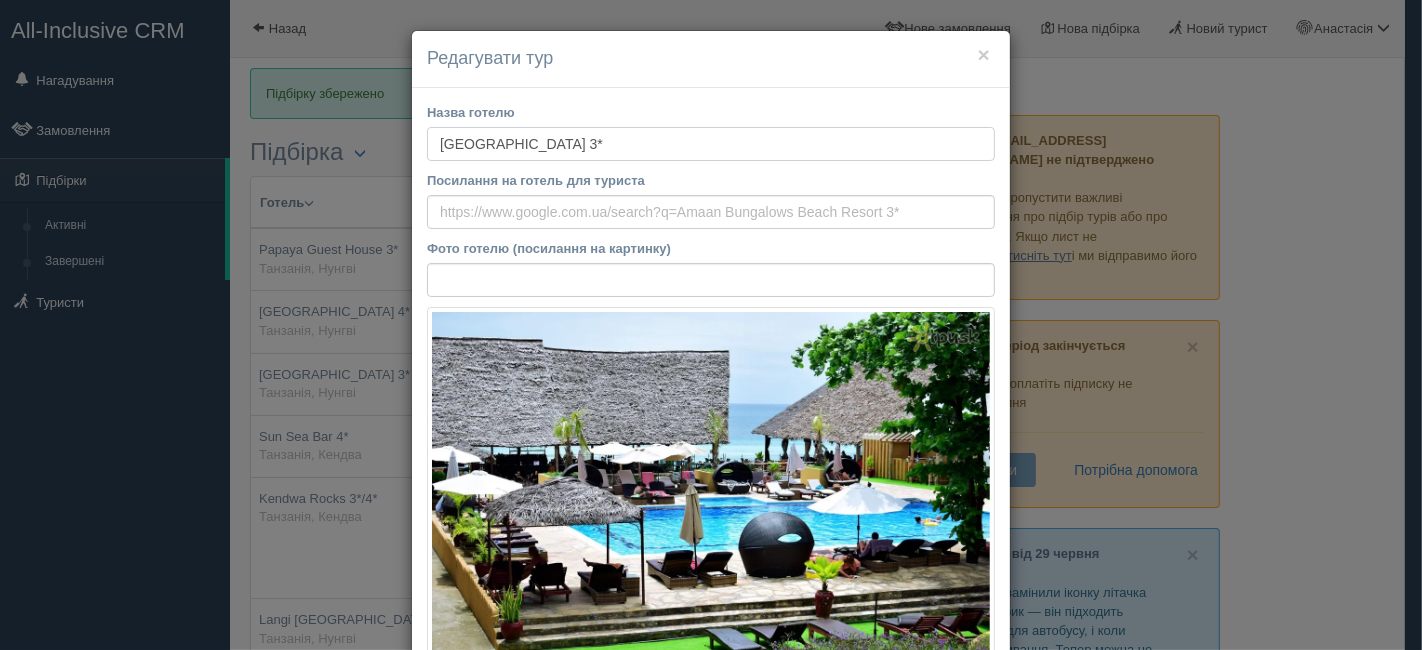 drag, startPoint x: 481, startPoint y: 121, endPoint x: 117, endPoint y: 101, distance: 364.54904 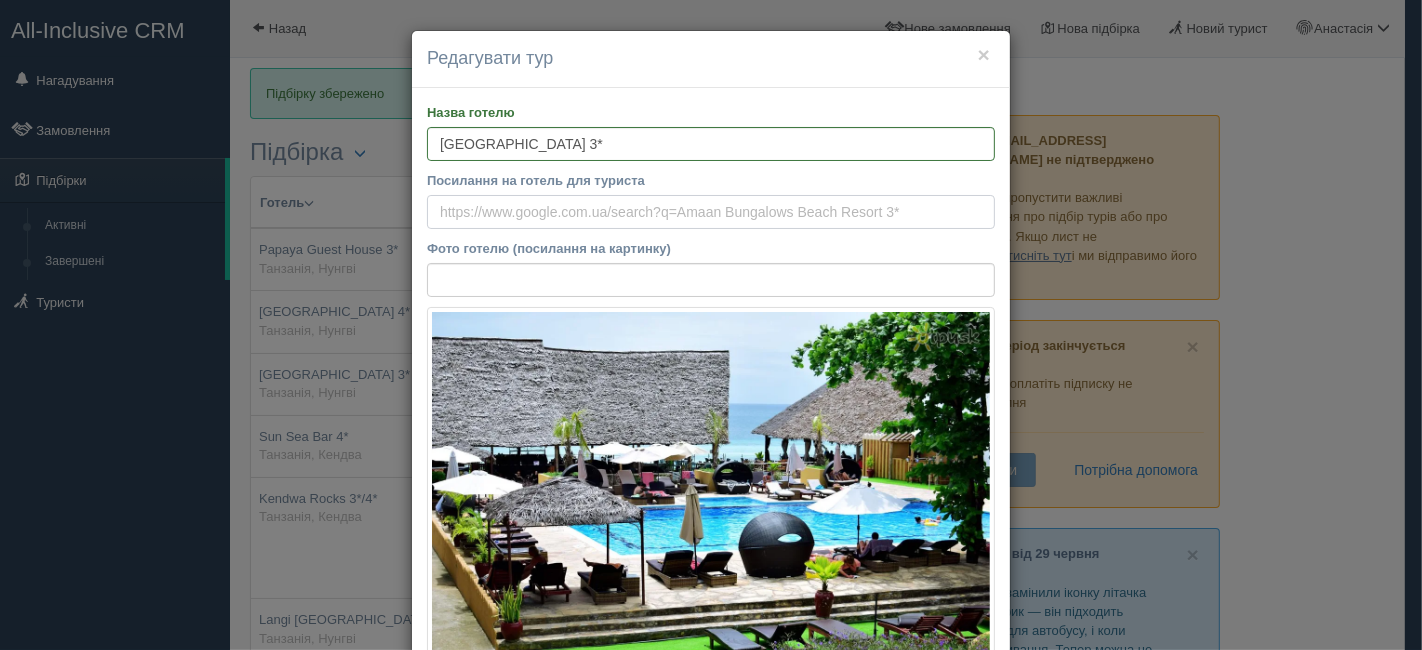 click on "Посилання на готель для туриста" at bounding box center (711, 212) 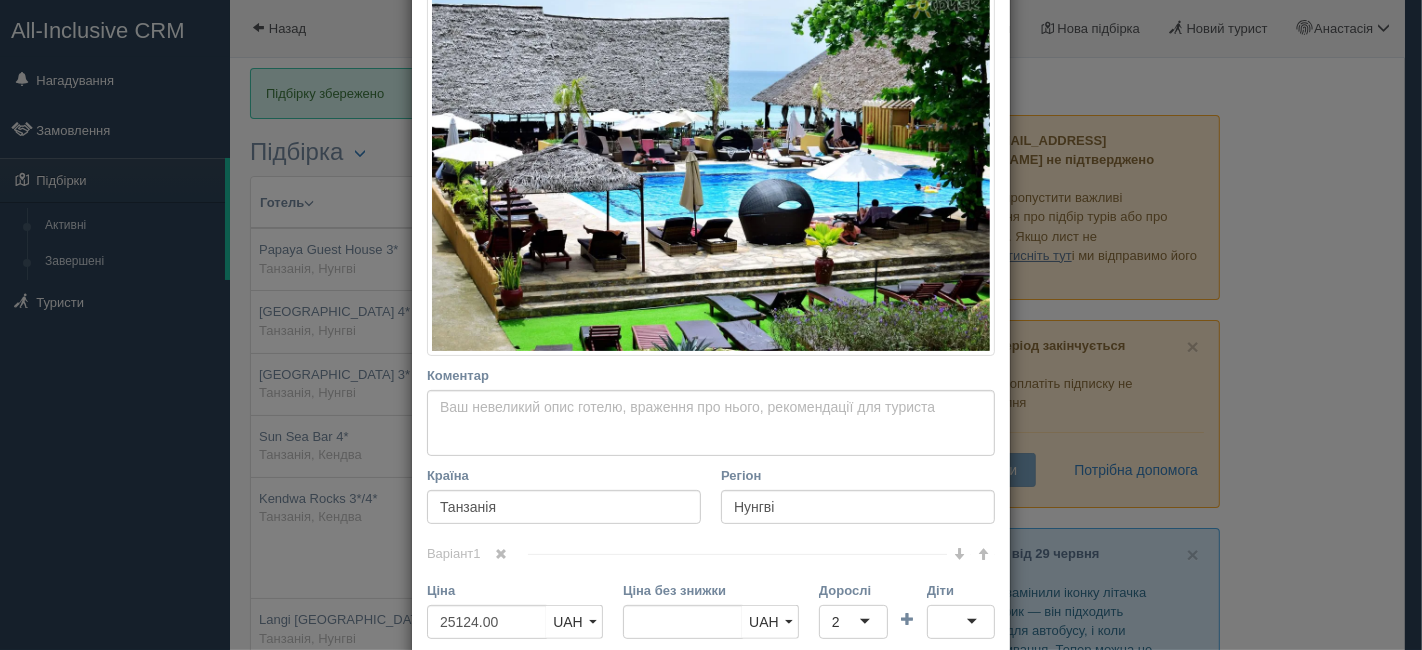 scroll, scrollTop: 444, scrollLeft: 0, axis: vertical 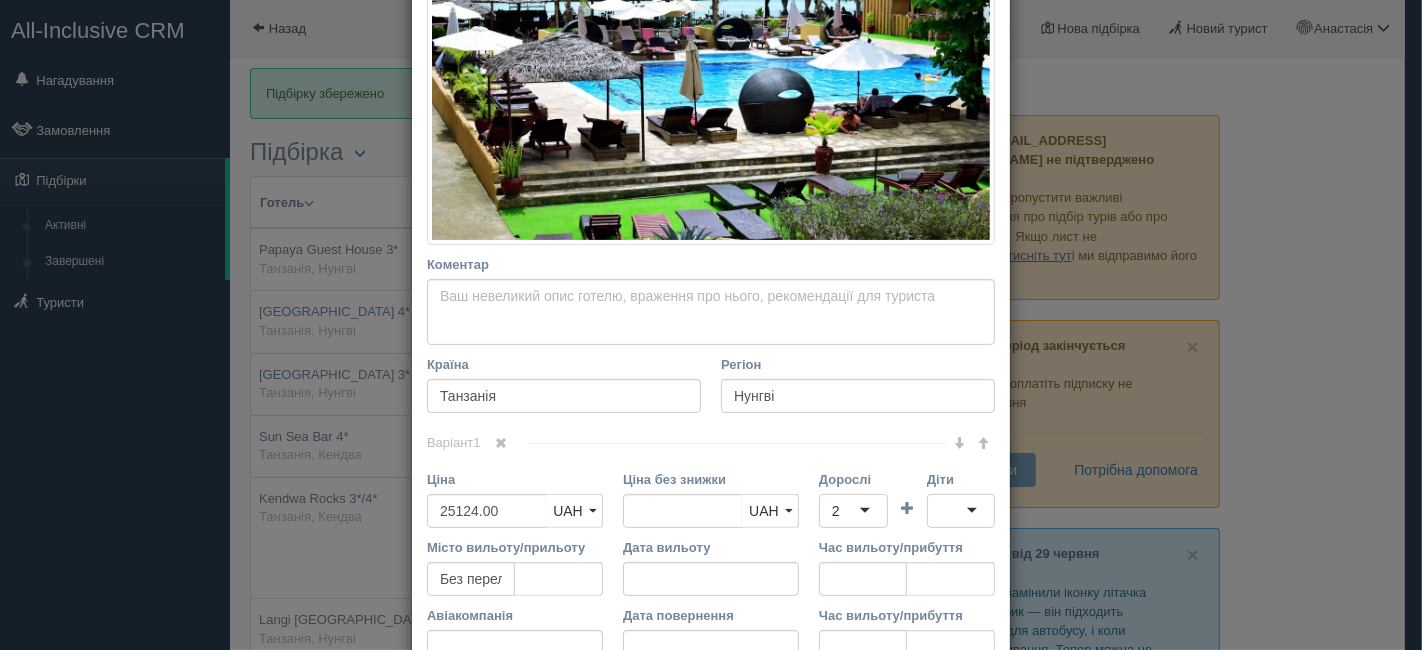 type on "[URL][DOMAIN_NAME]" 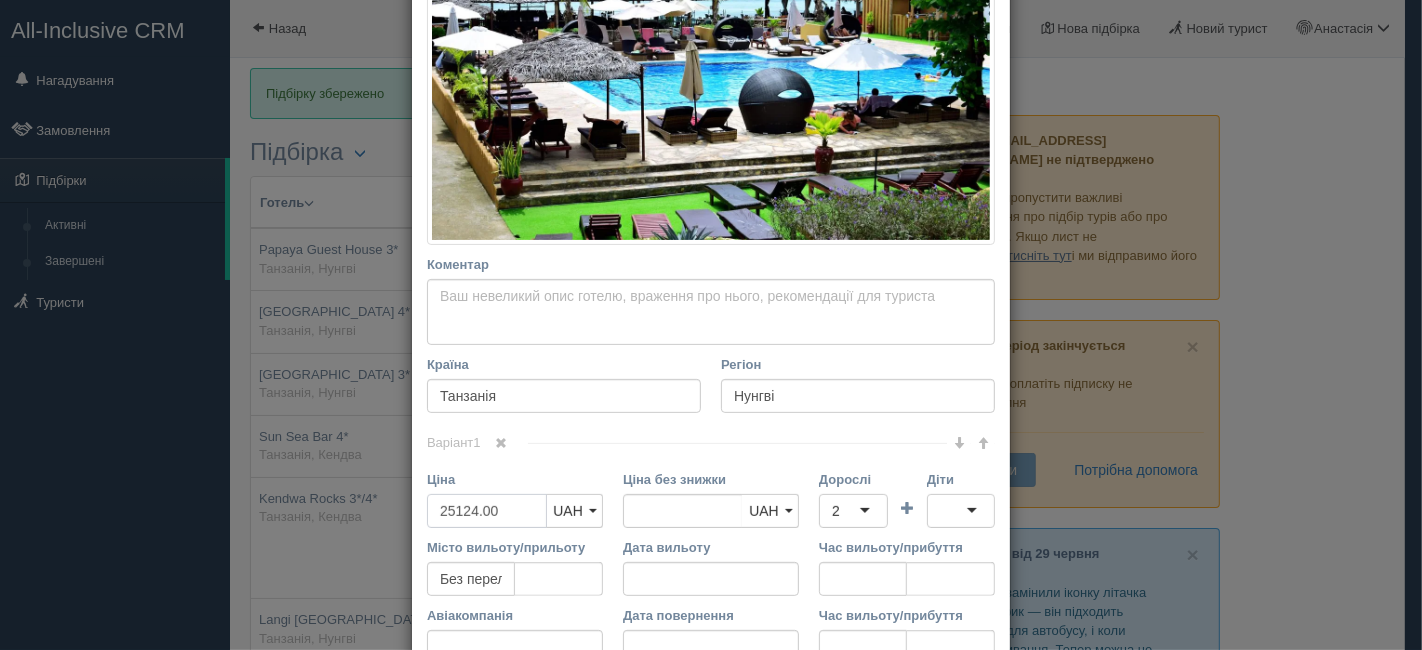 drag, startPoint x: 427, startPoint y: 507, endPoint x: 471, endPoint y: 514, distance: 44.553337 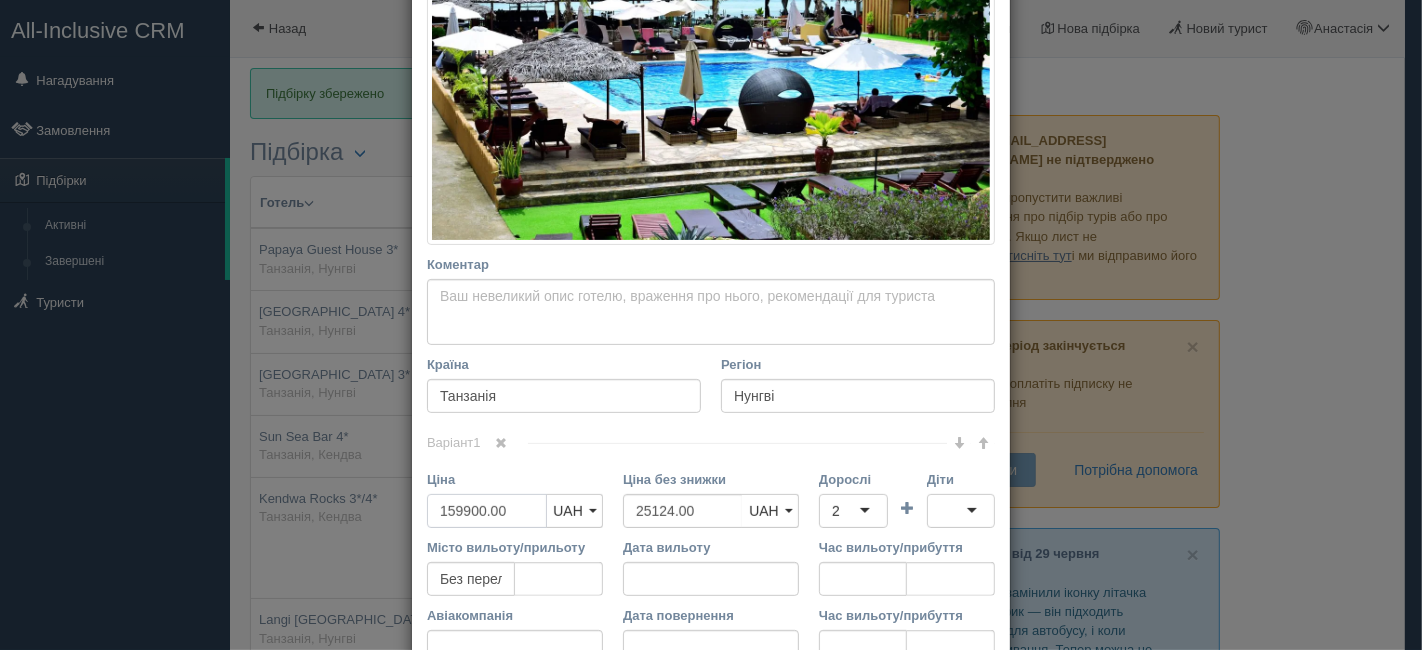 type on "159900.00" 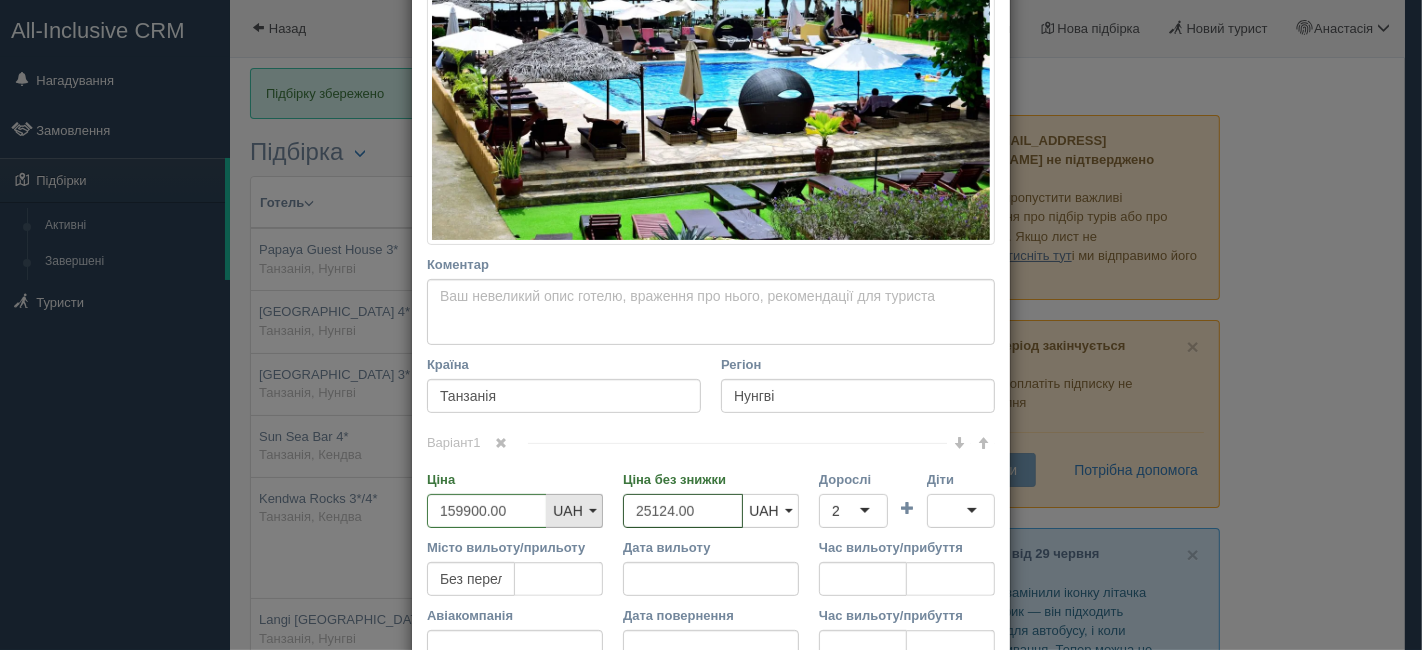 drag, startPoint x: 701, startPoint y: 509, endPoint x: 583, endPoint y: 493, distance: 119.0798 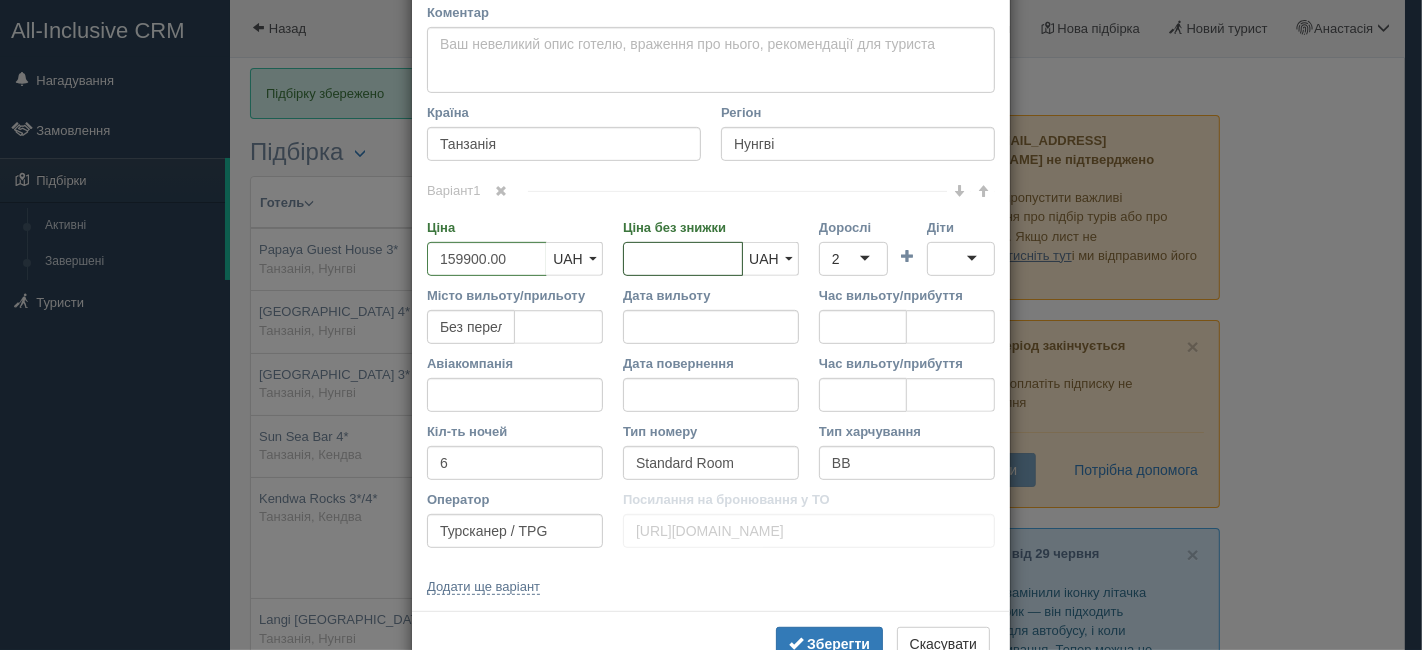 scroll, scrollTop: 755, scrollLeft: 0, axis: vertical 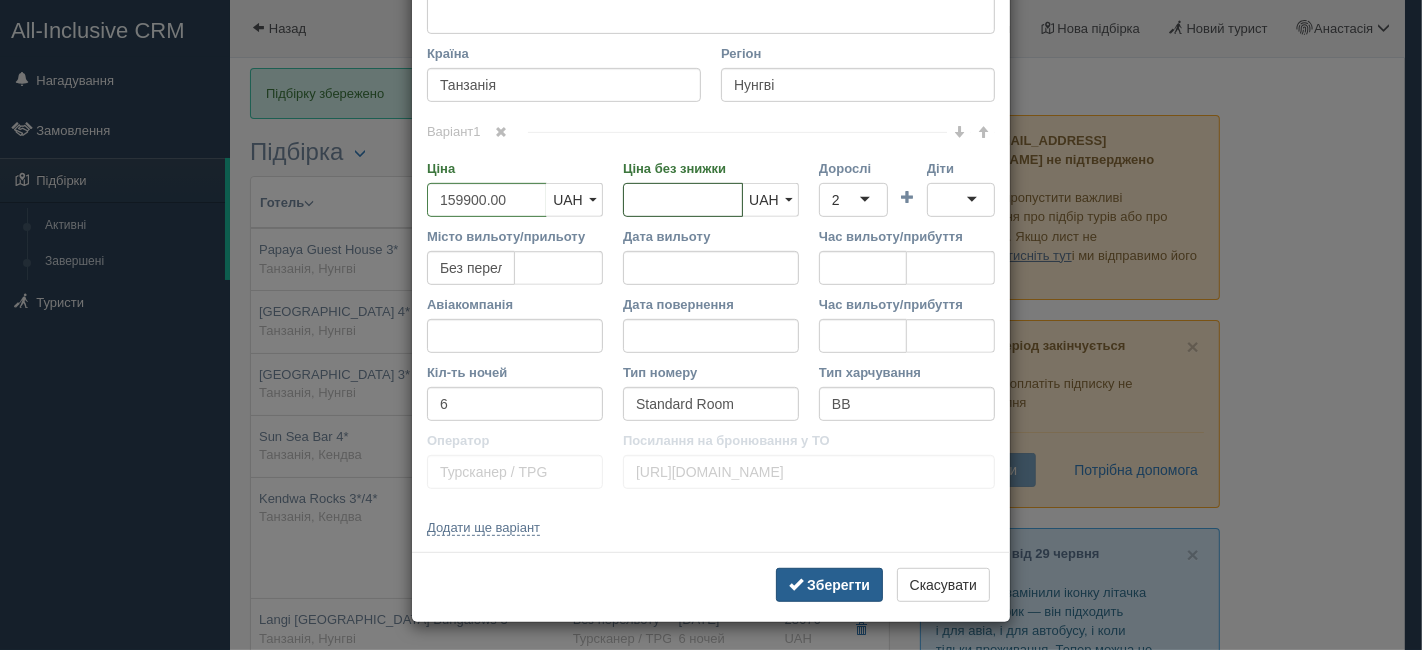 type 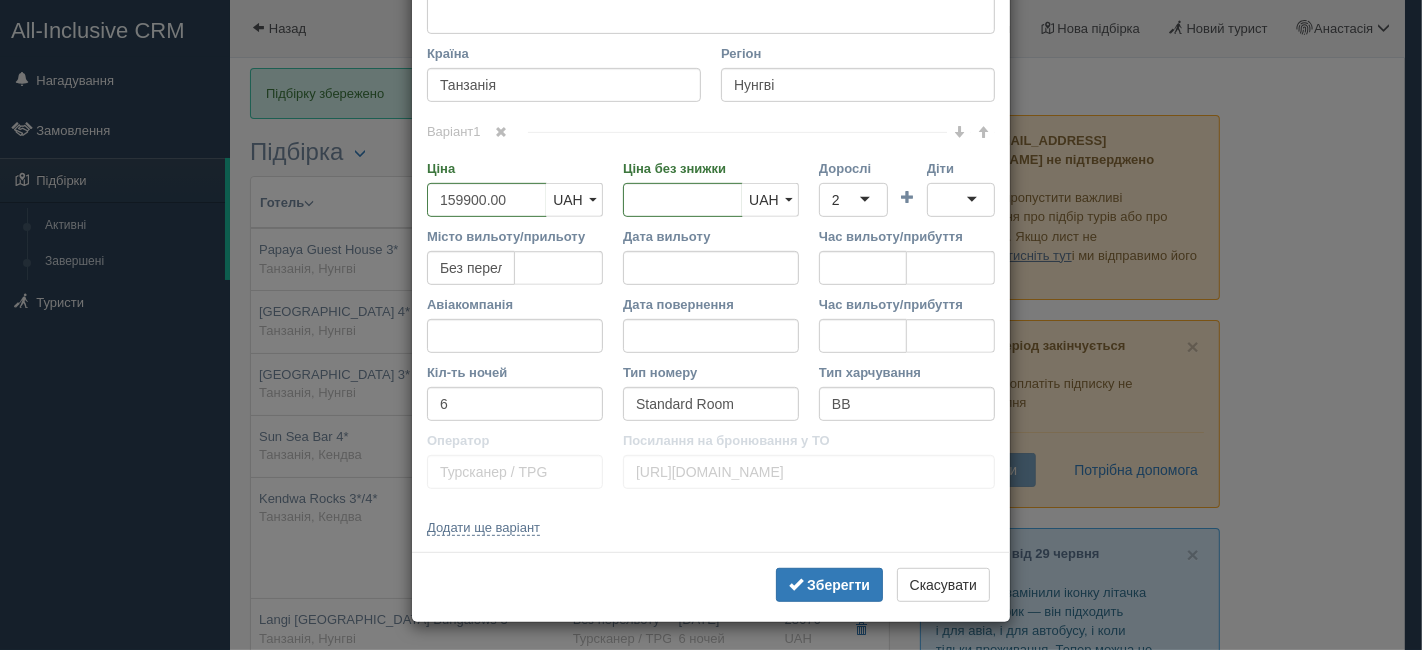 drag, startPoint x: 831, startPoint y: 583, endPoint x: 617, endPoint y: 413, distance: 273.3057 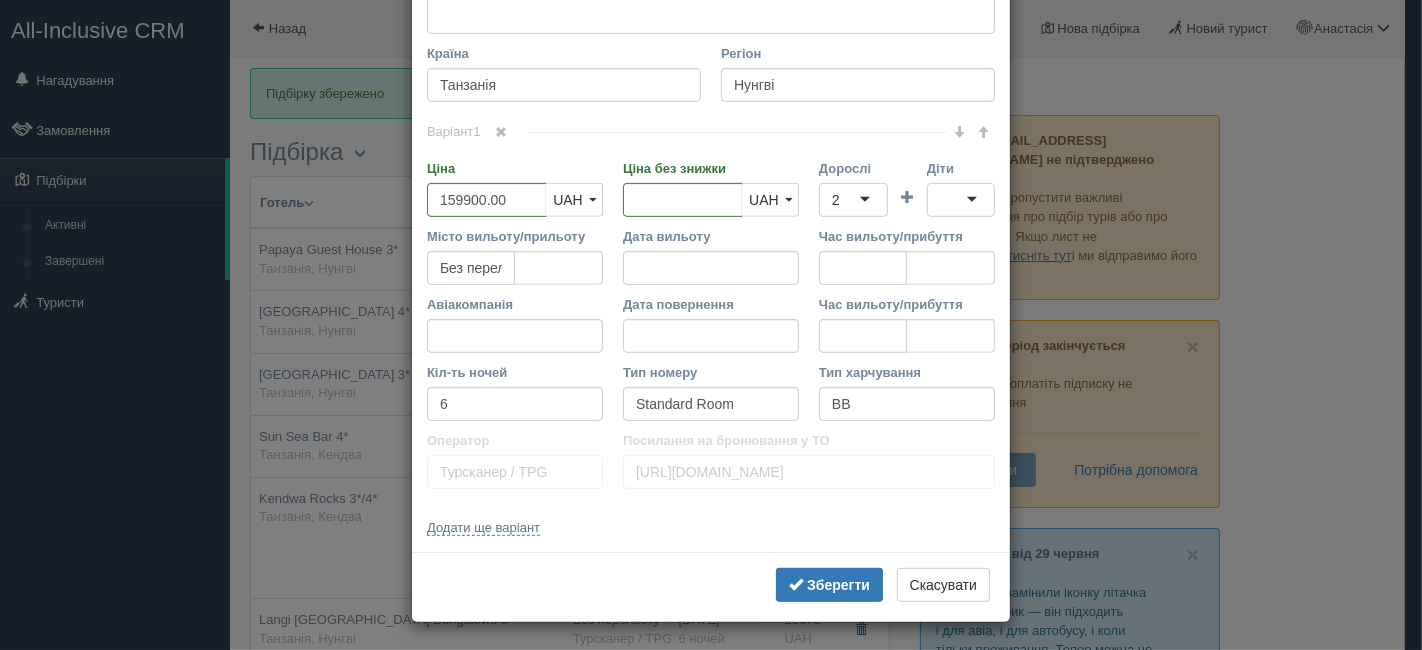 click on "×
Редагувати тур
Назва готелю
[GEOGRAPHIC_DATA] 3*
Посилання на готель для туриста
[URL][DOMAIN_NAME]
Фото готелю (посилання на картинку)
Не вдалось завантажити фото. Можливо, Ви скопіювали посилання на сторінку, а не на картинку
Коментар
Основний опис
Додатковий опис
Закріпити
Збережено" at bounding box center [711, -51] 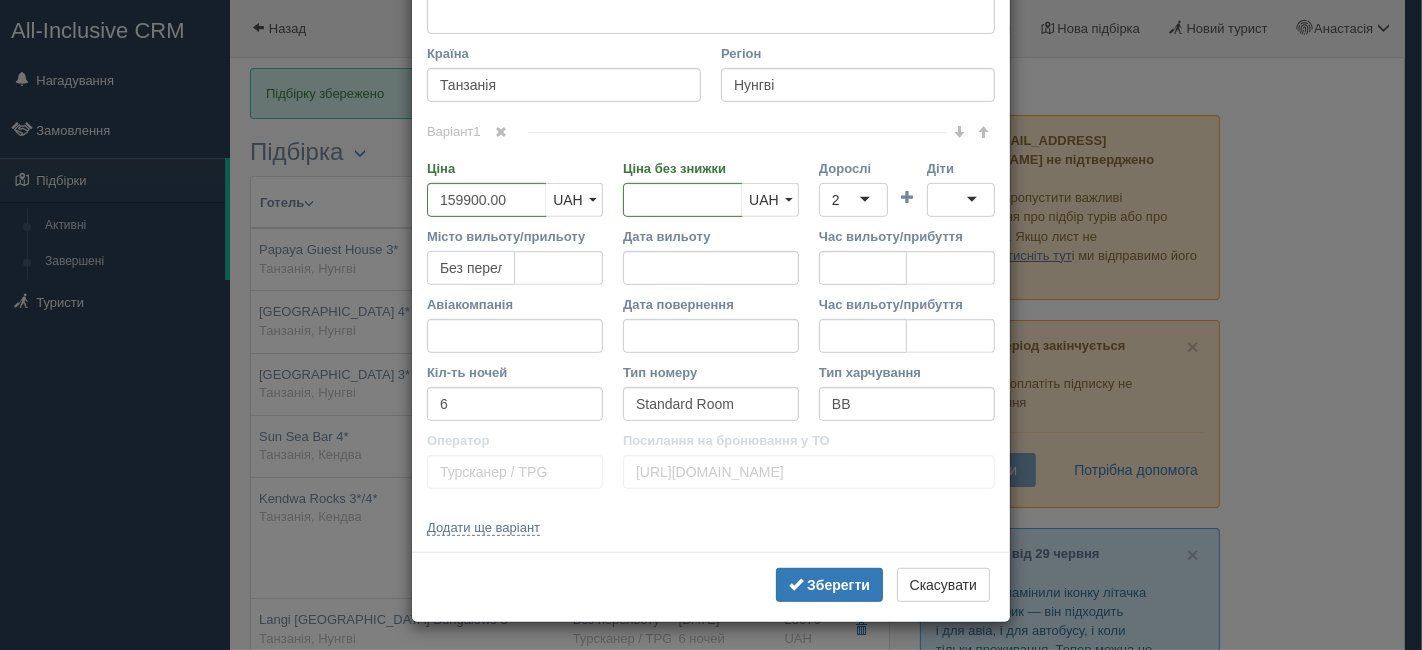 scroll, scrollTop: 0, scrollLeft: 31, axis: horizontal 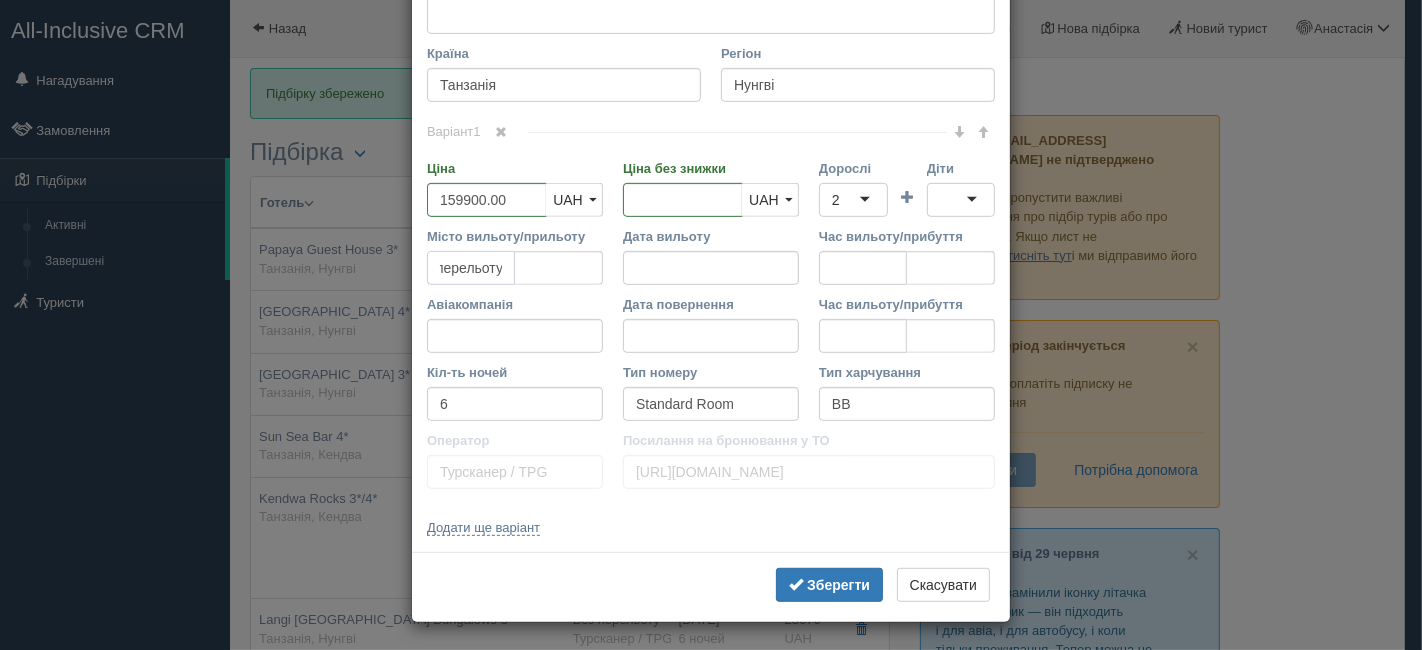 drag, startPoint x: 427, startPoint y: 266, endPoint x: 568, endPoint y: 270, distance: 141.05673 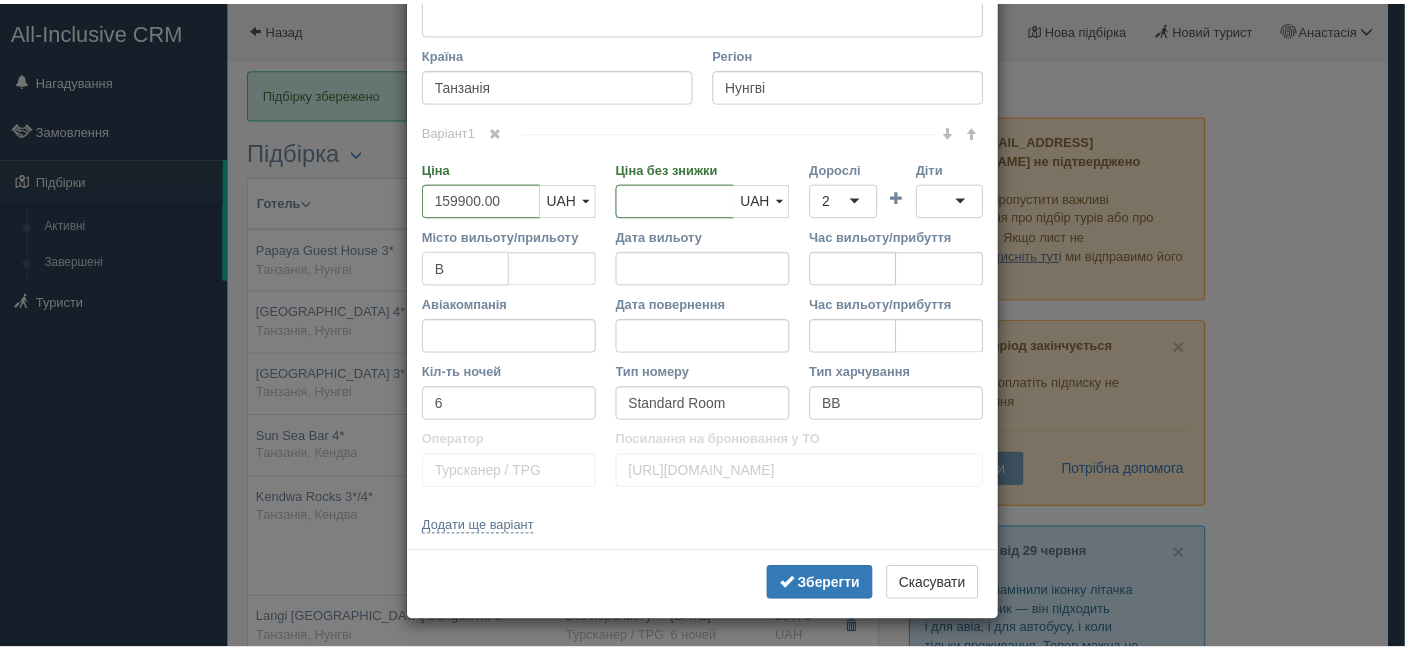 scroll, scrollTop: 0, scrollLeft: 0, axis: both 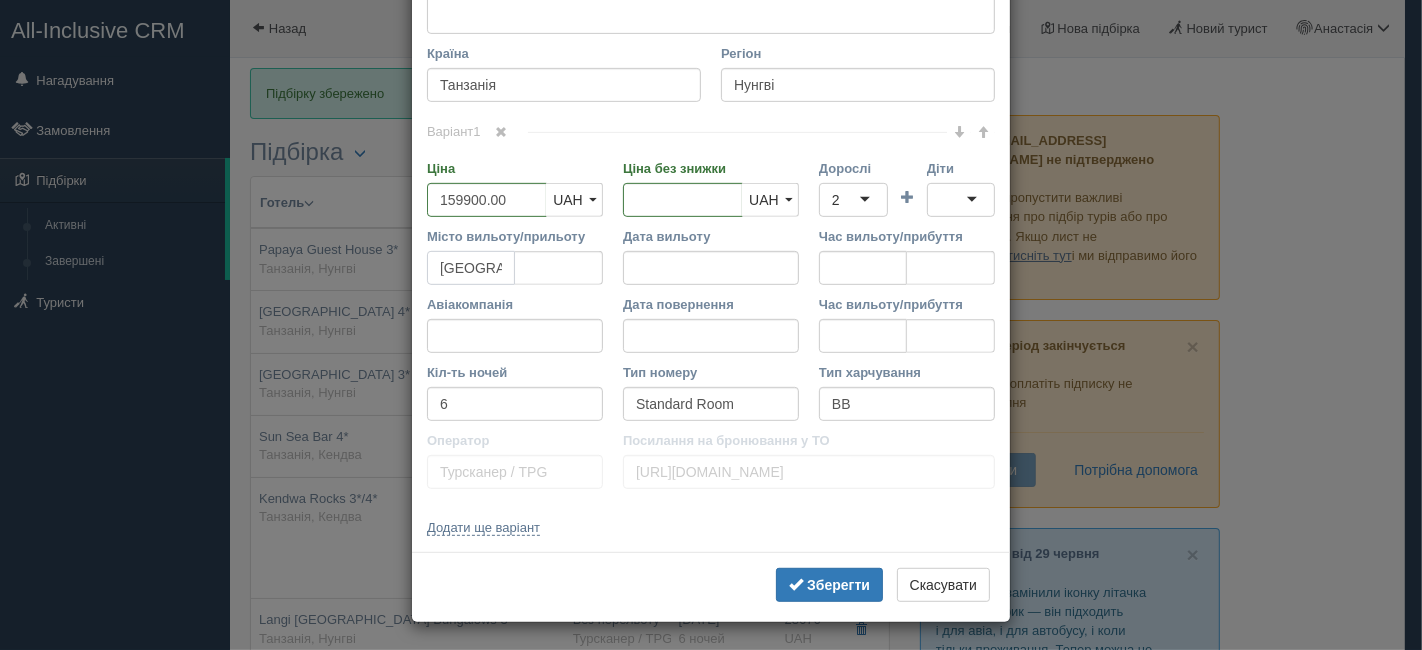 type on "[GEOGRAPHIC_DATA]" 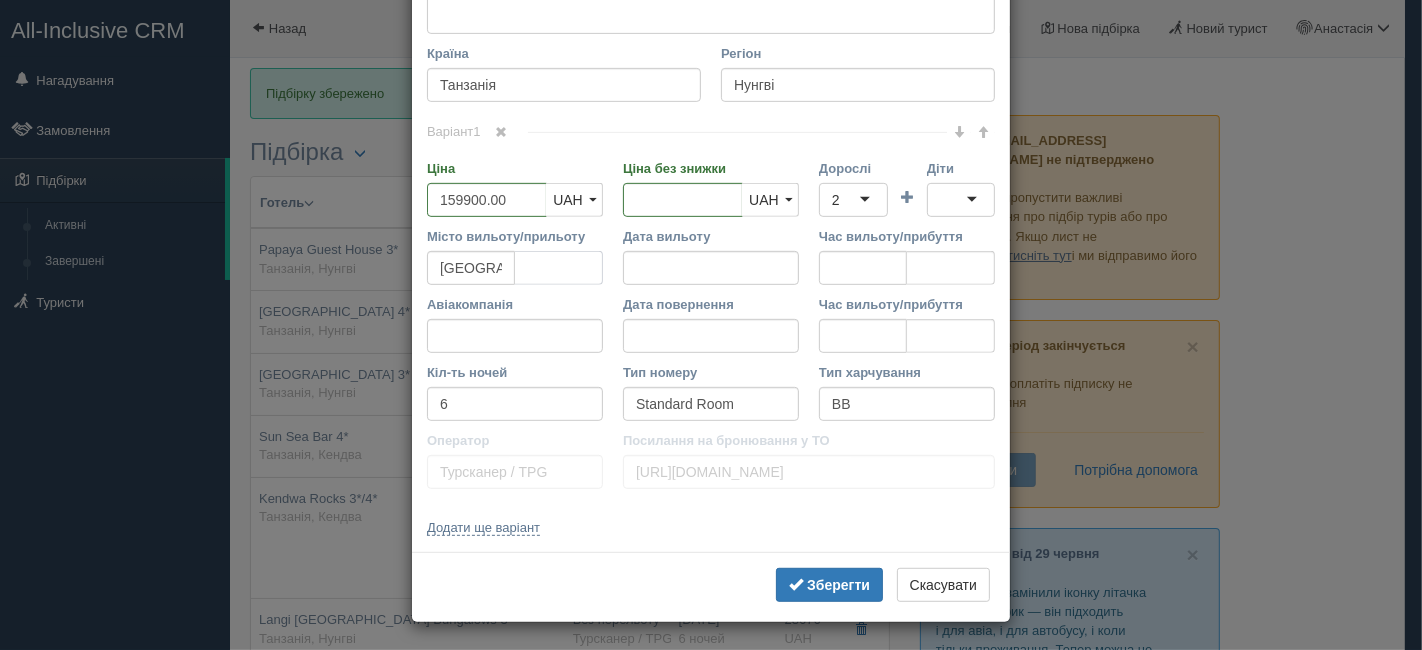 click at bounding box center (559, 268) 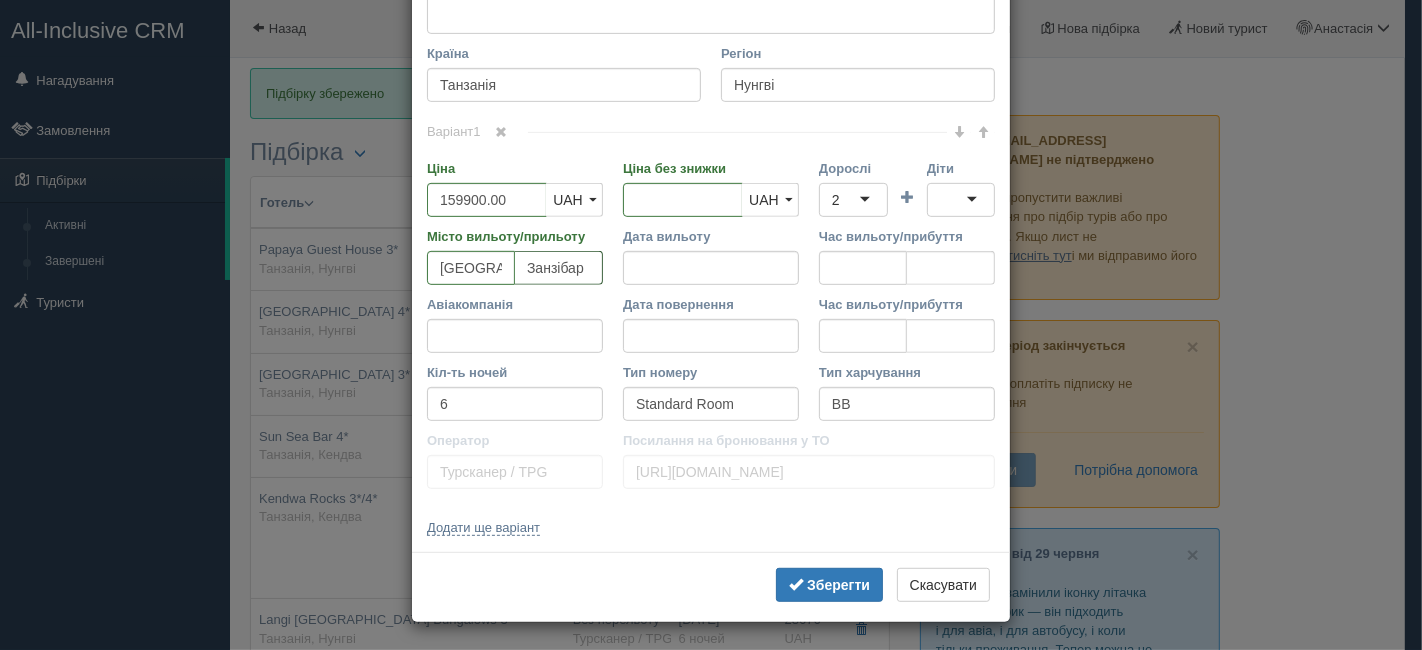 type on "Занзібар" 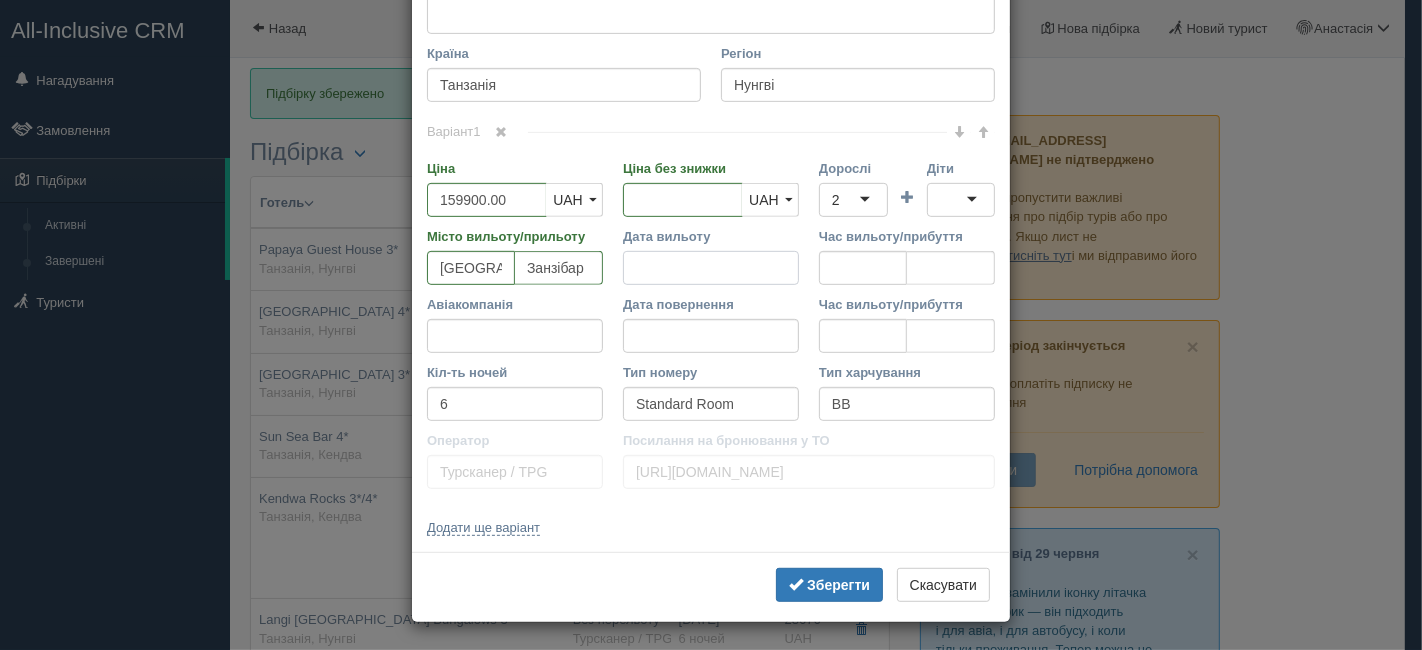 click on "Дата вильоту" at bounding box center [711, 268] 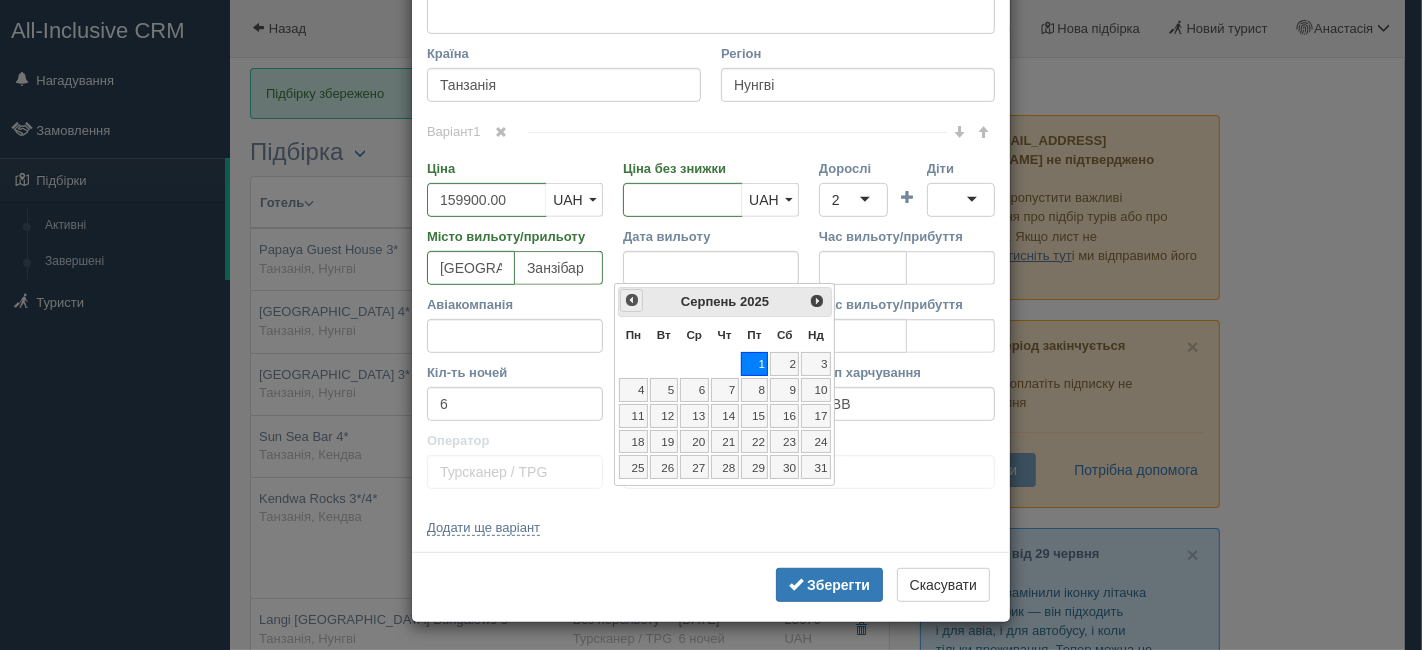 click on "<Попер" at bounding box center (632, 300) 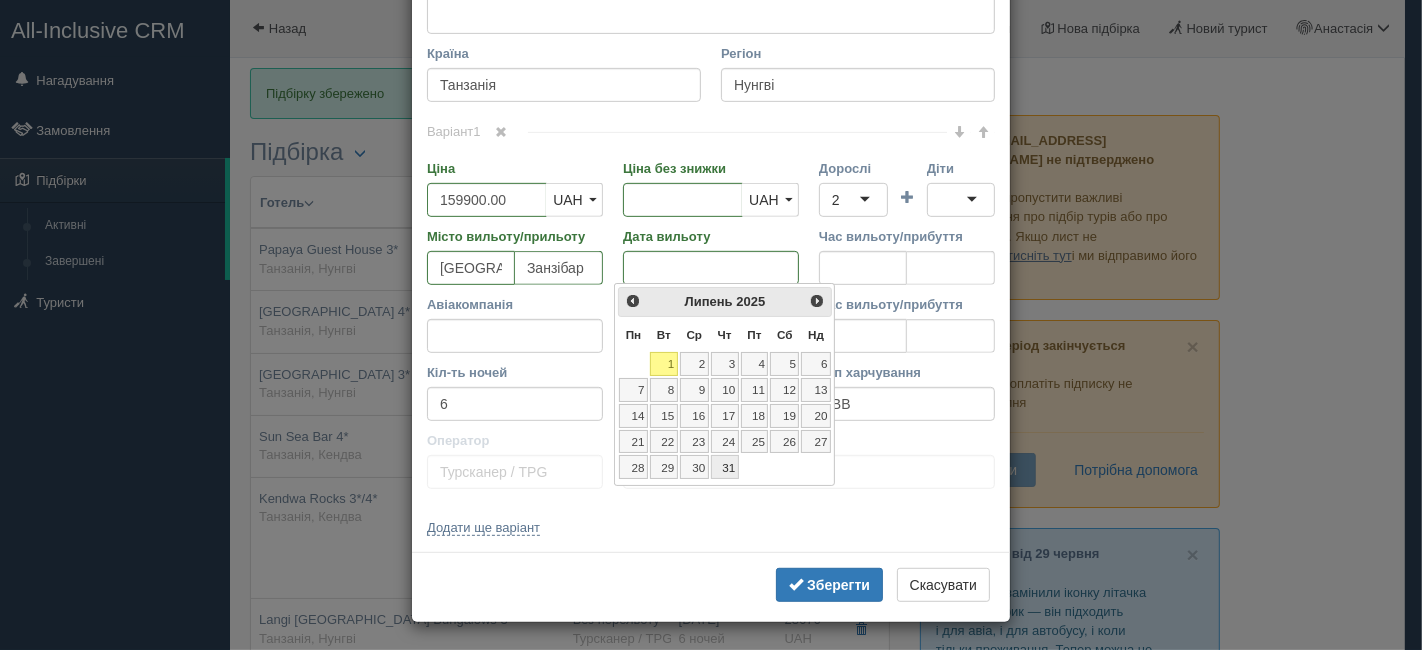click on "31" at bounding box center [725, 467] 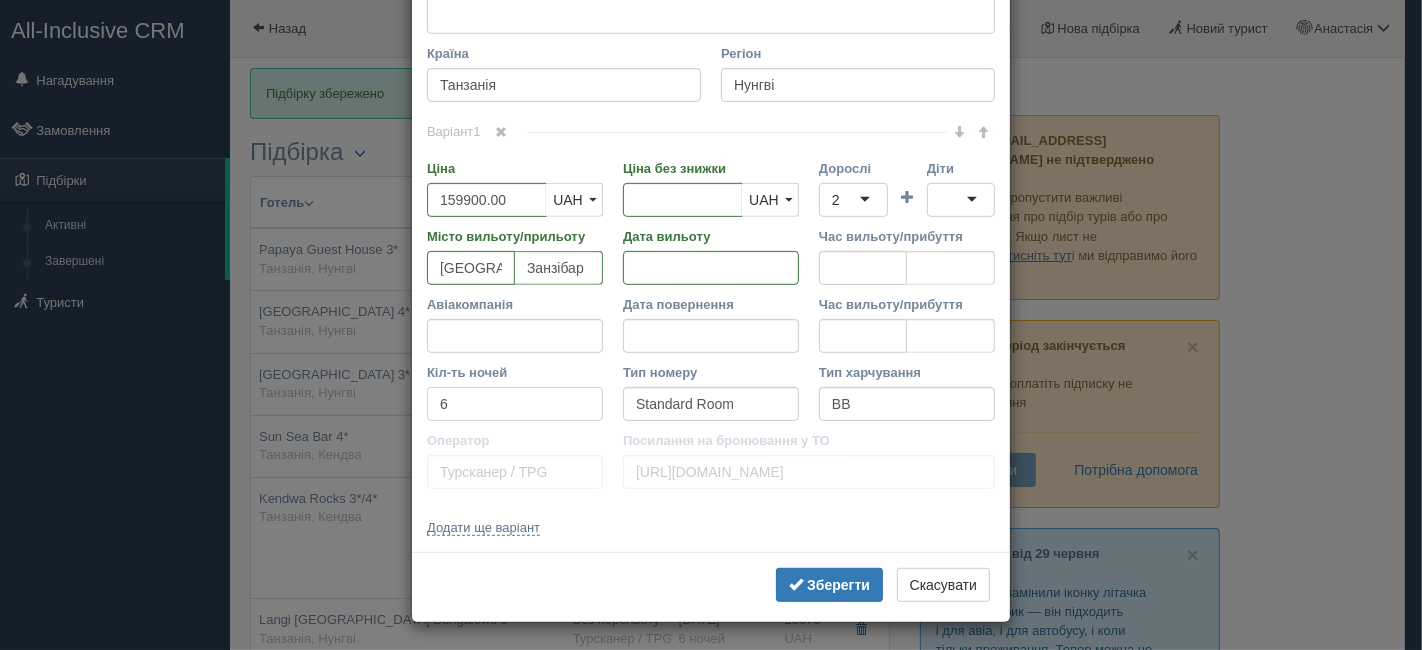 click on "6" at bounding box center (515, 404) 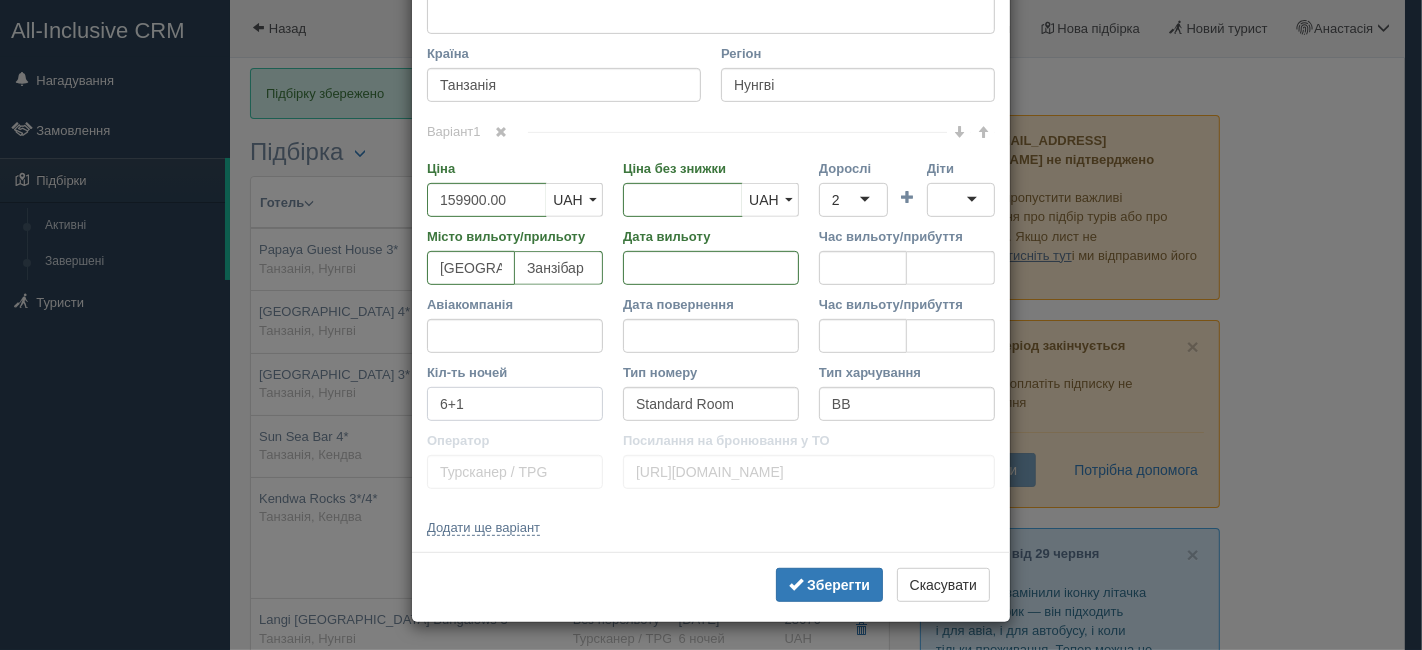 type on "6+1" 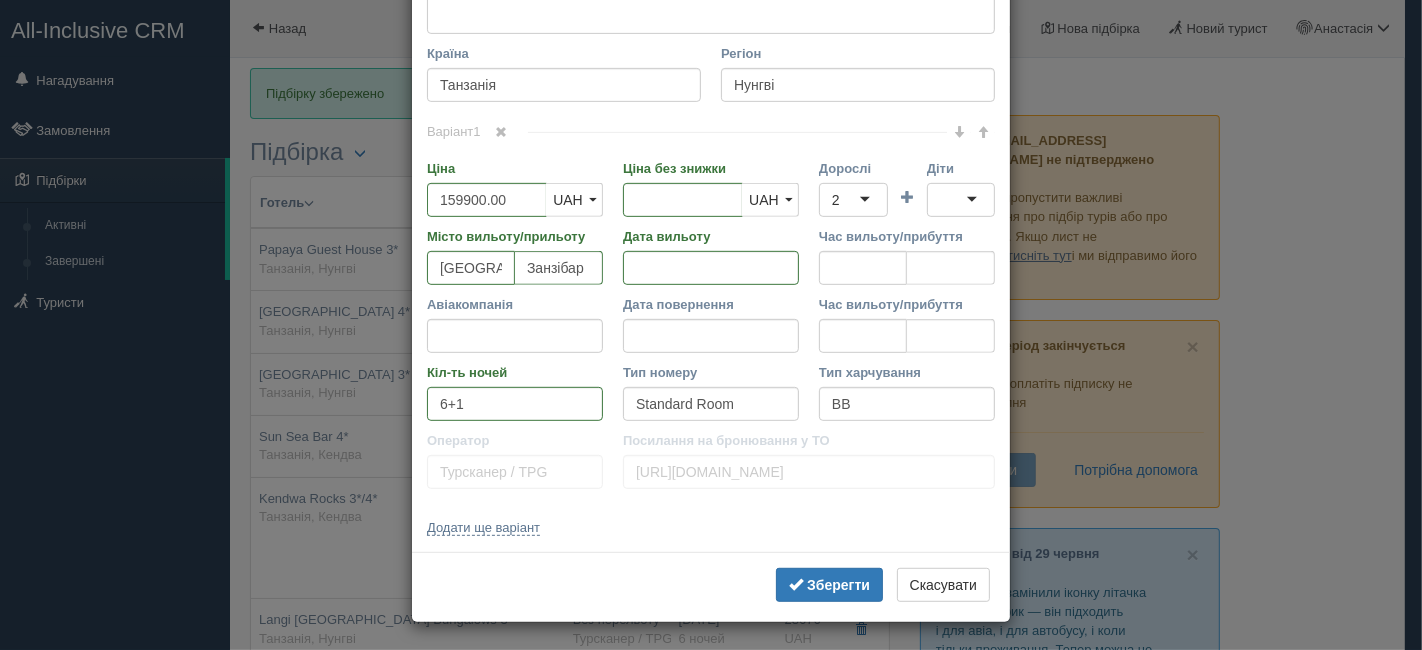 drag, startPoint x: 774, startPoint y: 552, endPoint x: 789, endPoint y: 556, distance: 15.524175 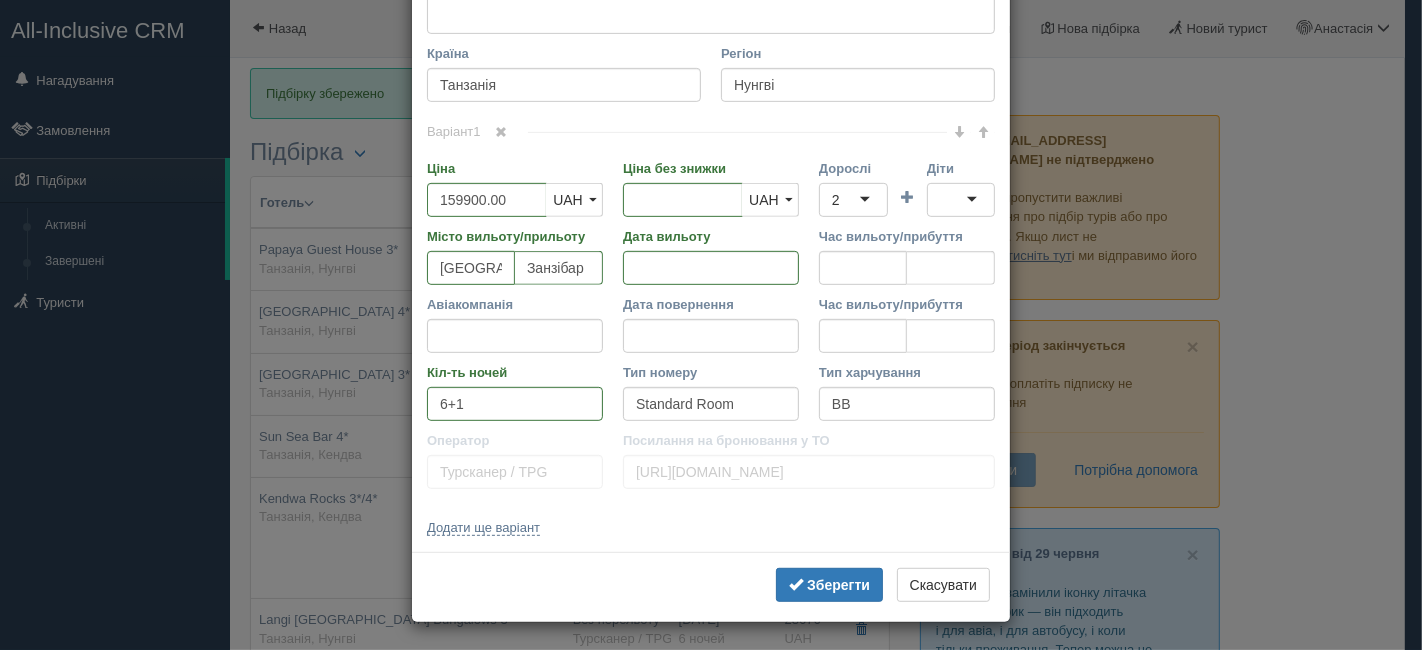 click on "Зберегти
Скасувати" at bounding box center [711, 587] 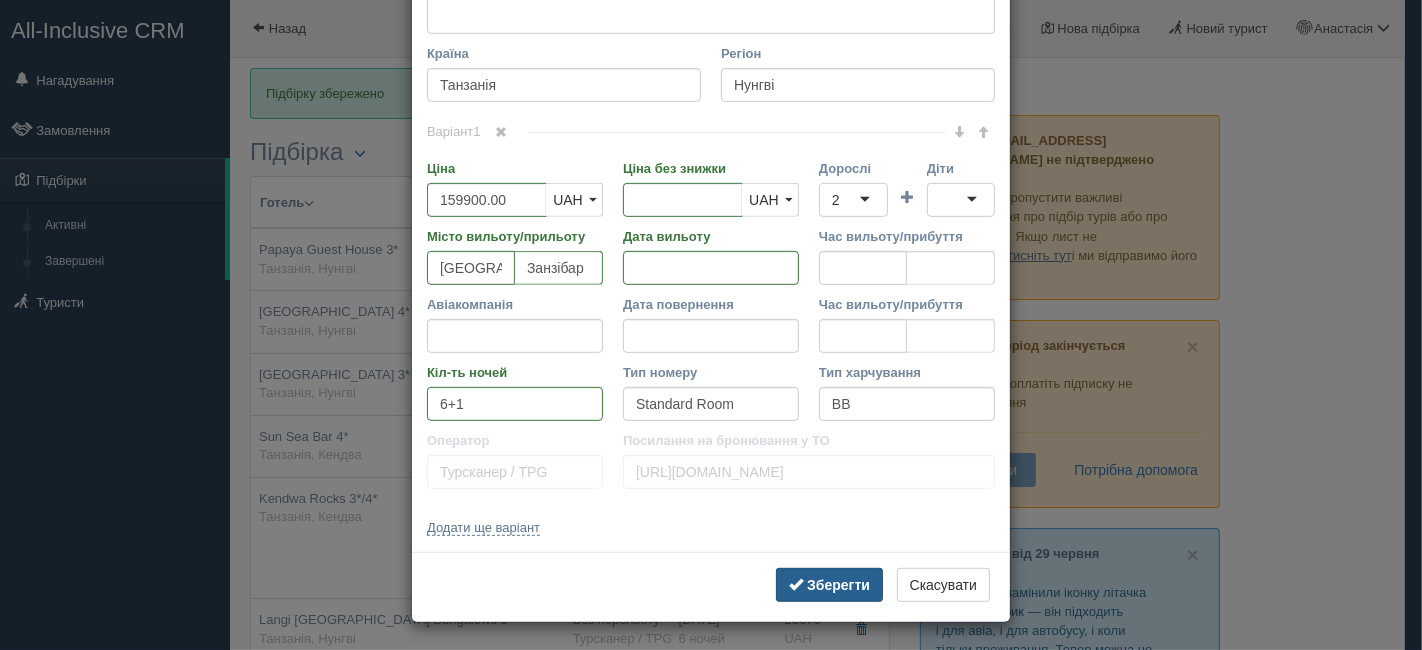 click on "Зберегти" at bounding box center [838, 585] 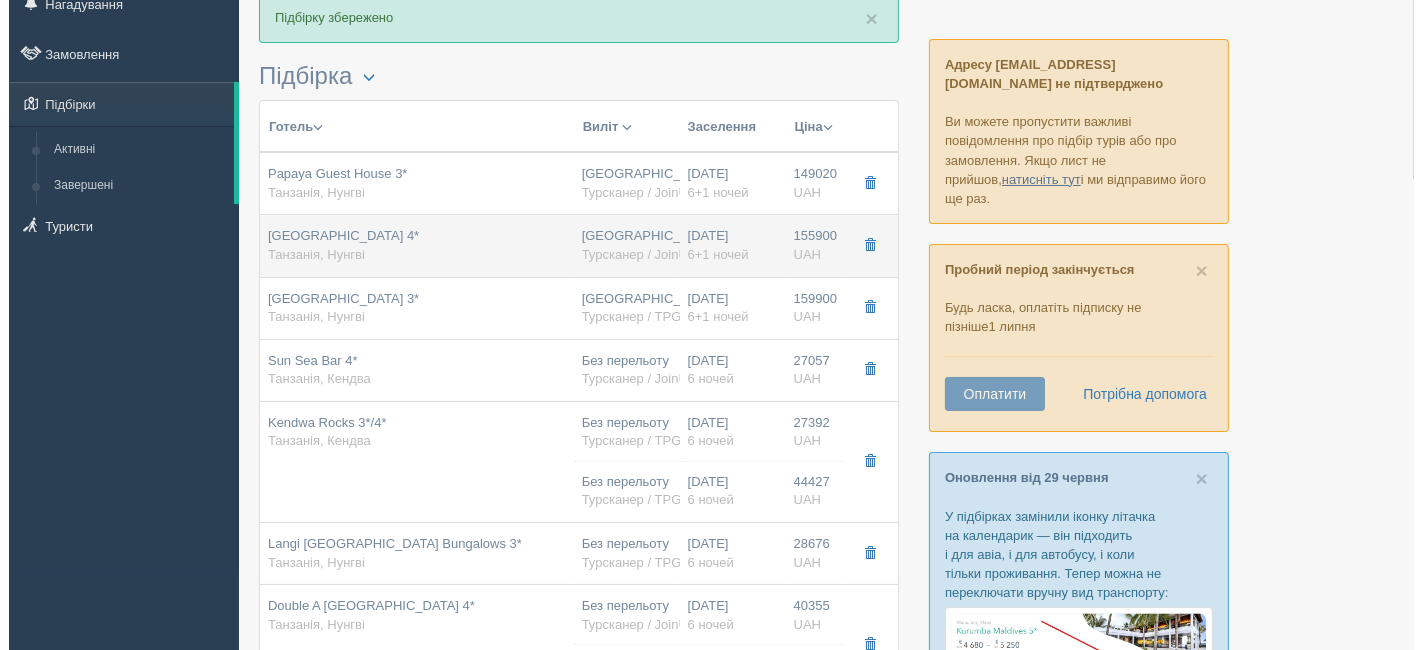 scroll, scrollTop: 111, scrollLeft: 0, axis: vertical 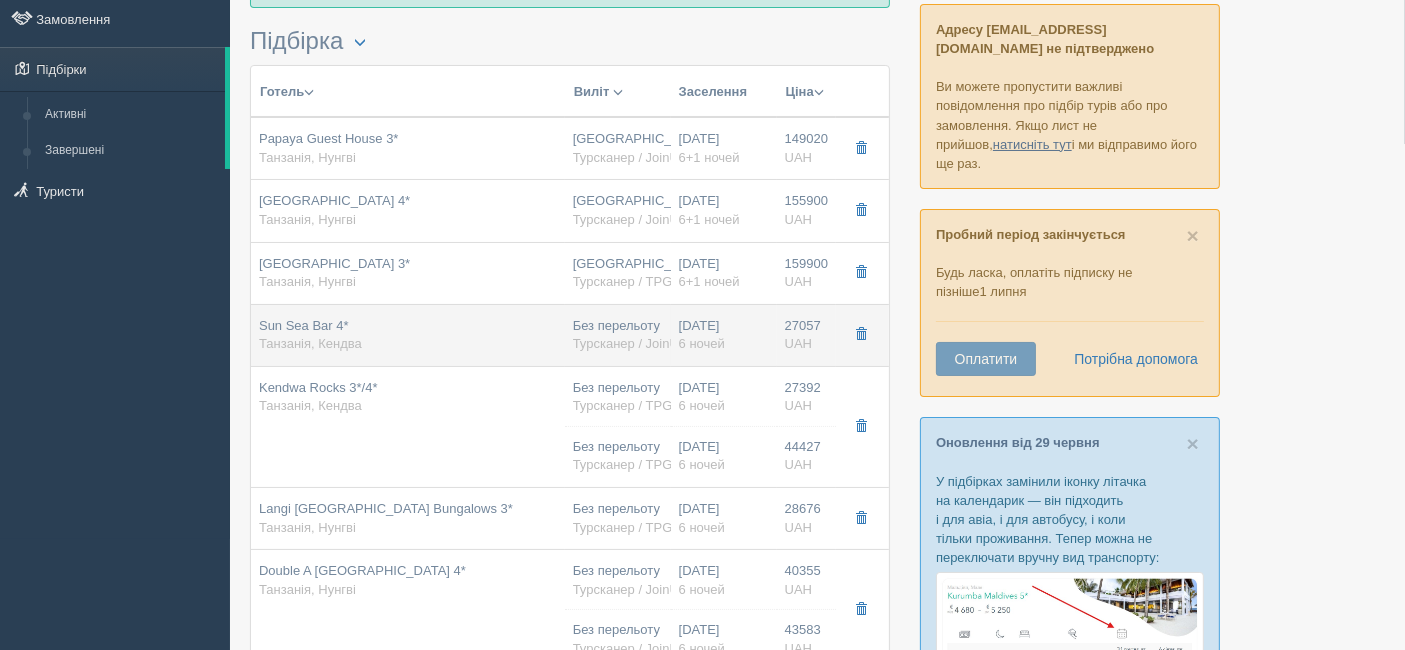 click on "Sun Sea Bar 4*
[GEOGRAPHIC_DATA], [GEOGRAPHIC_DATA]" at bounding box center [408, 335] 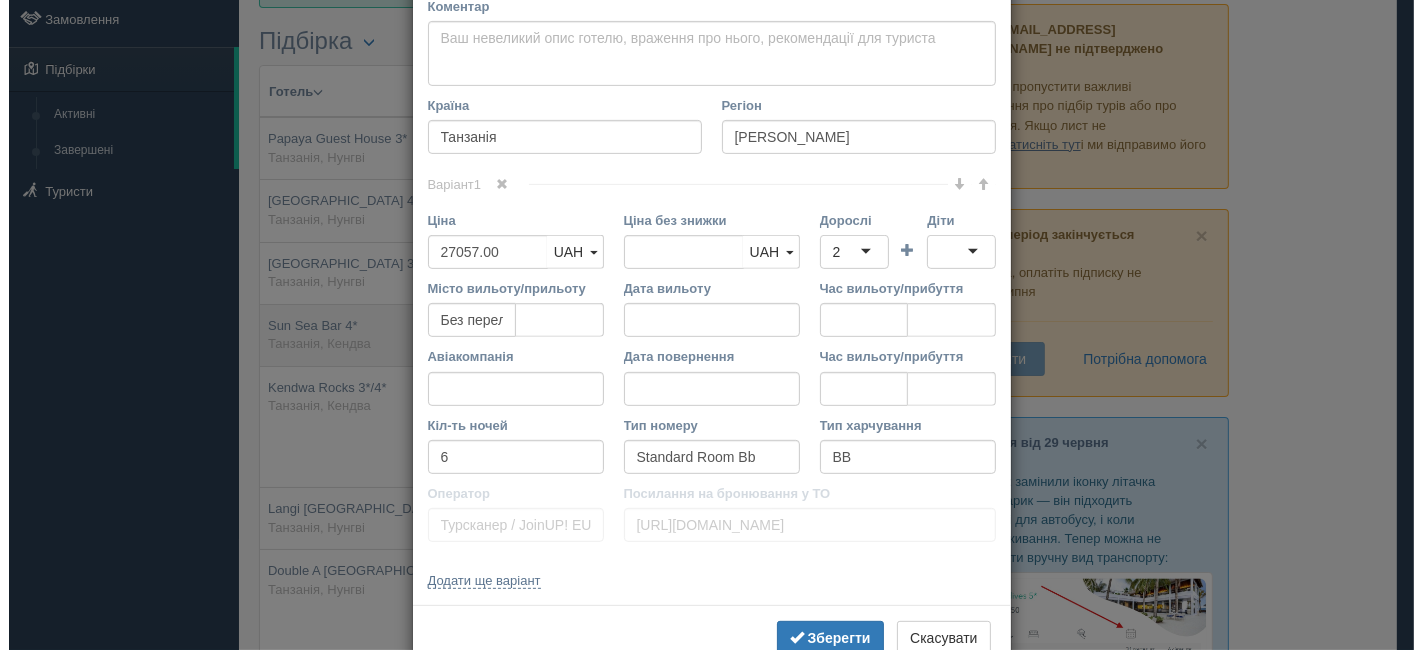 scroll, scrollTop: 0, scrollLeft: 0, axis: both 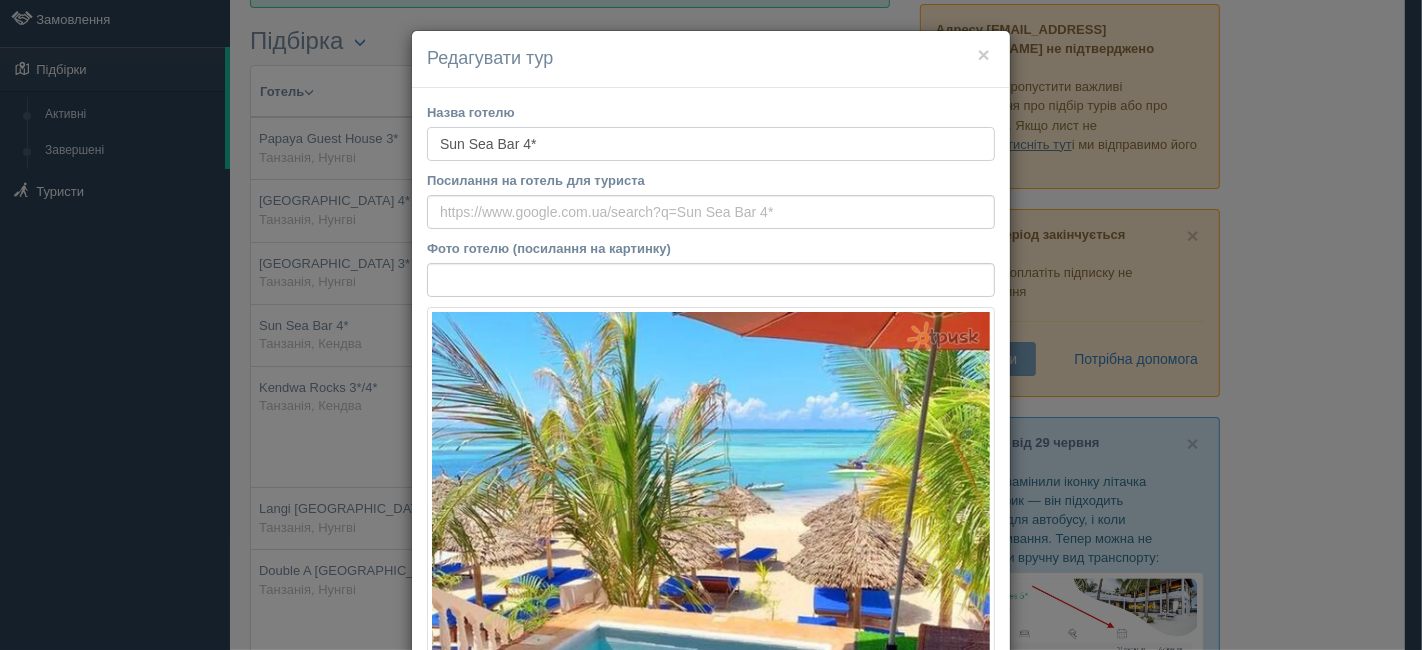 drag, startPoint x: 451, startPoint y: 141, endPoint x: 331, endPoint y: 138, distance: 120.03749 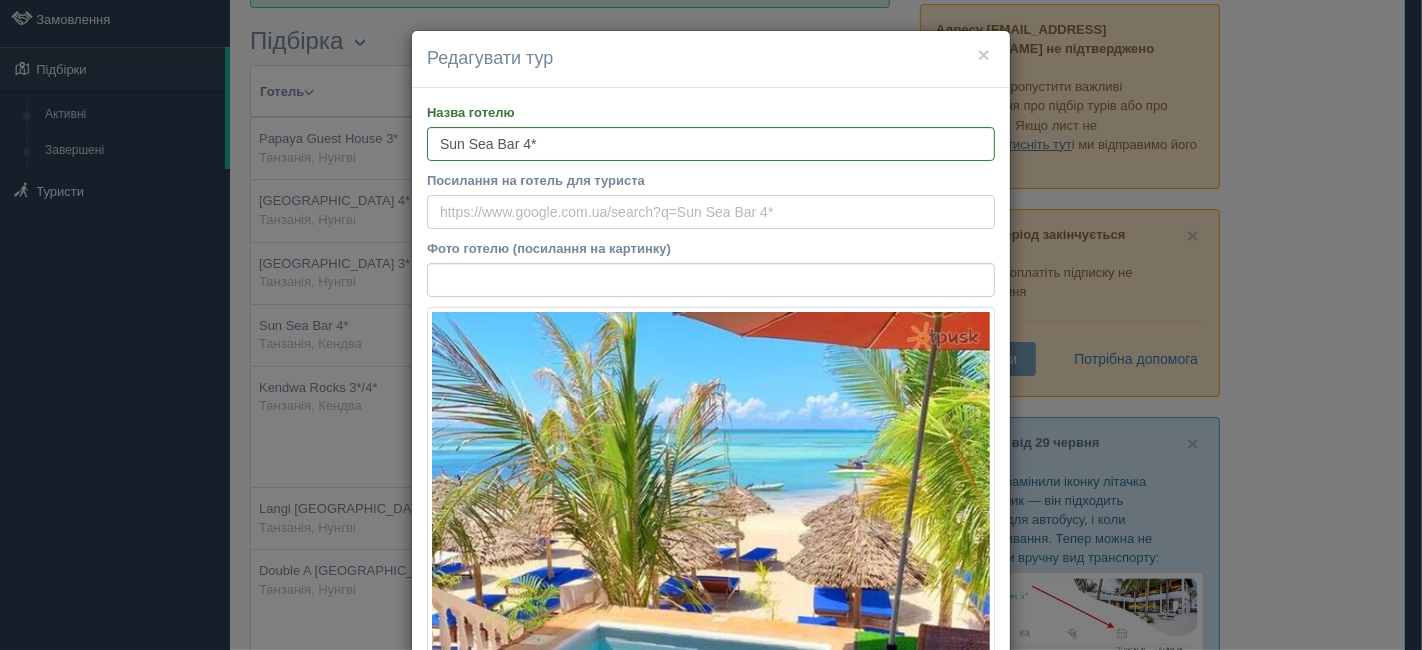 click on "Посилання на готель для туриста" at bounding box center [711, 212] 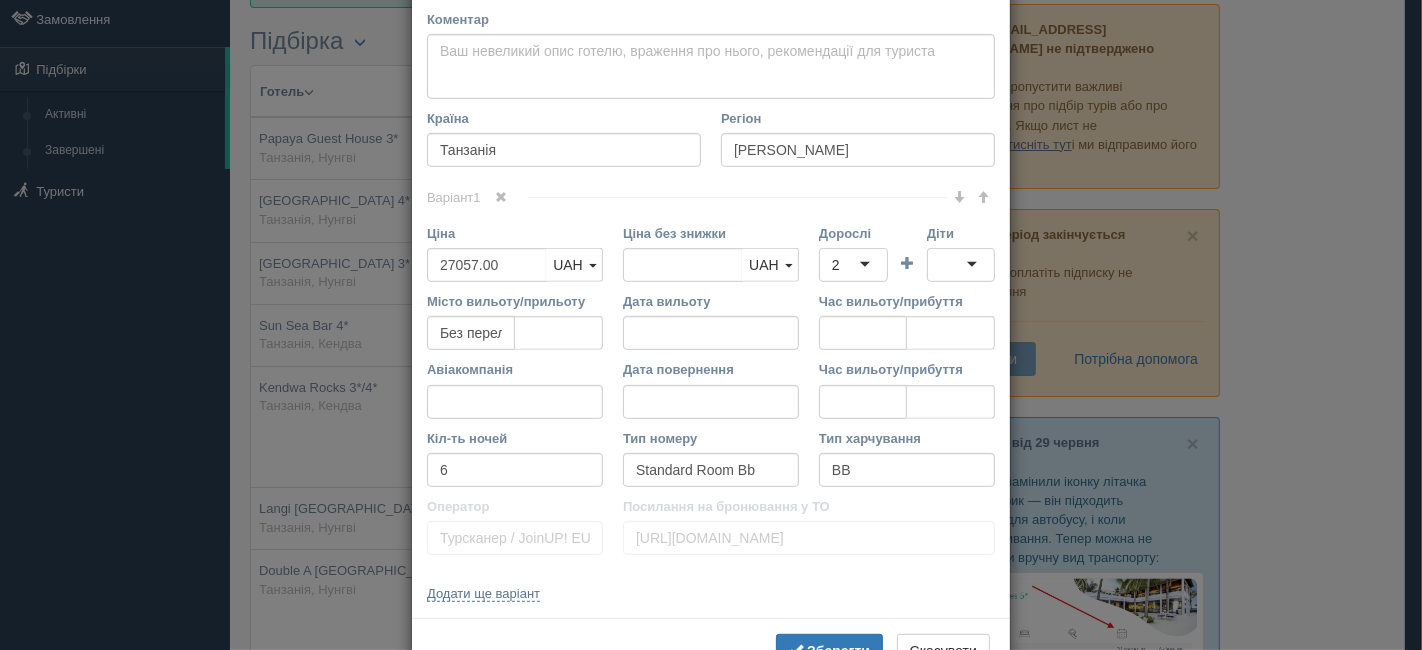 scroll, scrollTop: 777, scrollLeft: 0, axis: vertical 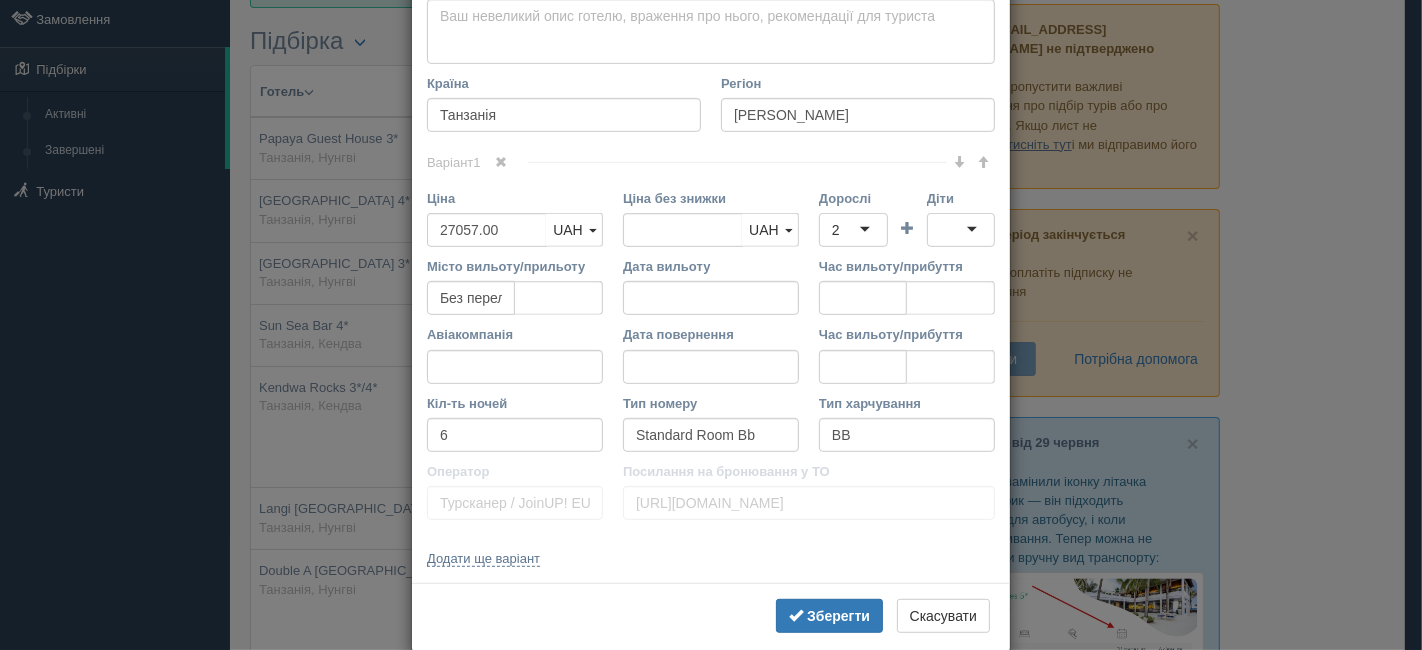 type on "[URL][DOMAIN_NAME]" 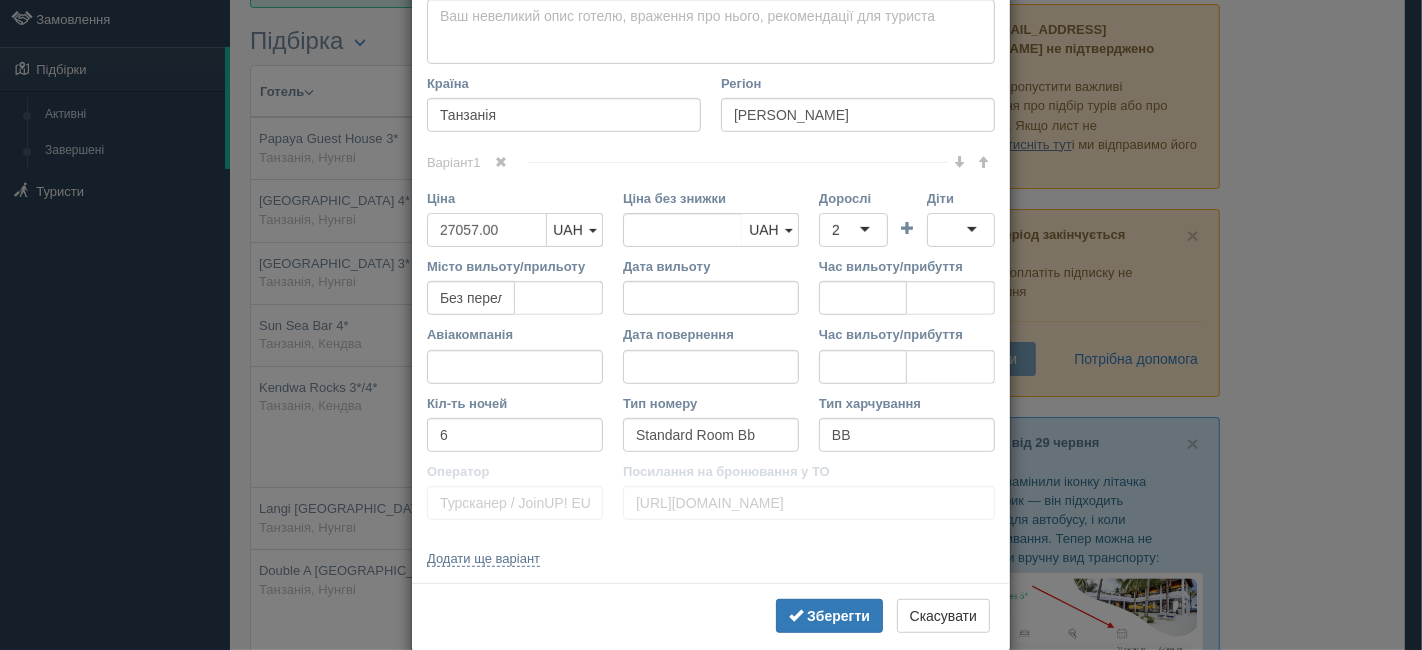 drag, startPoint x: 430, startPoint y: 228, endPoint x: 454, endPoint y: 230, distance: 24.083189 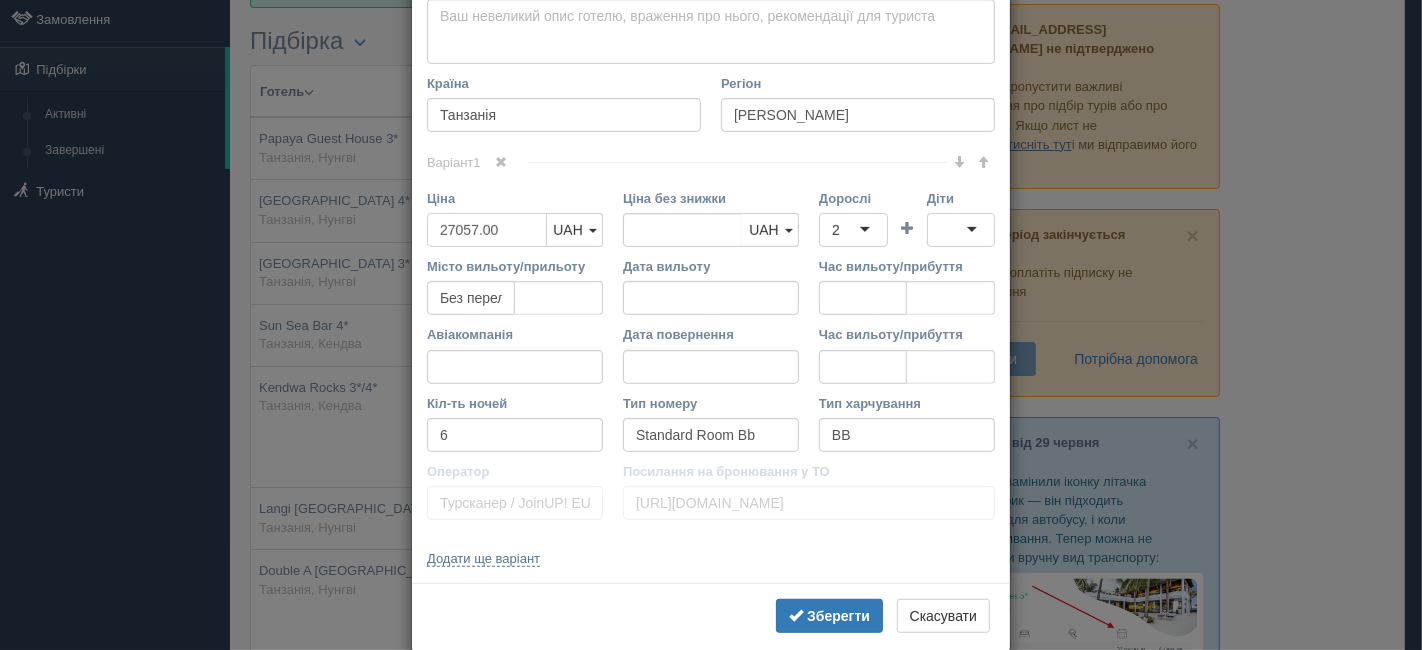 click on "27057.00" at bounding box center (487, 230) 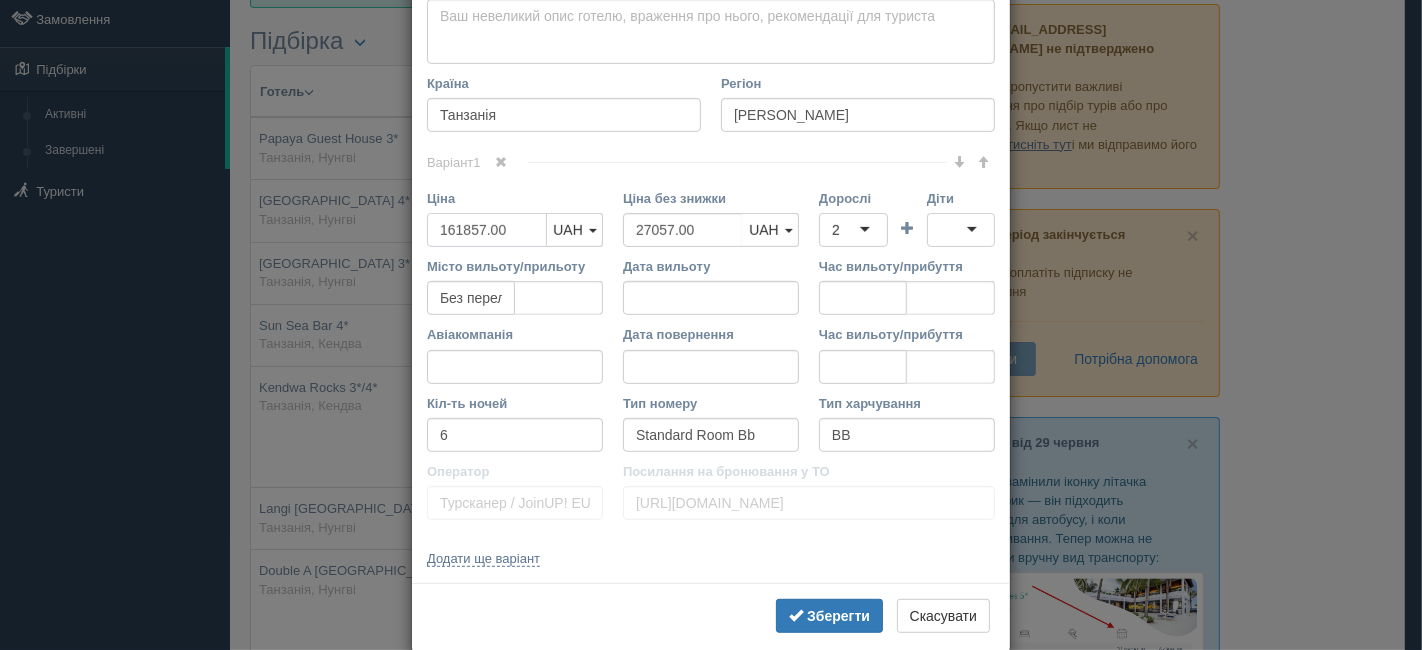 type on "161857.00" 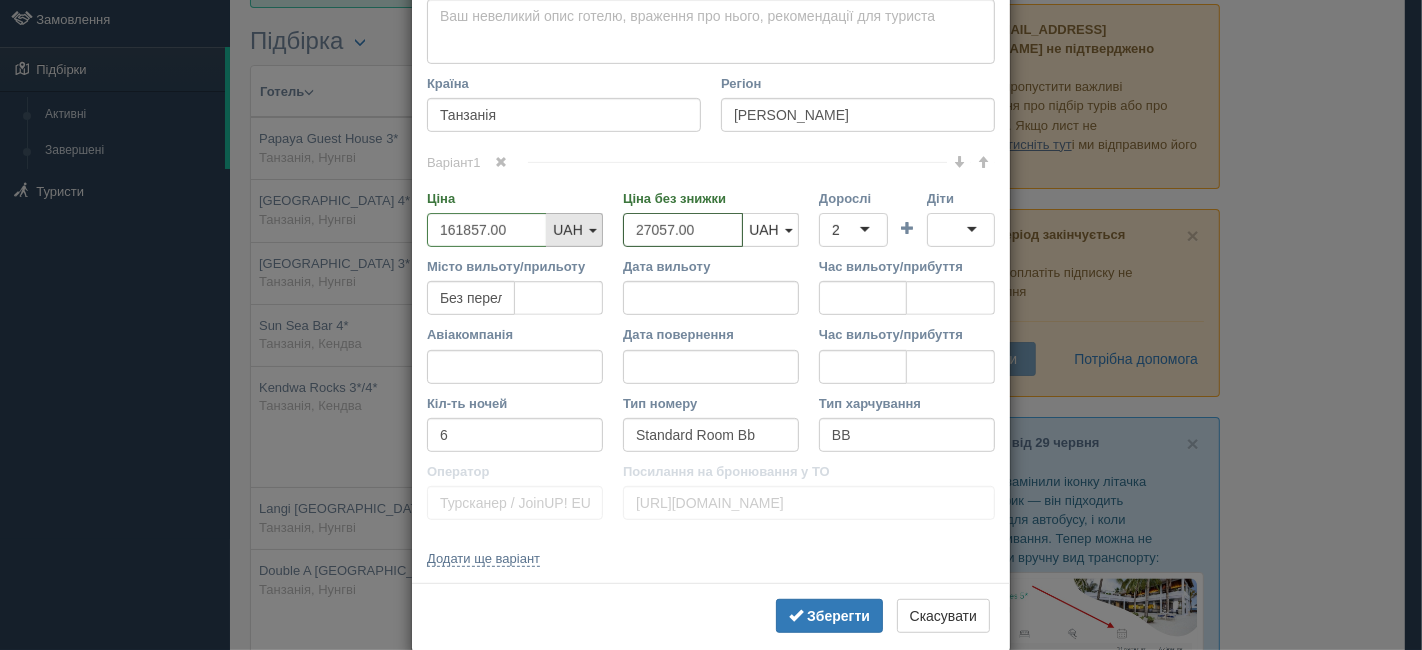 drag, startPoint x: 615, startPoint y: 216, endPoint x: 562, endPoint y: 216, distance: 53 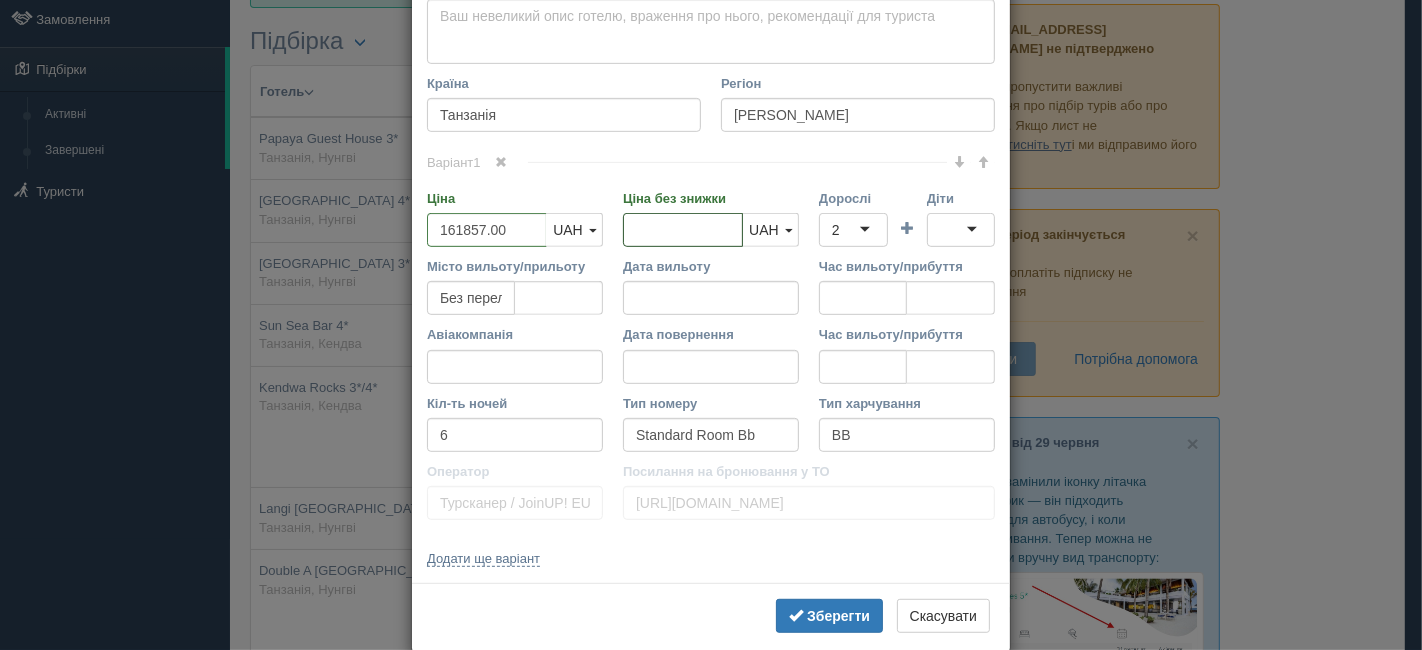 type 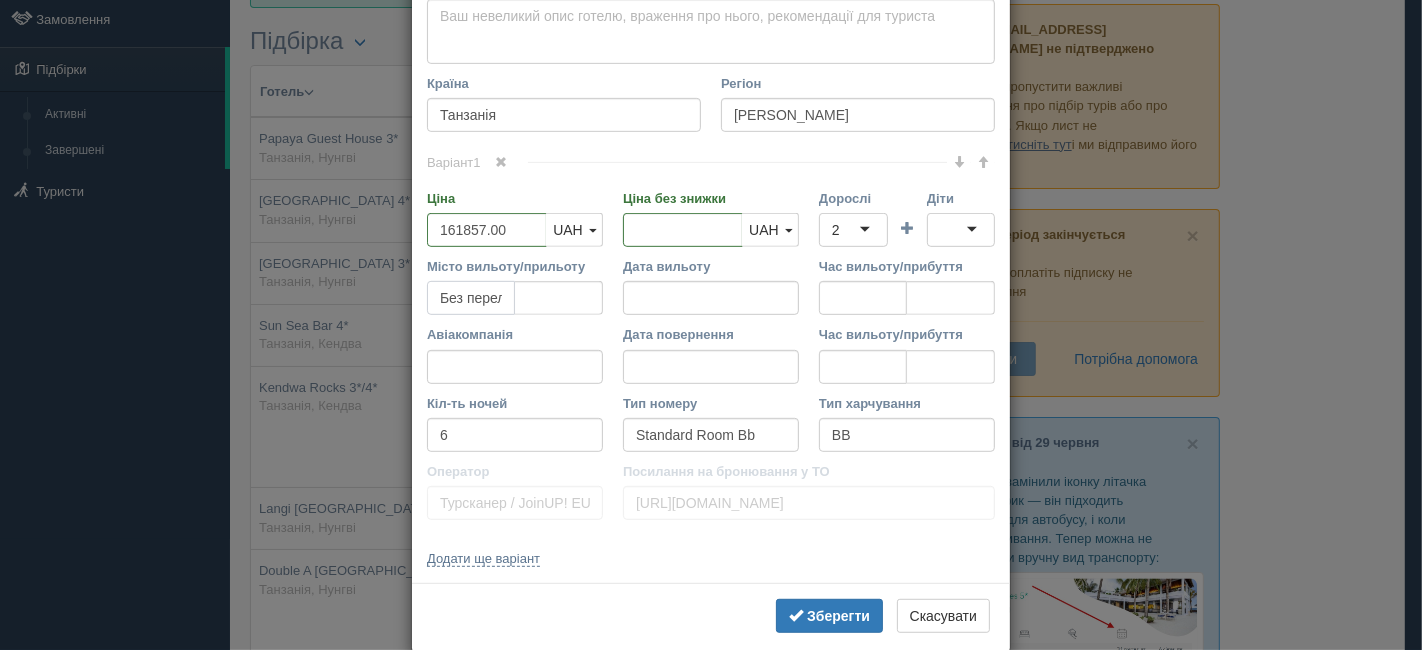 scroll, scrollTop: 0, scrollLeft: 31, axis: horizontal 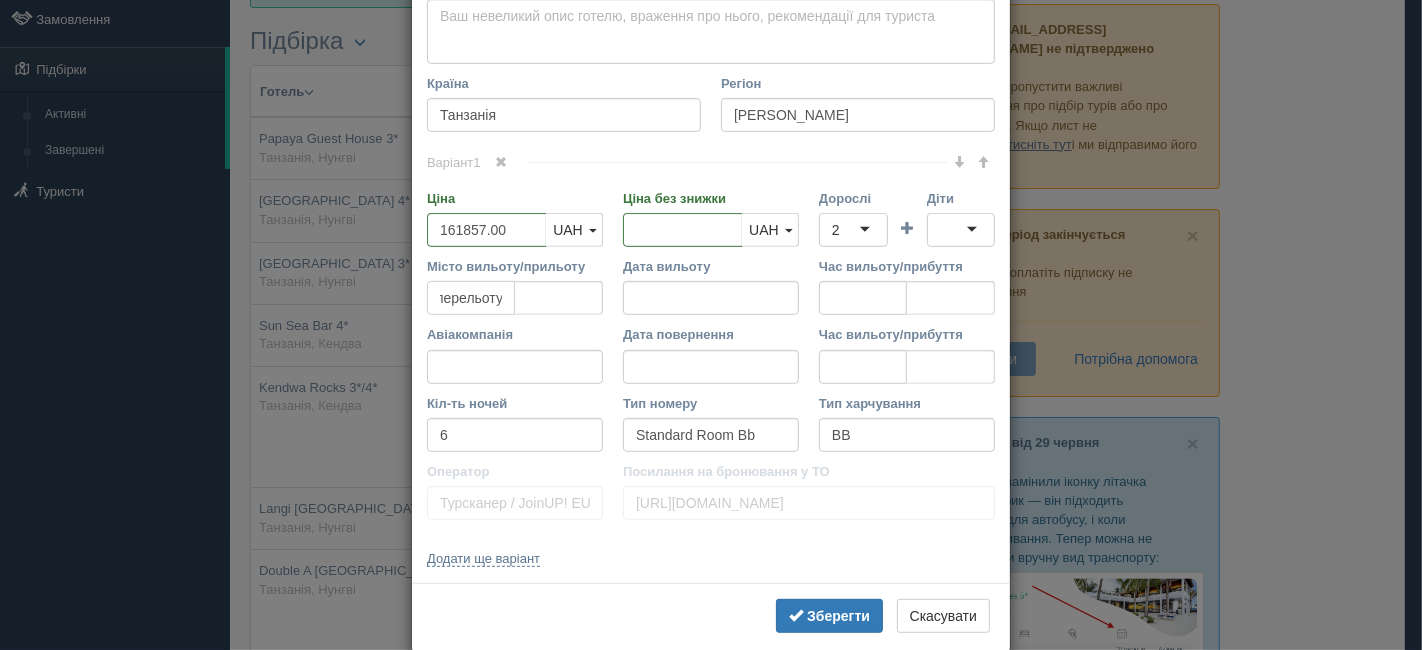 drag, startPoint x: 431, startPoint y: 295, endPoint x: 554, endPoint y: 297, distance: 123.01626 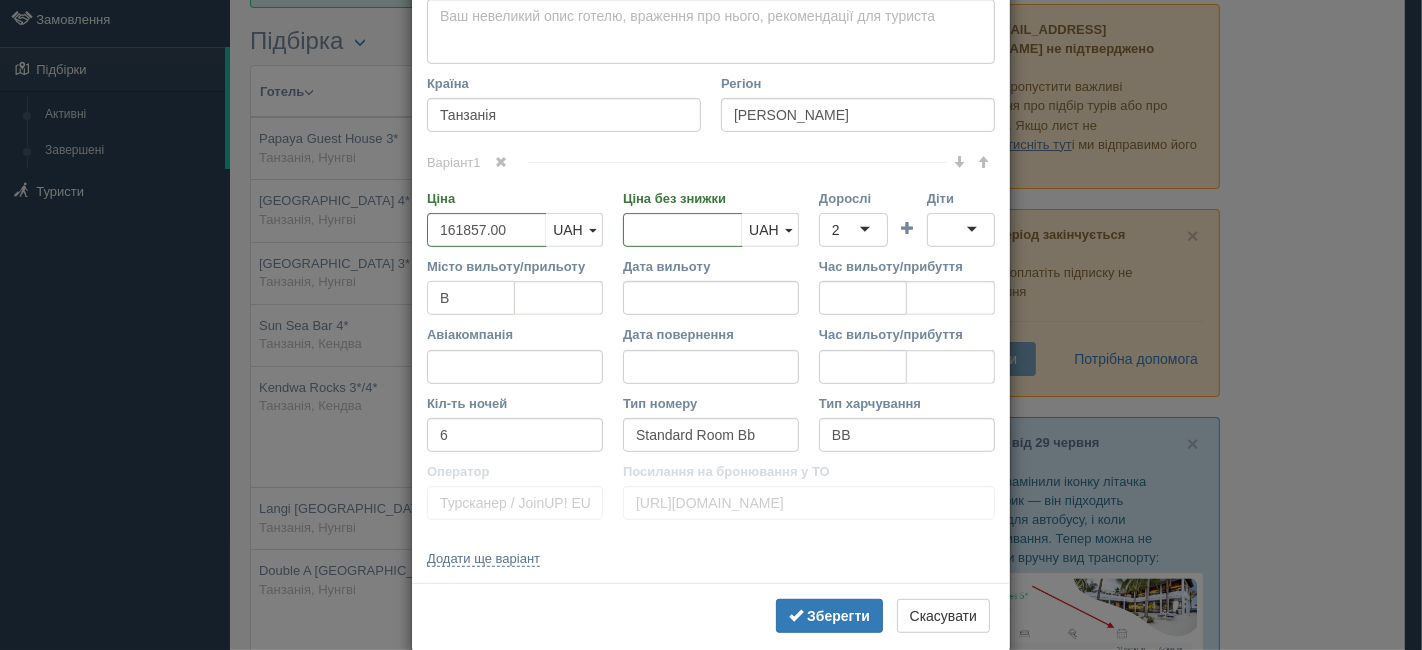 scroll, scrollTop: 0, scrollLeft: 0, axis: both 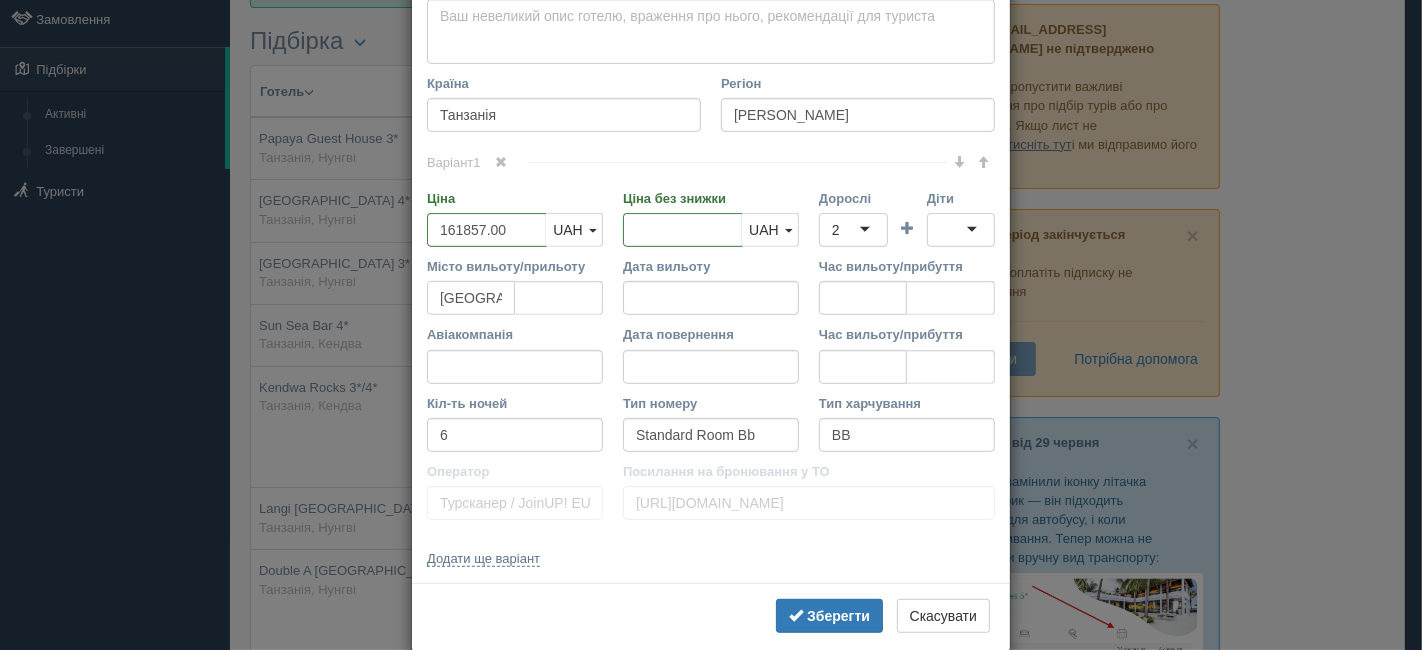 type on "[GEOGRAPHIC_DATA]" 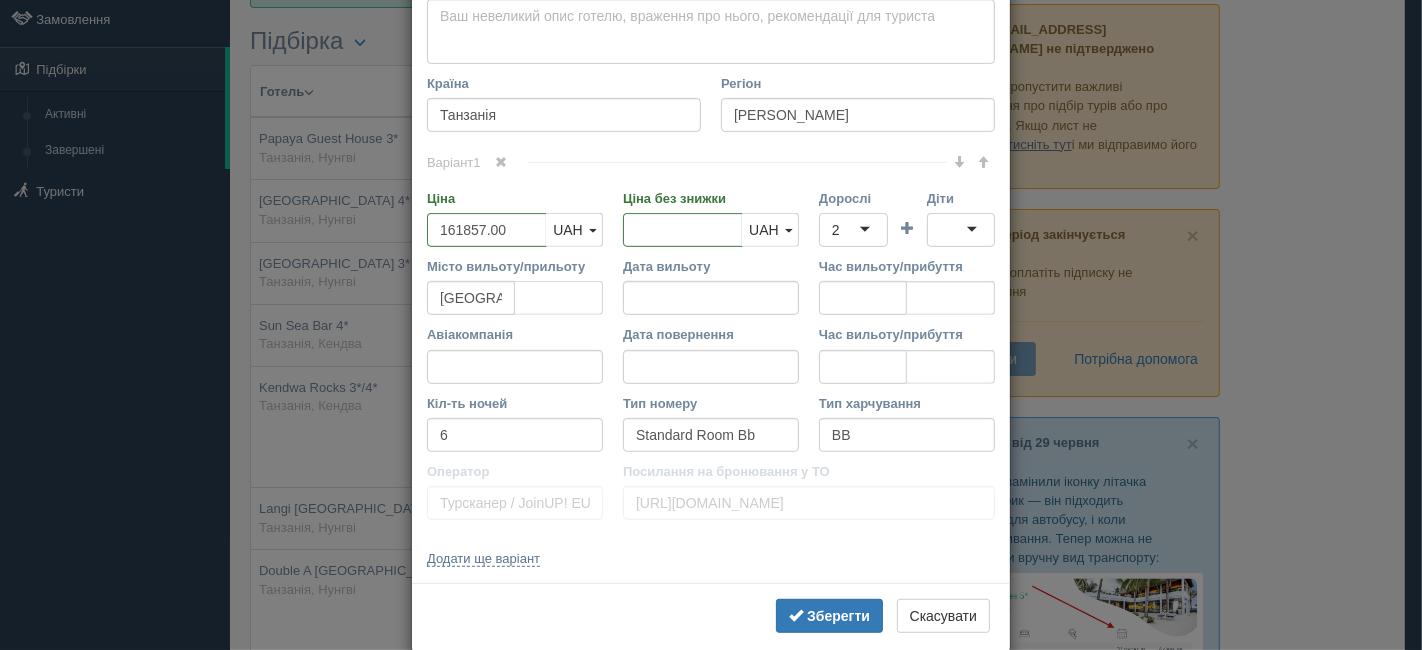 click at bounding box center (559, 298) 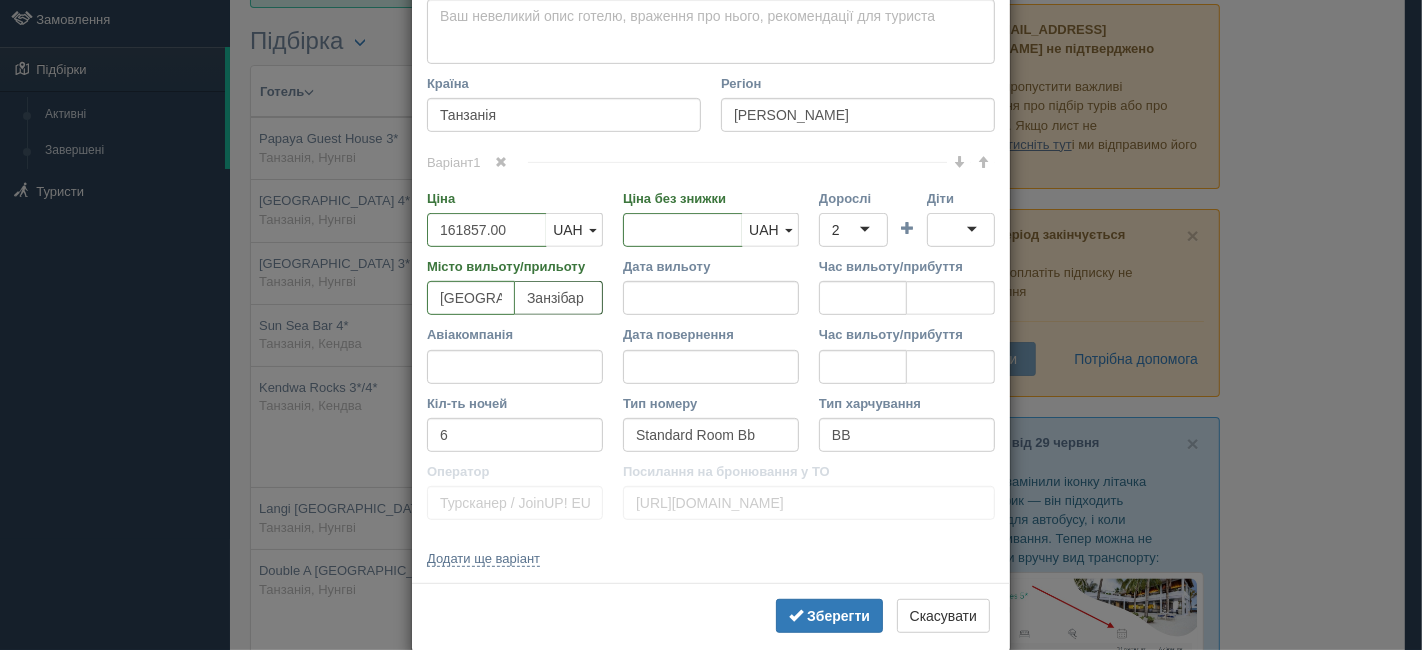 type on "Занзібар" 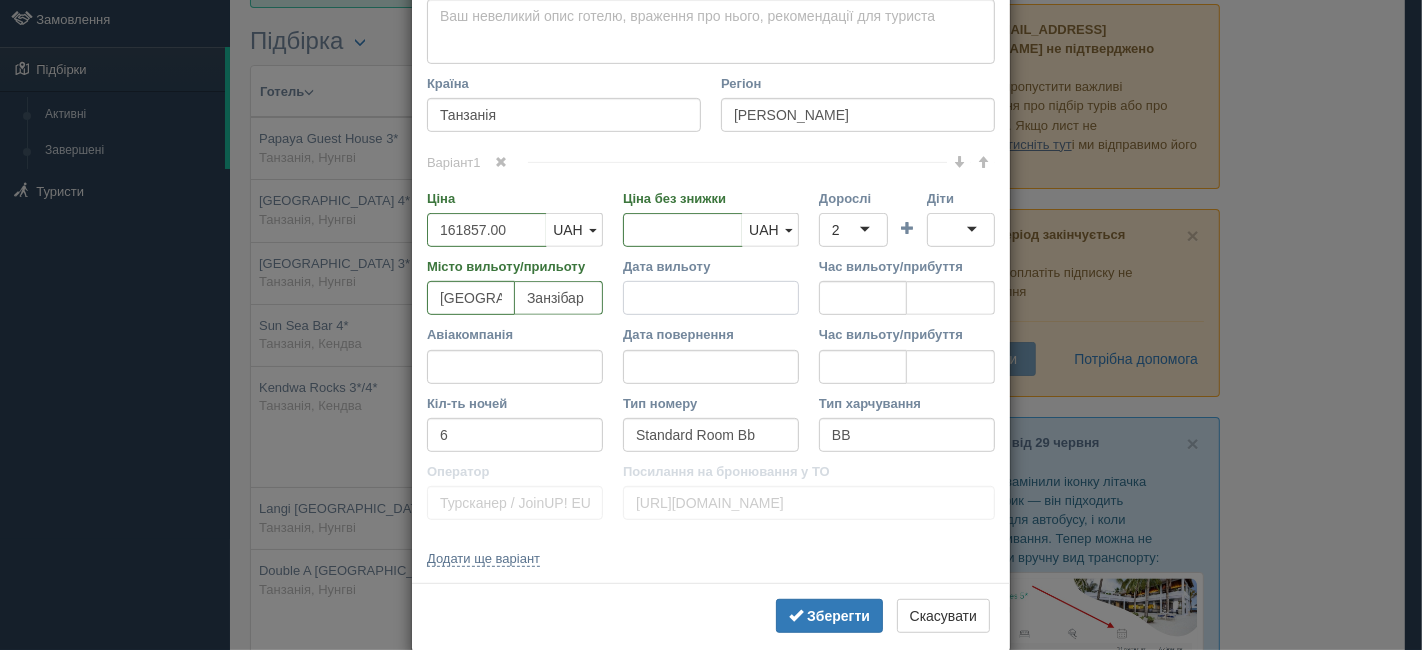 click on "Дата вильоту" at bounding box center (711, 298) 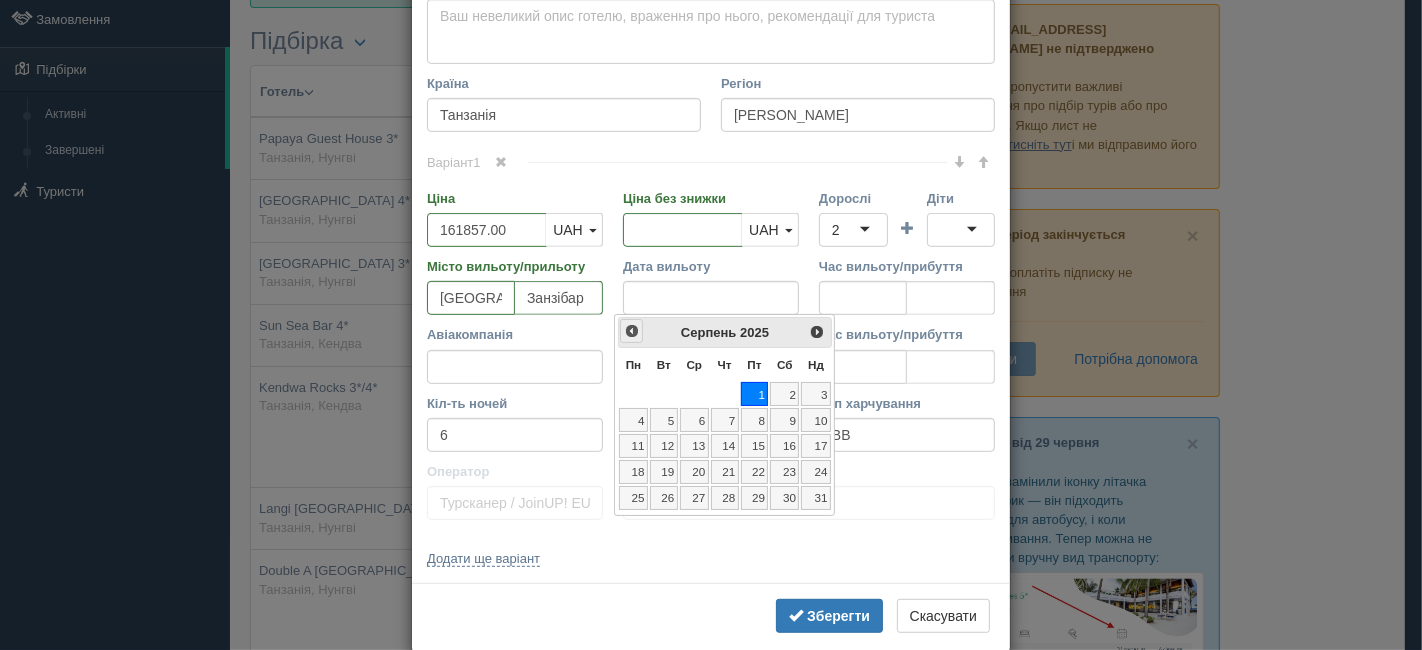 click on "<Попер" at bounding box center [632, 331] 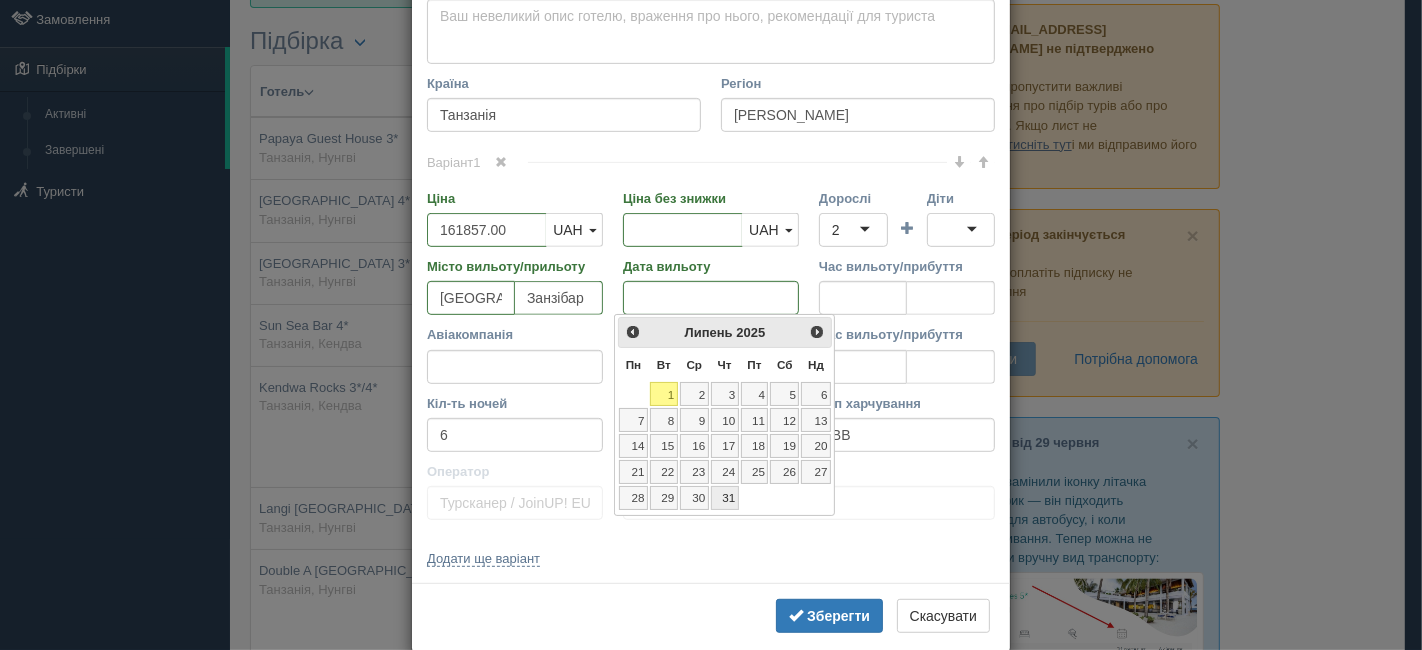 click on "31" at bounding box center (725, 498) 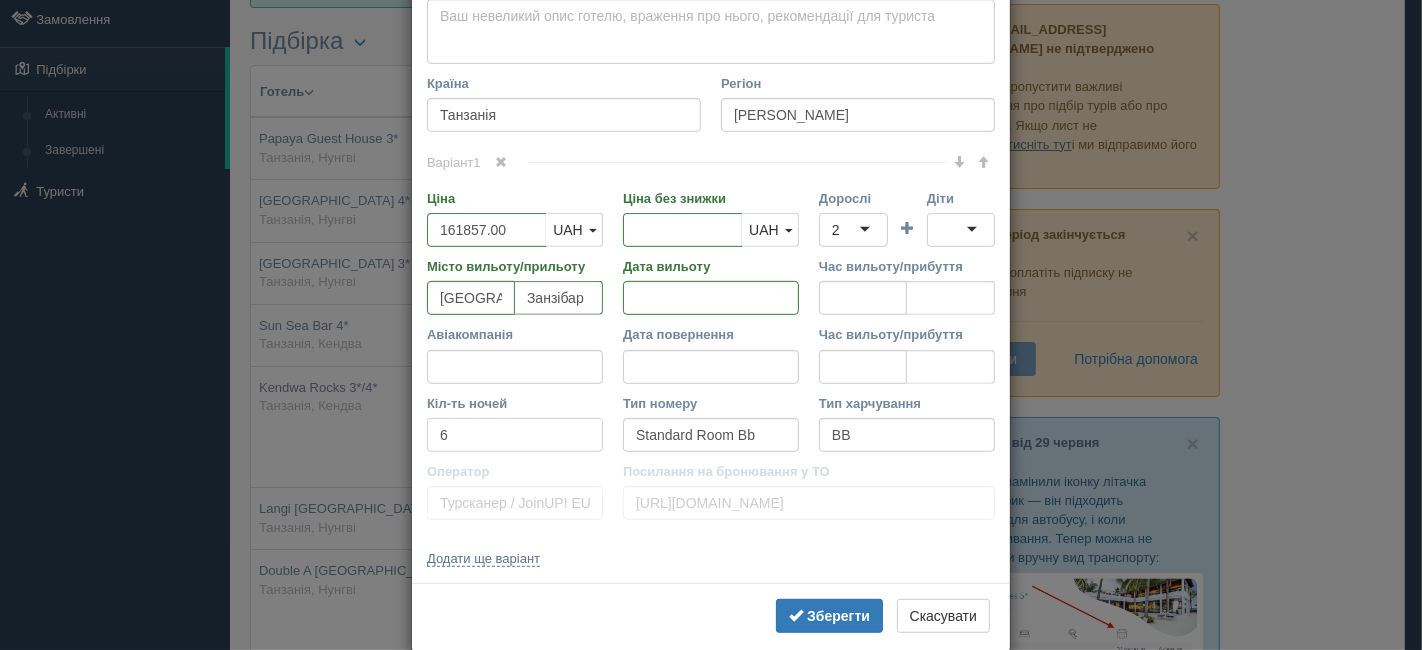 click on "6" at bounding box center [515, 435] 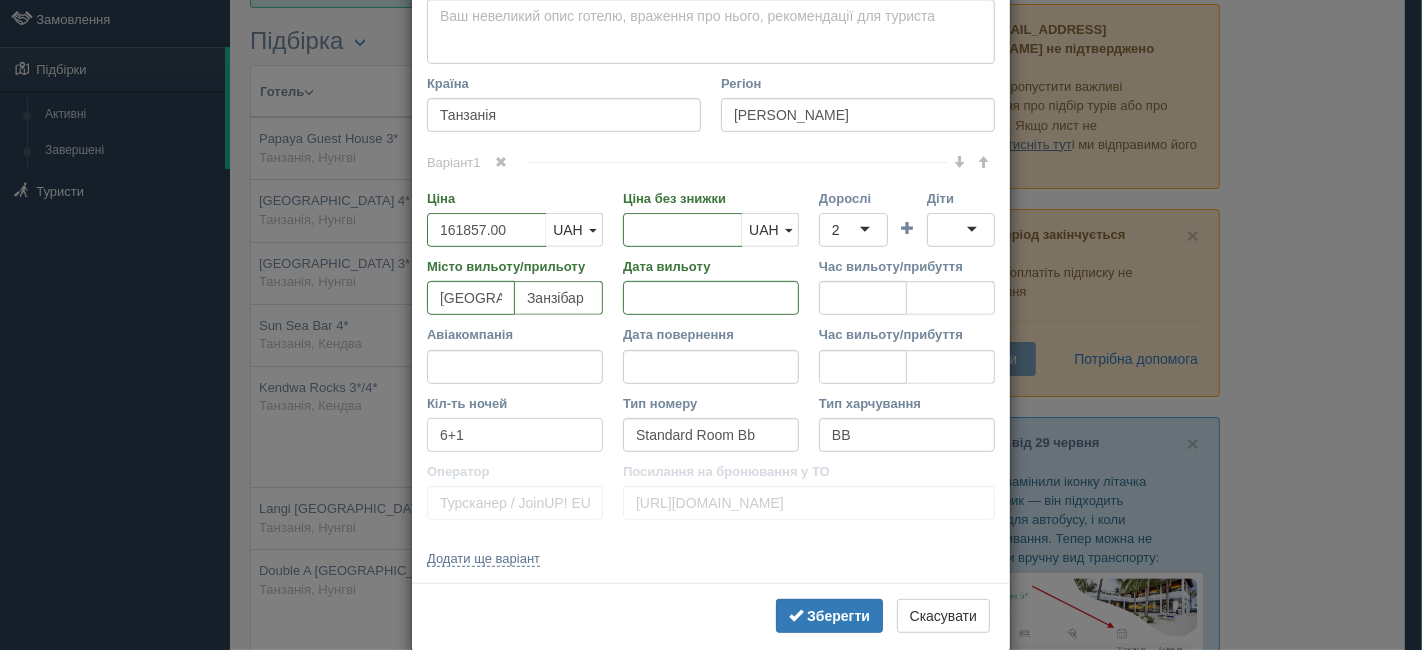 type on "6+1" 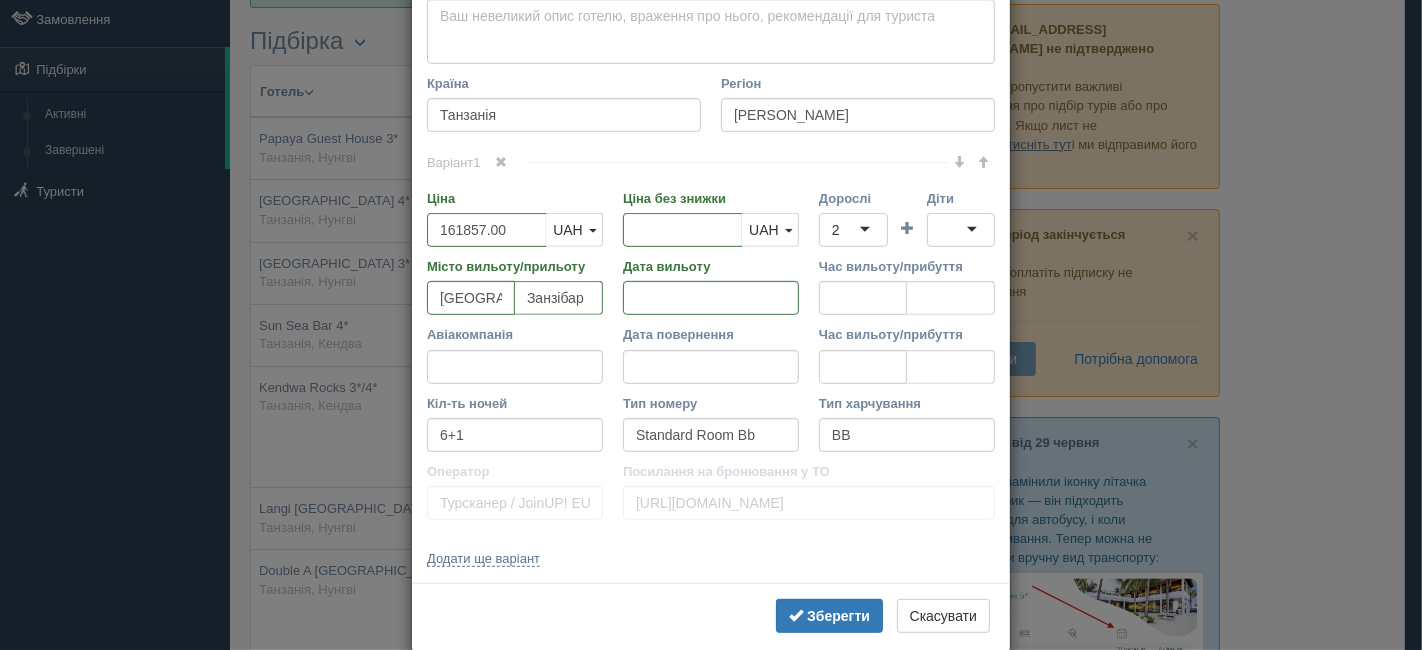 click on "Назва готелю
Sun Sea Bar 4*
Посилання на готель для туриста
[URL][DOMAIN_NAME]
Фото готелю (посилання на картинку)
Не вдалось завантажити фото. Можливо, Ви скопіювали посилання на сторінку, а не на картинку
Коментар
Основний опис
Додатковий опис
Закріпити
Збережено
Необхідно вказати назву готелю і країну" at bounding box center (711, -53) 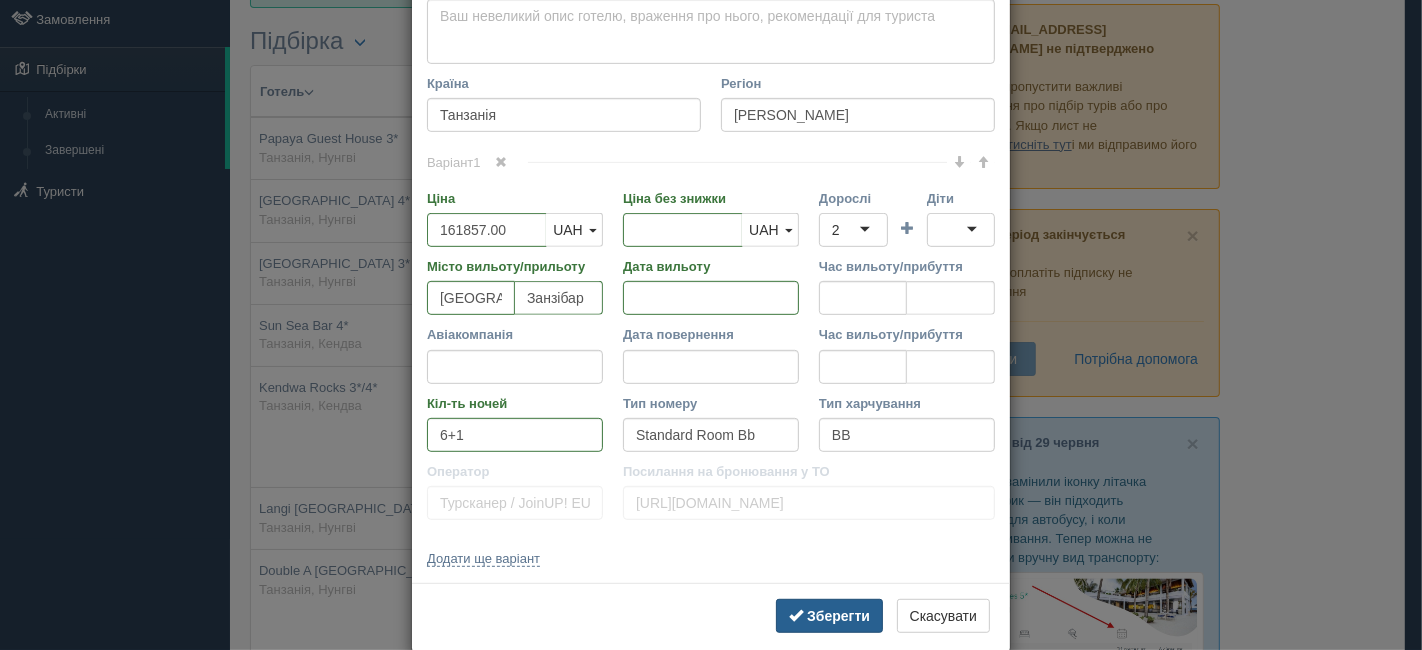 click on "Зберегти" at bounding box center [829, 616] 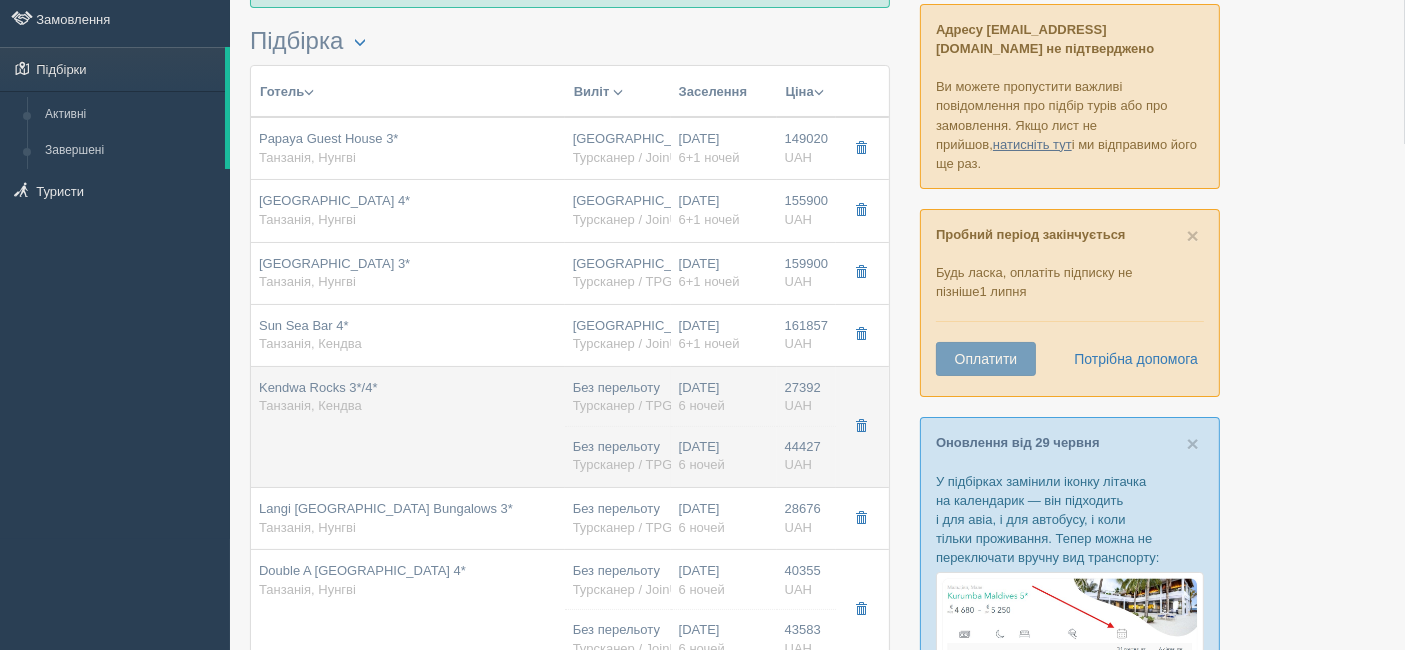 click on "Kendwa Rocks 3*/4*
[GEOGRAPHIC_DATA], [GEOGRAPHIC_DATA]" at bounding box center (408, 426) 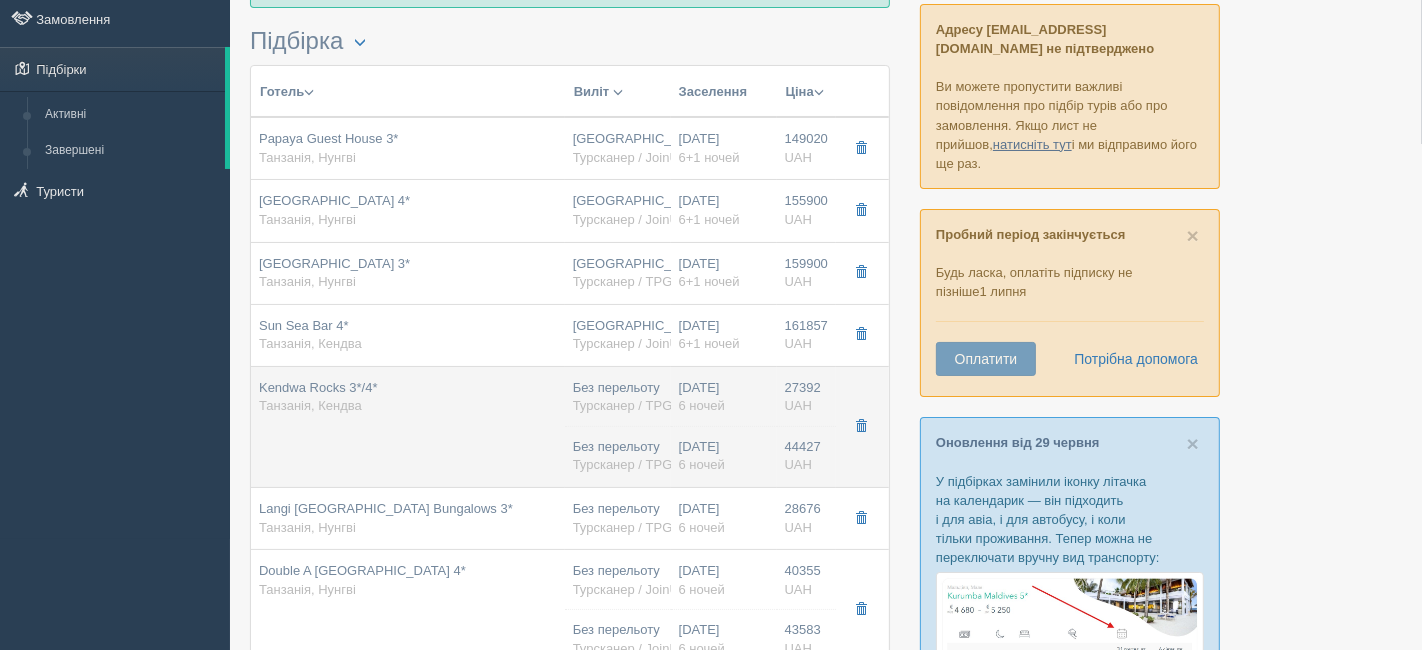 scroll, scrollTop: 0, scrollLeft: 0, axis: both 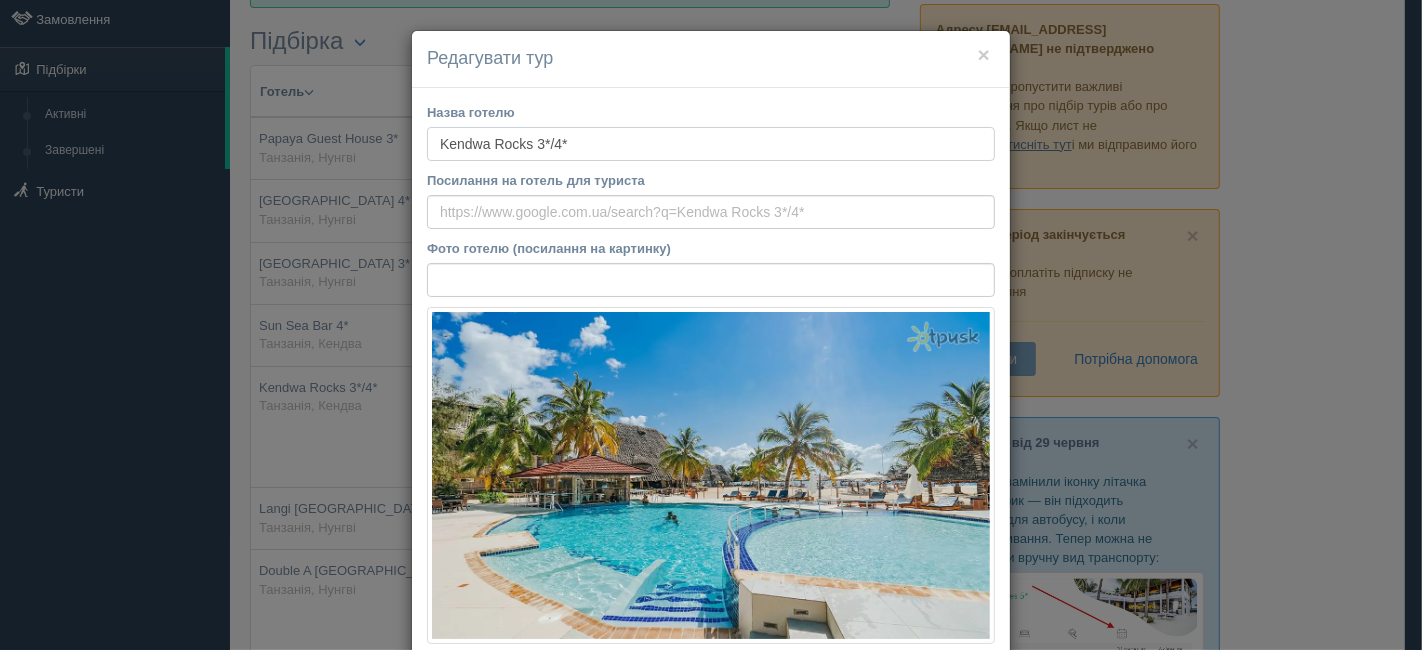 drag, startPoint x: 610, startPoint y: 143, endPoint x: 174, endPoint y: 139, distance: 436.01834 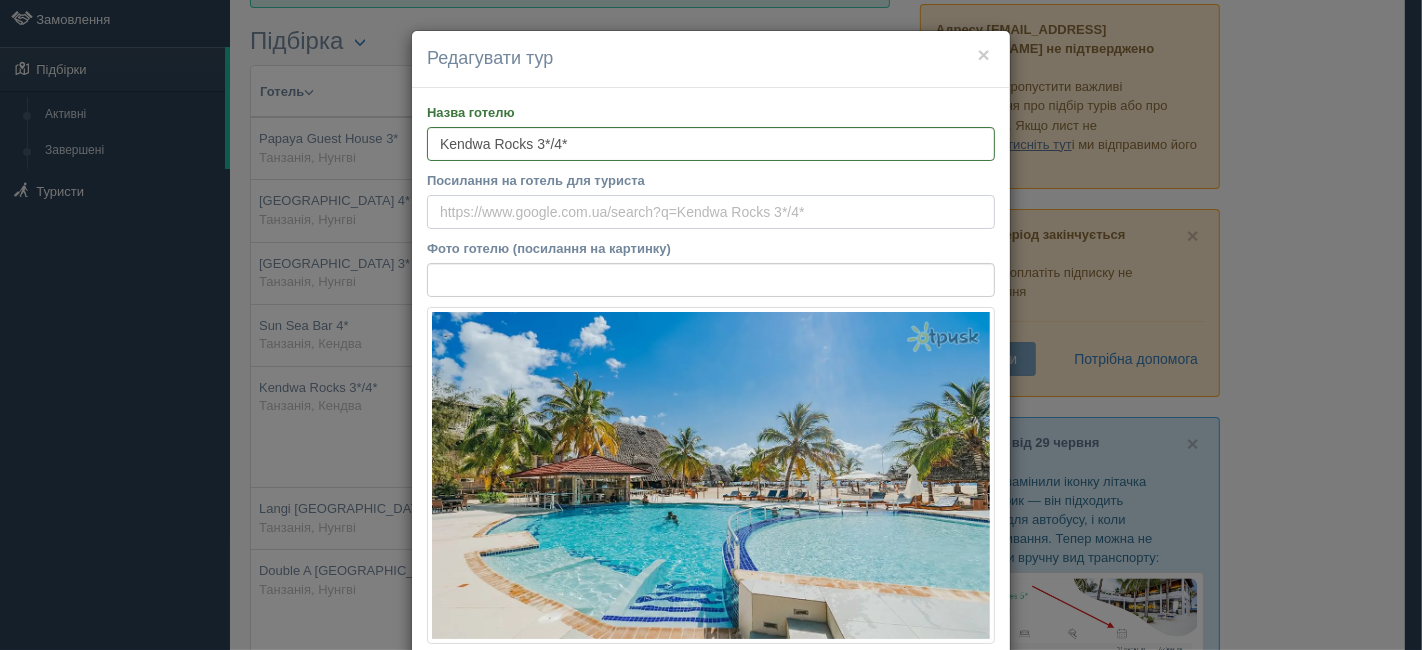 click on "Посилання на готель для туриста" at bounding box center [711, 212] 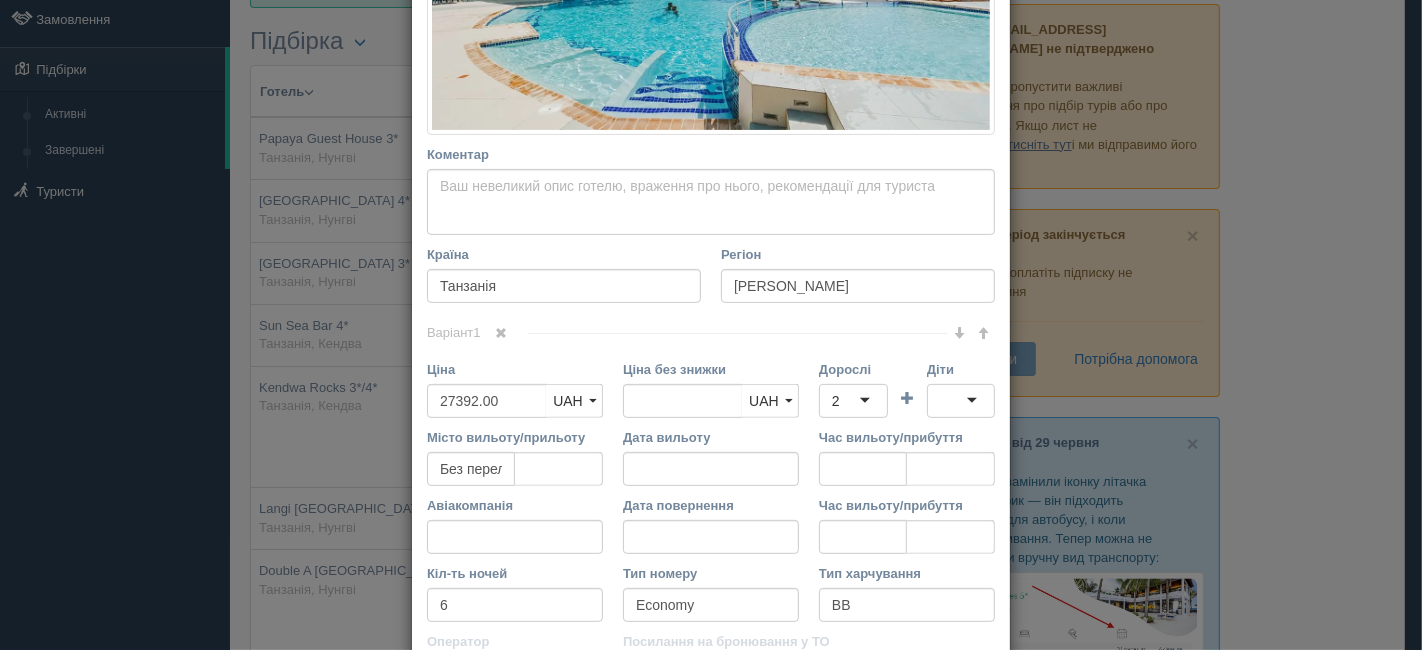 scroll, scrollTop: 555, scrollLeft: 0, axis: vertical 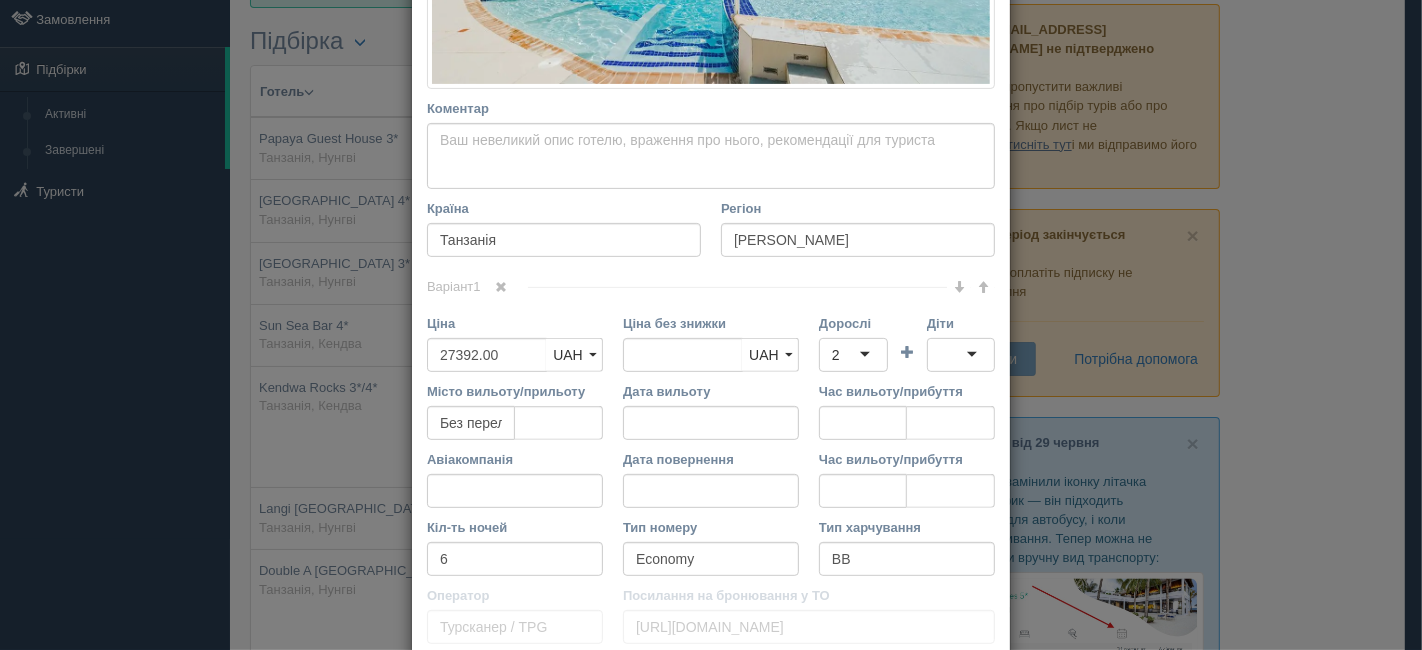 type on "[URL][DOMAIN_NAME]" 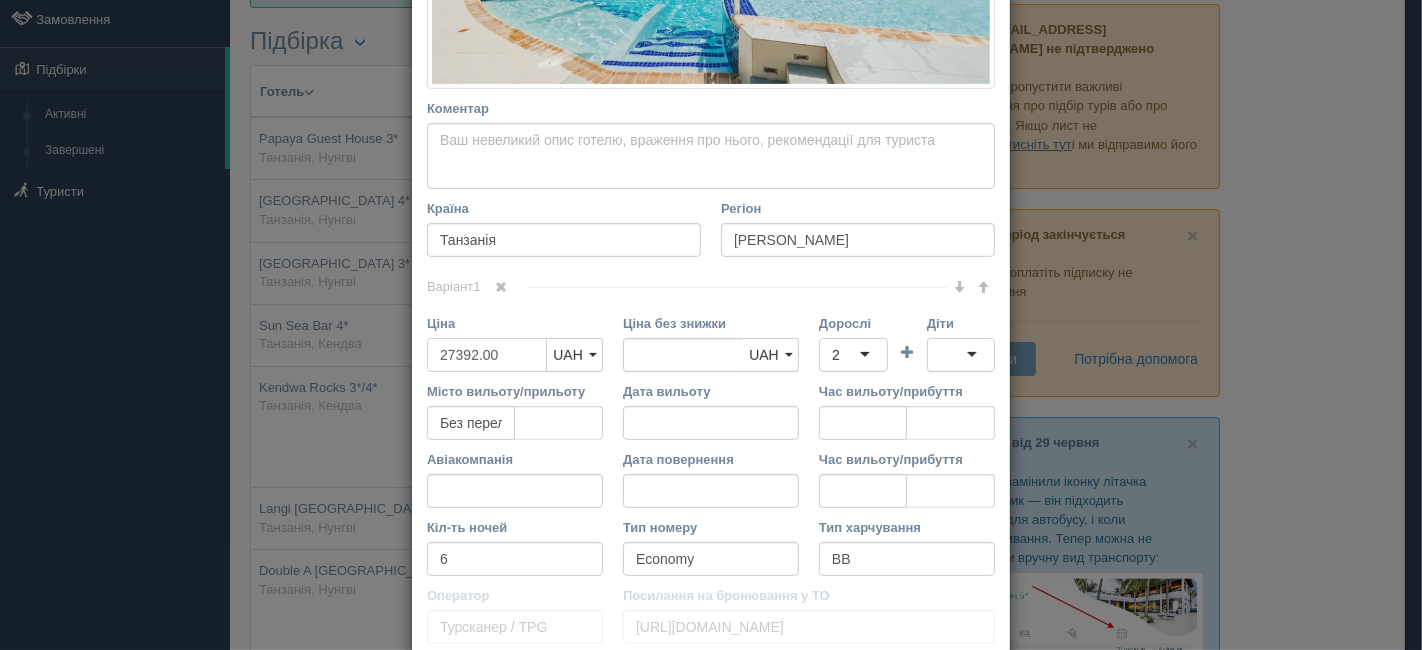 drag, startPoint x: 426, startPoint y: 344, endPoint x: 452, endPoint y: 347, distance: 26.172504 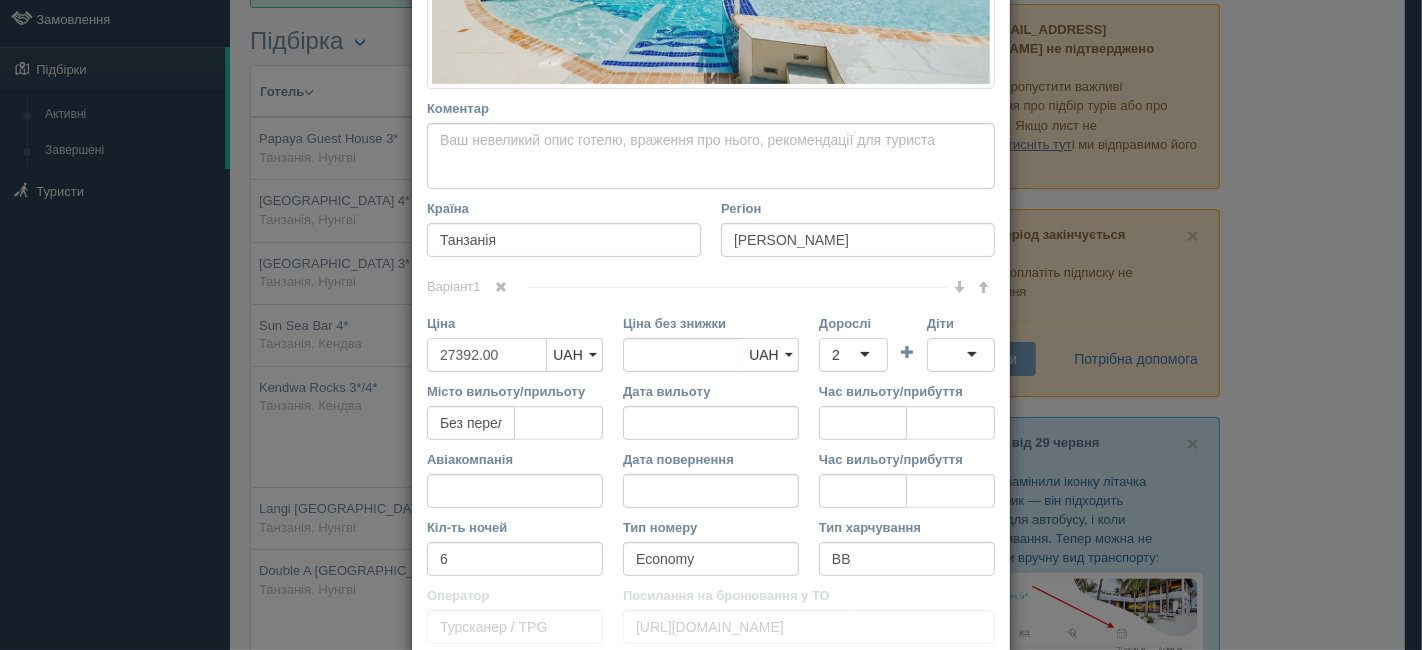 click on "27392.00" at bounding box center (487, 355) 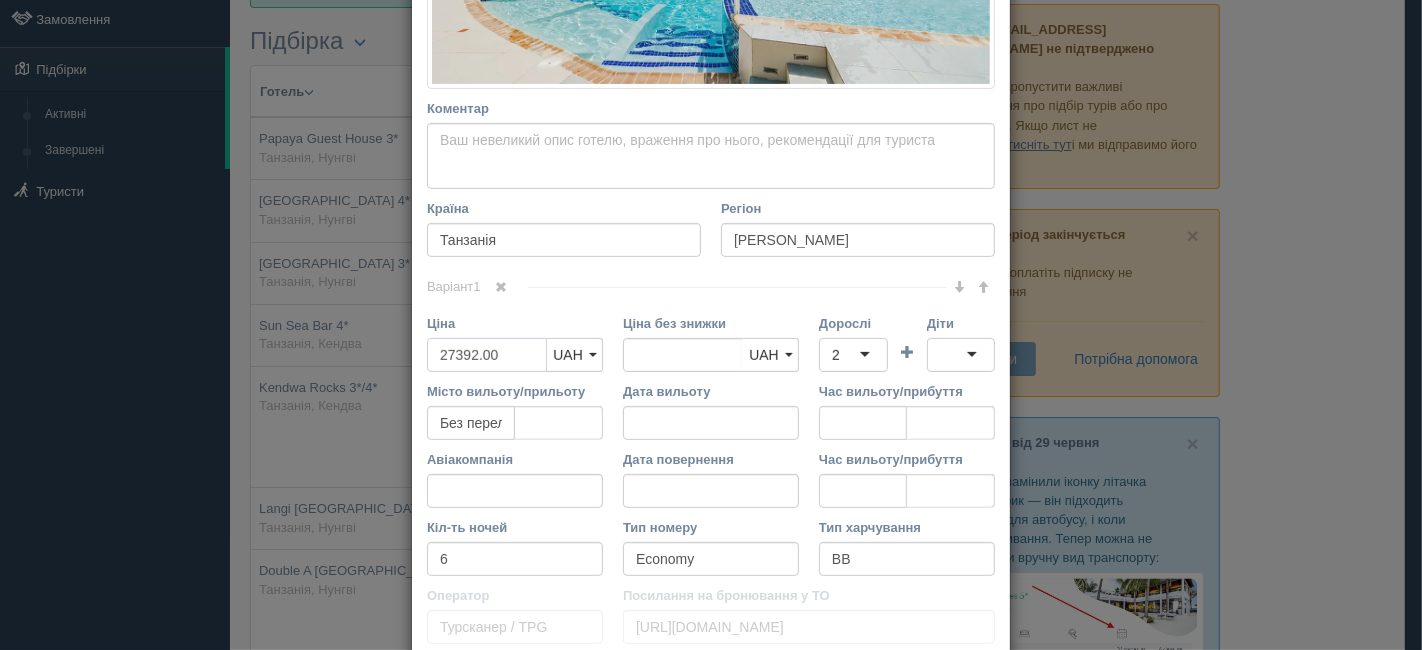 type on "192.00" 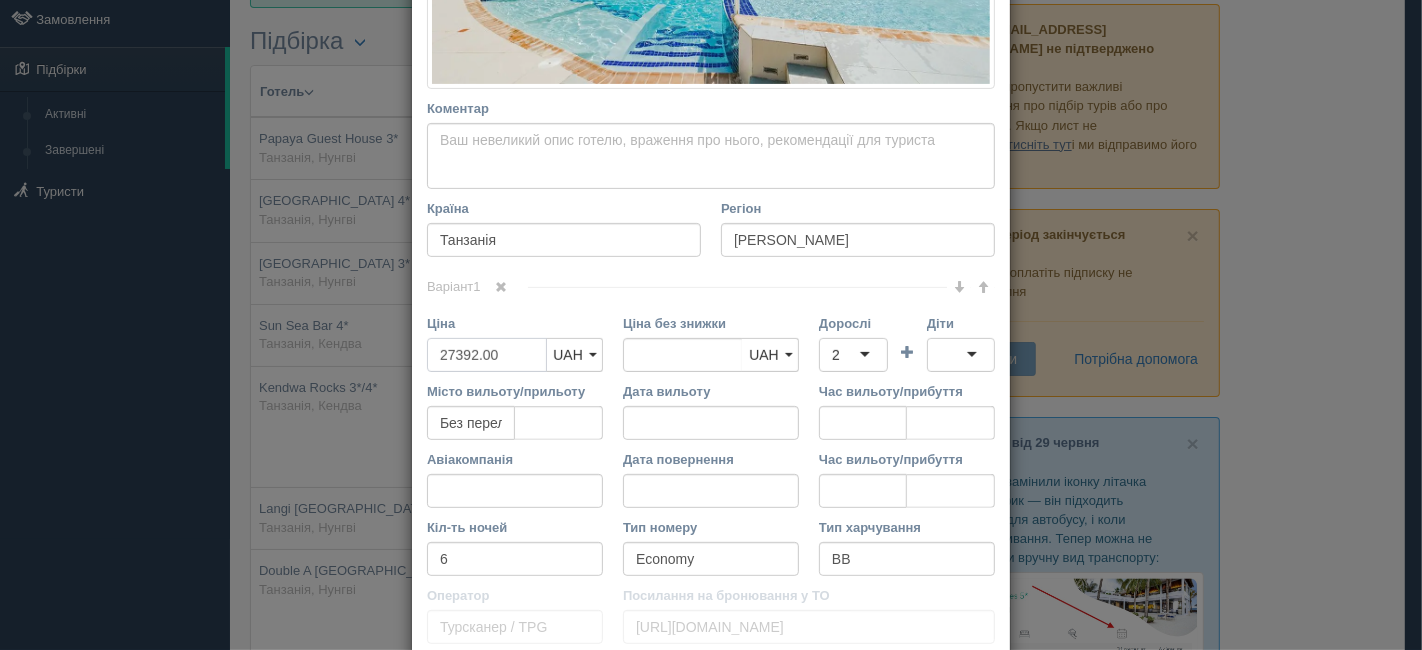 type on "27392.00" 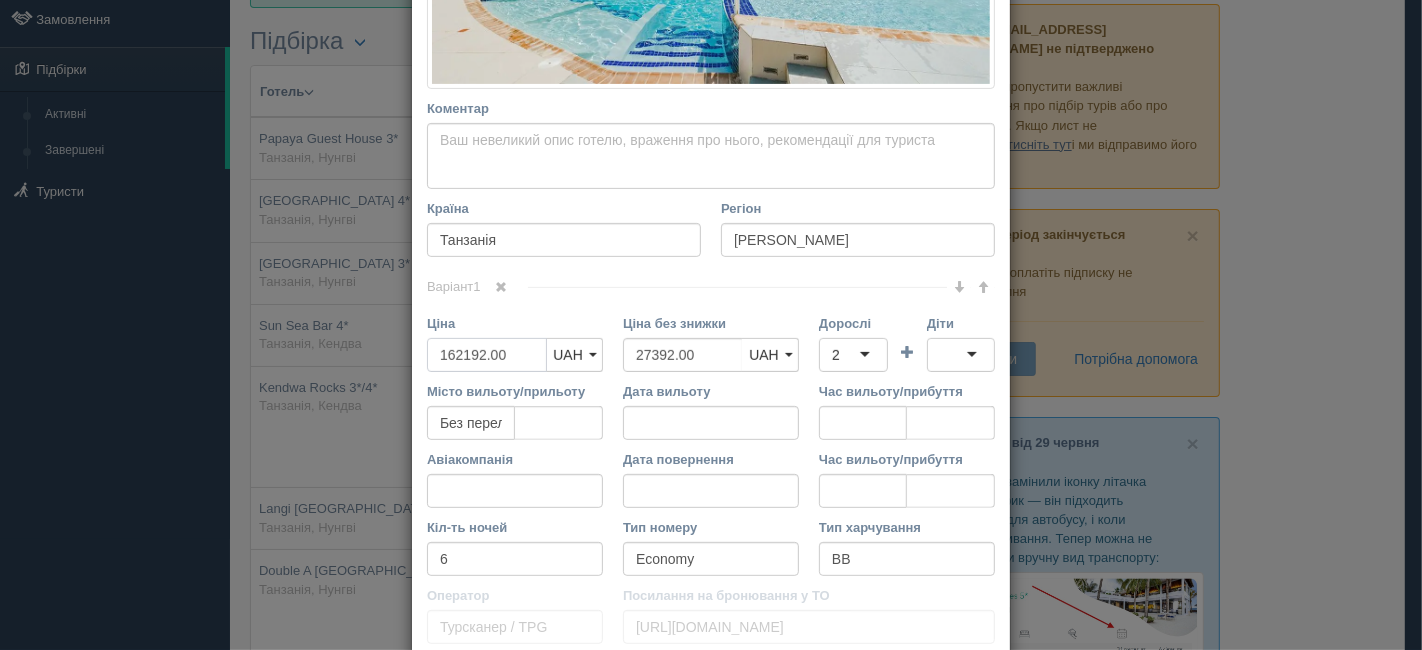 click on "162192.00" at bounding box center (487, 355) 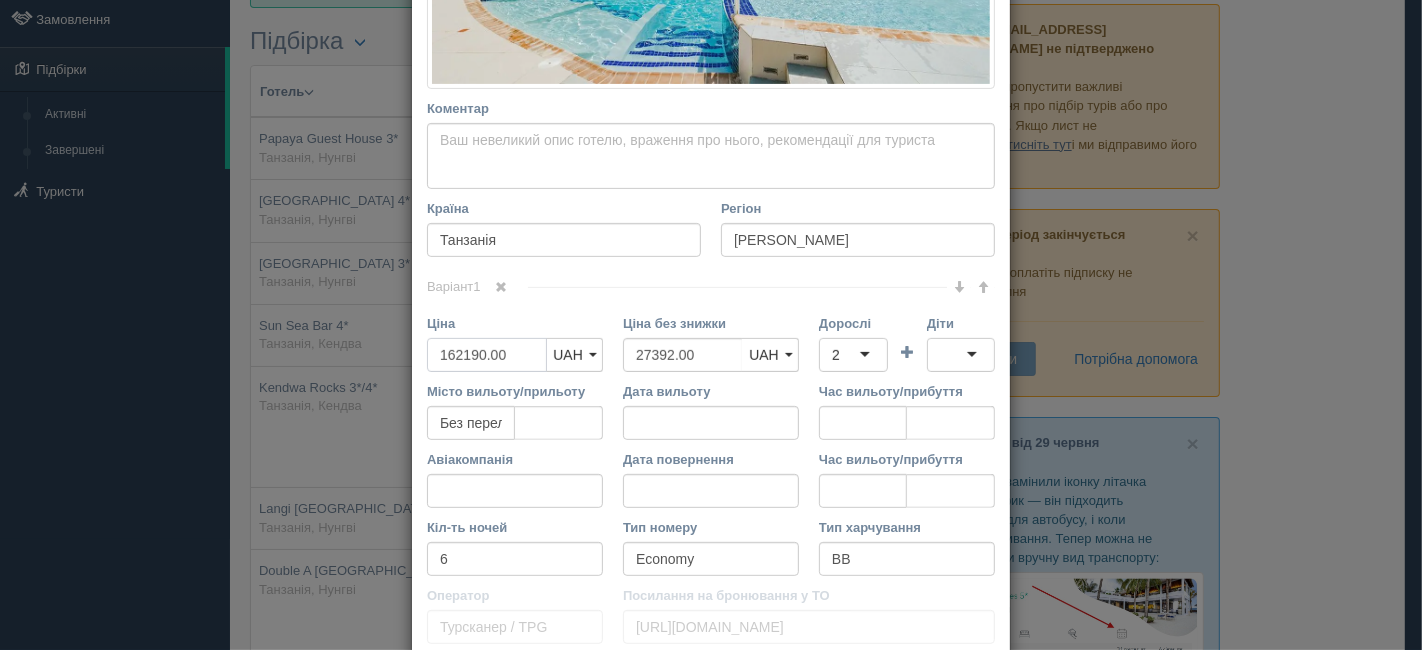 type on "162190.00" 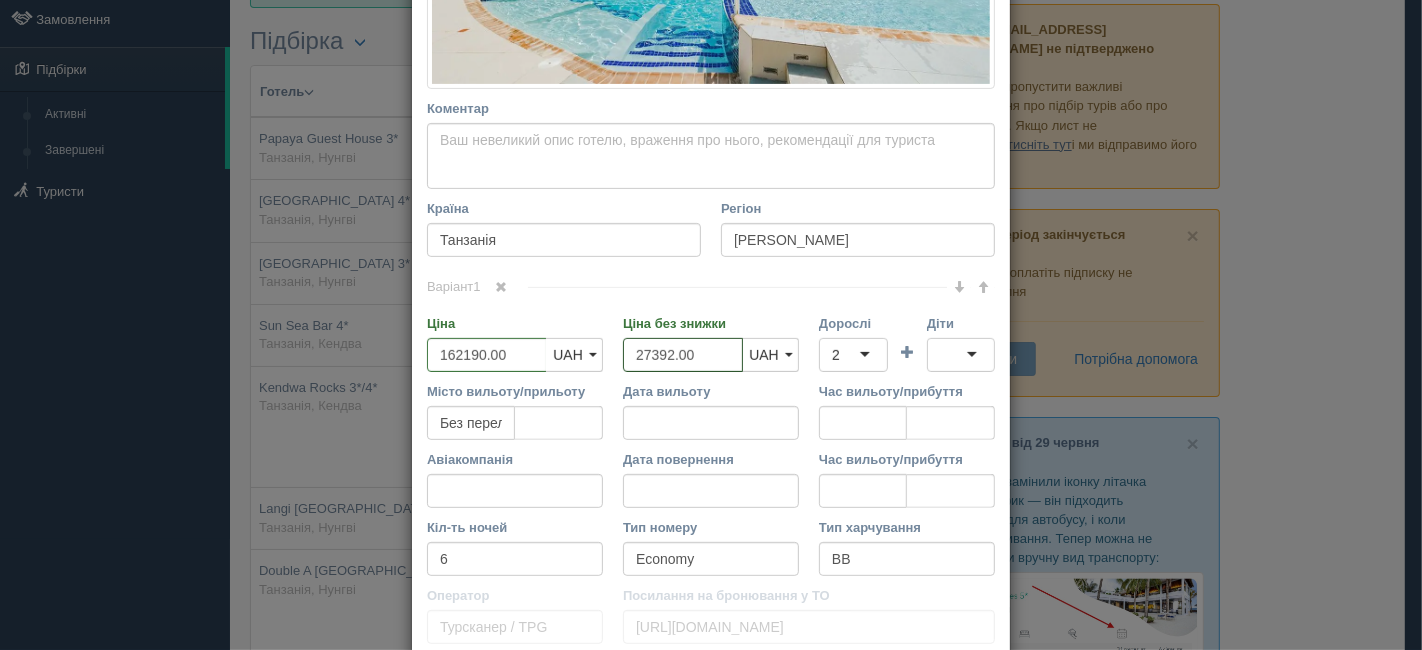 drag, startPoint x: 690, startPoint y: 349, endPoint x: 602, endPoint y: 343, distance: 88.20431 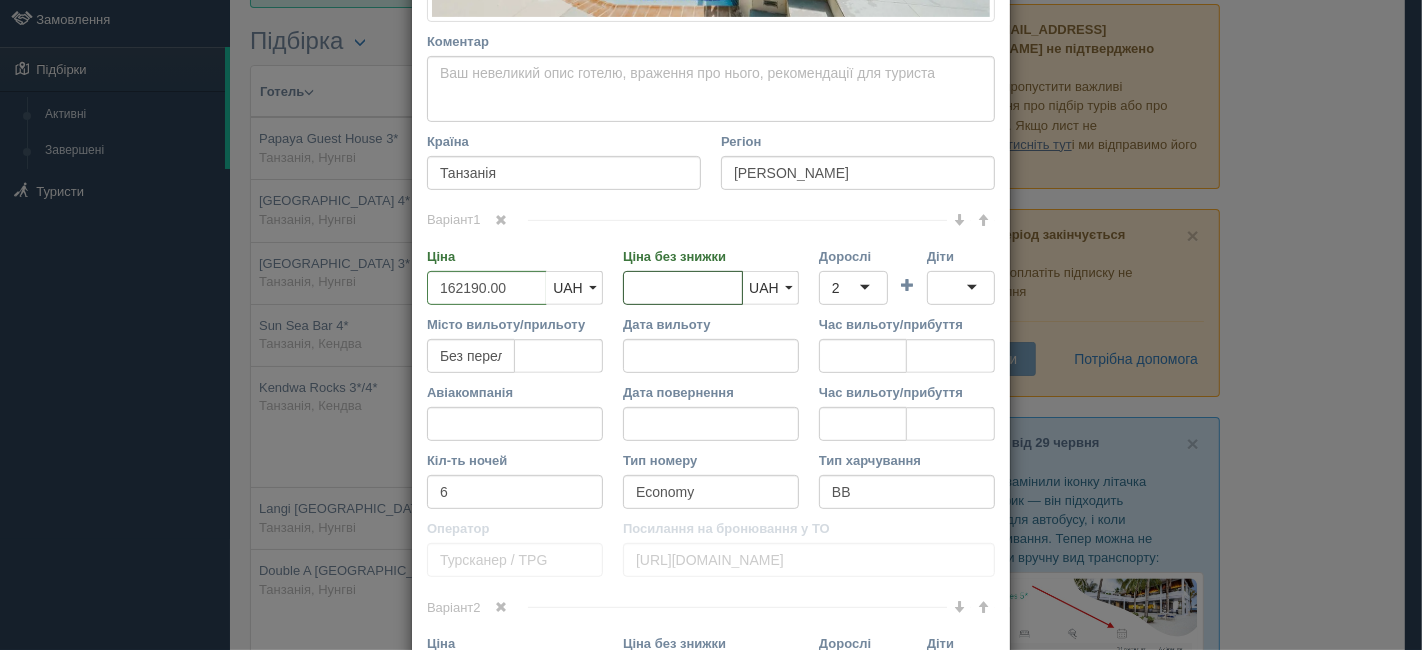 scroll, scrollTop: 666, scrollLeft: 0, axis: vertical 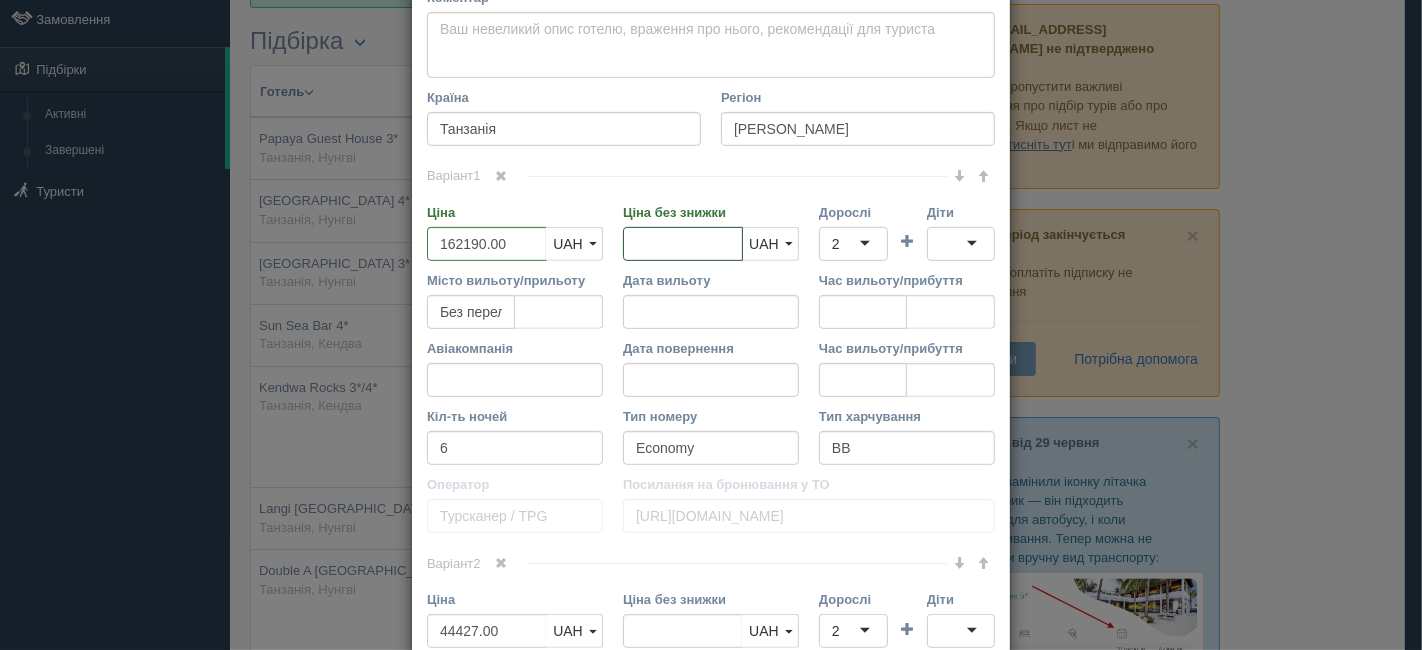 type 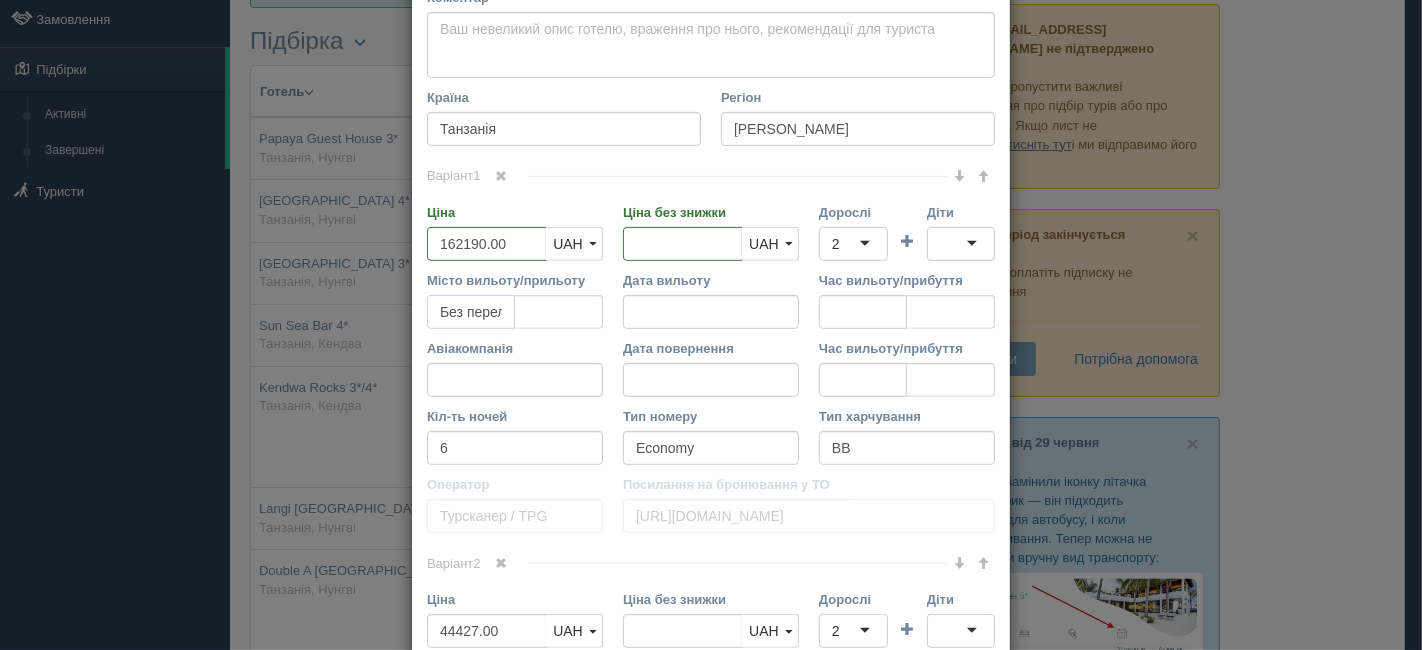 scroll, scrollTop: 0, scrollLeft: 31, axis: horizontal 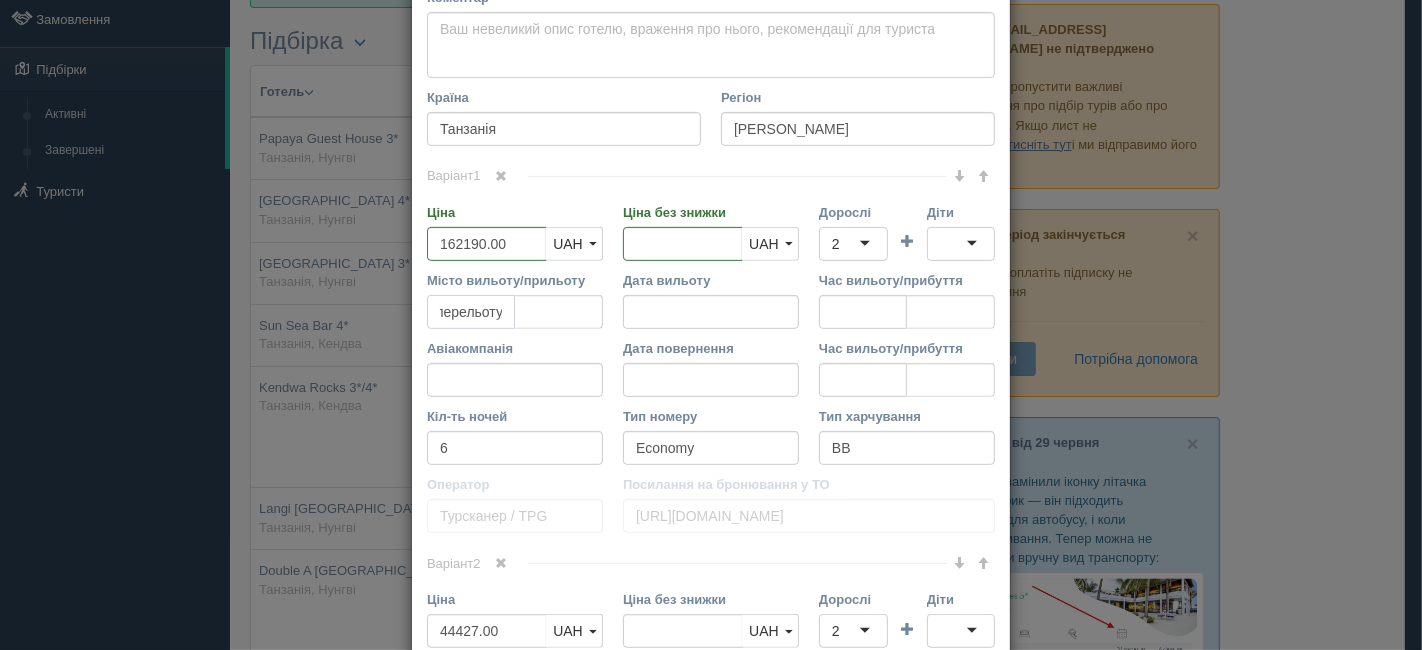 drag, startPoint x: 429, startPoint y: 308, endPoint x: 543, endPoint y: 313, distance: 114.1096 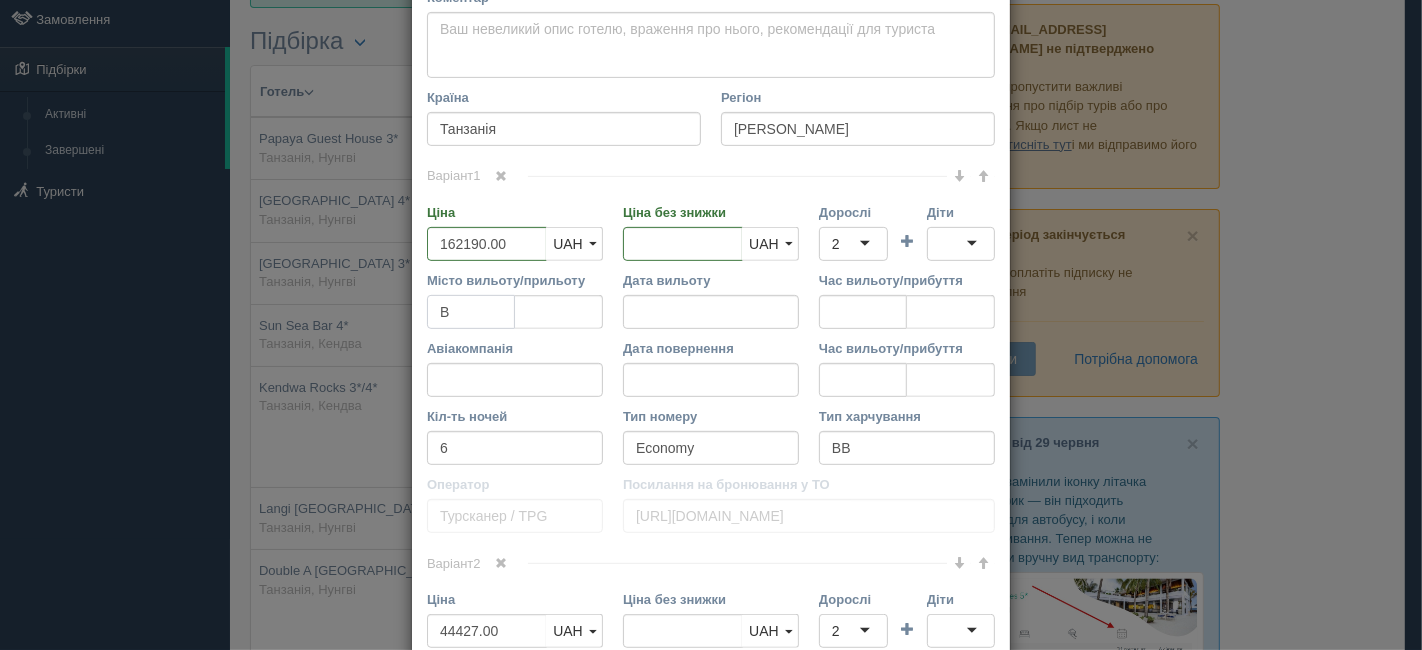 scroll, scrollTop: 0, scrollLeft: 0, axis: both 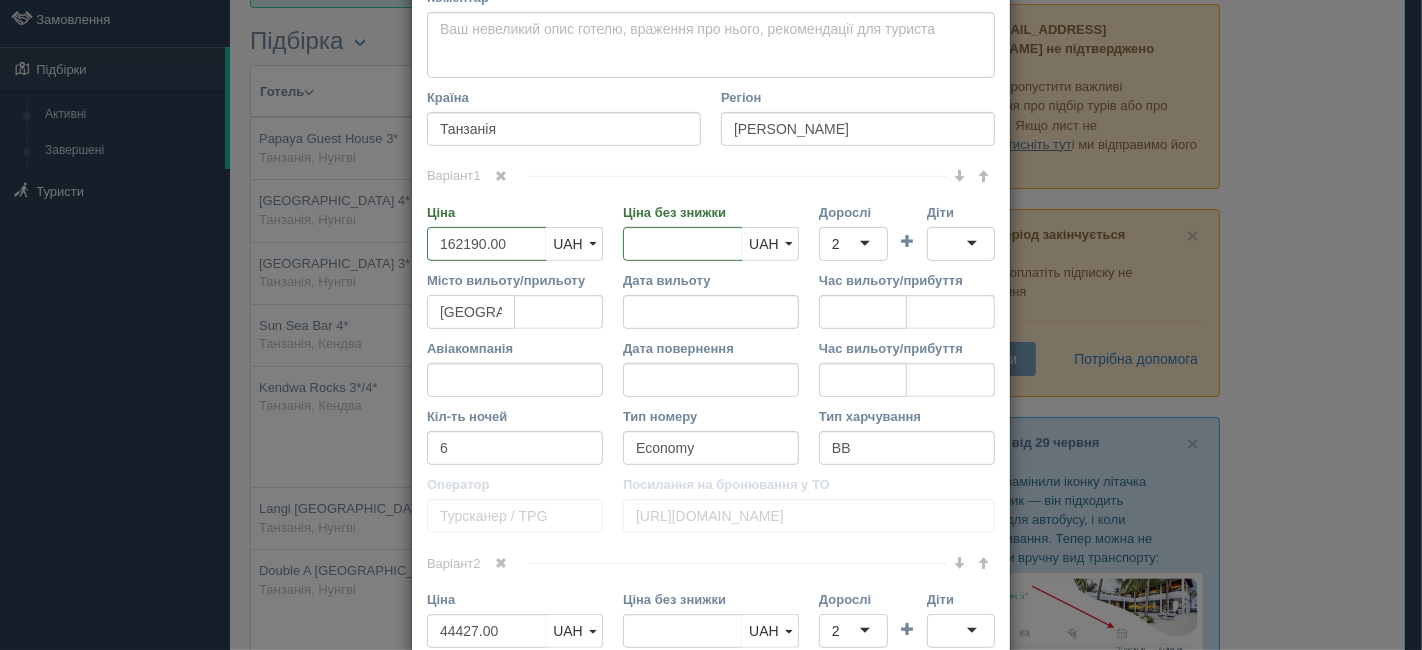 type on "[GEOGRAPHIC_DATA]" 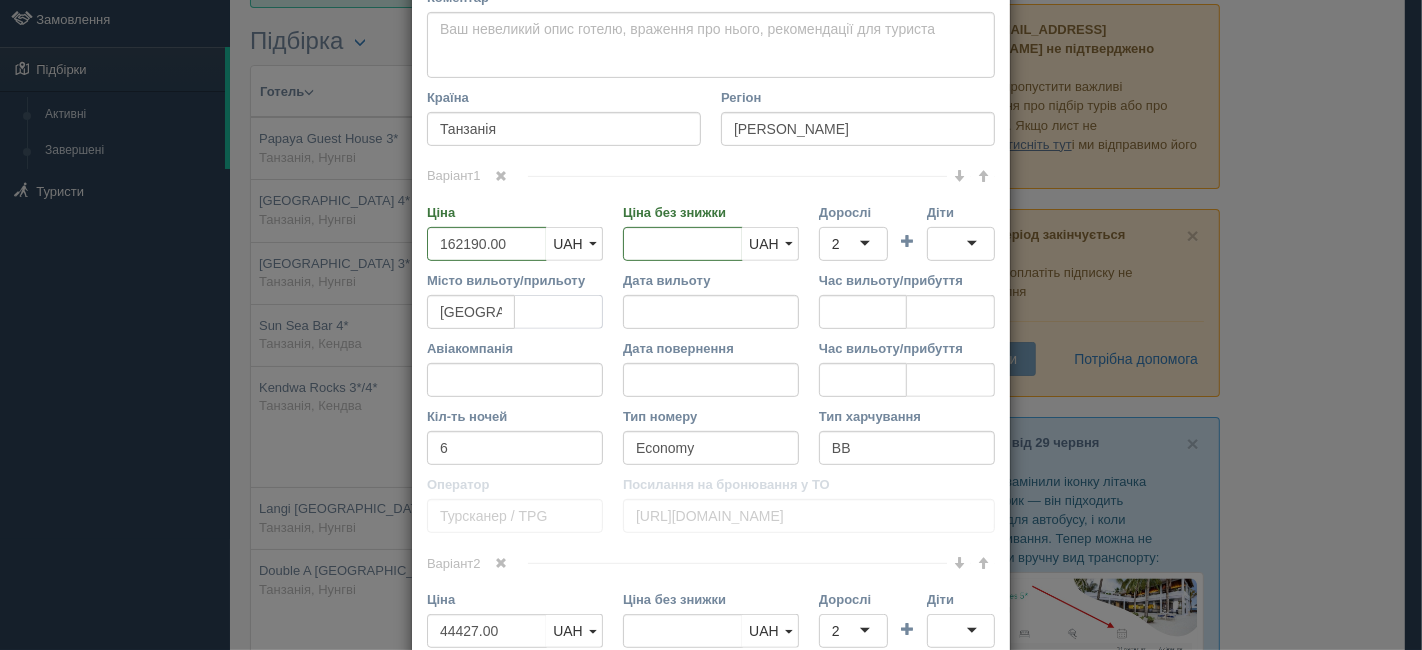 click at bounding box center [559, 312] 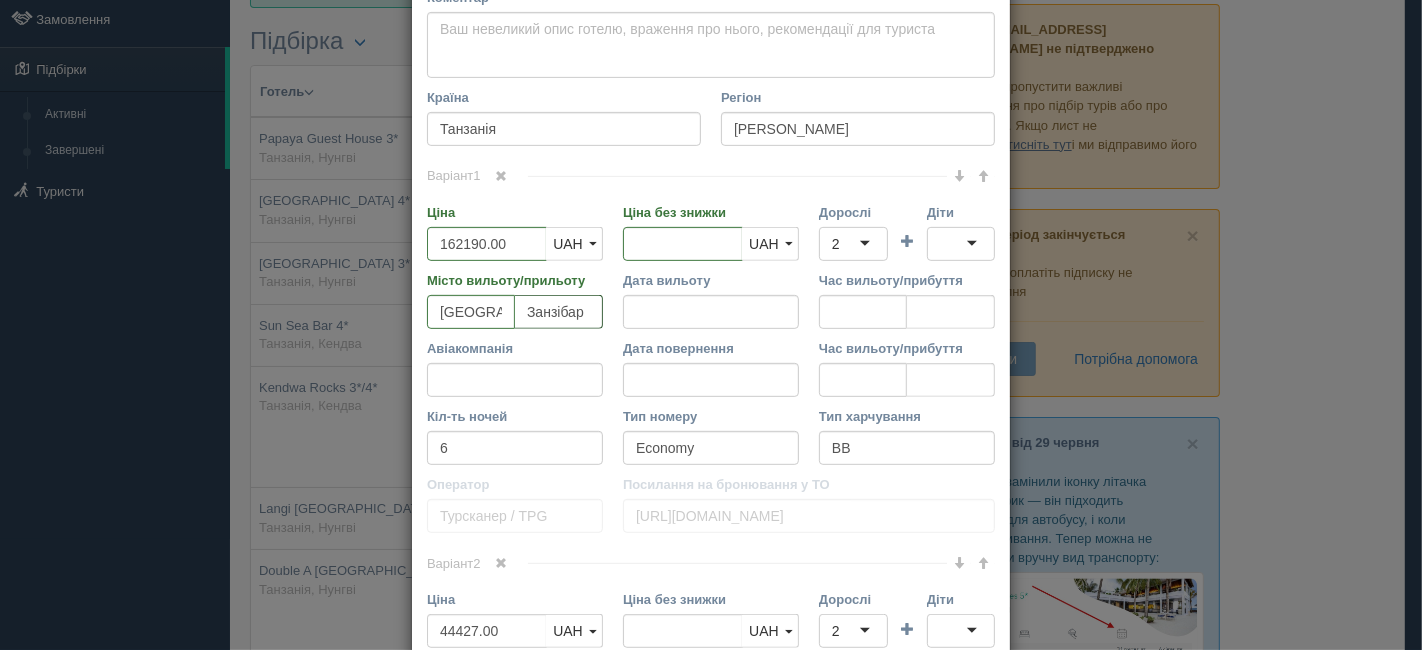 type on "Занзібар" 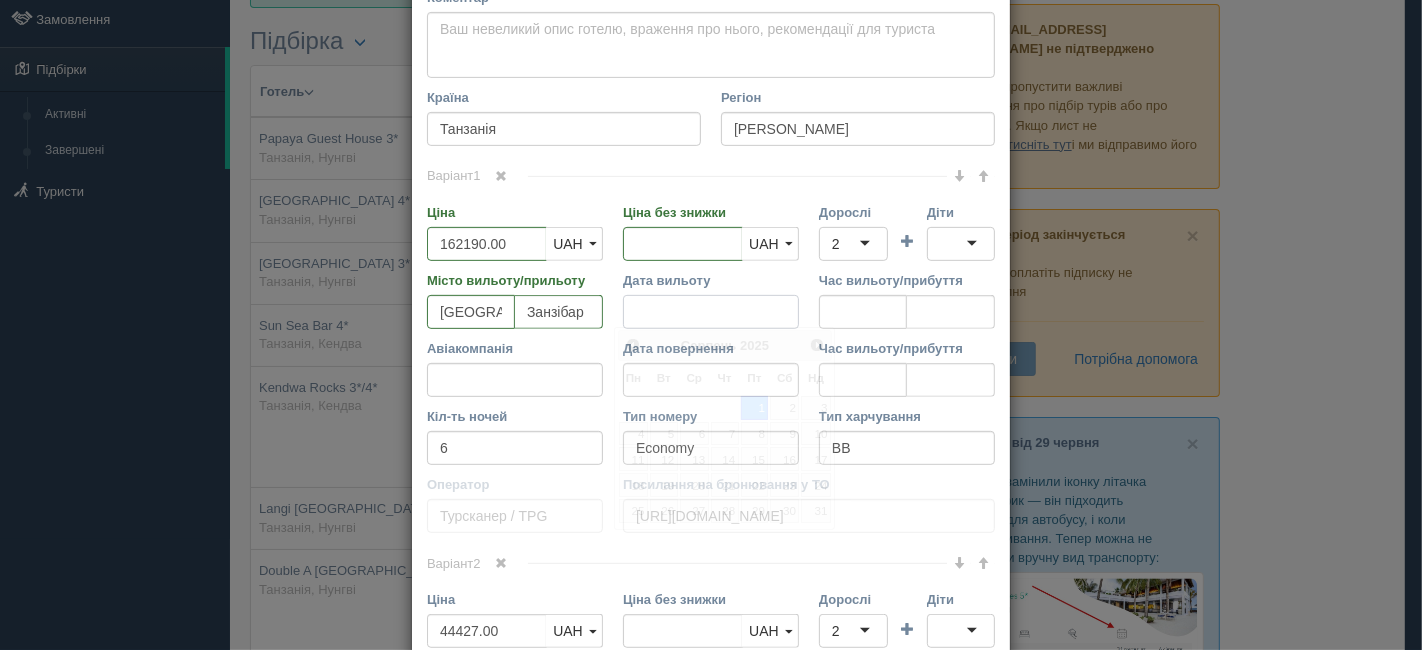 click on "Дата вильоту" at bounding box center [711, 312] 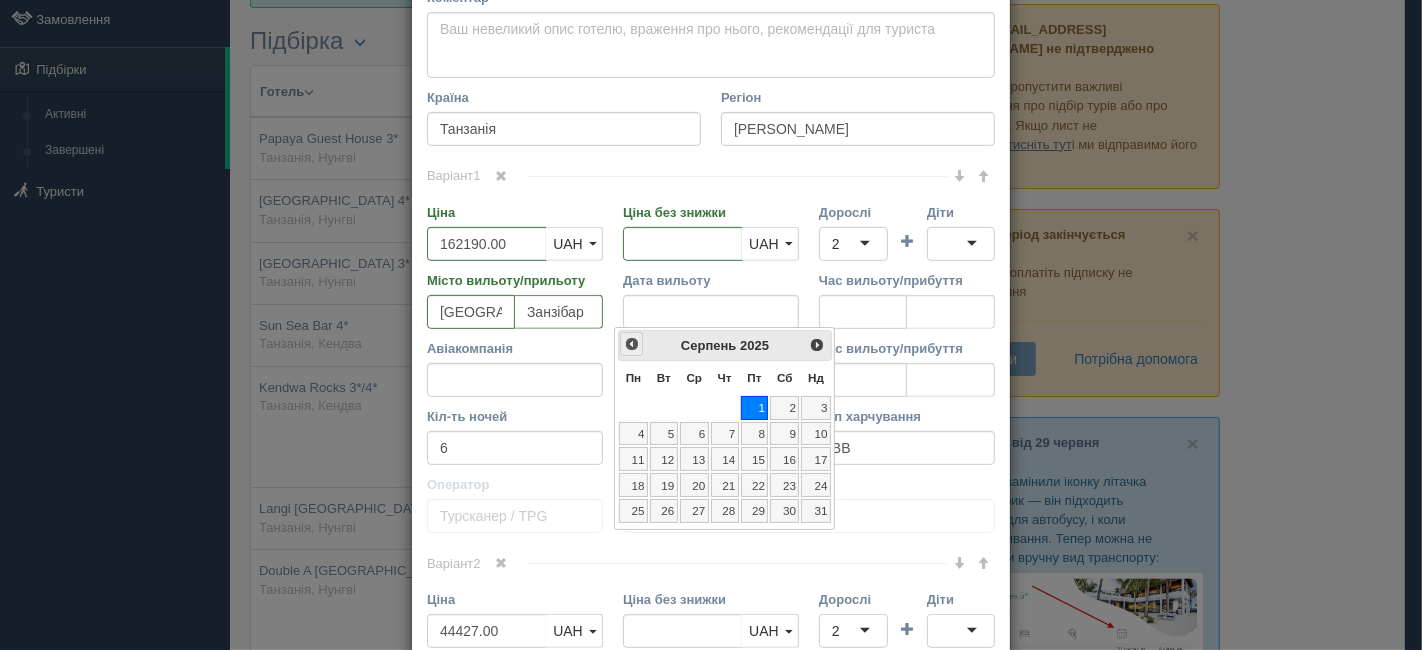 click on "<Попер" at bounding box center [631, 343] 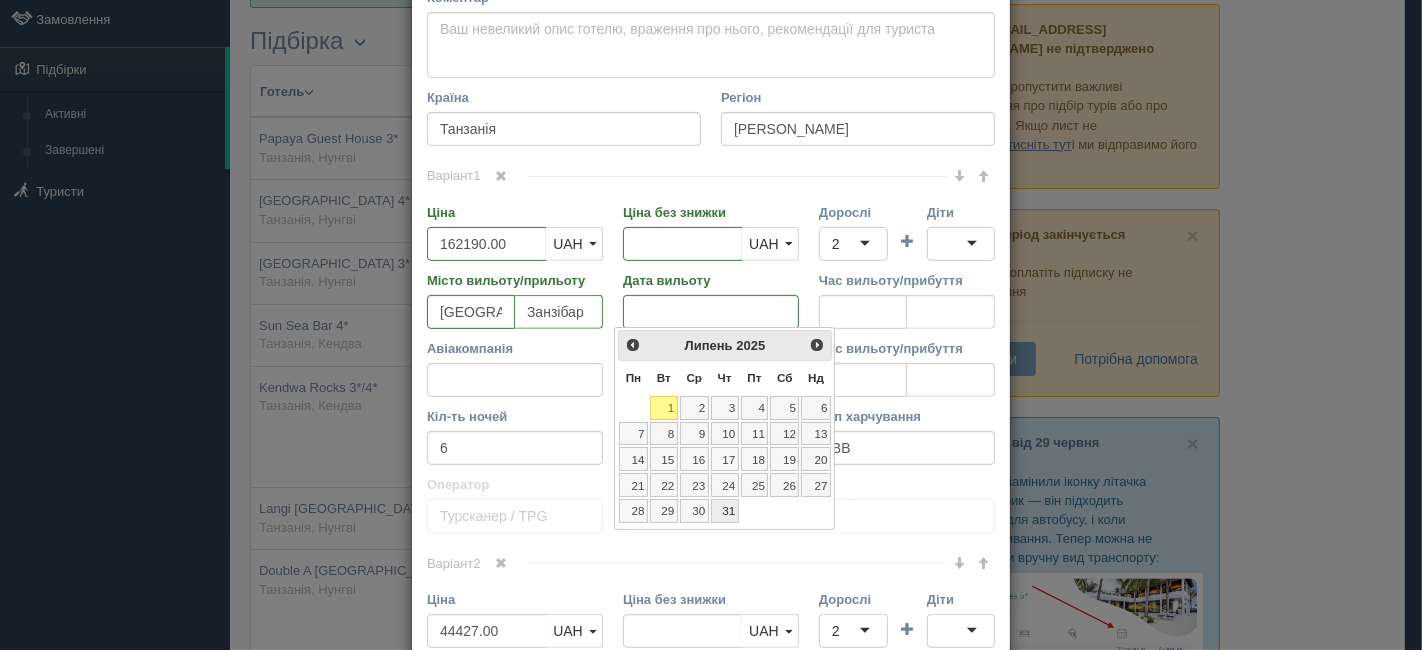 click on "31" at bounding box center (725, 511) 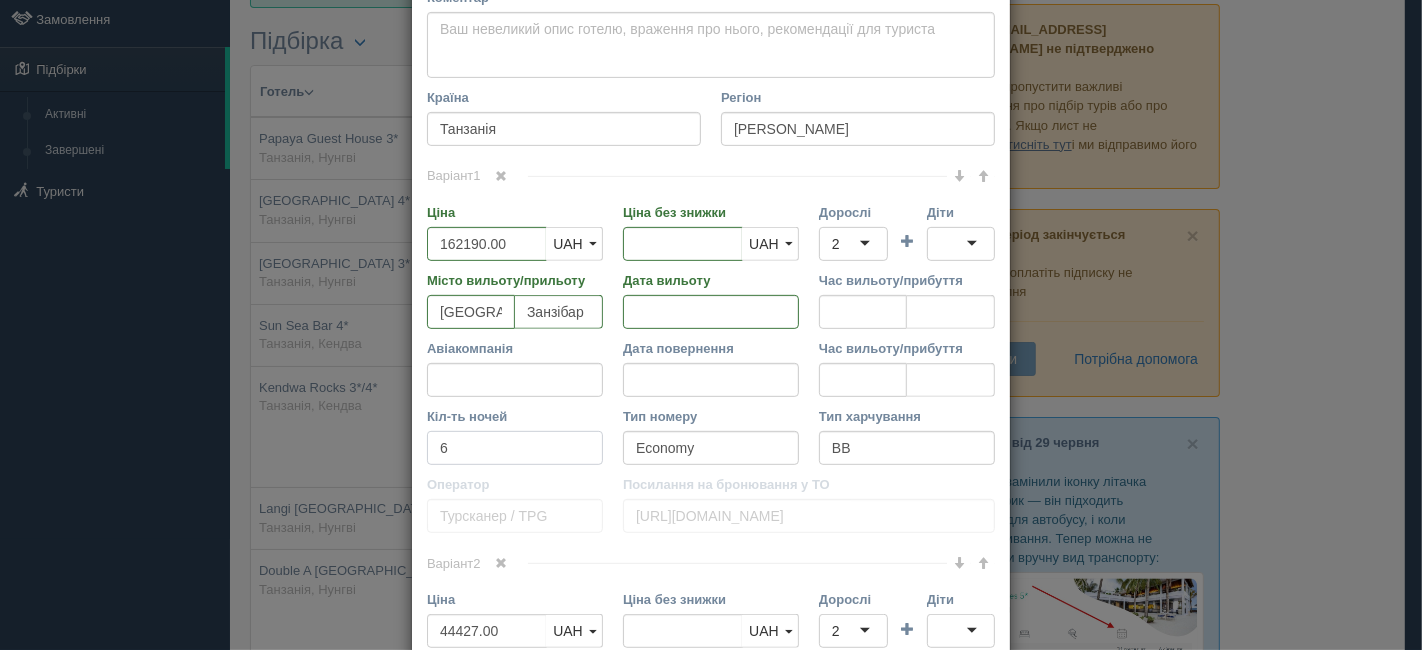 click on "6" at bounding box center (515, 448) 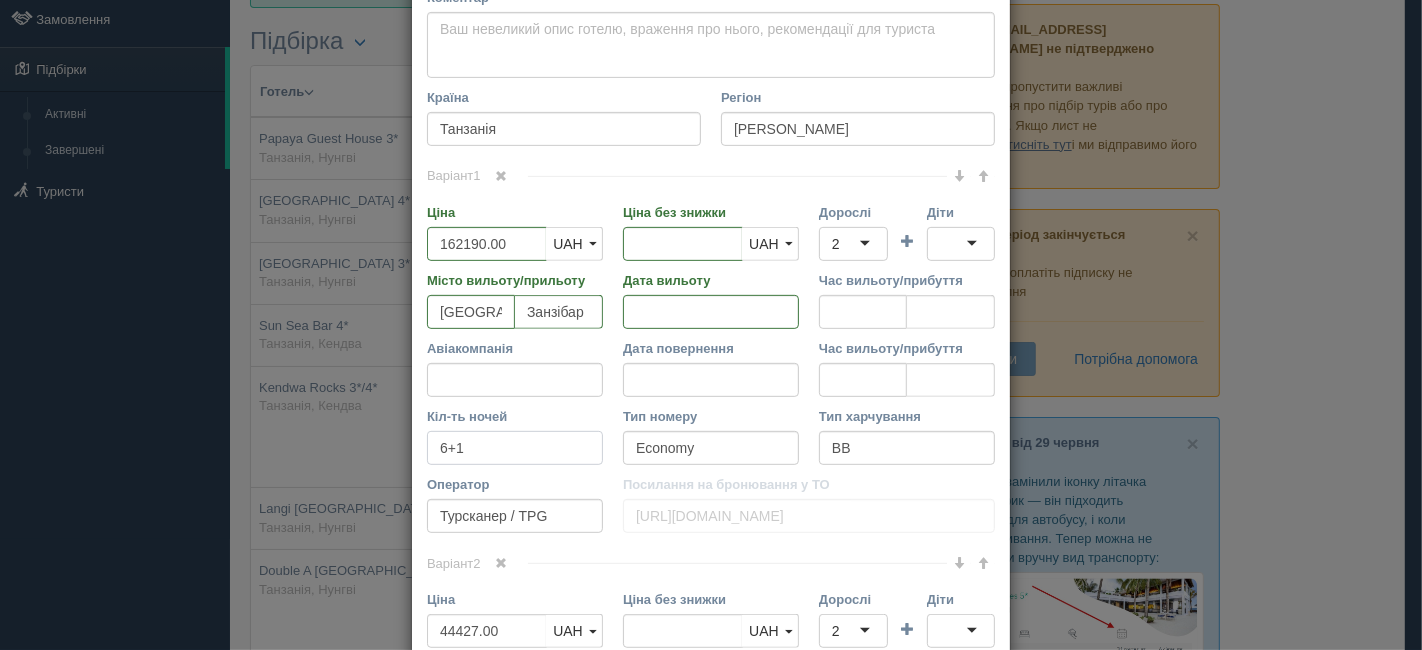 type on "6+1" 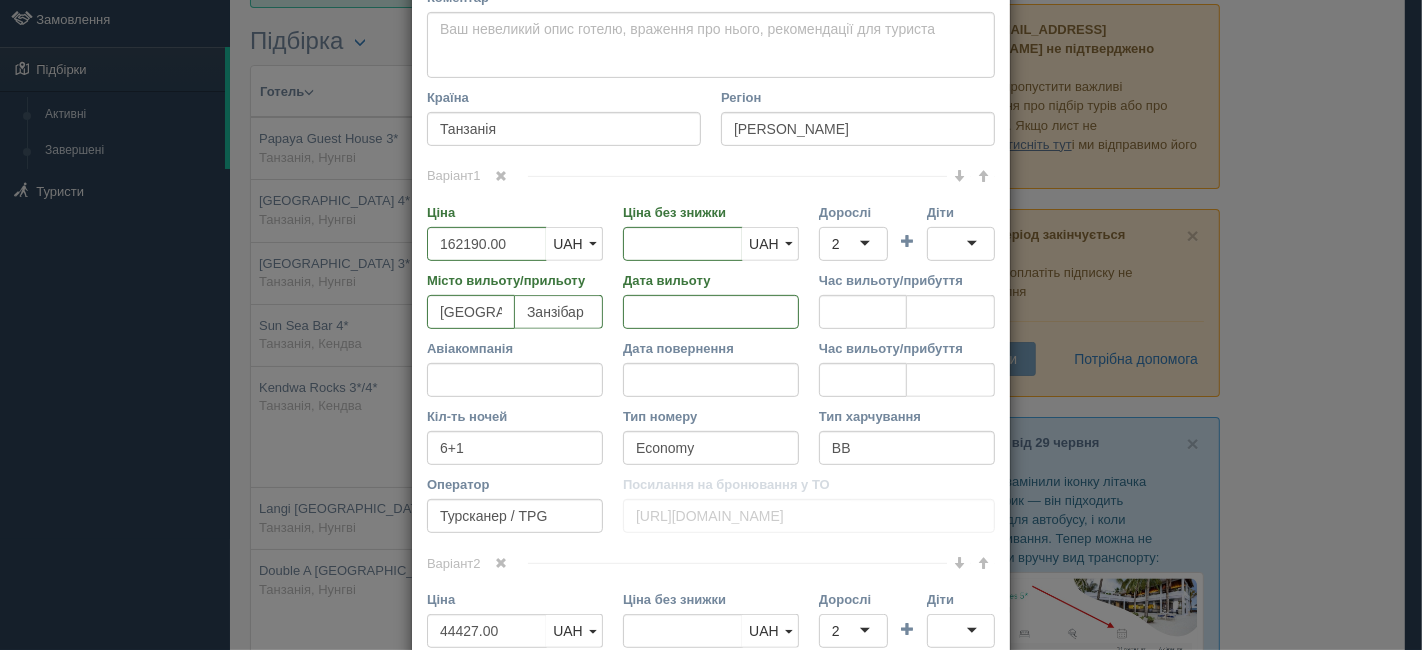 click on "Оператор" at bounding box center [515, 484] 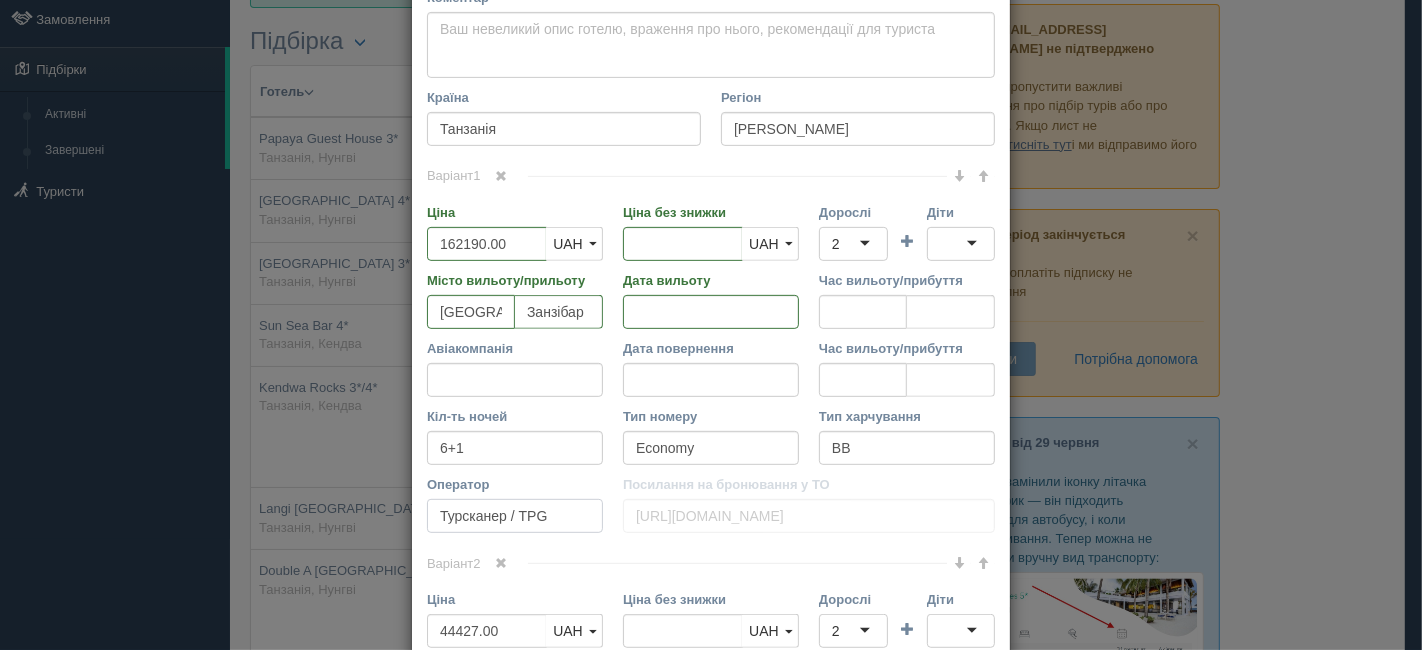 click on "Турсканер / TPG" at bounding box center [515, 516] 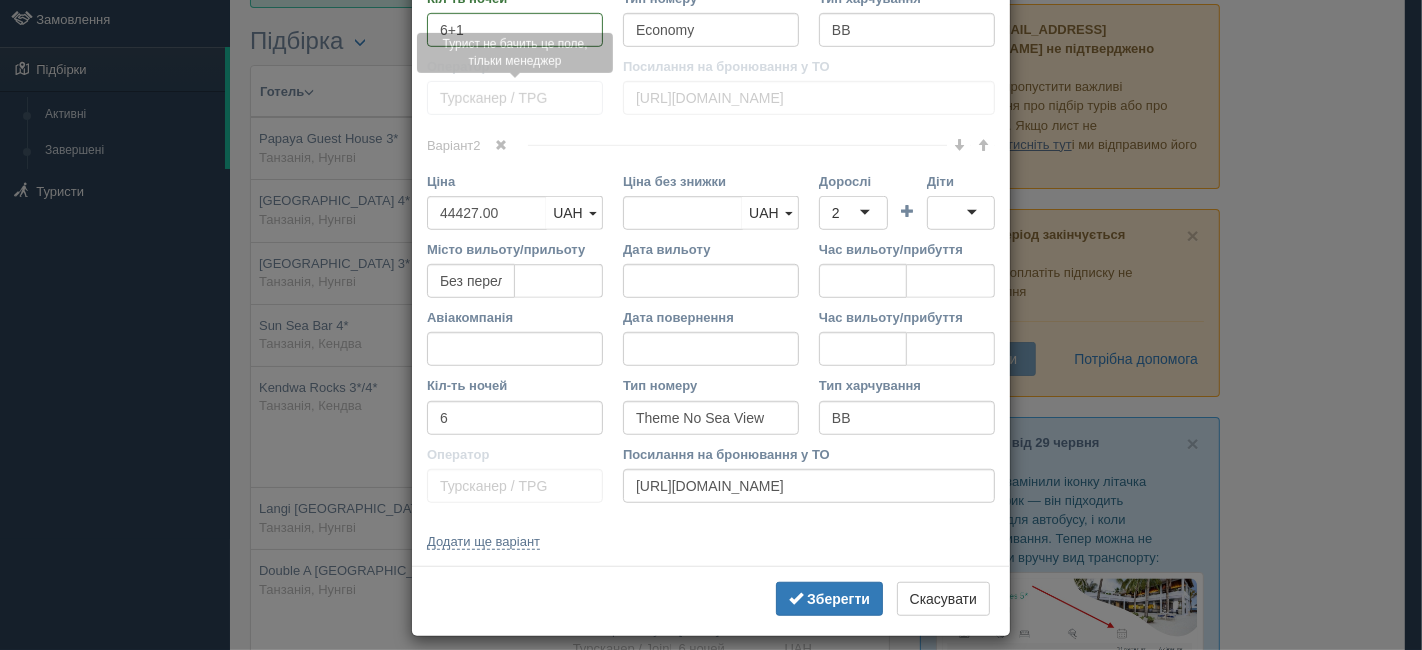 scroll, scrollTop: 1097, scrollLeft: 0, axis: vertical 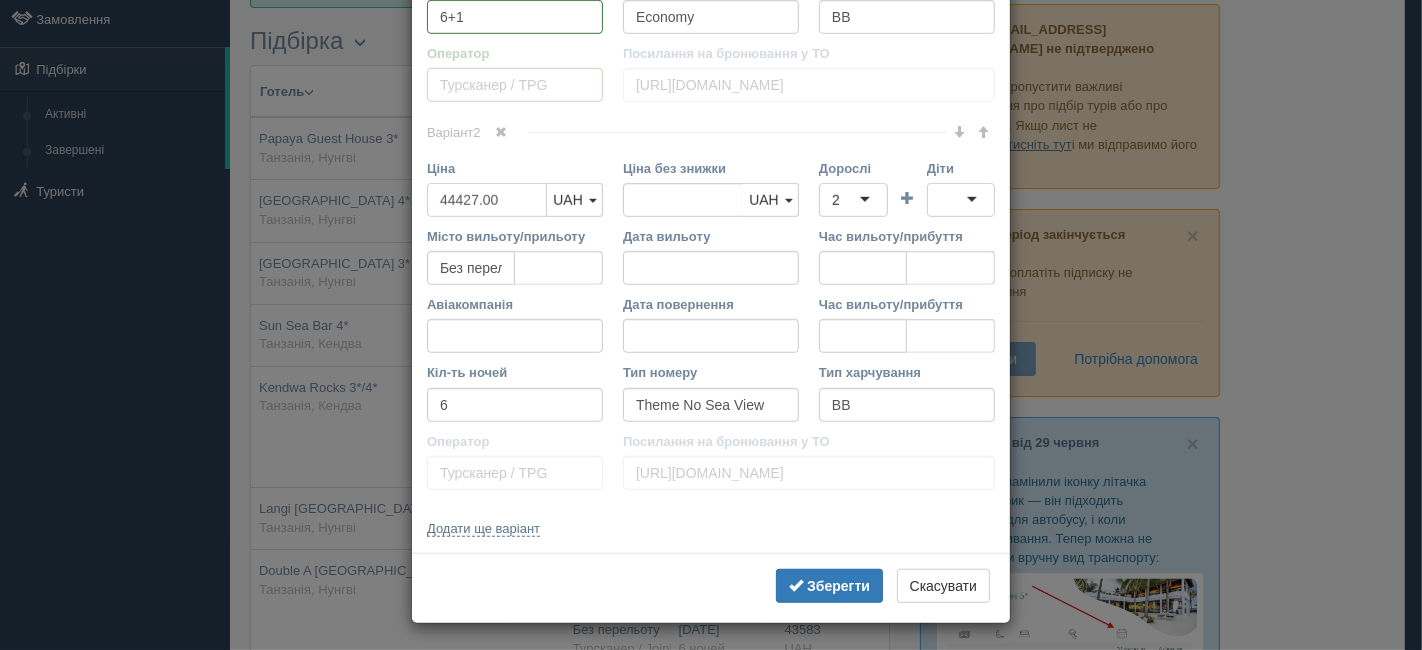 click on "44427.00" at bounding box center [487, 200] 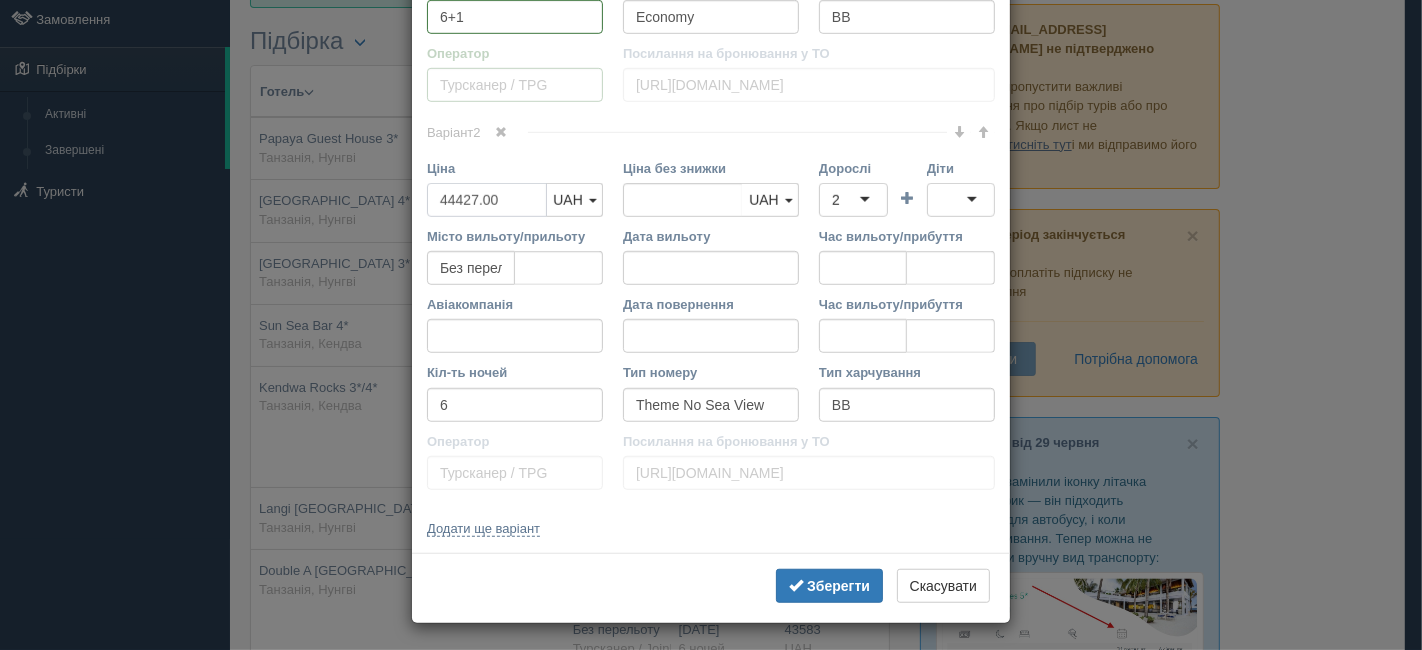 drag, startPoint x: 434, startPoint y: 200, endPoint x: 454, endPoint y: 198, distance: 20.09975 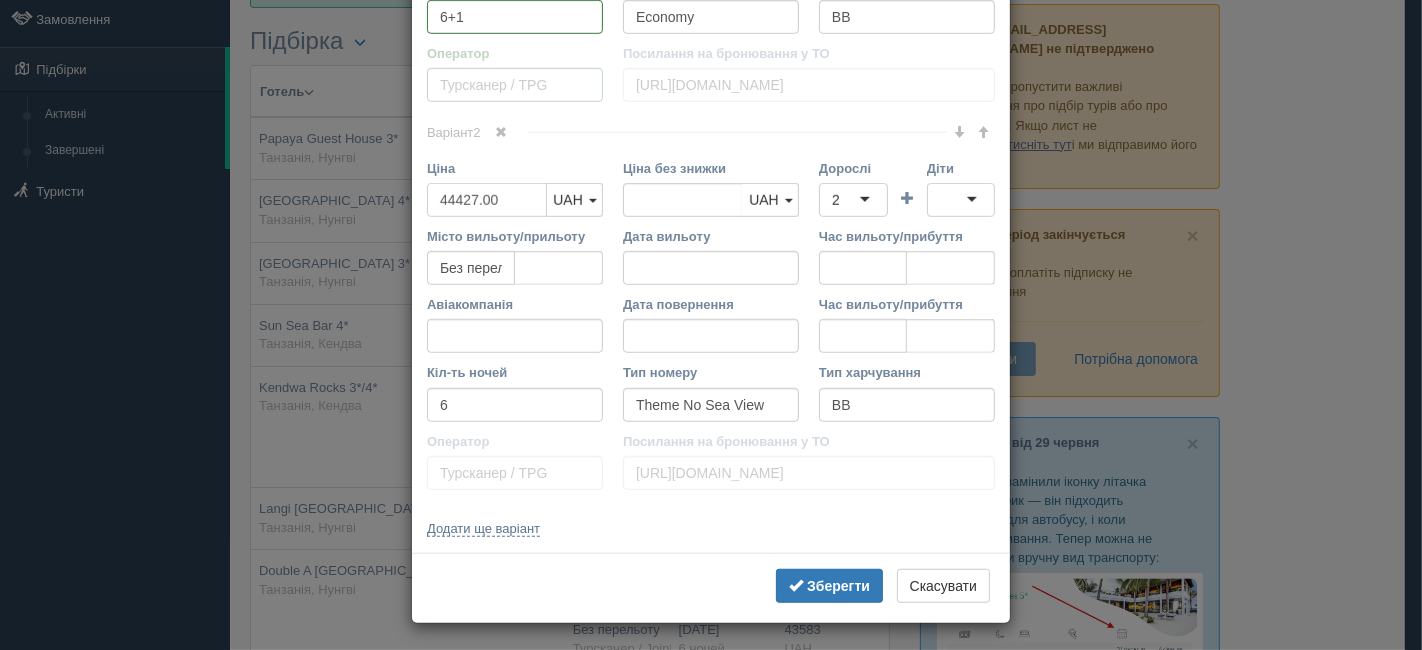 click on "44427.00" at bounding box center (487, 200) 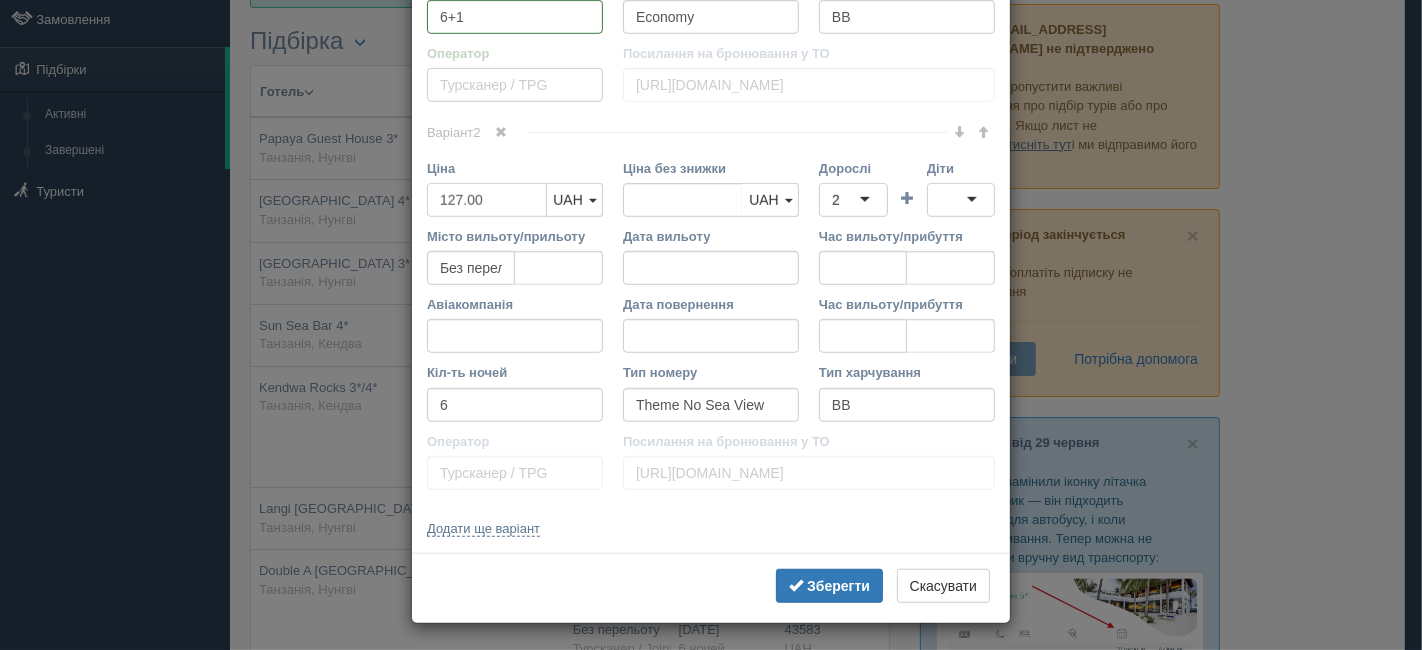 type on "44427.00" 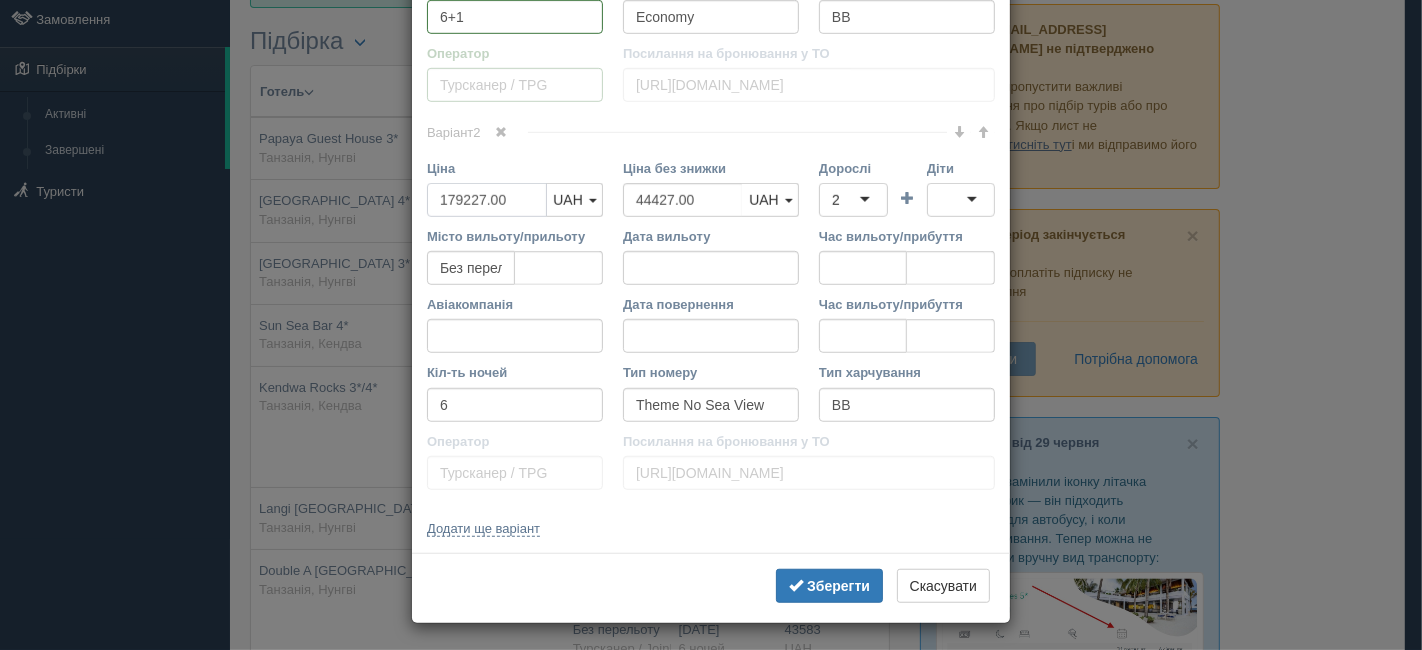 type on "179227.00" 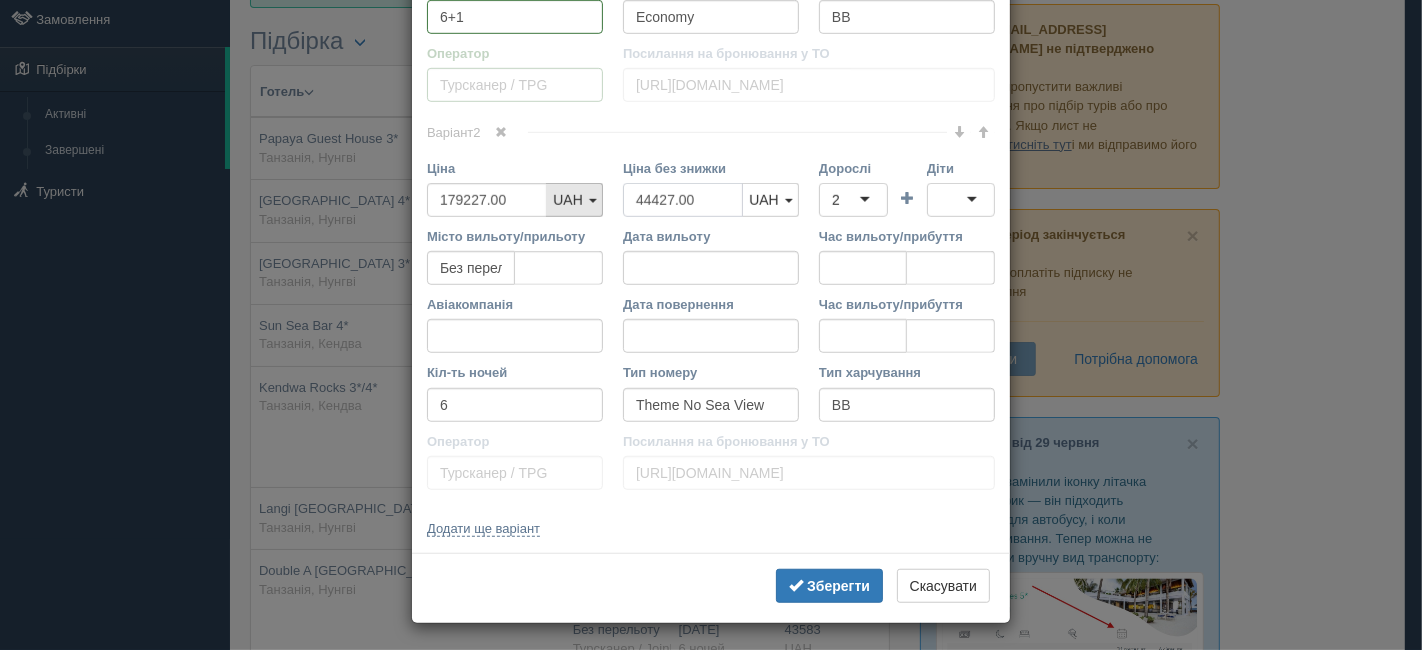 drag, startPoint x: 632, startPoint y: 203, endPoint x: 538, endPoint y: 203, distance: 94 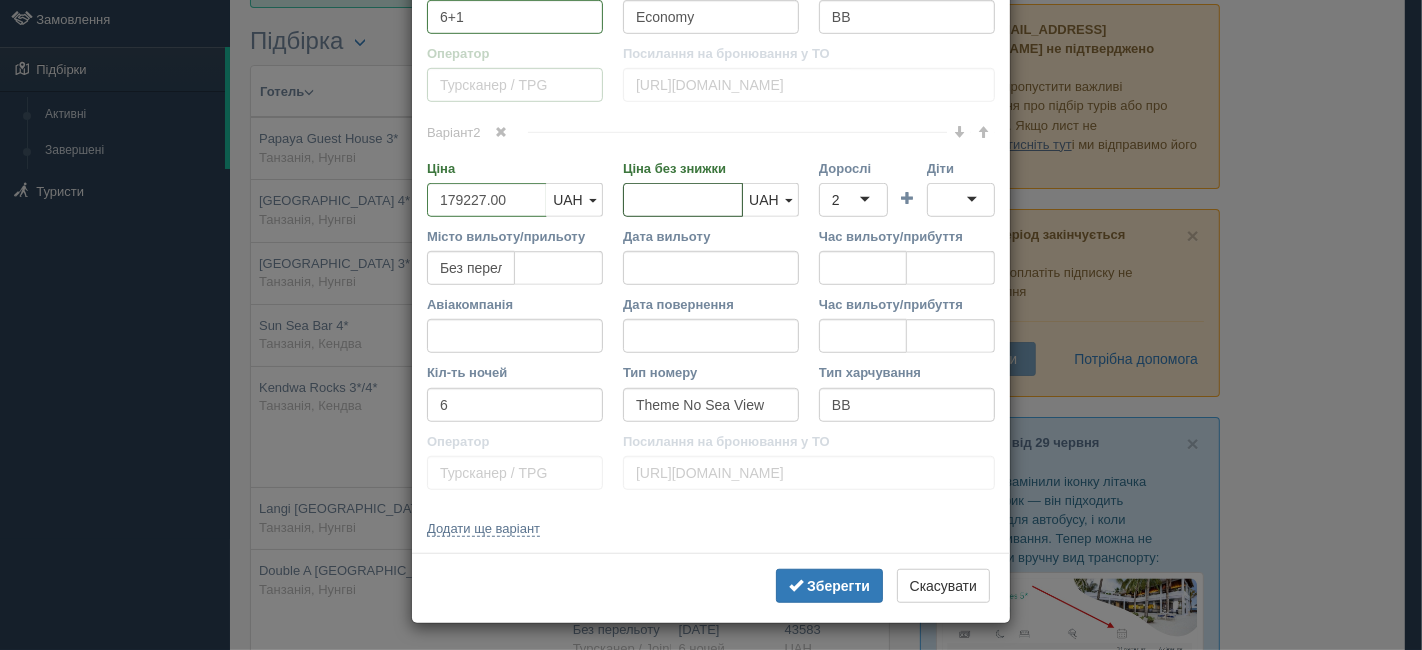 type 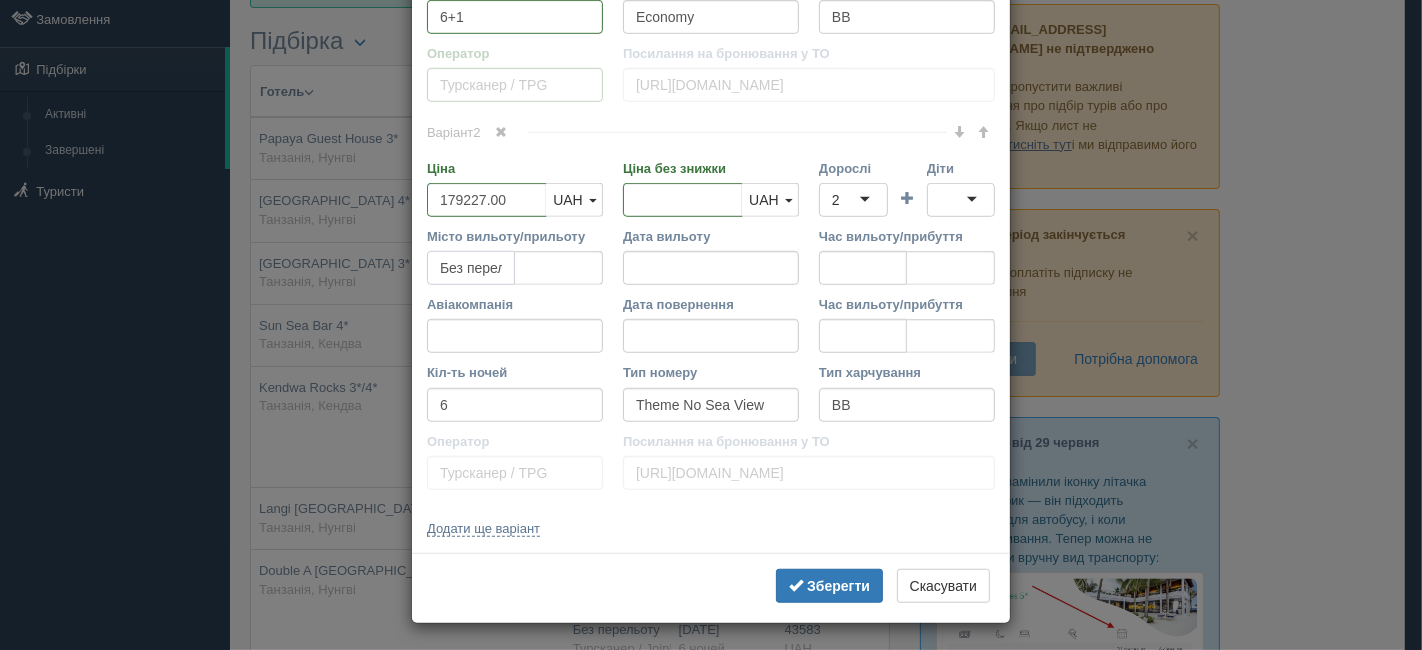scroll, scrollTop: 0, scrollLeft: 31, axis: horizontal 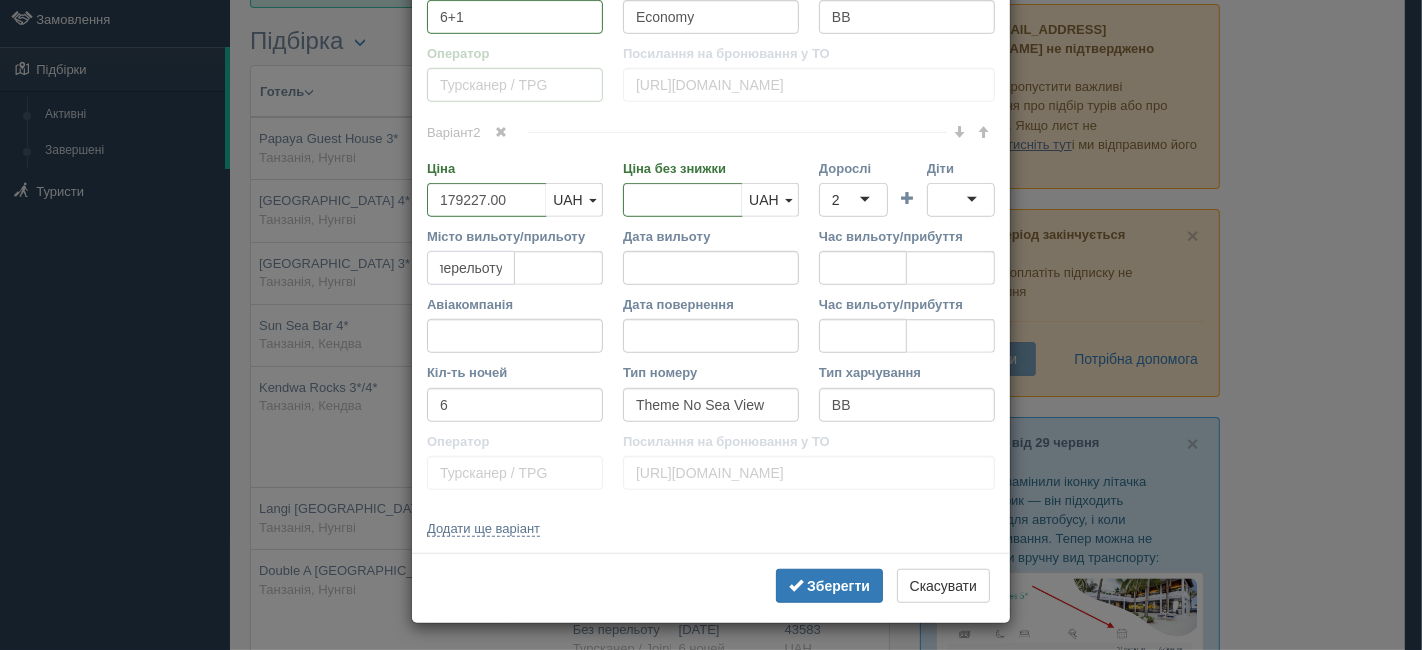 drag, startPoint x: 434, startPoint y: 267, endPoint x: 590, endPoint y: 271, distance: 156.05127 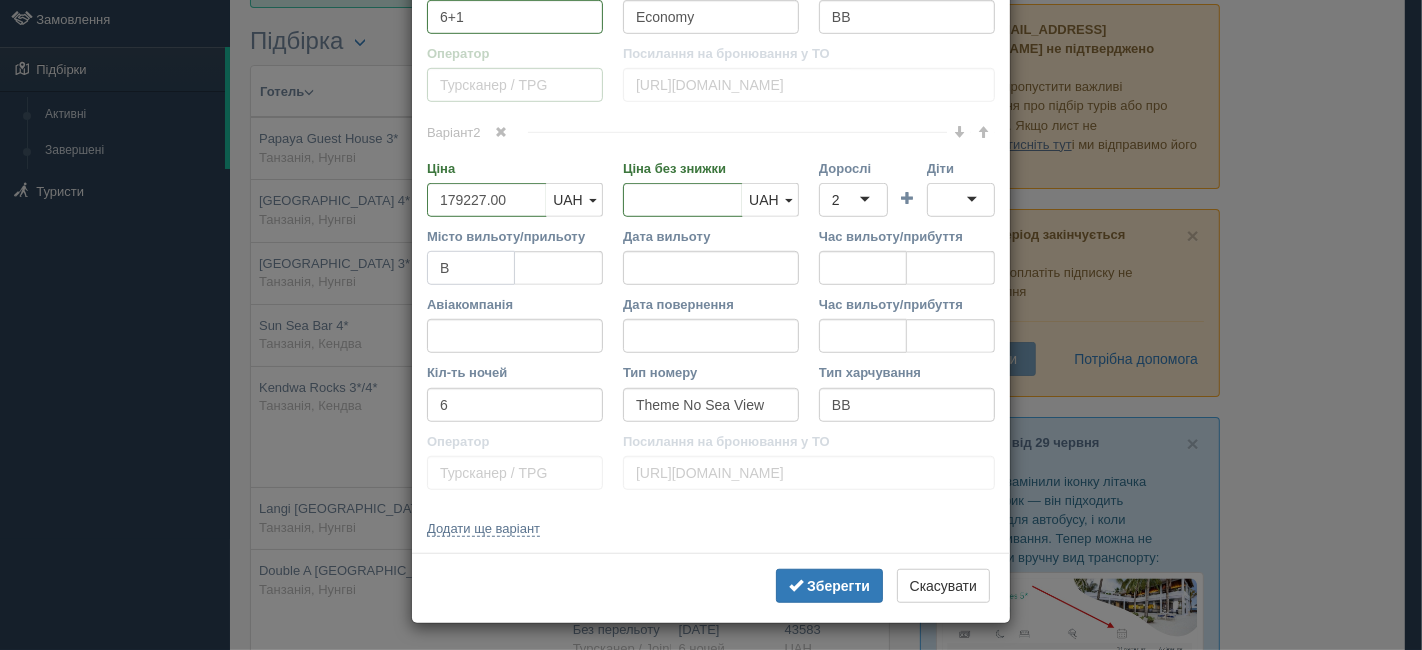 scroll, scrollTop: 0, scrollLeft: 0, axis: both 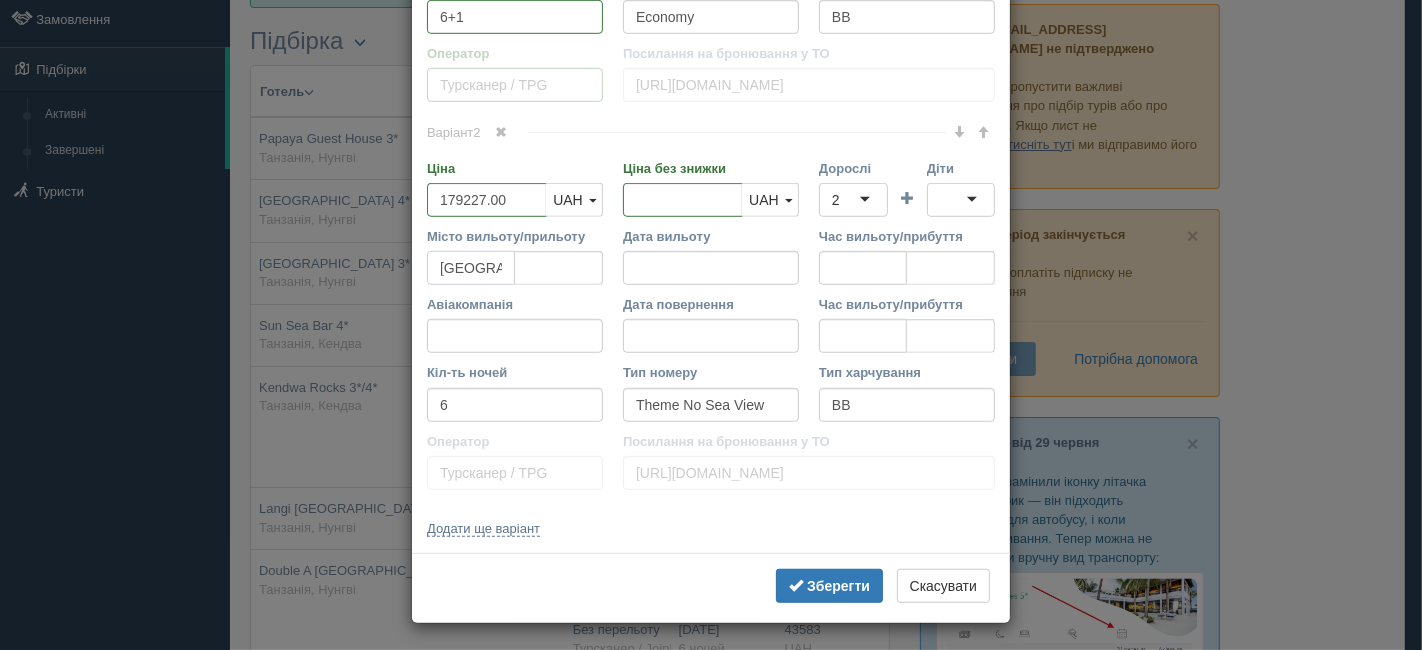 type on "[GEOGRAPHIC_DATA]" 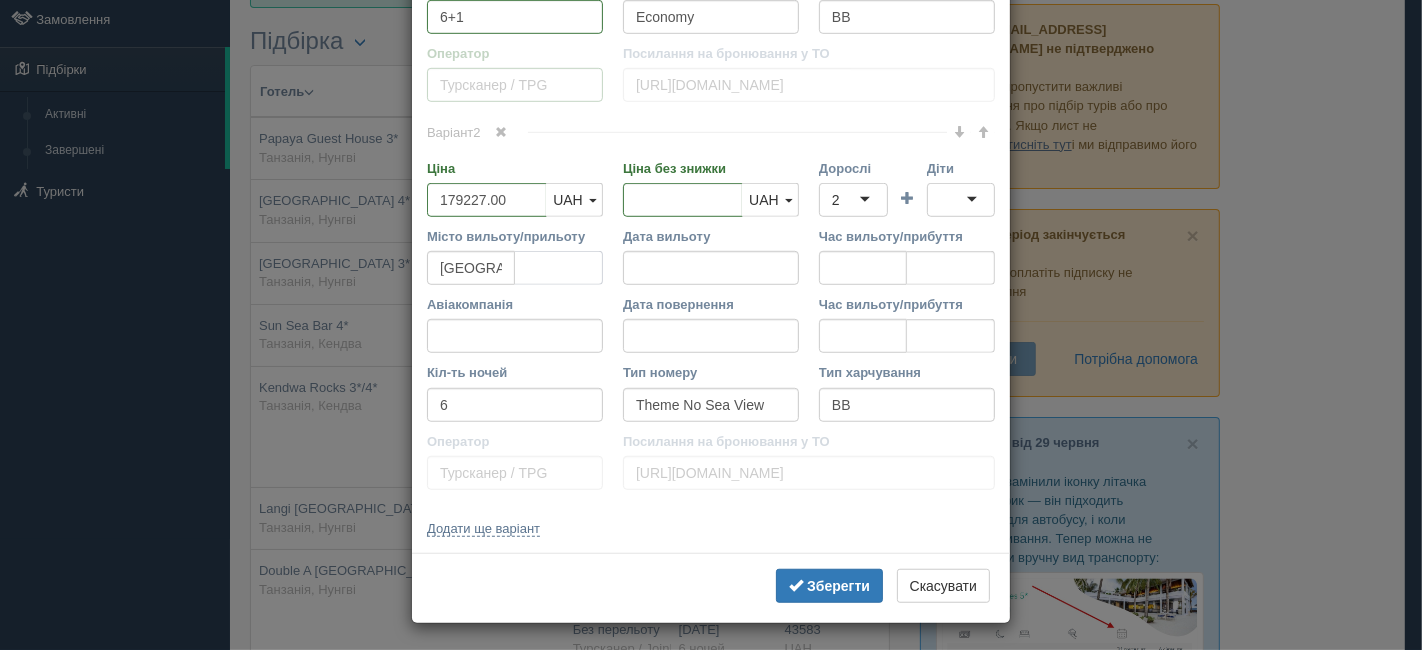 click at bounding box center (559, 268) 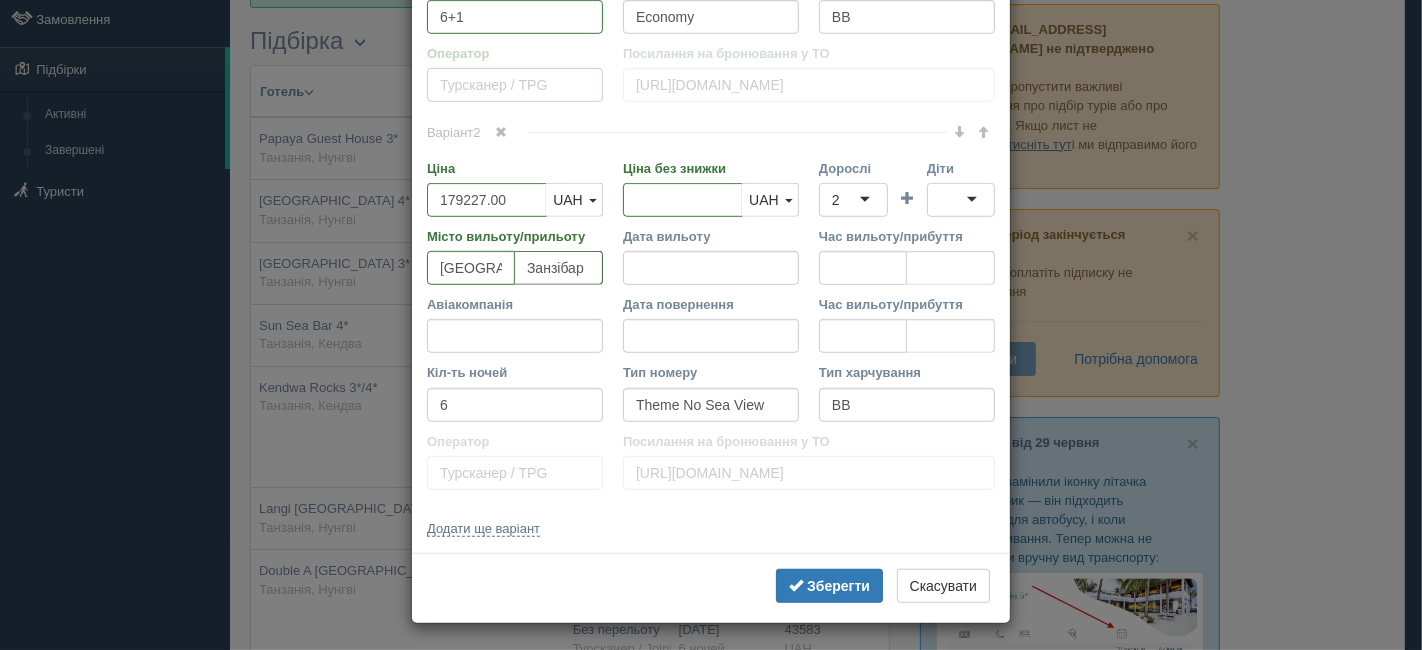 type on "Занзібар" 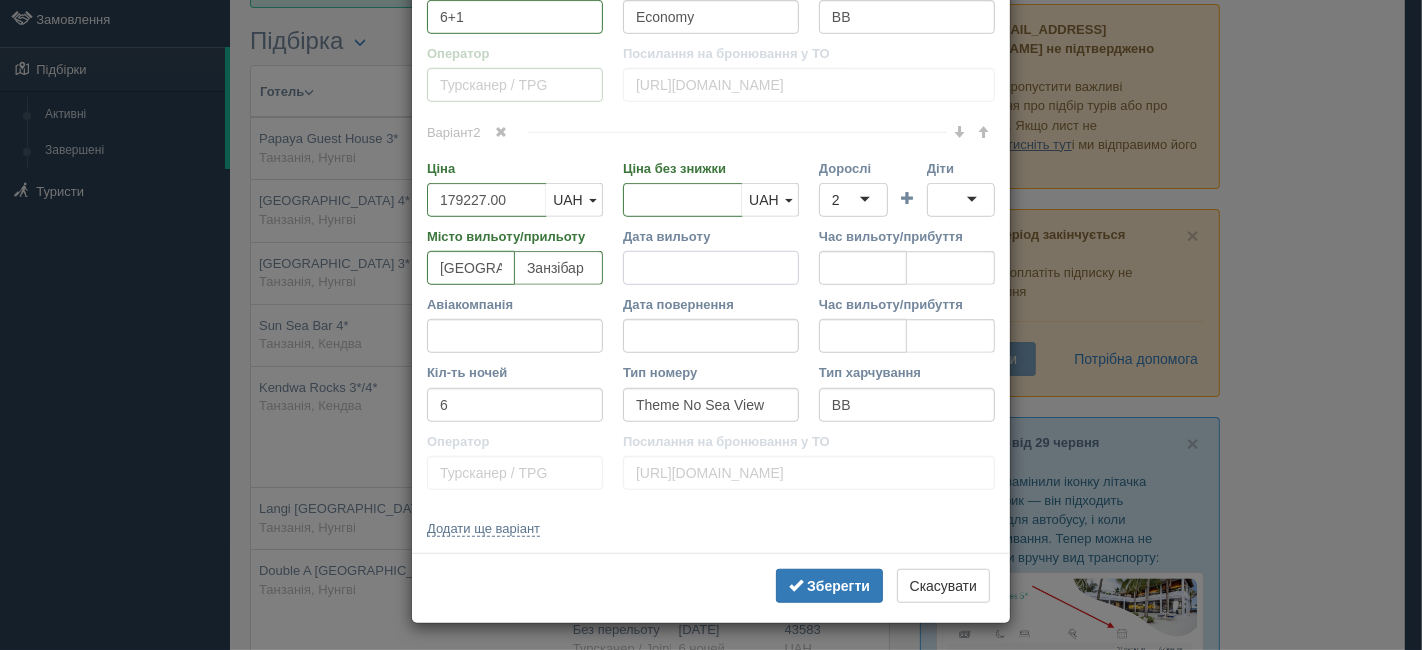 click on "Дата вильоту" at bounding box center (711, 268) 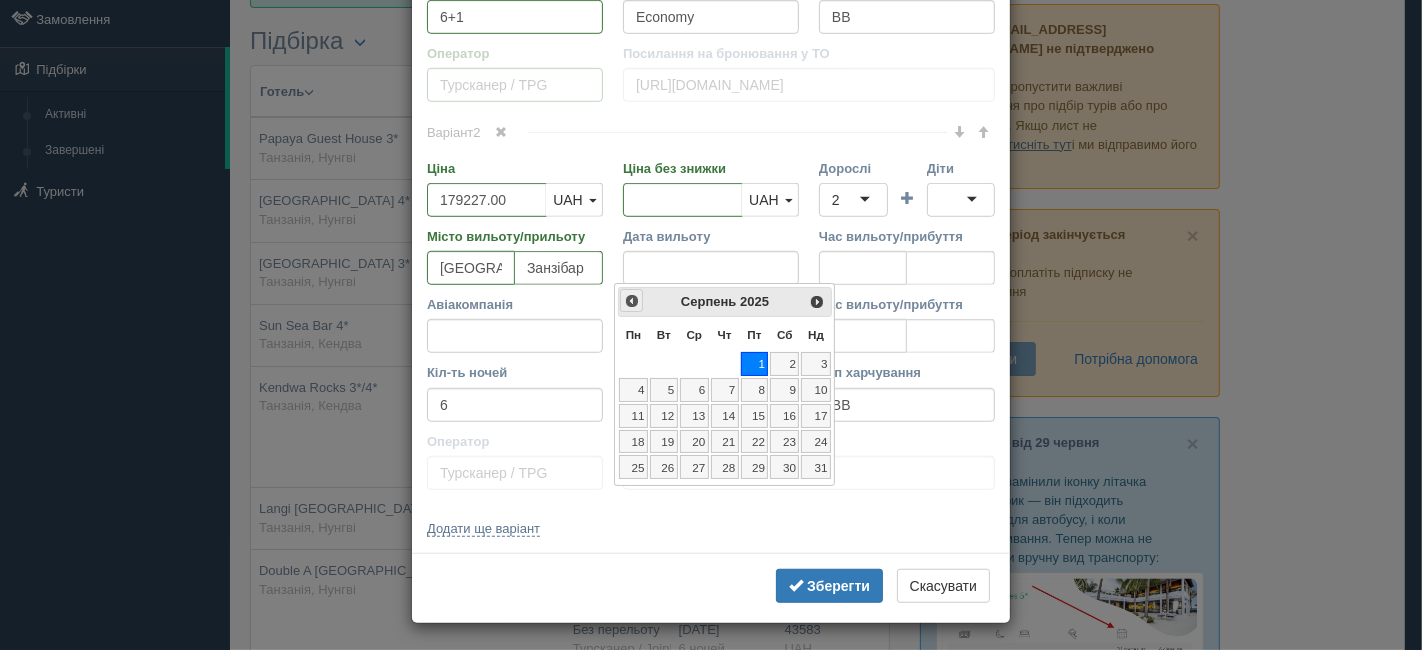 click on "<Попер" at bounding box center (632, 301) 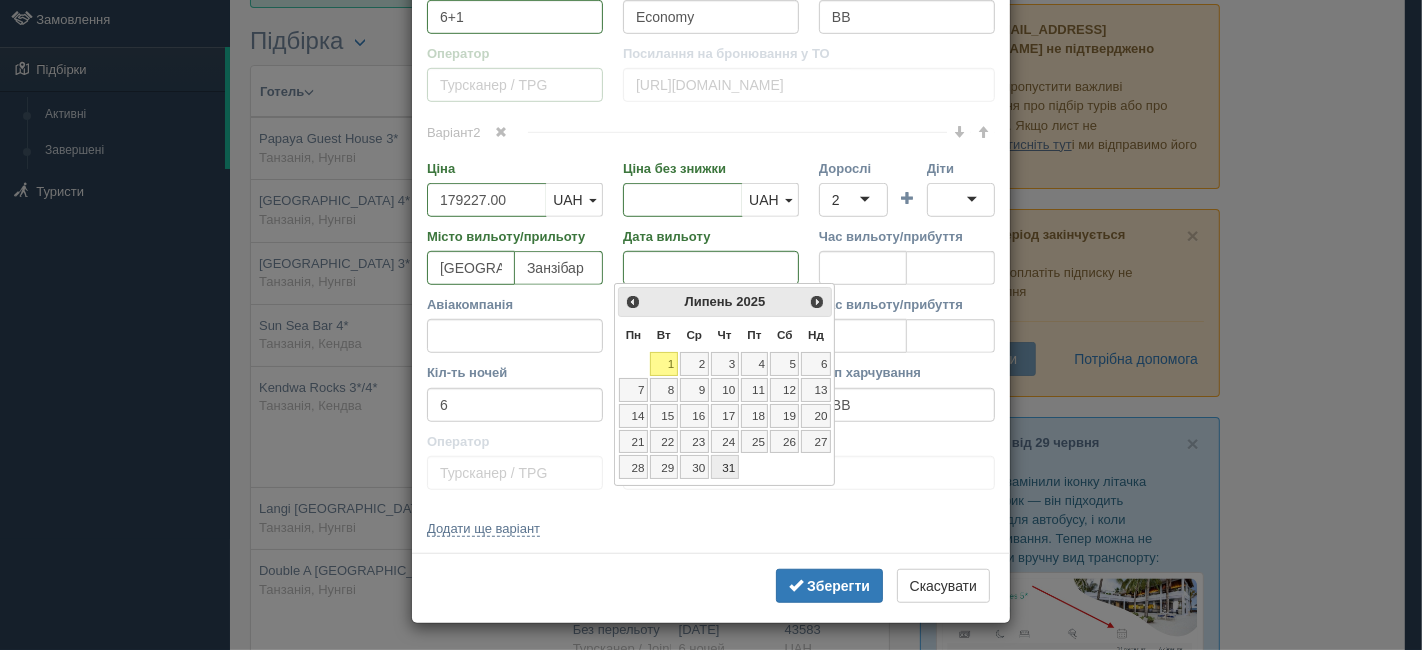 click on "31" at bounding box center [725, 467] 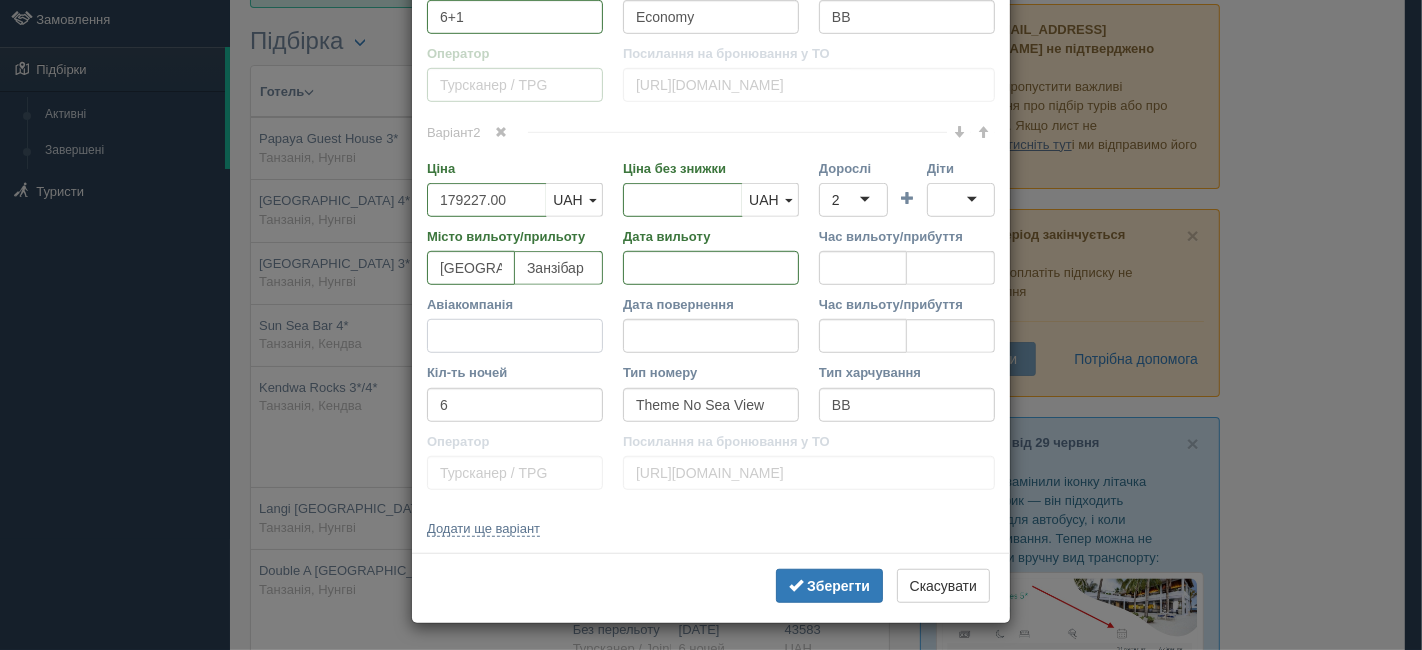 click on "Авіакомпанія" at bounding box center [515, 336] 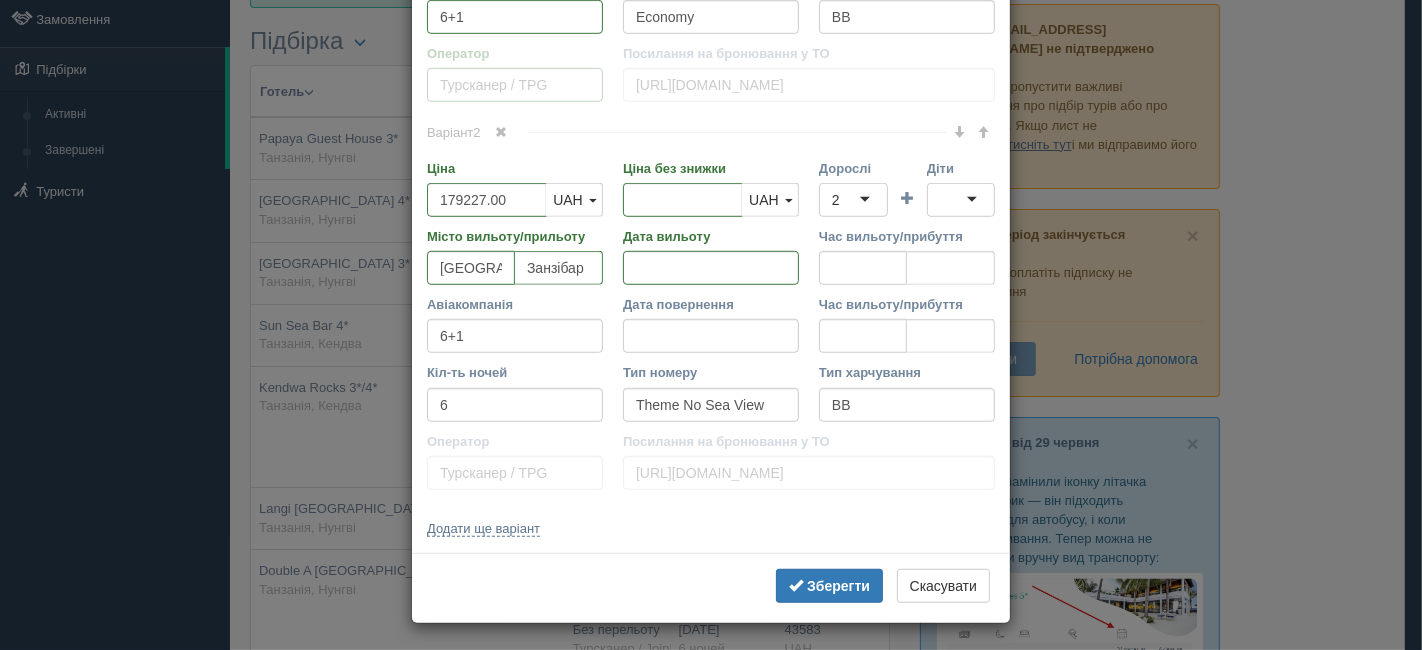 click on "Назва готелю
Kendwa Rocks 3*/4*
Посилання на готель для туриста
[URL][DOMAIN_NAME]
Фото готелю (посилання на картинку)
Не вдалось завантажити фото. Можливо, Ви скопіювали посилання на сторінку, а не на картинку
Коментар
Основний опис
Додатковий опис
Закріпити
Збережено
Необхідно вказати назву готелю і країну" at bounding box center (711, -228) 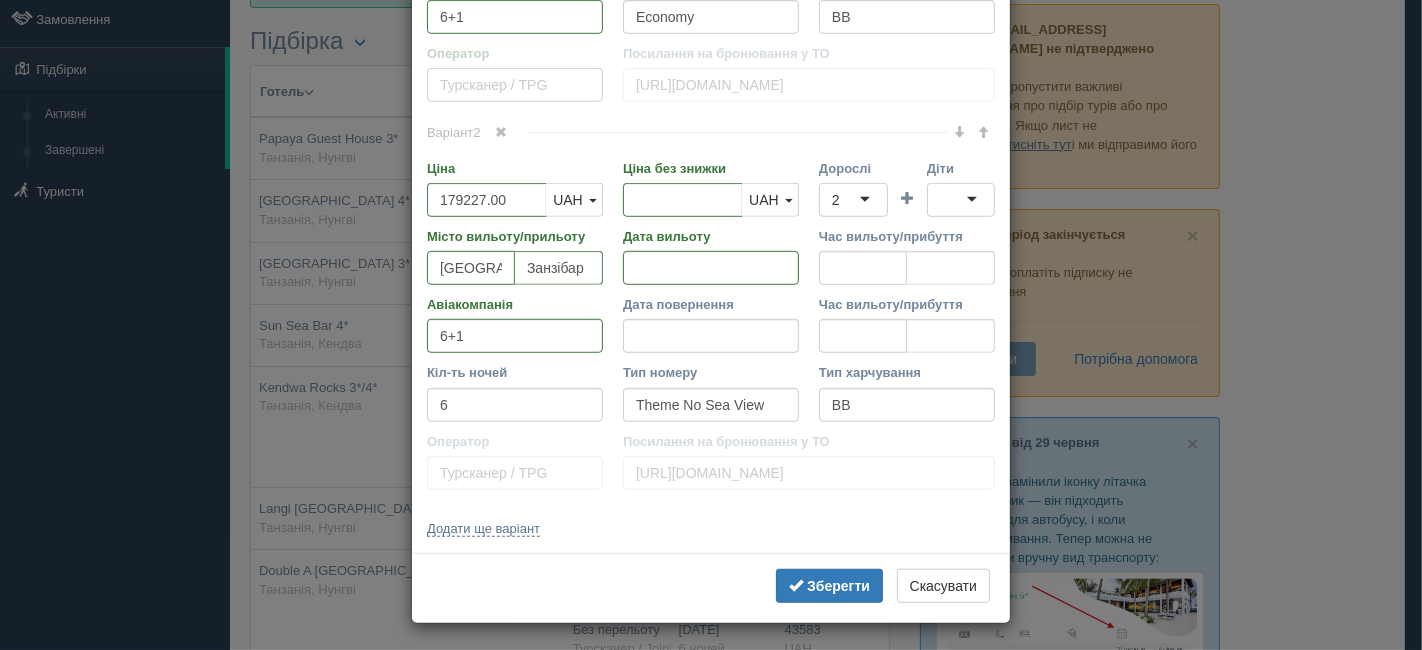 click on "Назва готелю
Kendwa Rocks 3*/4*
Посилання на готель для туриста
[URL][DOMAIN_NAME]
Фото готелю (посилання на картинку)
Не вдалось завантажити фото. Можливо, Ви скопіювали посилання на сторінку, а не на картинку
Коментар
Основний опис
Додатковий опис
Закріпити
Збережено
Необхідно вказати назву готелю і країну" at bounding box center (711, -228) 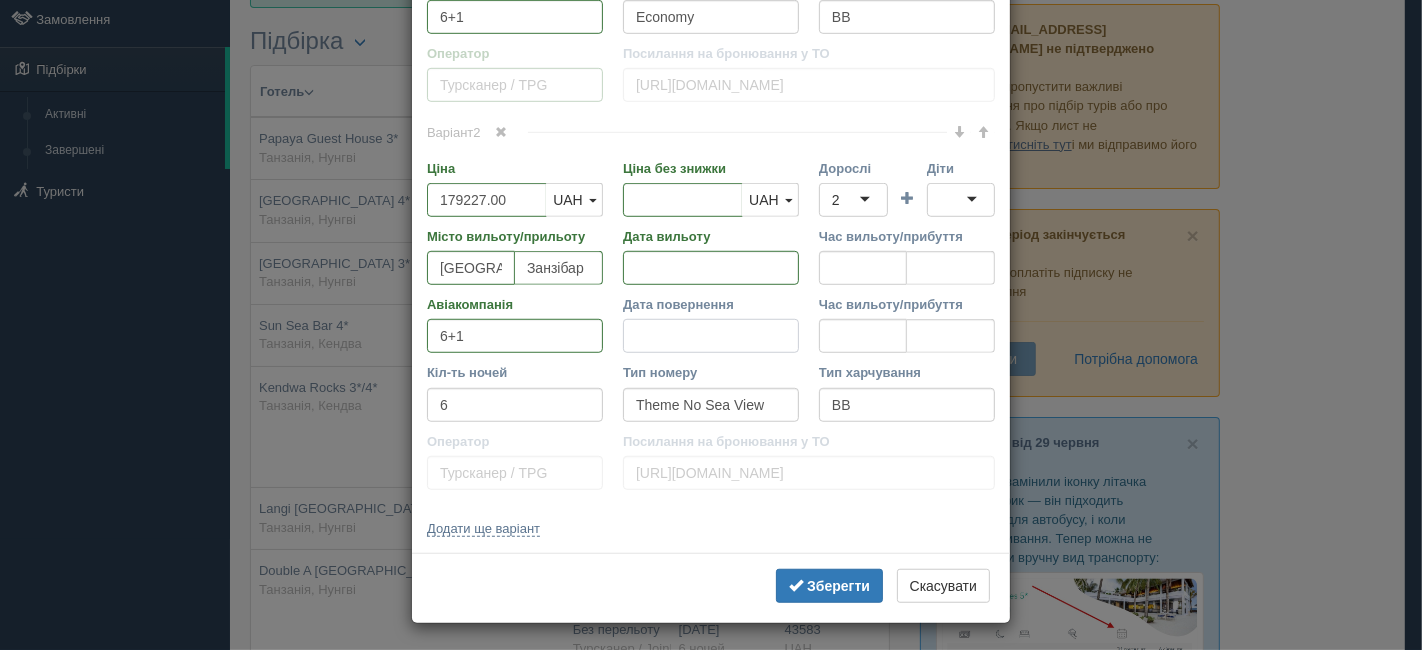 click on "Дата повернення" at bounding box center (711, 336) 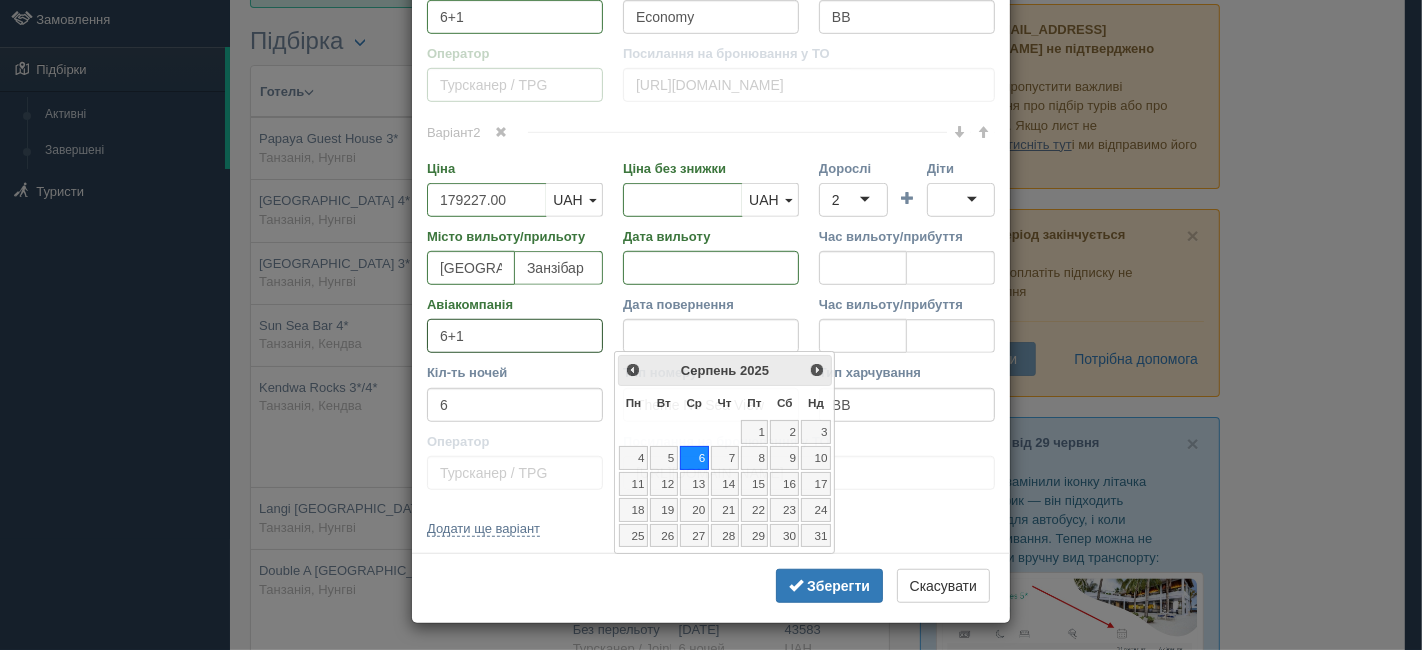 click on "6+1" at bounding box center [515, 336] 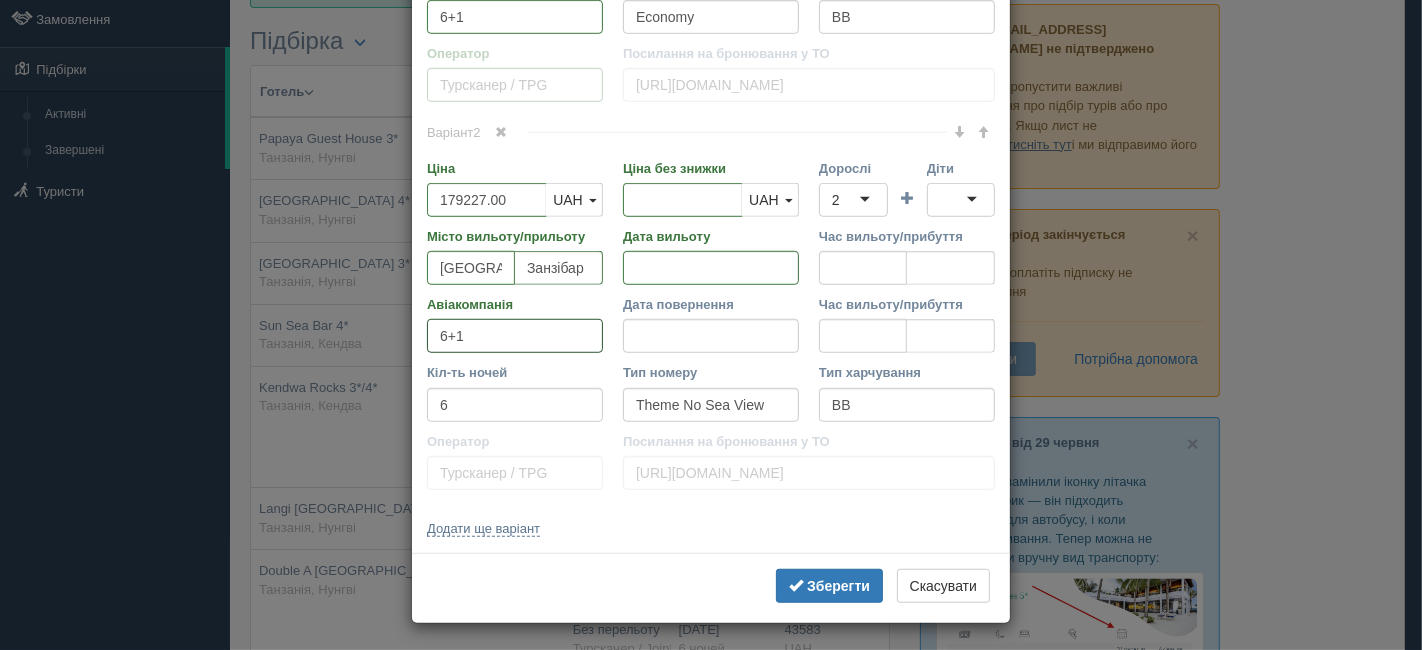 click on "6+1" at bounding box center (515, 336) 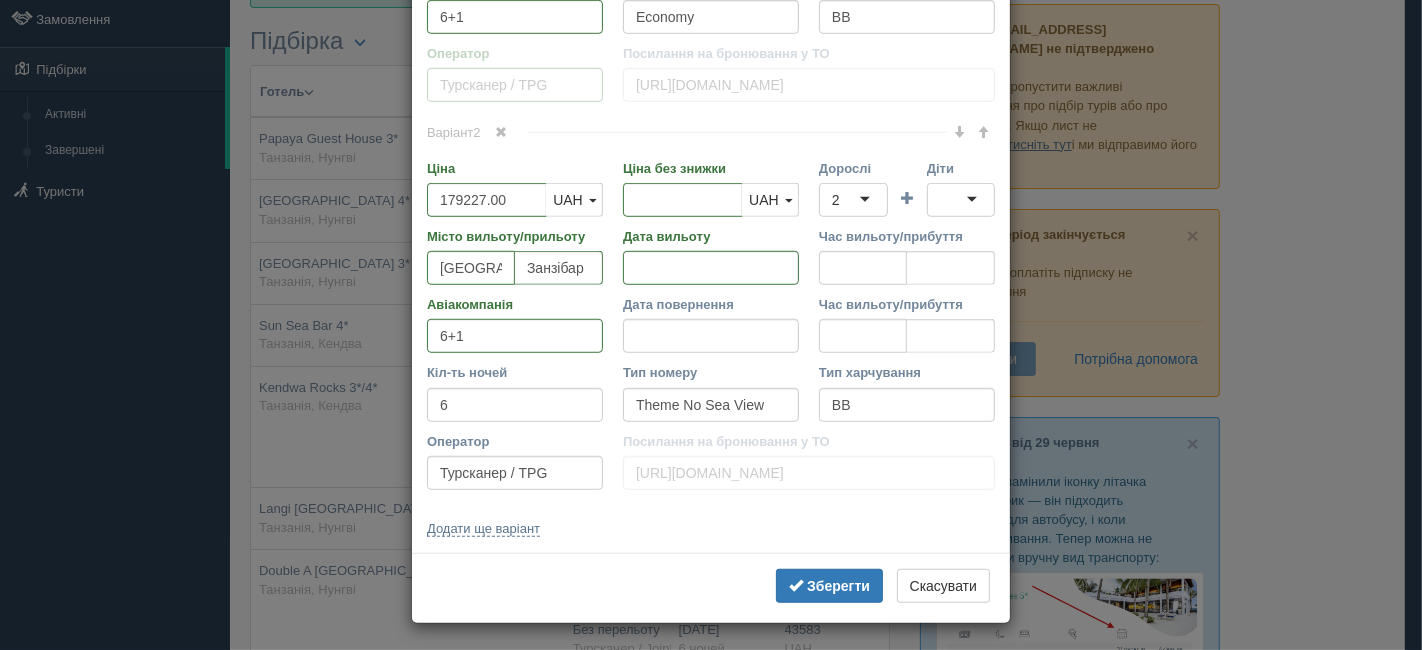 click on "Оператор" at bounding box center (515, 441) 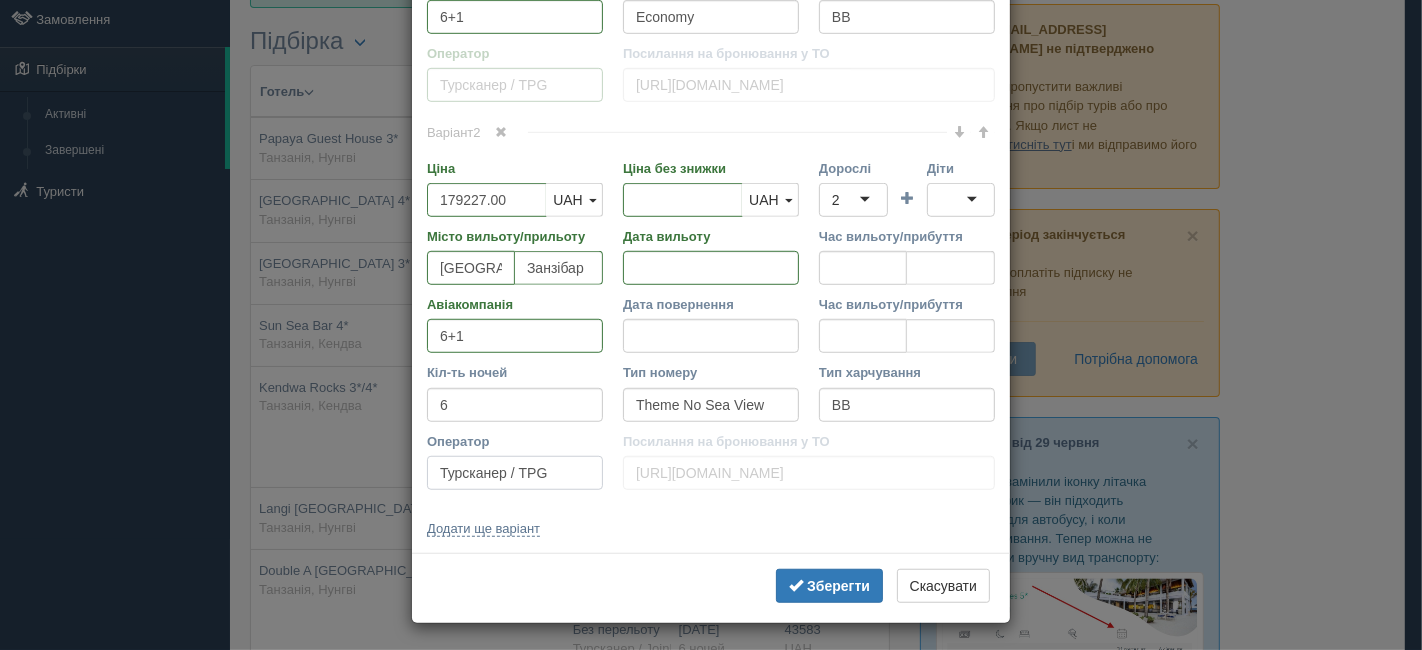 click on "Турсканер / TPG" at bounding box center (515, 473) 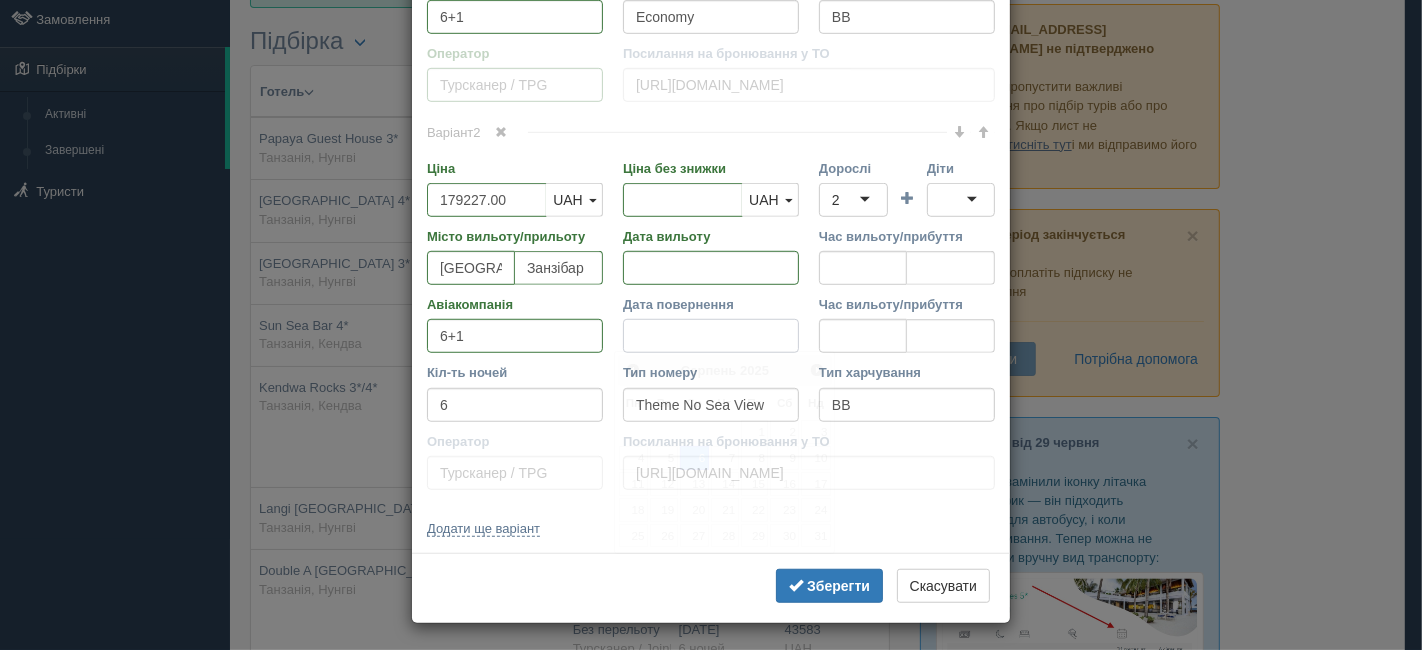 click on "Дата повернення" at bounding box center [711, 336] 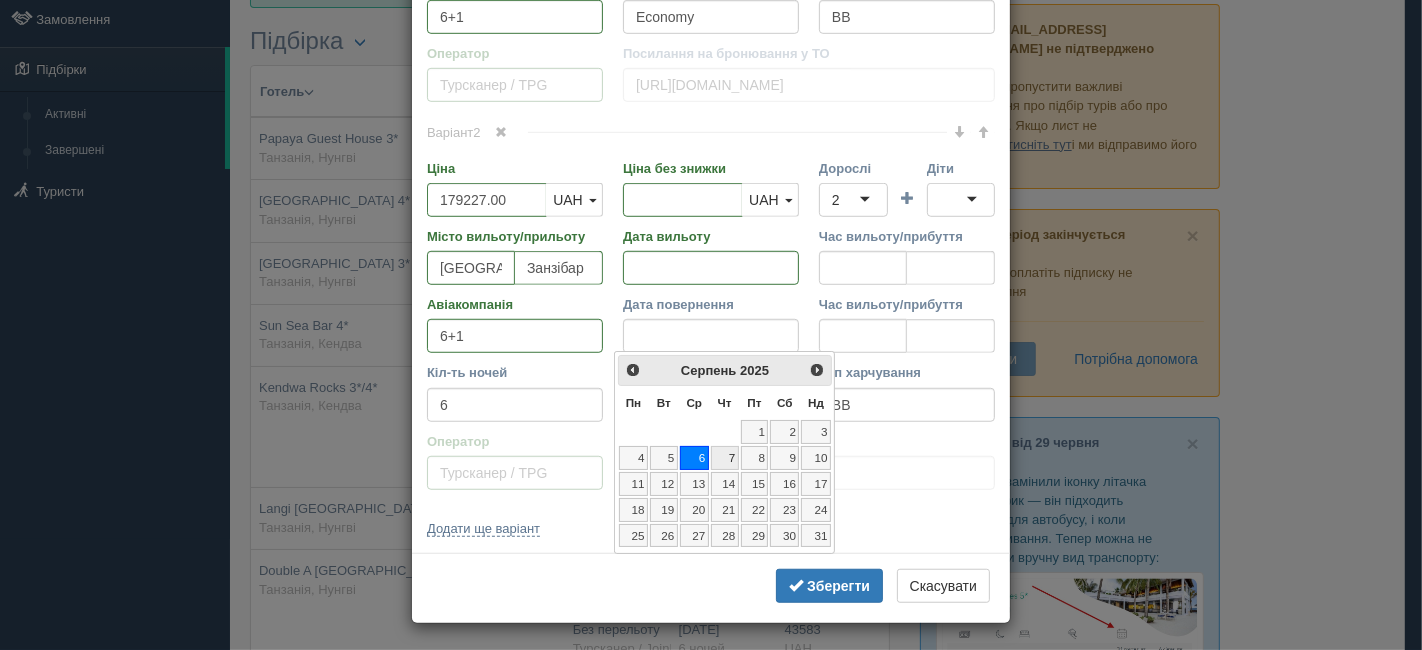 click on "7" at bounding box center [725, 458] 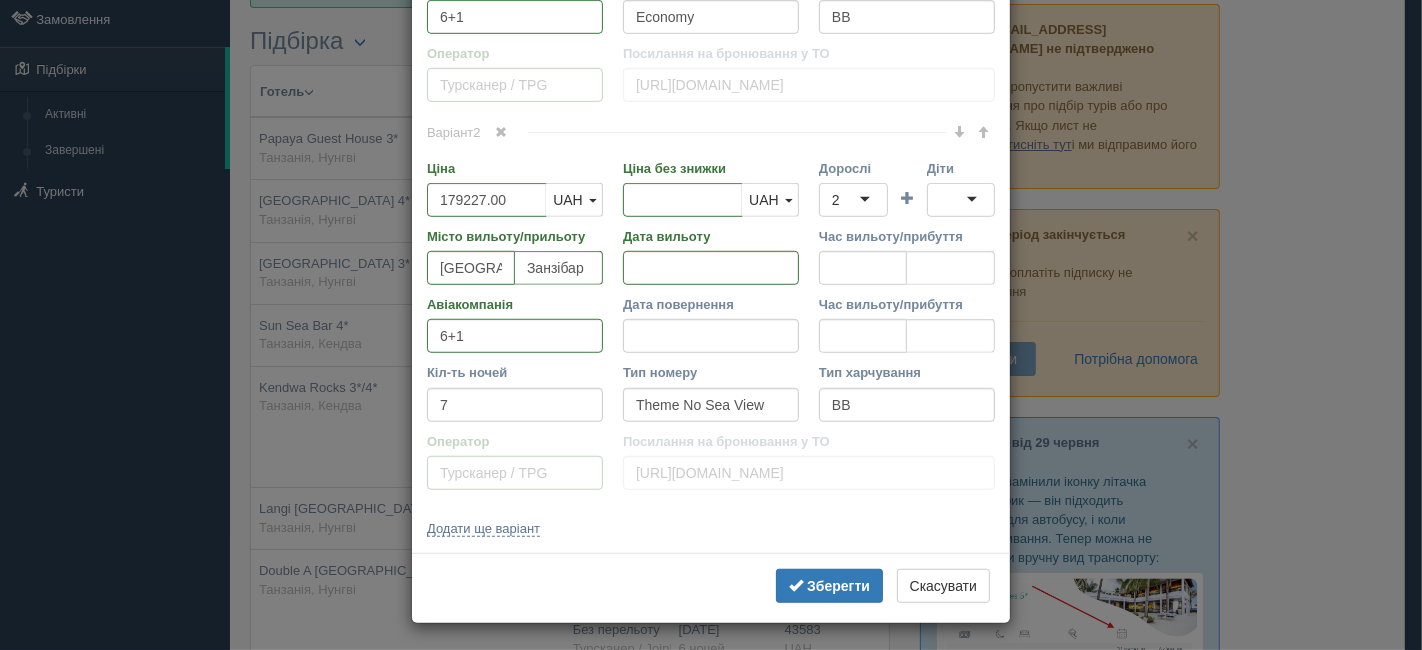 click on "Назва готелю
Kendwa Rocks 3*/4*
Посилання на готель для туриста
[URL][DOMAIN_NAME]
Фото готелю (посилання на картинку)
Не вдалось завантажити фото. Можливо, Ви скопіювали посилання на сторінку, а не на картинку
Коментар
Основний опис
Додатковий опис
Закріпити
Збережено
Необхідно вказати назву готелю і країну" at bounding box center (711, -228) 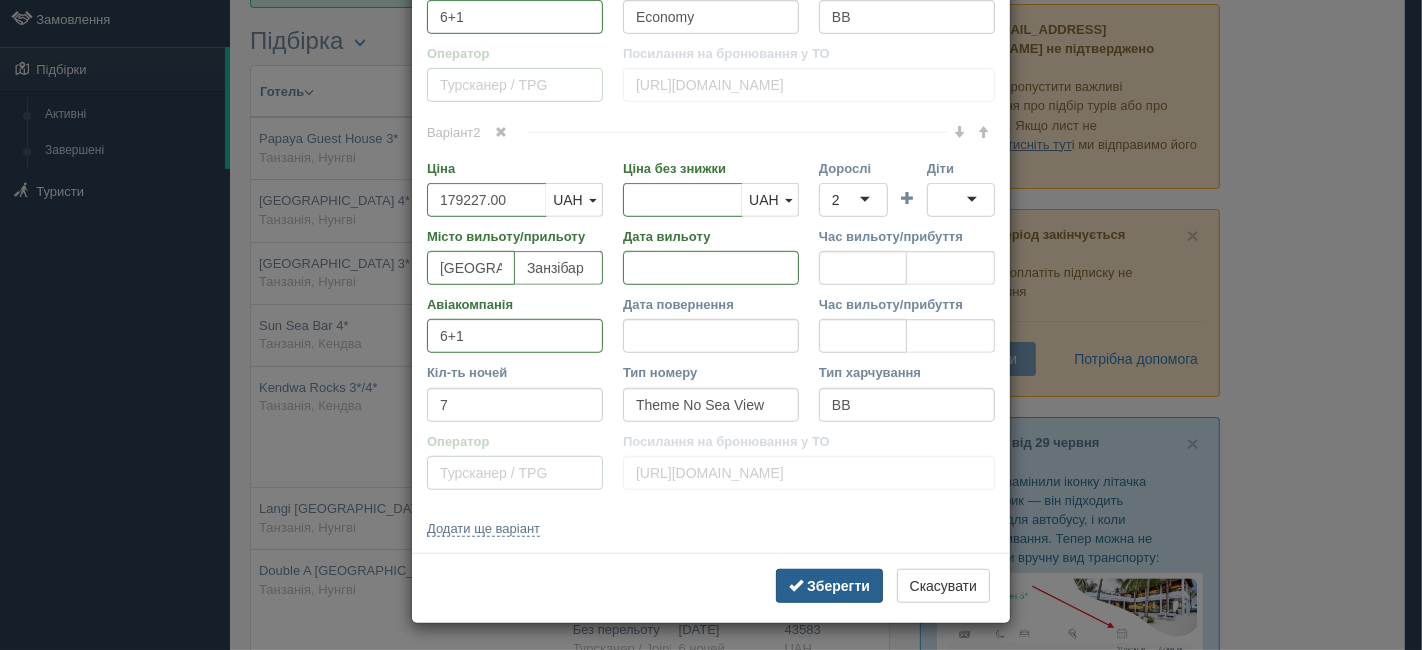 click on "Зберегти" at bounding box center (838, 586) 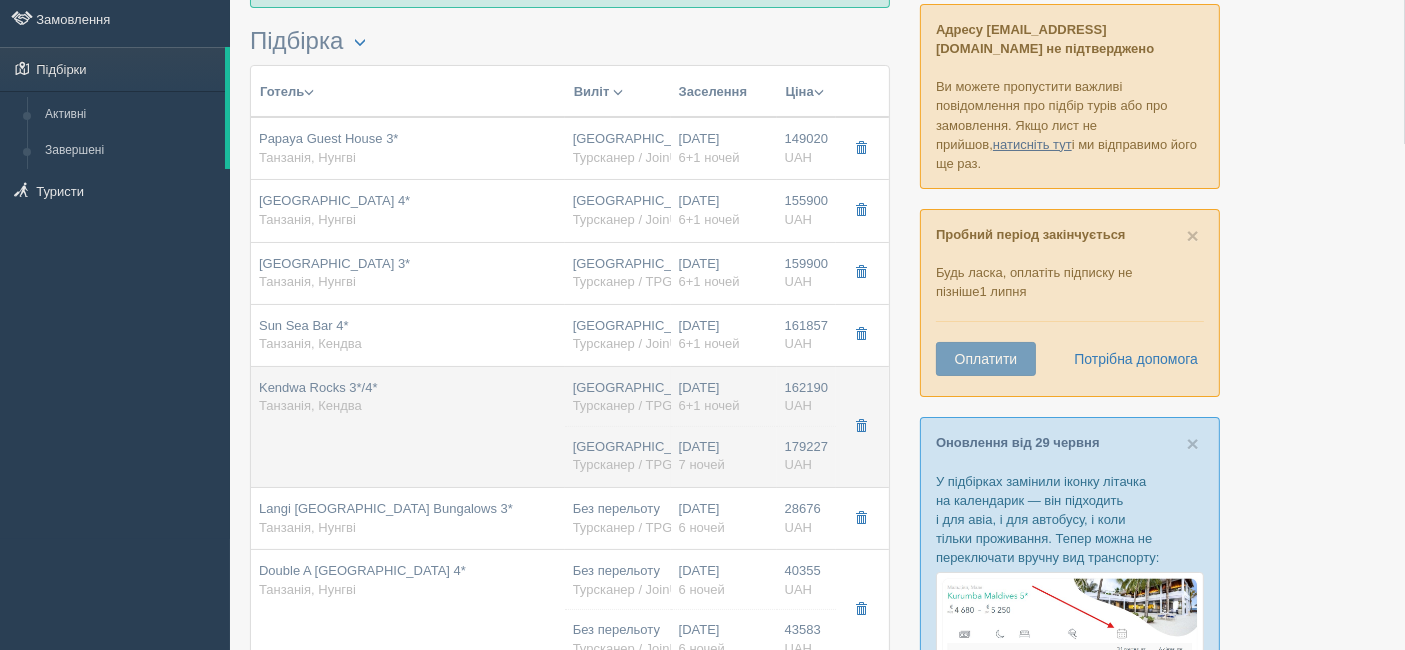click on "[GEOGRAPHIC_DATA]
Турсканер / TPG" at bounding box center [618, 456] 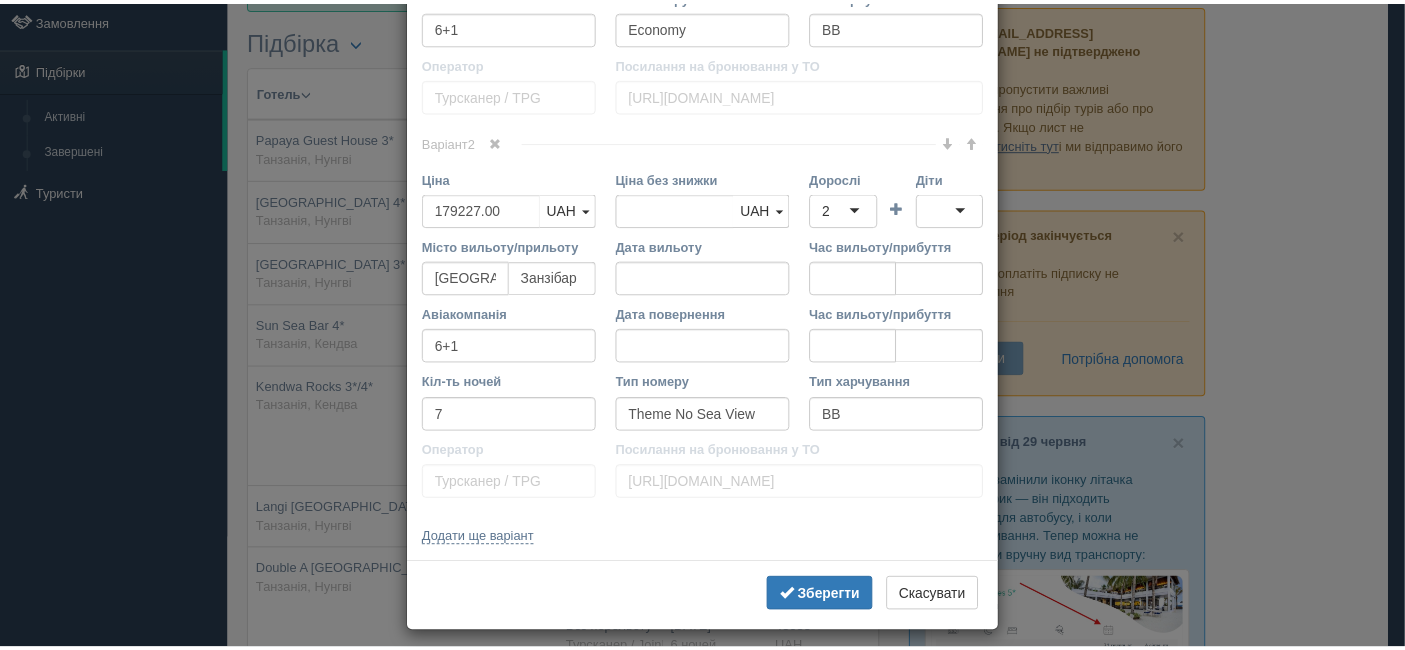 scroll, scrollTop: 1097, scrollLeft: 0, axis: vertical 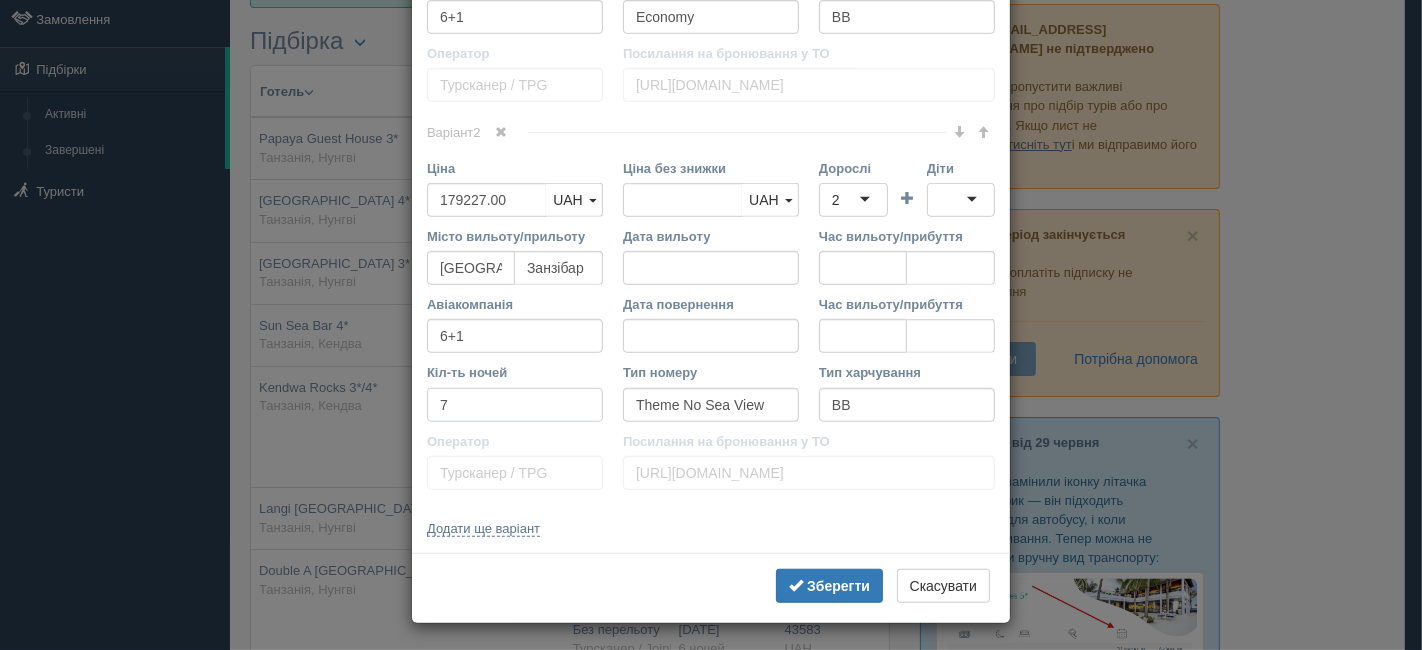 drag, startPoint x: 415, startPoint y: 400, endPoint x: 398, endPoint y: 398, distance: 17.117243 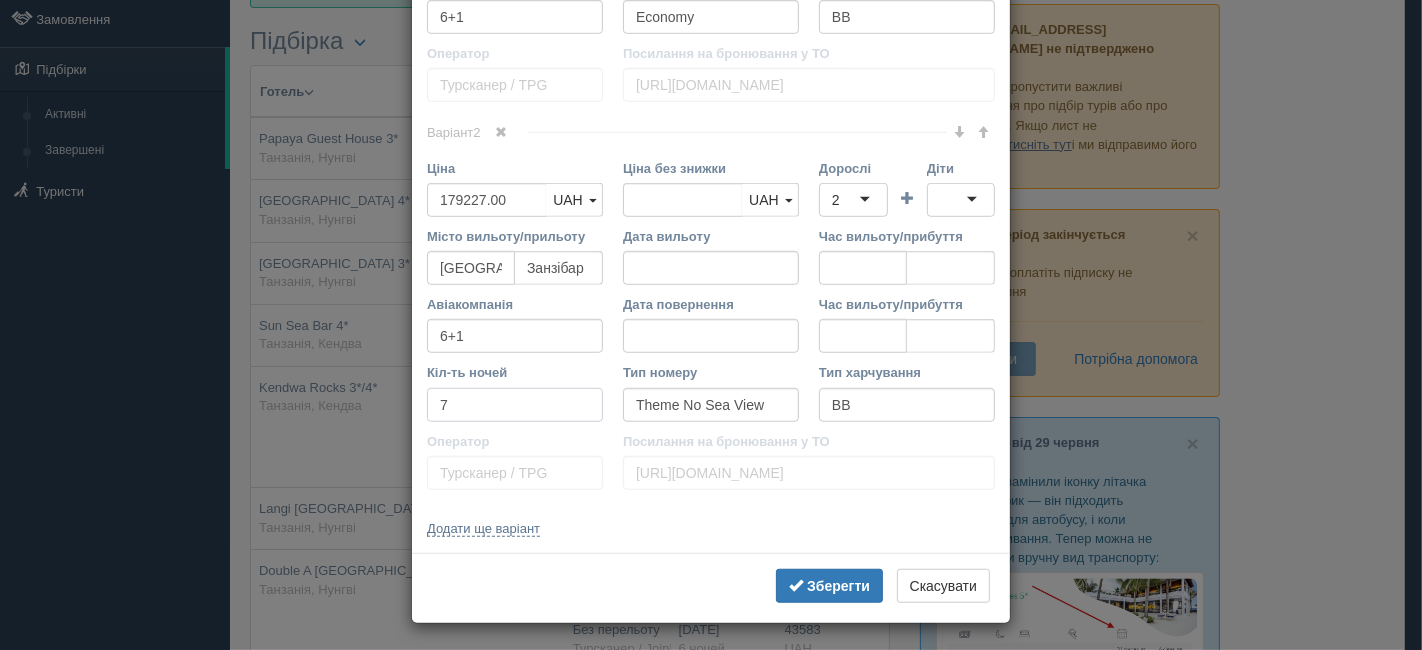 click on "×
Редагувати тур
Назва готелю
[GEOGRAPHIC_DATA] 3*/4*
Посилання на готель для туриста
[URL][DOMAIN_NAME]
Фото готелю (посилання на картинку)
Не вдалось завантажити фото. Можливо, Ви скопіювали посилання на сторінку, а не на картинку
Коментар
Основний опис
Додатковий опис
Закріпити
Збережено" at bounding box center [711, 325] 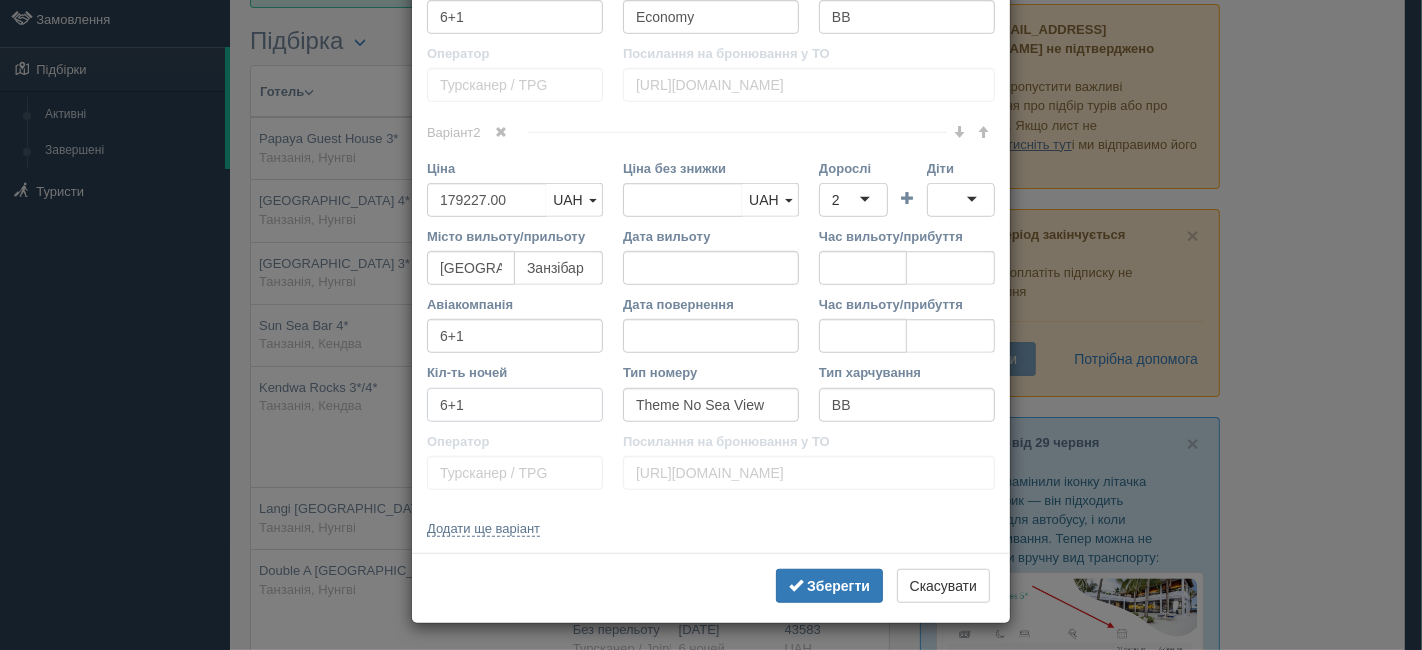type on "6+1" 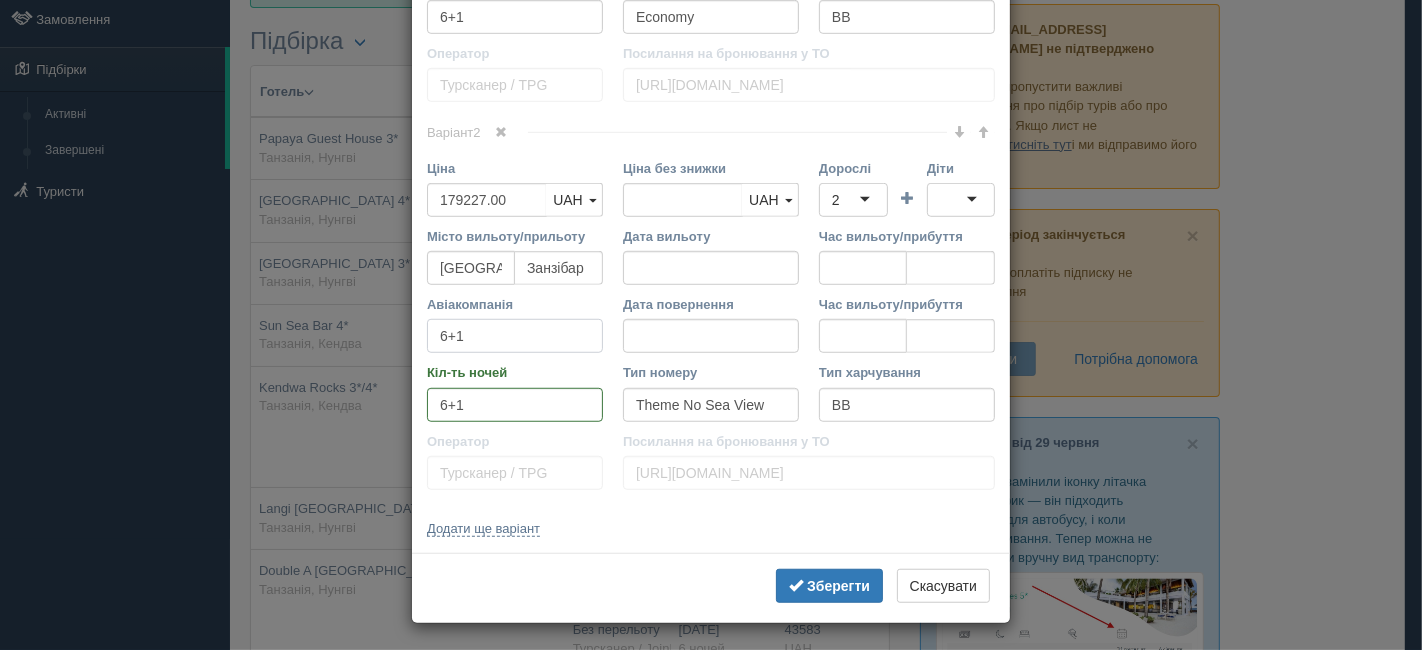 drag, startPoint x: 485, startPoint y: 338, endPoint x: 335, endPoint y: 332, distance: 150.11995 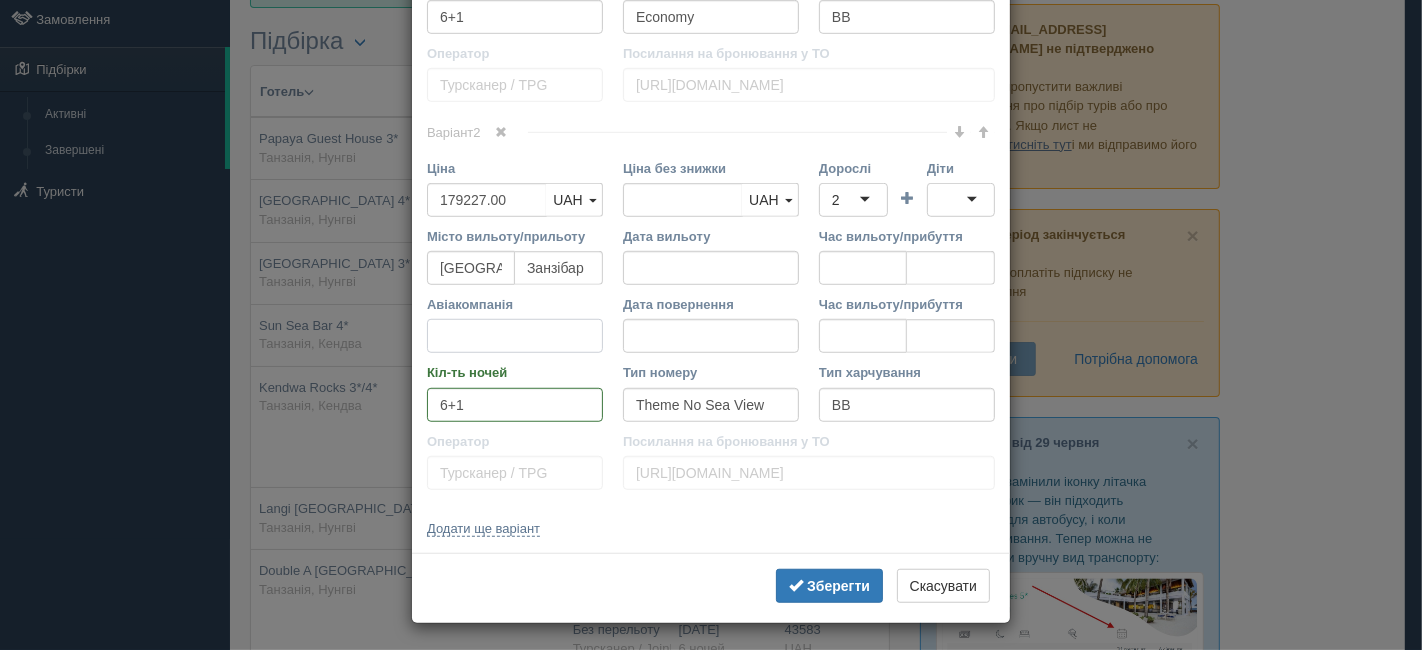 type 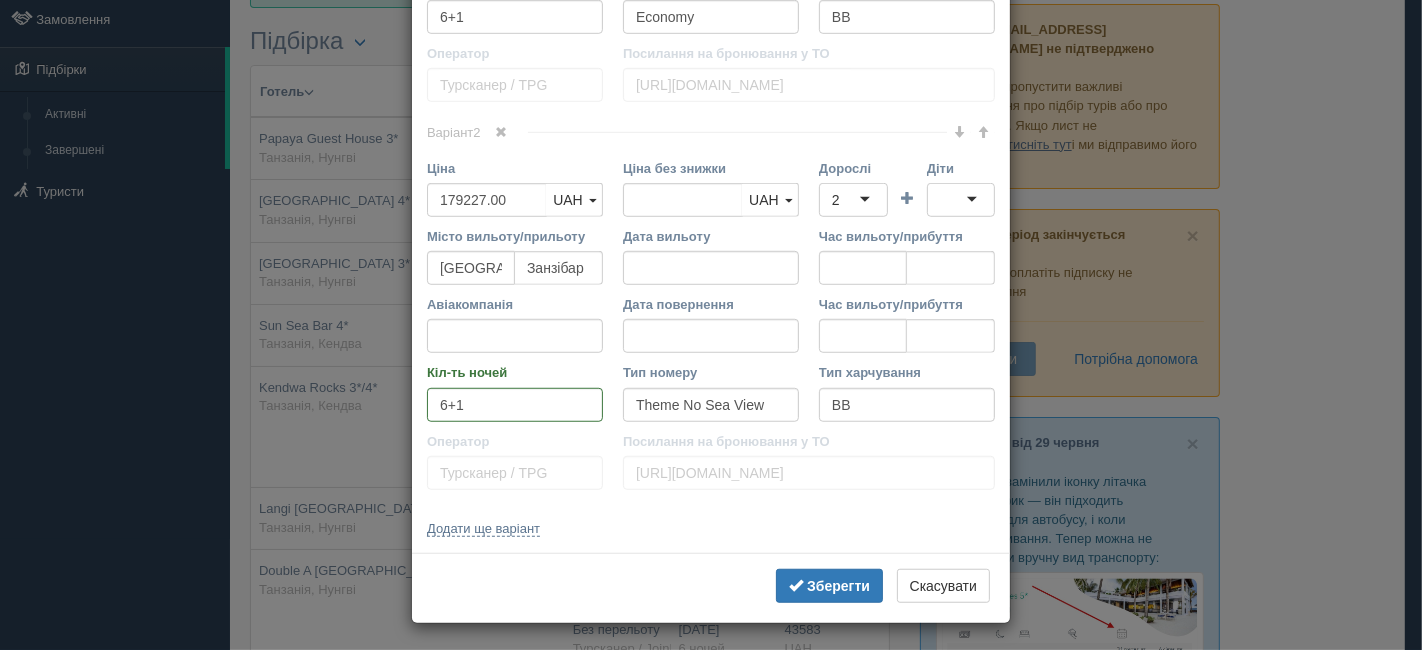 click on "Назва готелю
Kendwa Rocks 3*/4*
Посилання на готель для туриста
[URL][DOMAIN_NAME]
Фото готелю (посилання на картинку)
Не вдалось завантажити фото. Можливо, Ви скопіювали посилання на сторінку, а не на картинку
Коментар
Основний опис
Додатковий опис
Закріпити
Збережено
Необхідно вказати назву готелю і країну" at bounding box center [711, -228] 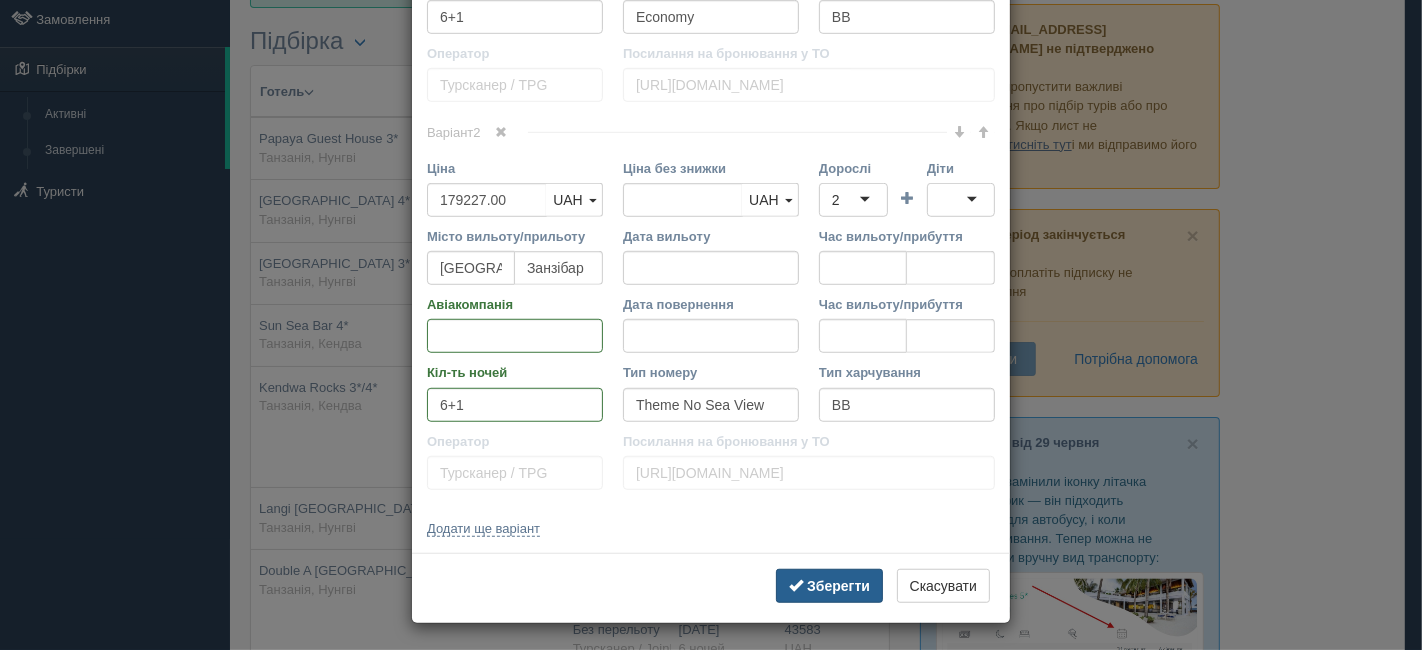 click on "Зберегти" at bounding box center [838, 586] 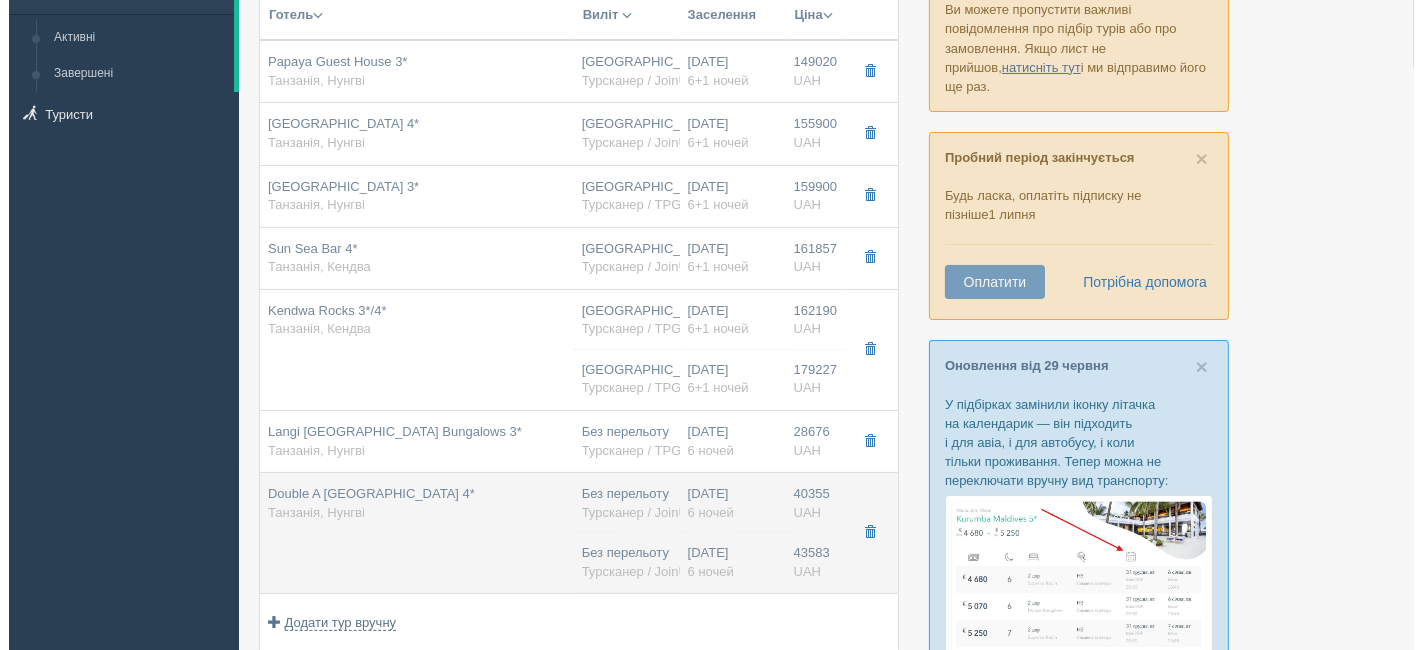 scroll, scrollTop: 222, scrollLeft: 0, axis: vertical 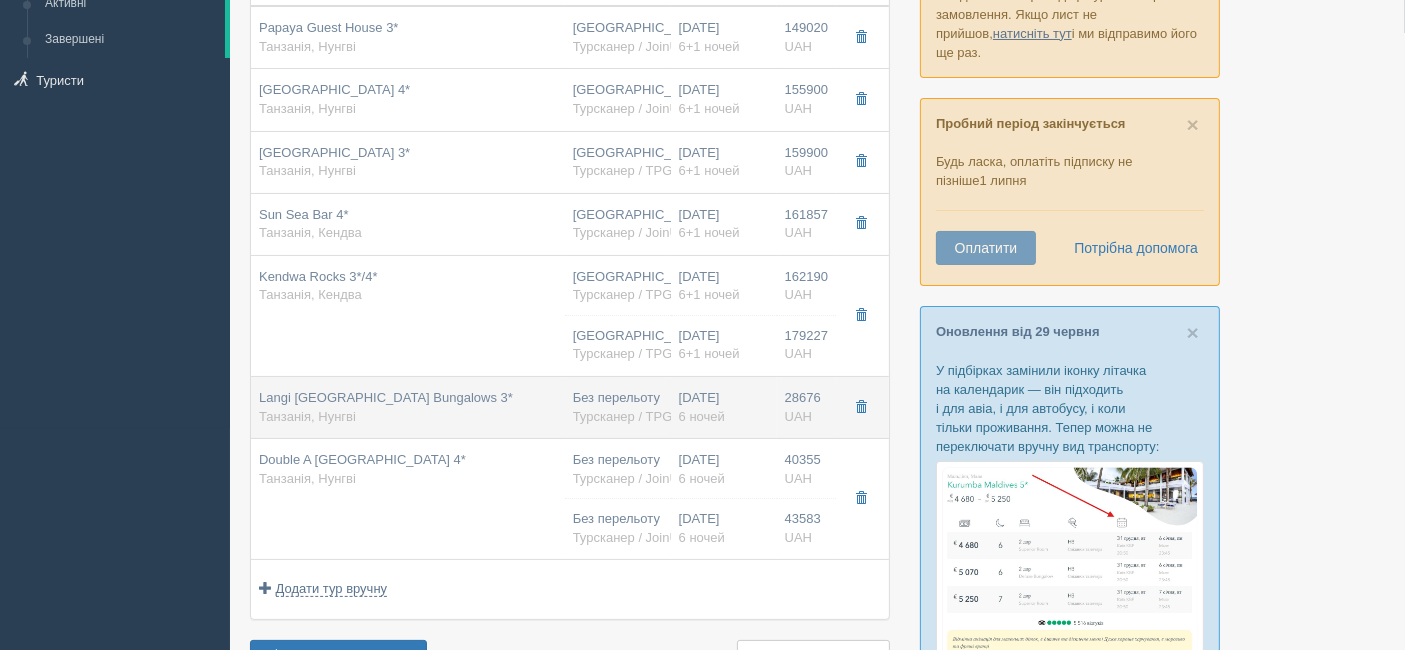 click on "Танзанія, Нунгві" at bounding box center (307, 416) 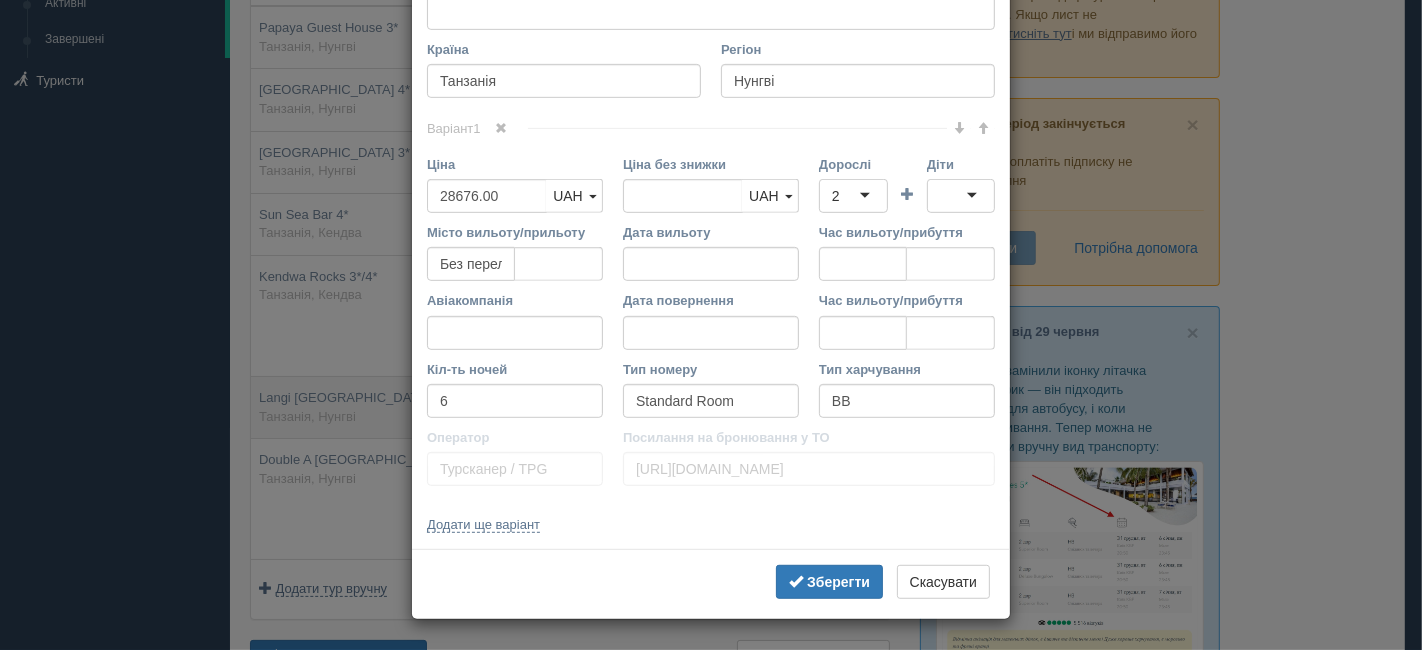 scroll, scrollTop: 0, scrollLeft: 0, axis: both 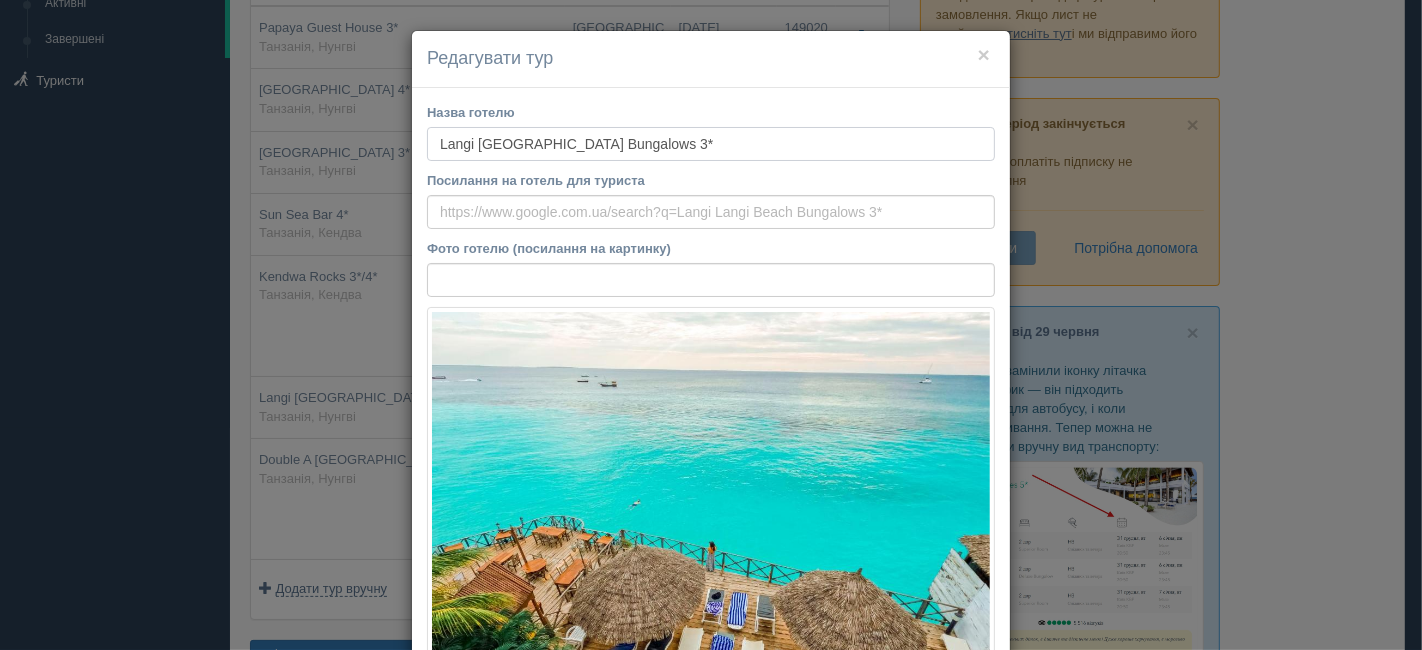 drag, startPoint x: 654, startPoint y: 141, endPoint x: 278, endPoint y: 138, distance: 376.01196 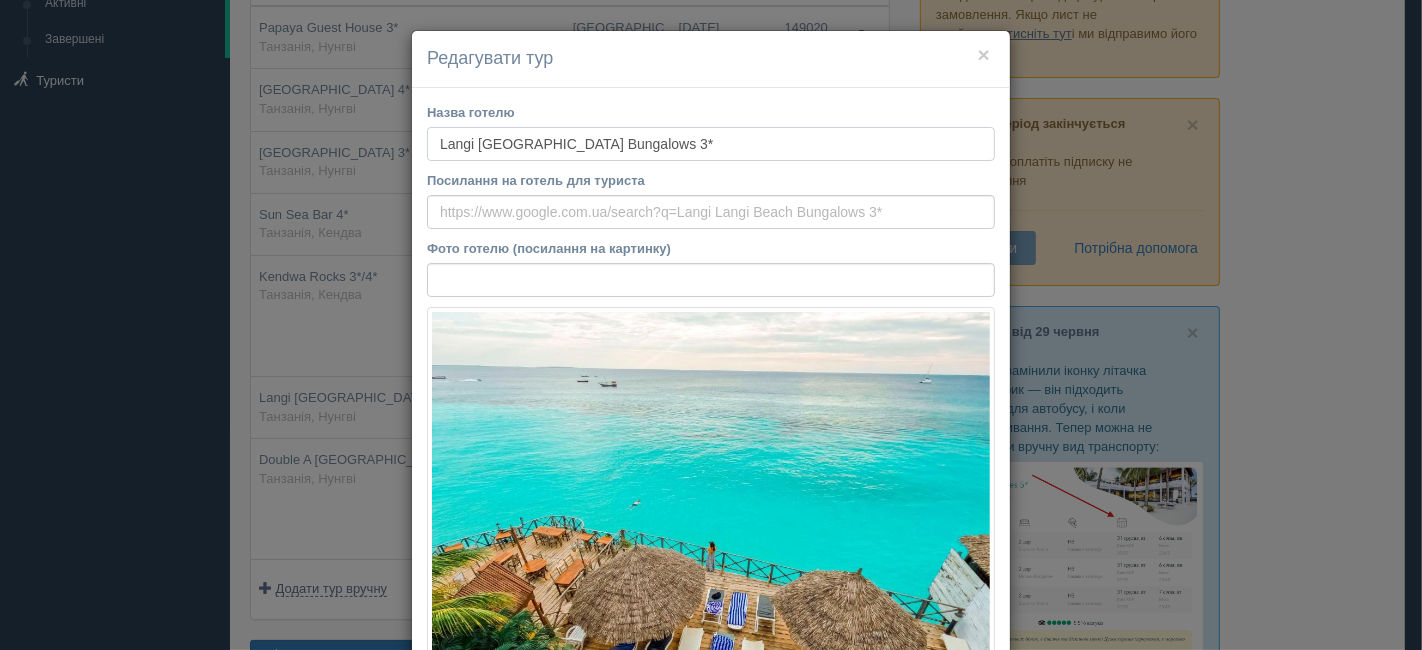 click on "×
Редагувати тур
Назва готелю
[GEOGRAPHIC_DATA] Bungalows 3*
Посилання на готель для туриста
Фото готелю (посилання на картинку)
Не вдалось завантажити фото. Можливо, Ви скопіювали посилання на сторінку, а не на картинку
Коментар
Основний опис
Додатковий опис
Закріпити
Збережено
[GEOGRAPHIC_DATA]" at bounding box center (711, 325) 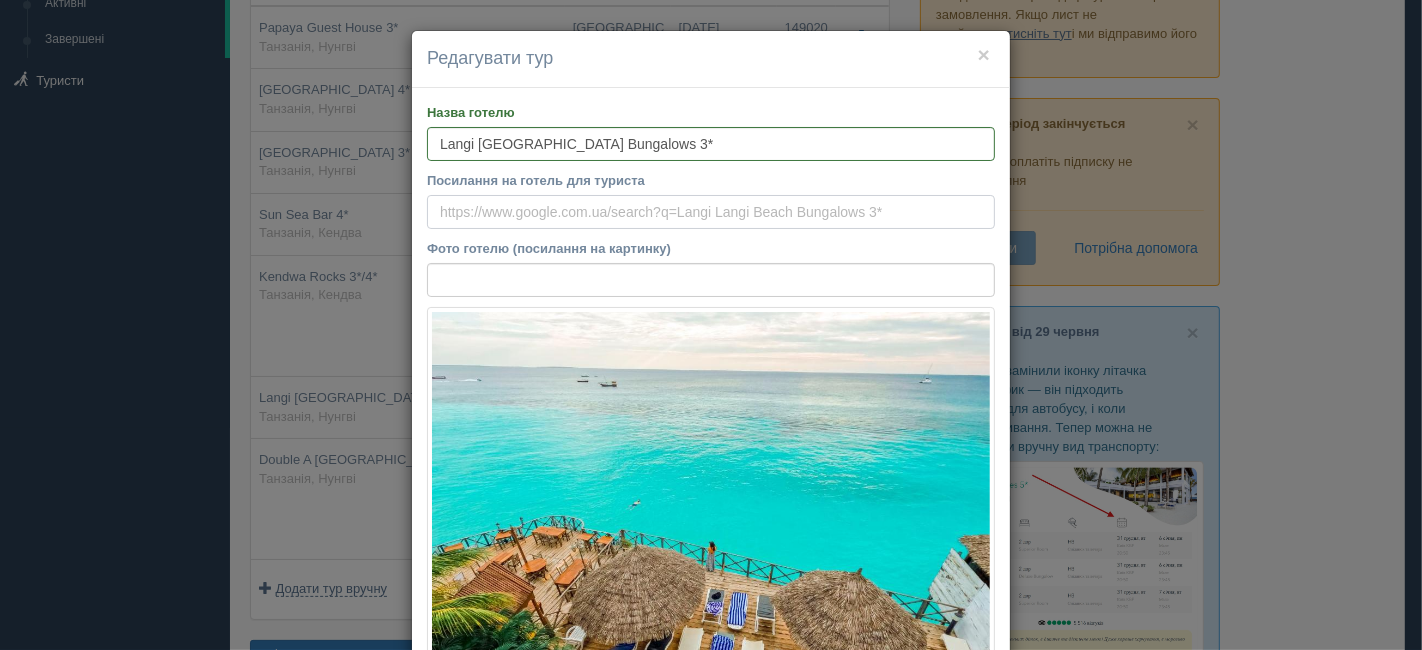 click on "Посилання на готель для туриста" at bounding box center (711, 212) 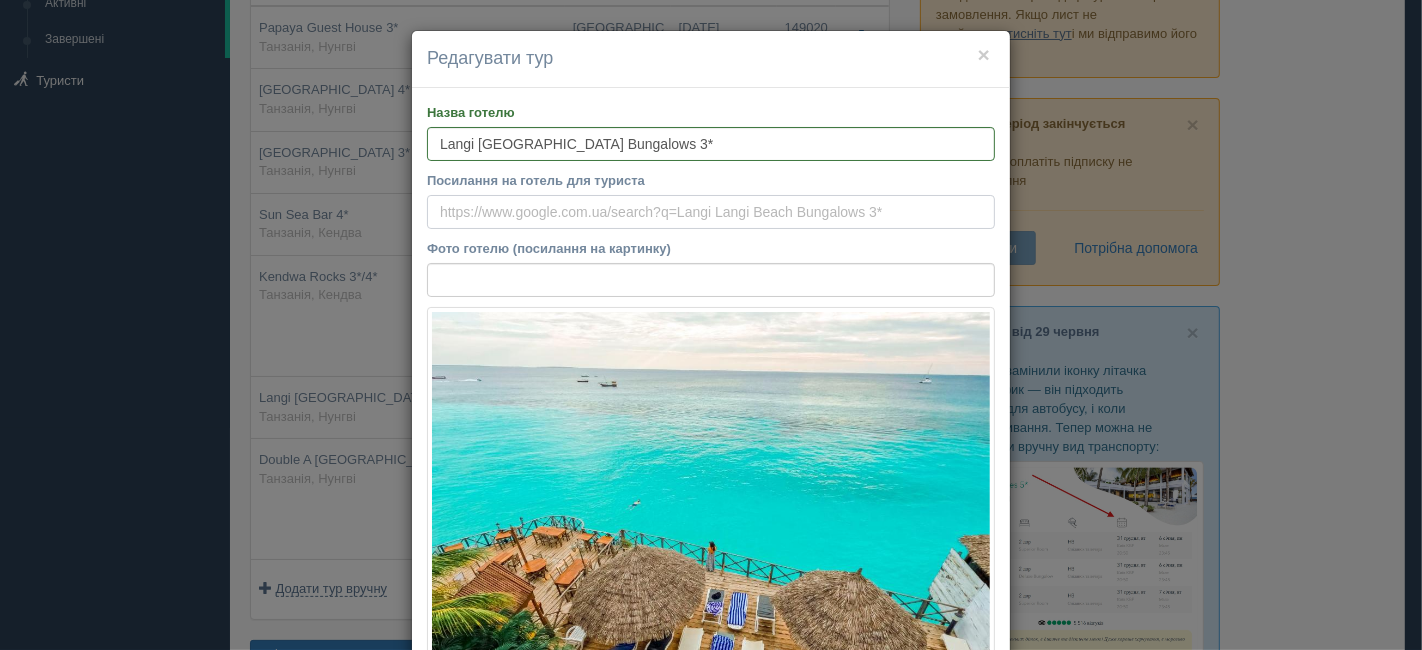paste on "[URL][DOMAIN_NAME]" 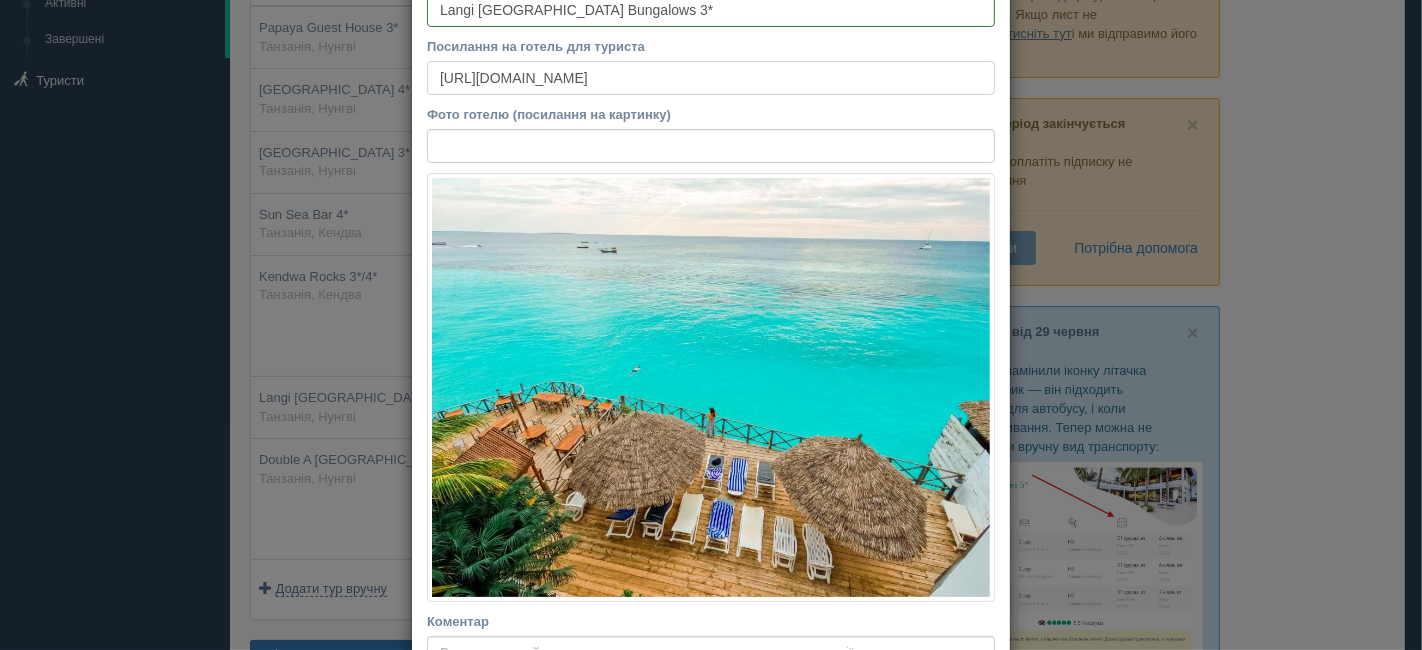 scroll, scrollTop: 333, scrollLeft: 0, axis: vertical 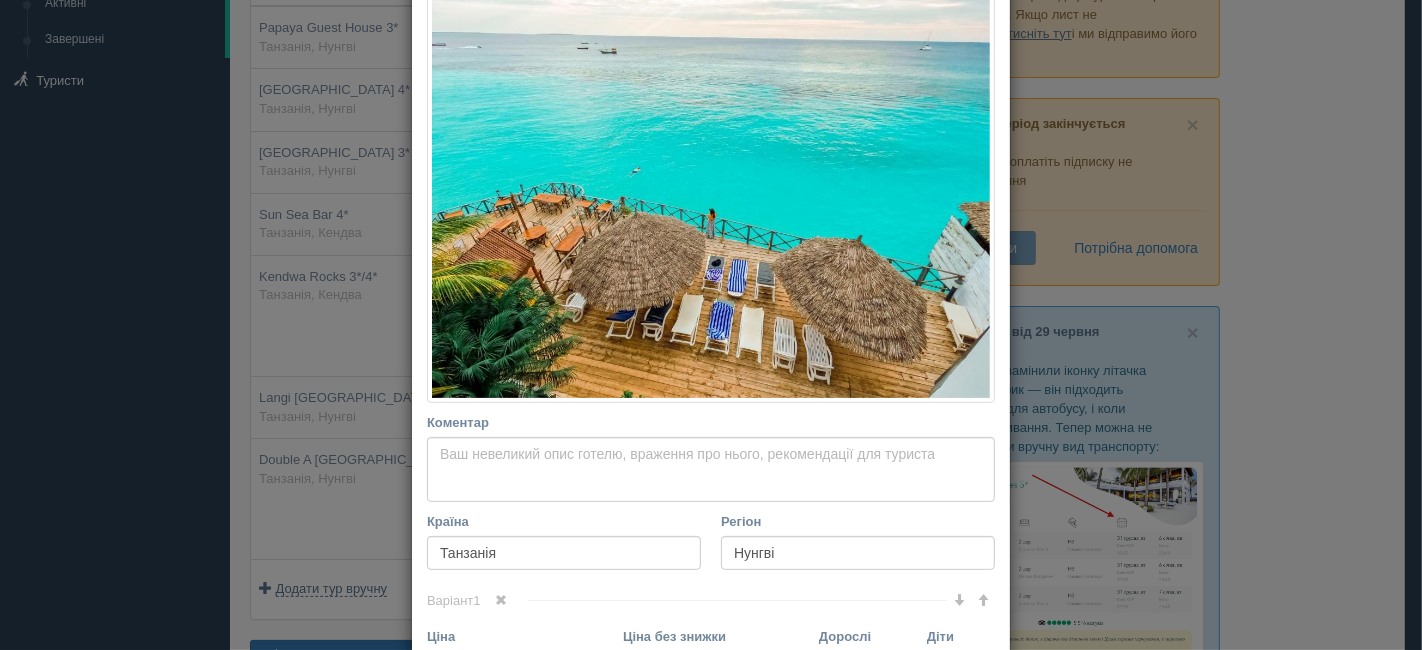 type on "[URL][DOMAIN_NAME]" 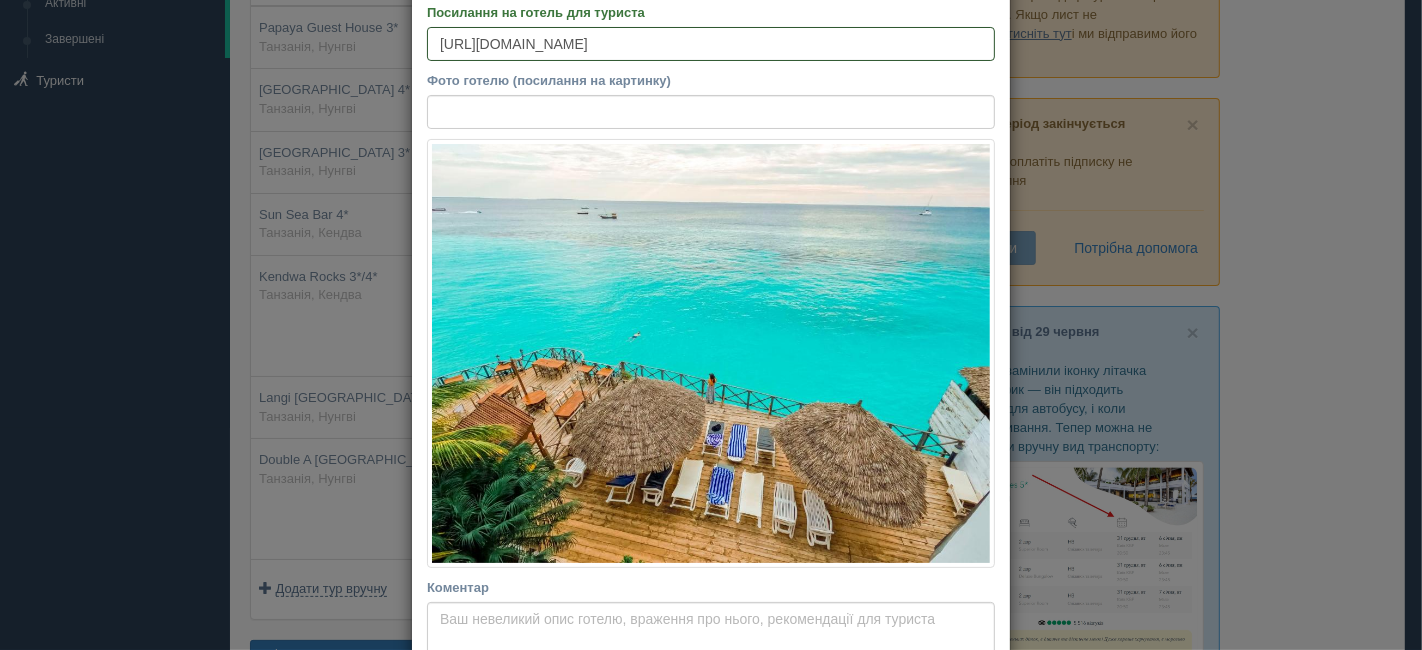 scroll, scrollTop: 111, scrollLeft: 0, axis: vertical 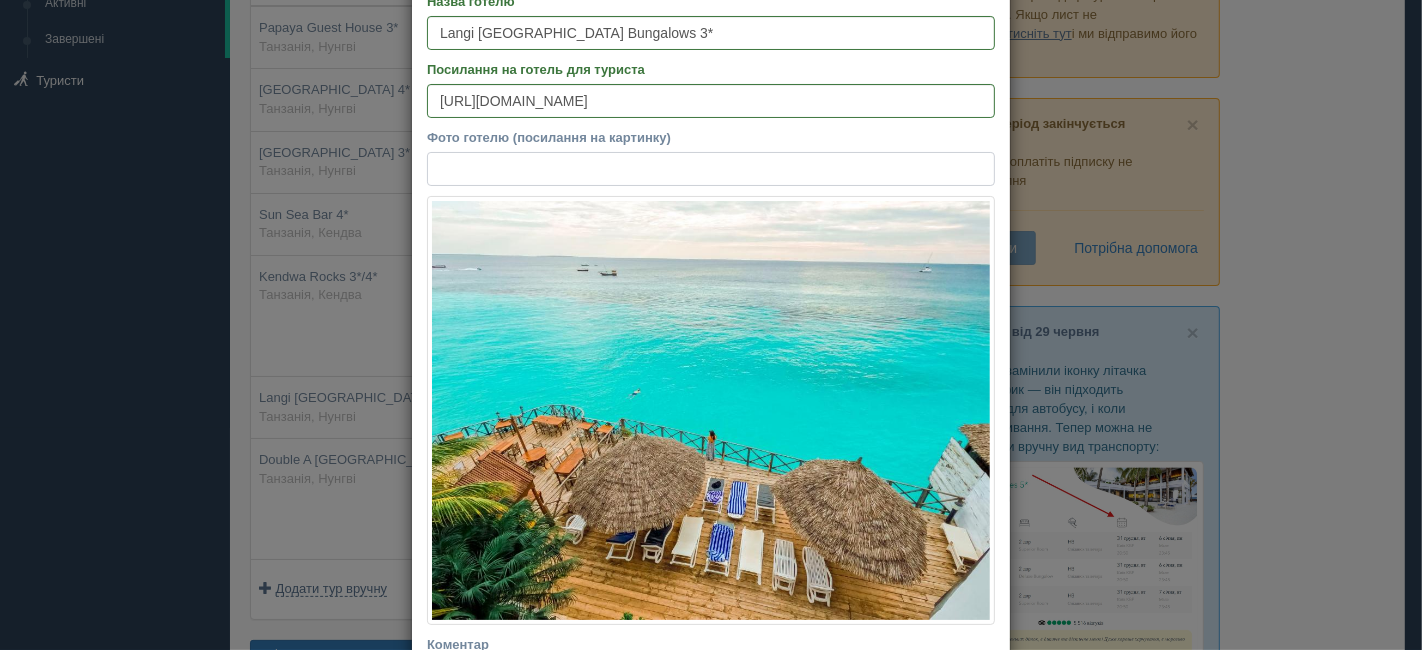 click on "Фото готелю (посилання на картинку)" at bounding box center (711, 169) 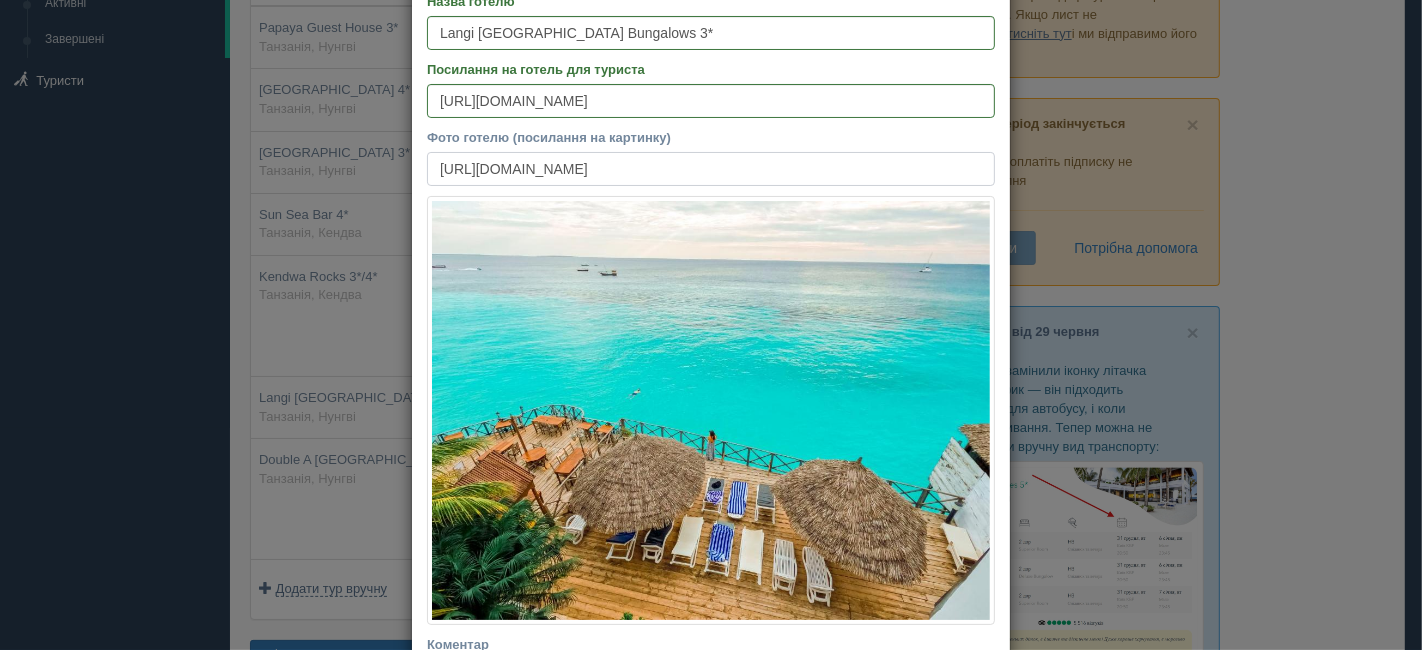 scroll, scrollTop: 0, scrollLeft: 385, axis: horizontal 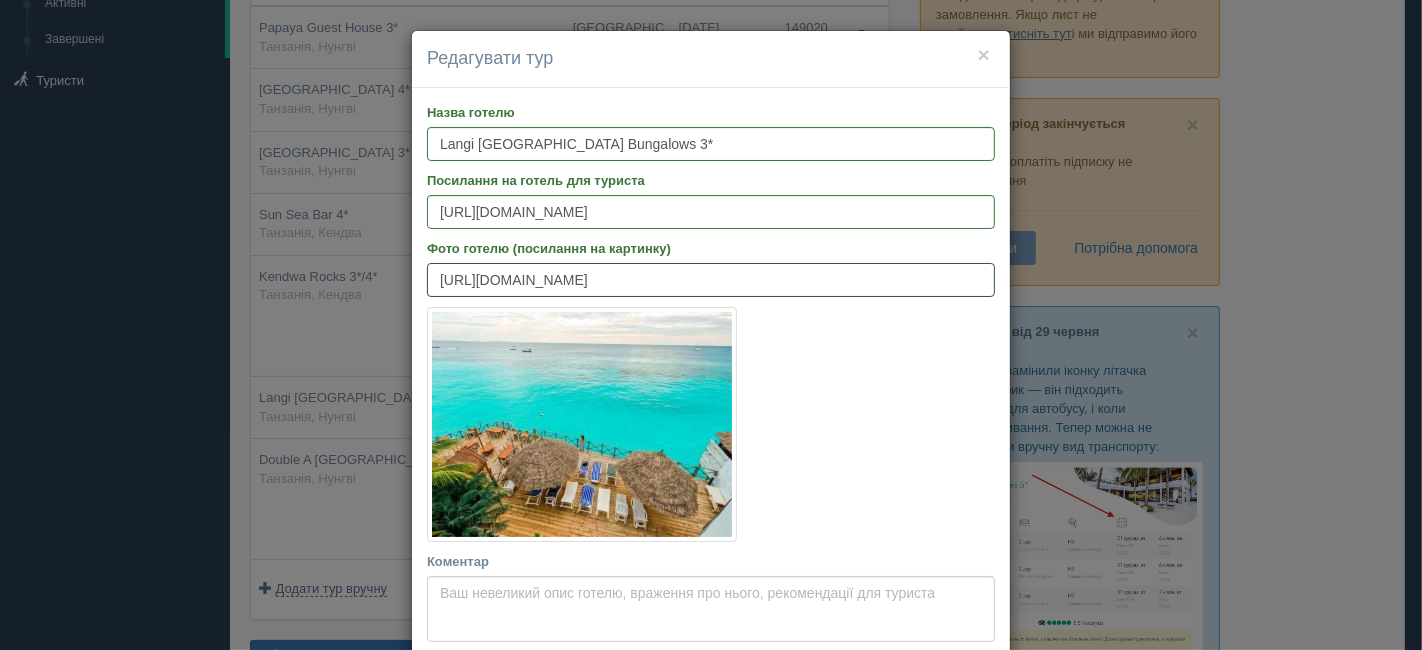 paste on "1024x768" 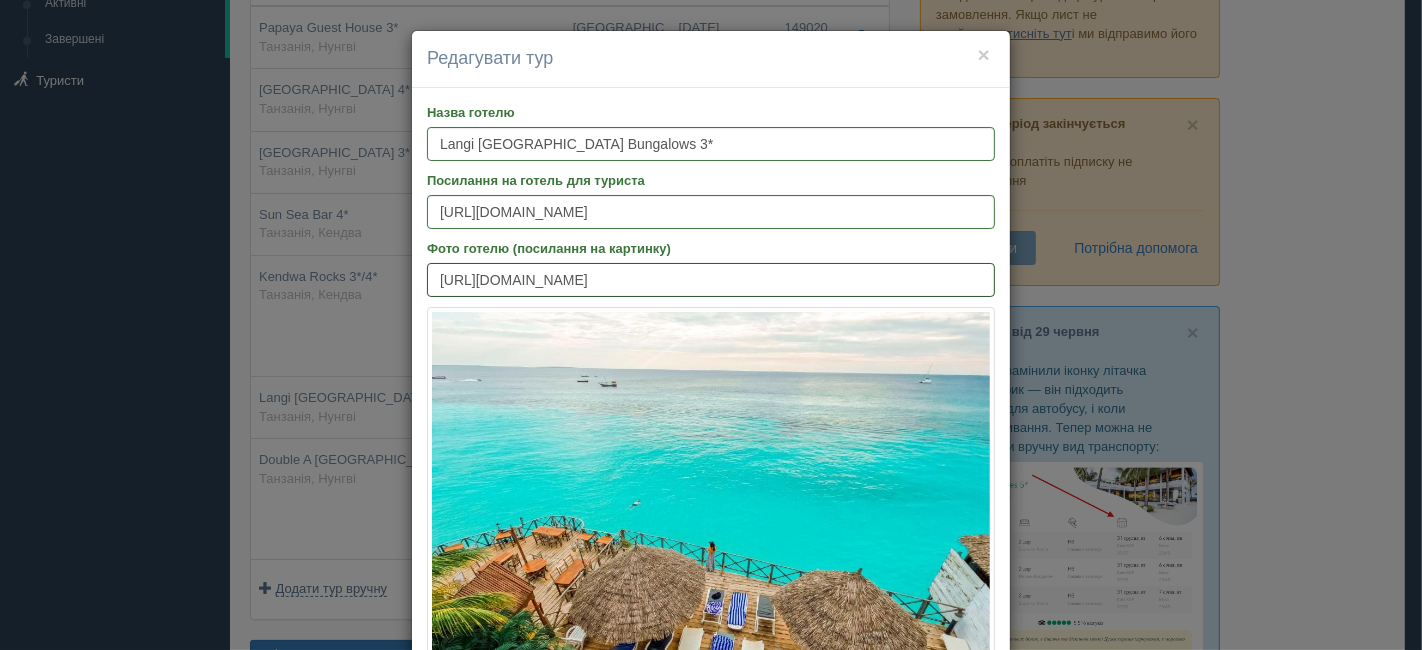 scroll, scrollTop: 0, scrollLeft: 422, axis: horizontal 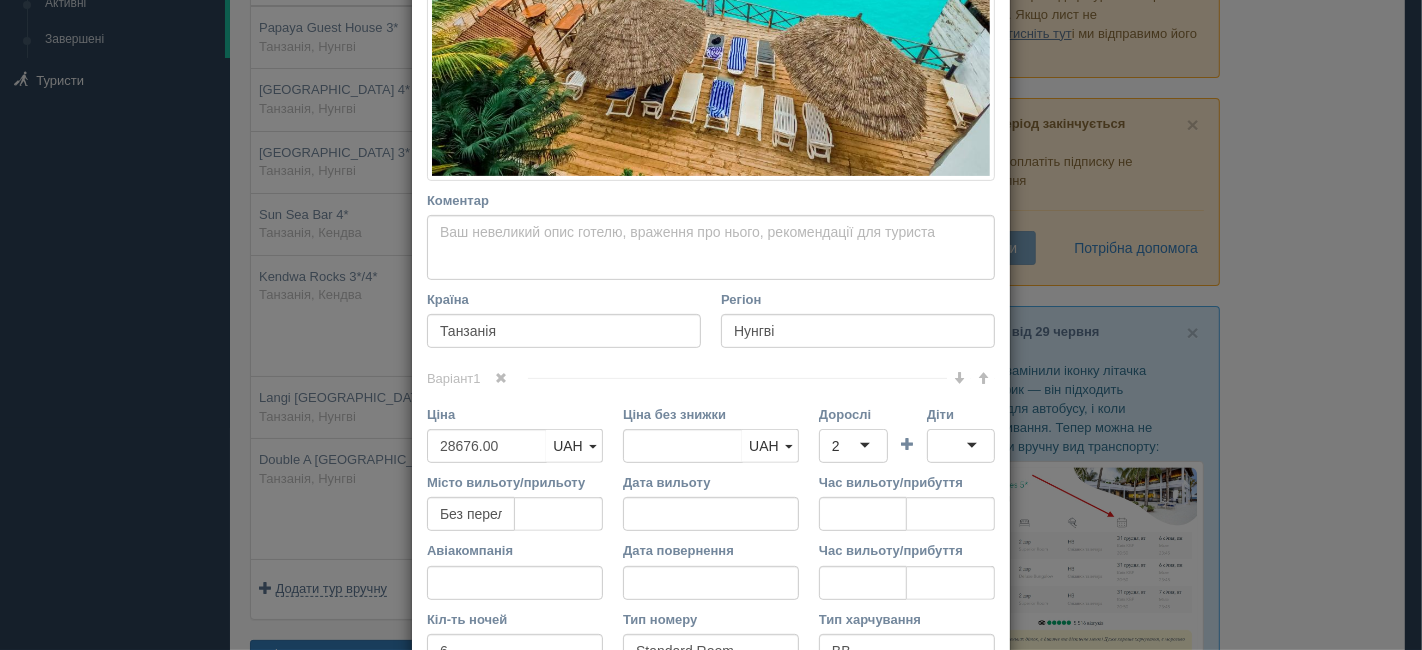type on "[URL][DOMAIN_NAME]" 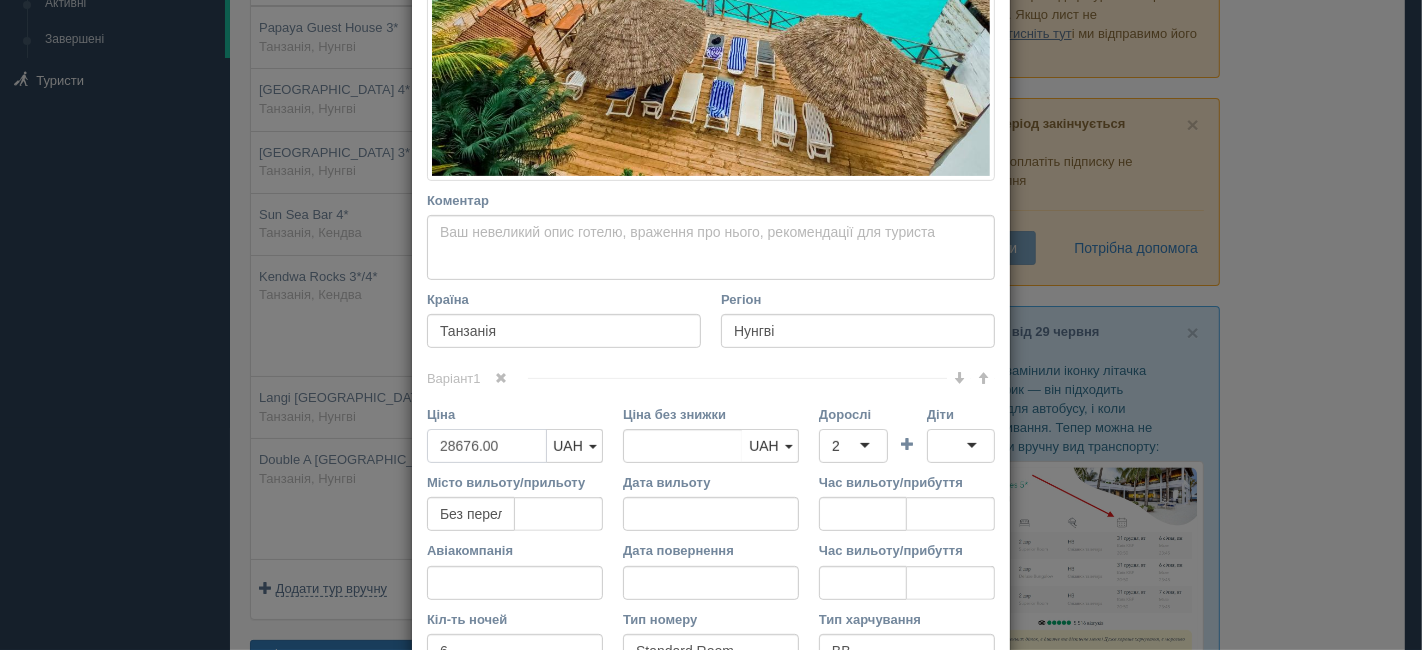 scroll, scrollTop: 0, scrollLeft: 0, axis: both 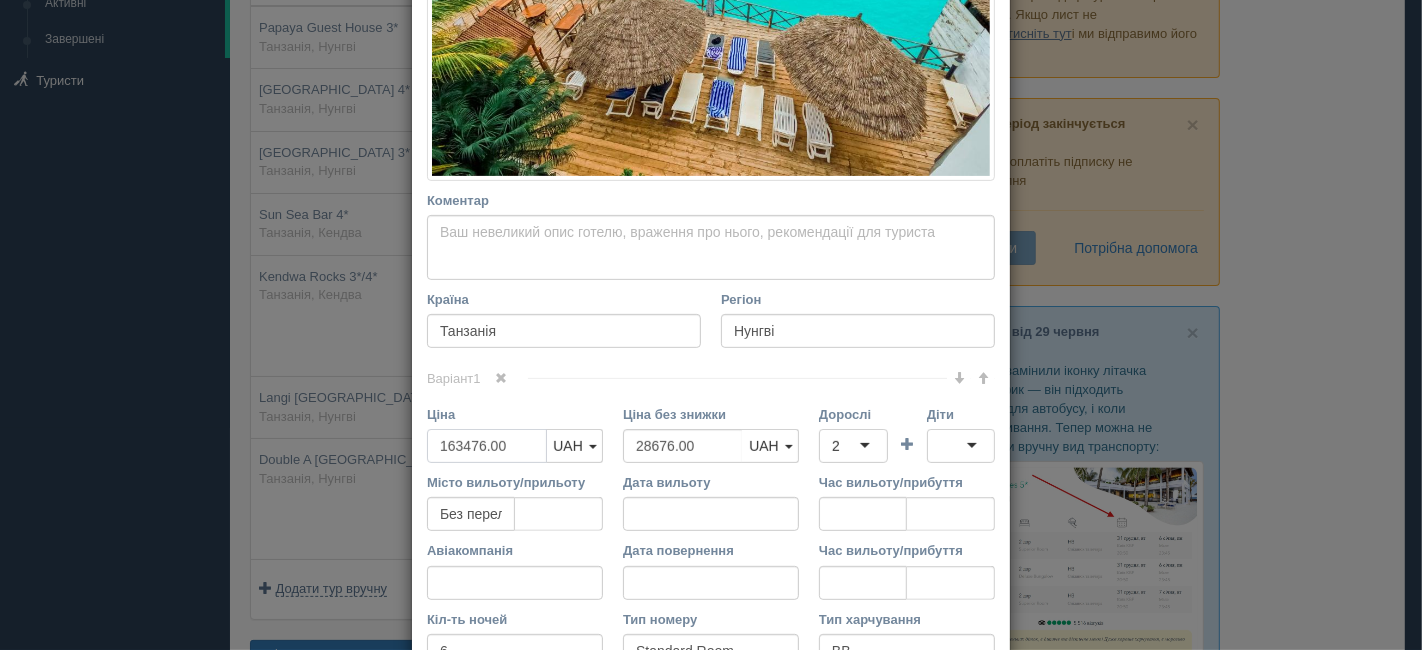 type on "163476.00" 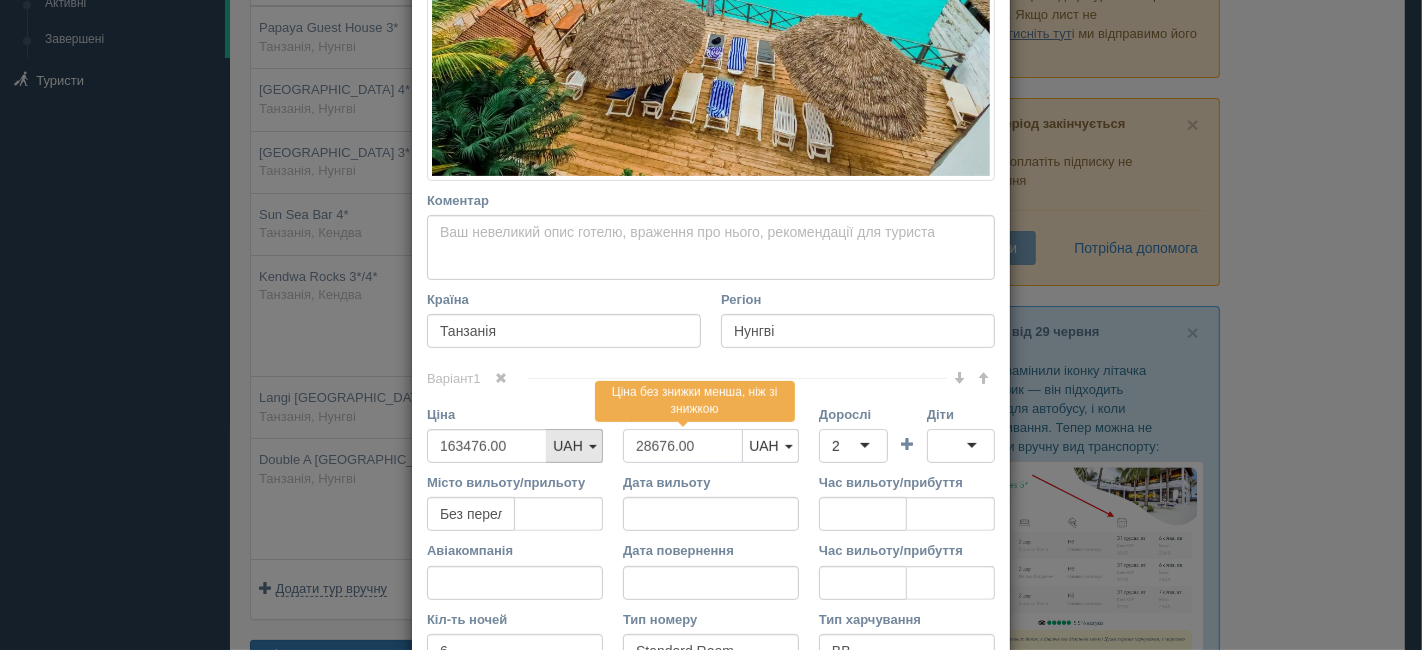 drag, startPoint x: 691, startPoint y: 446, endPoint x: 566, endPoint y: 446, distance: 125 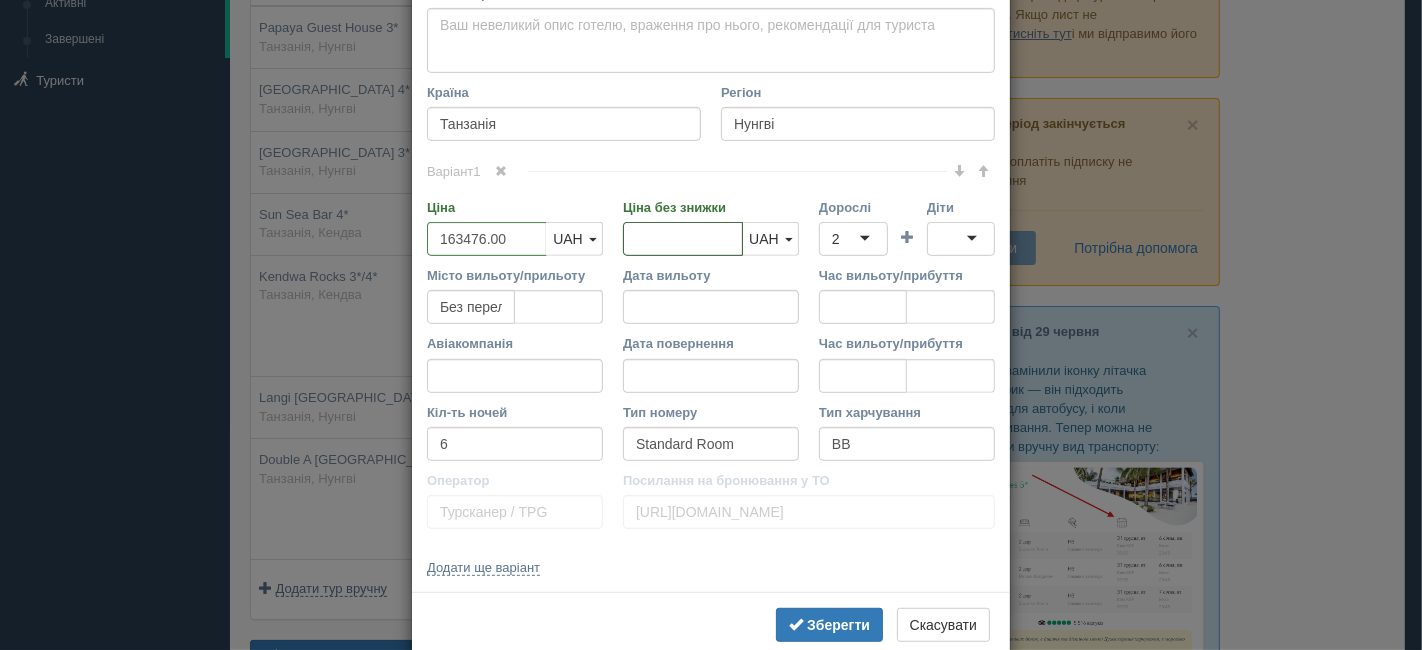scroll, scrollTop: 802, scrollLeft: 0, axis: vertical 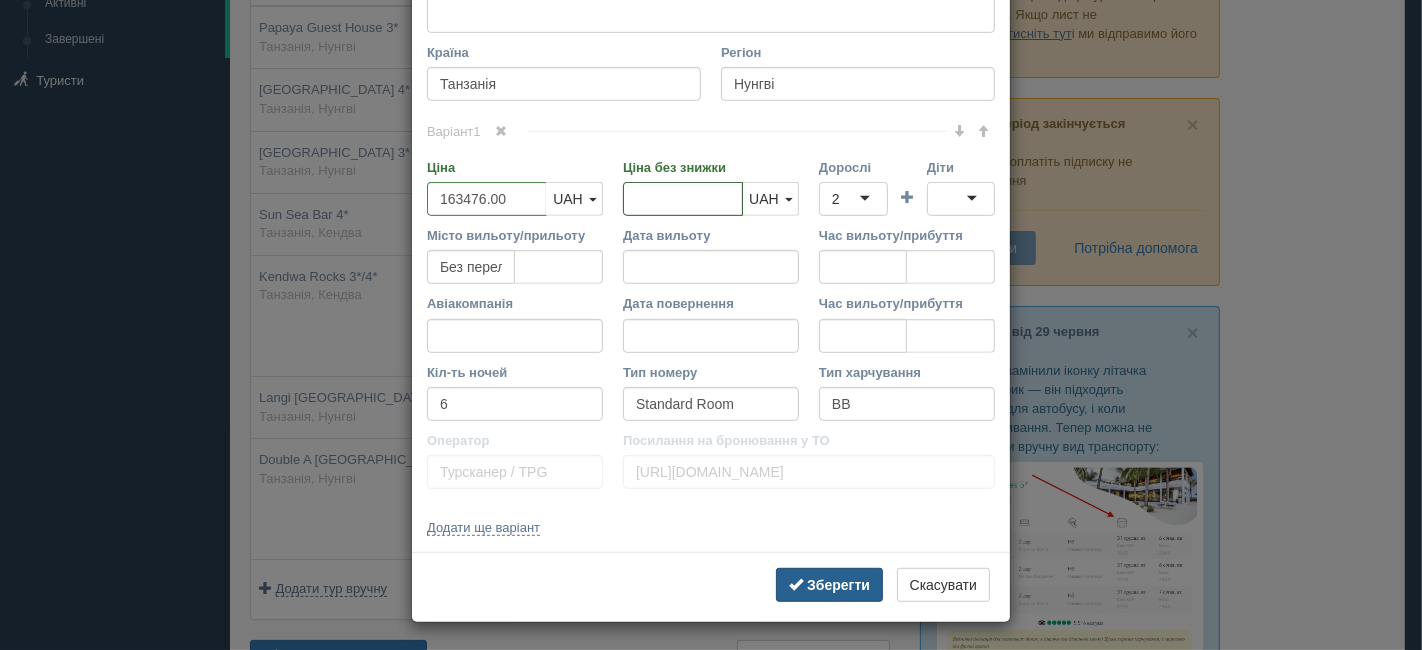 type 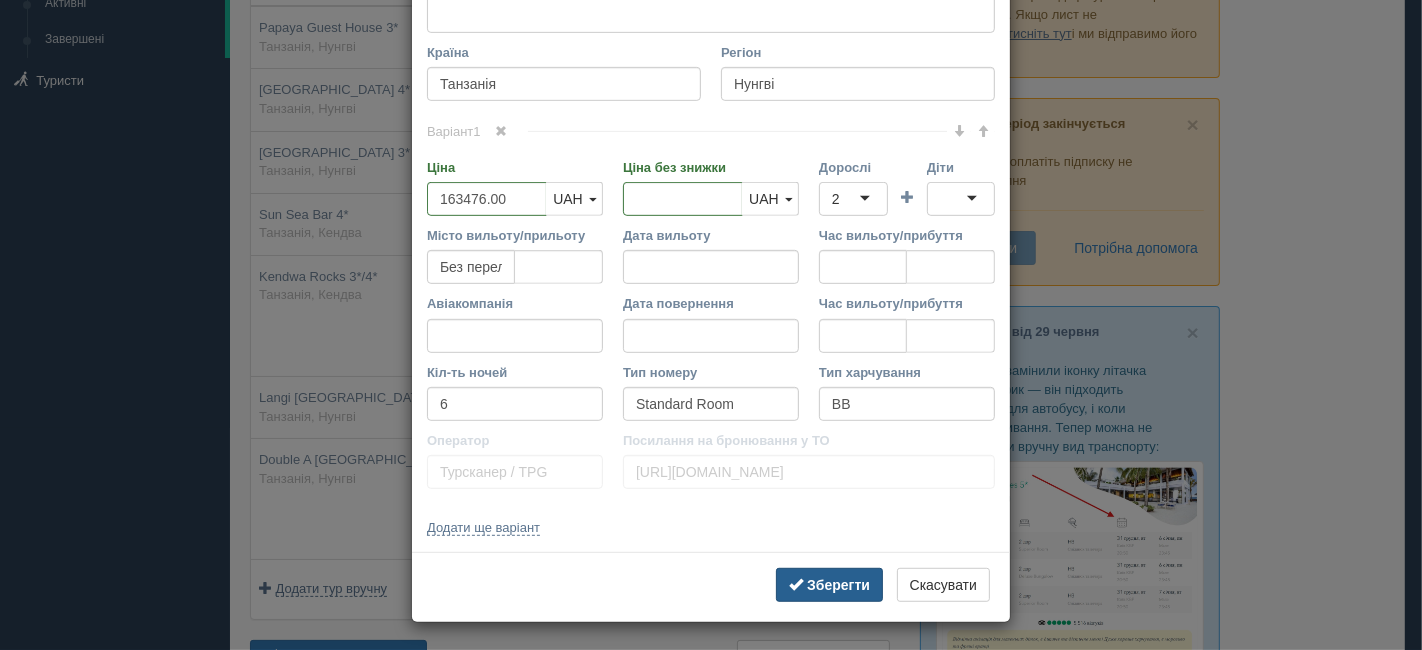 click on "Зберегти" at bounding box center [838, 585] 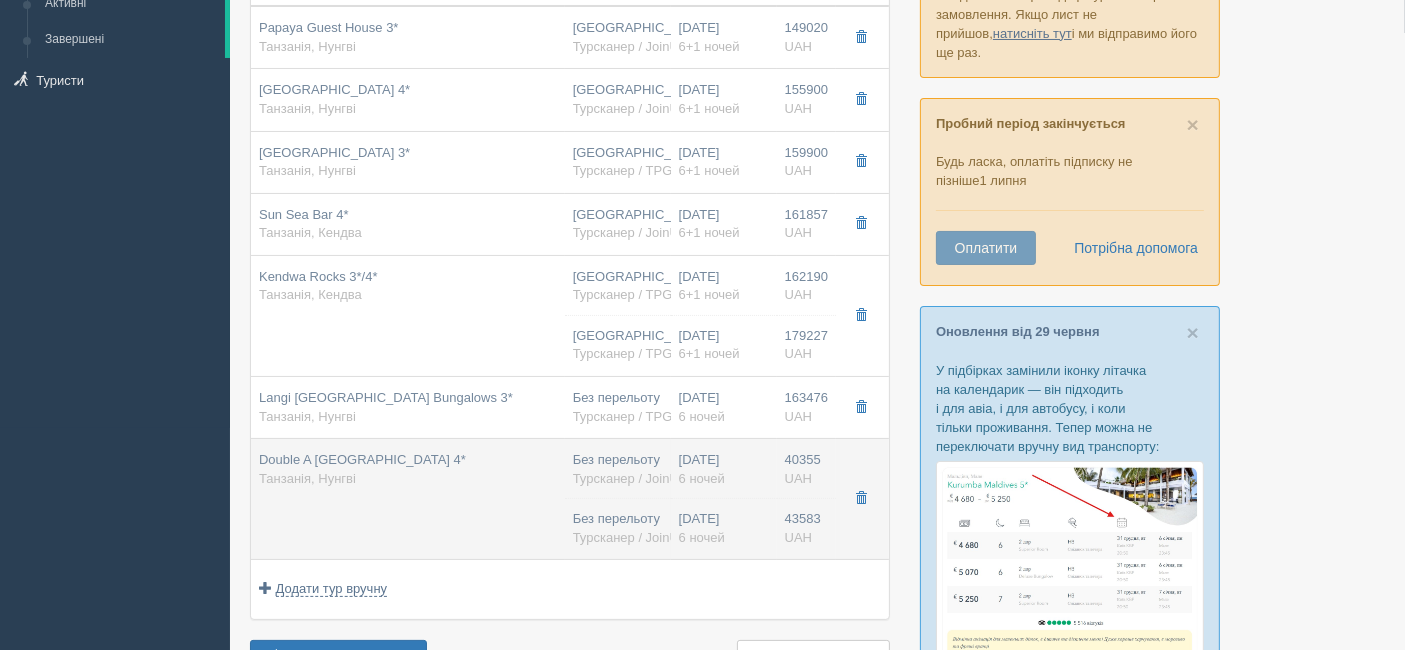 click on "Double A [GEOGRAPHIC_DATA] 4*
[GEOGRAPHIC_DATA], [GEOGRAPHIC_DATA]" at bounding box center [408, 499] 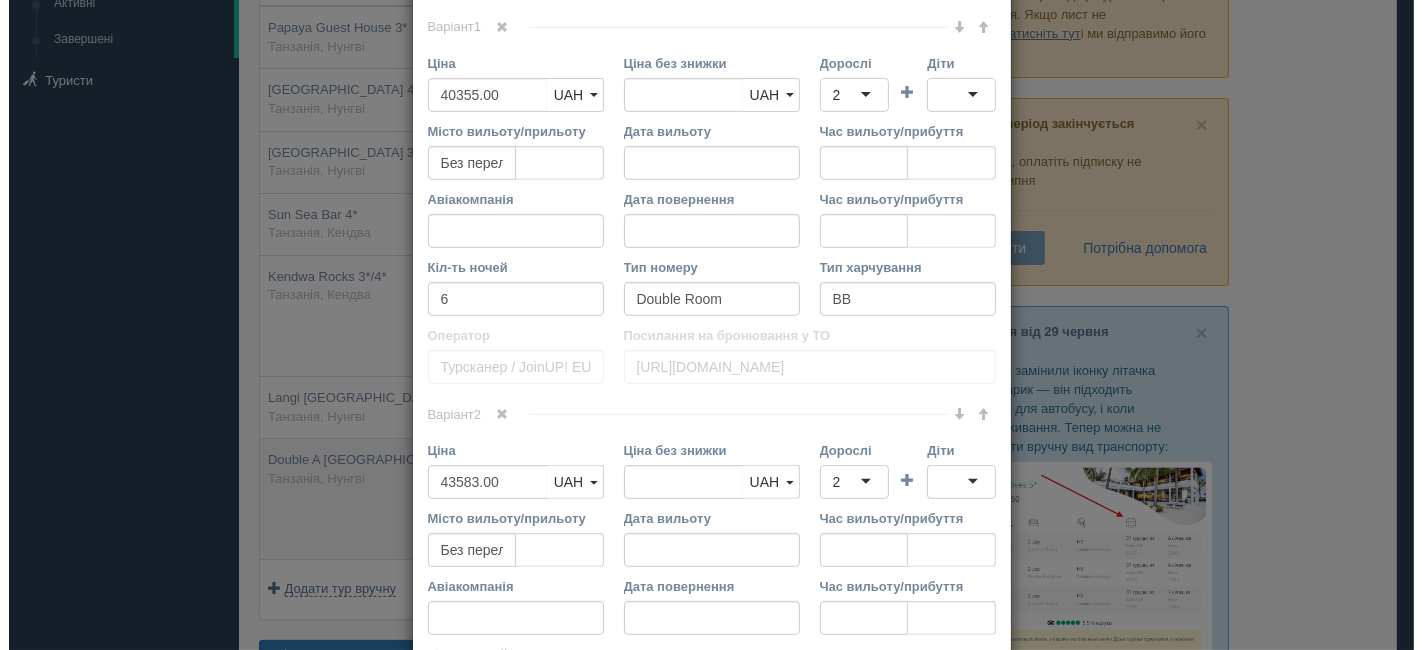 scroll, scrollTop: 0, scrollLeft: 0, axis: both 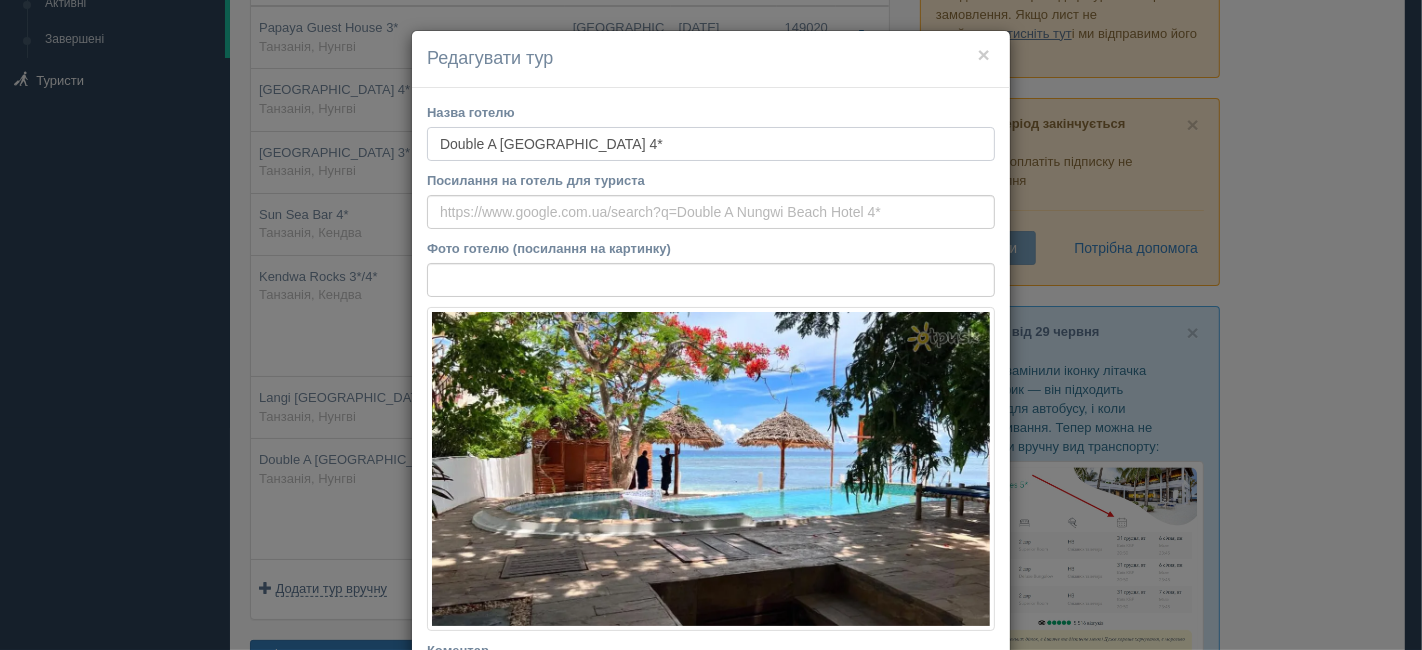 drag, startPoint x: 506, startPoint y: 132, endPoint x: 251, endPoint y: 116, distance: 255.50146 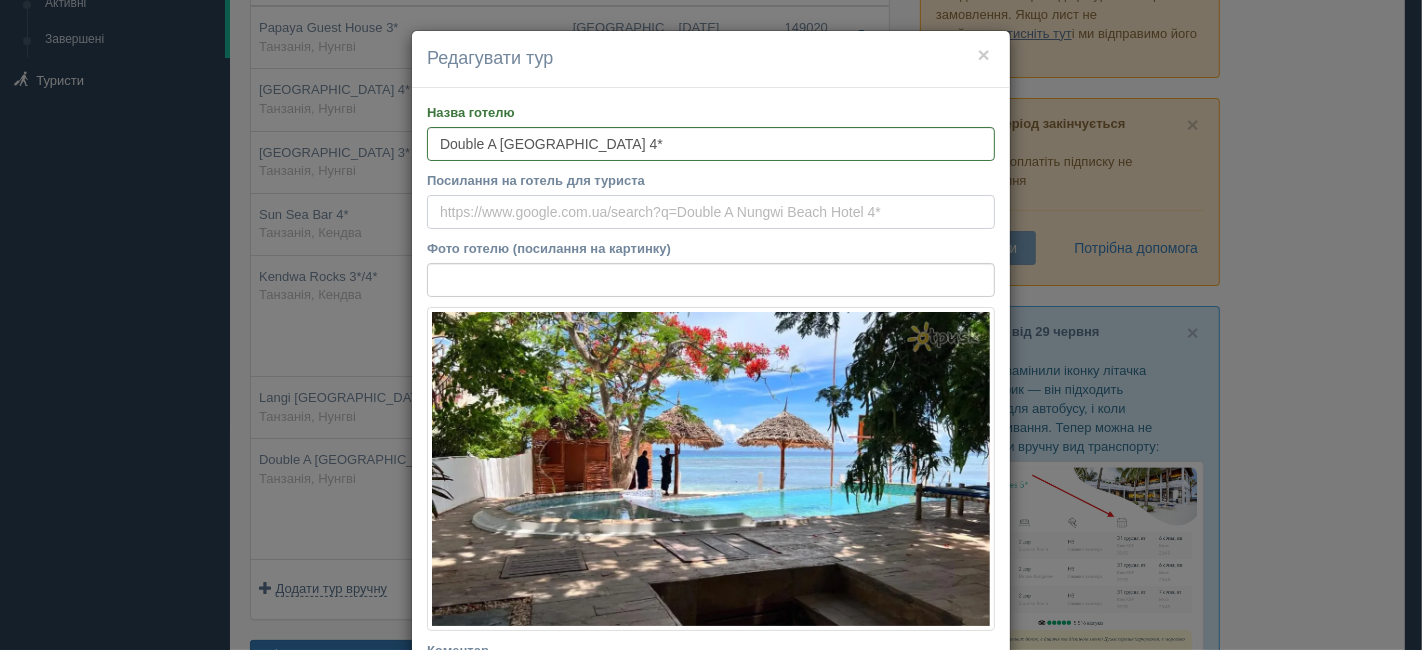 click on "Посилання на готель для туриста" at bounding box center (711, 212) 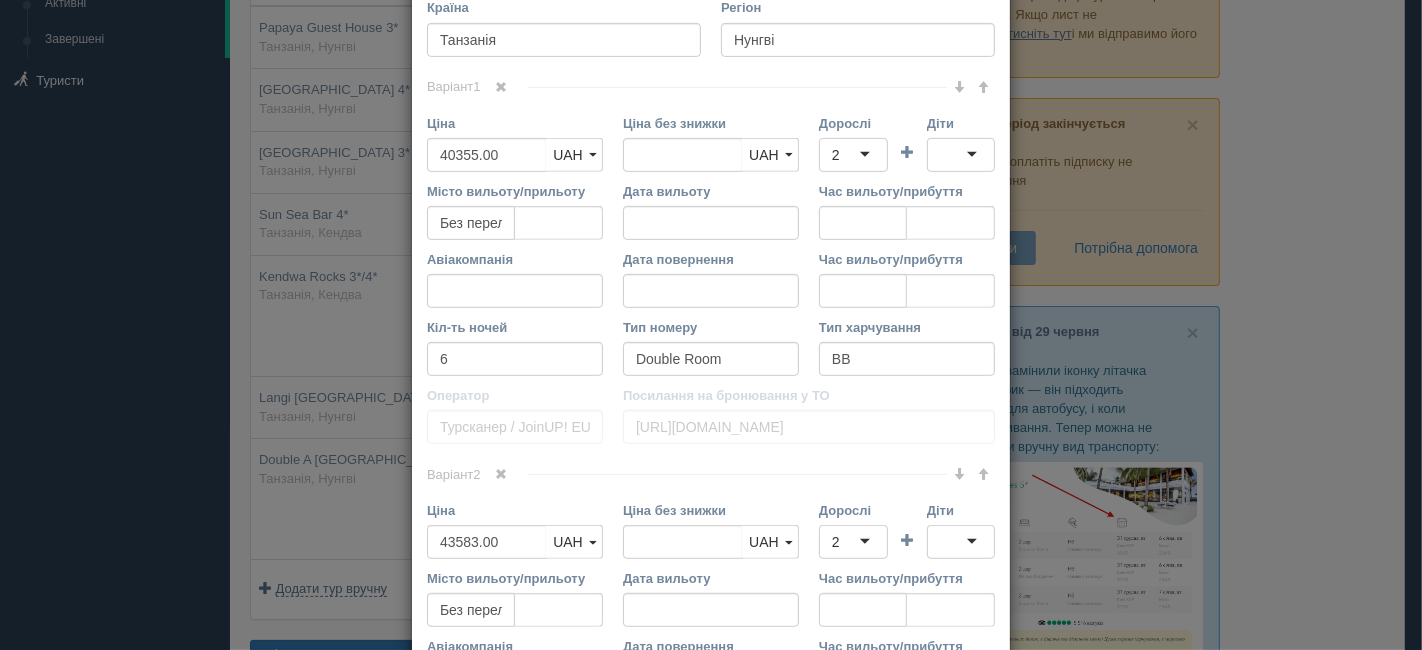scroll, scrollTop: 777, scrollLeft: 0, axis: vertical 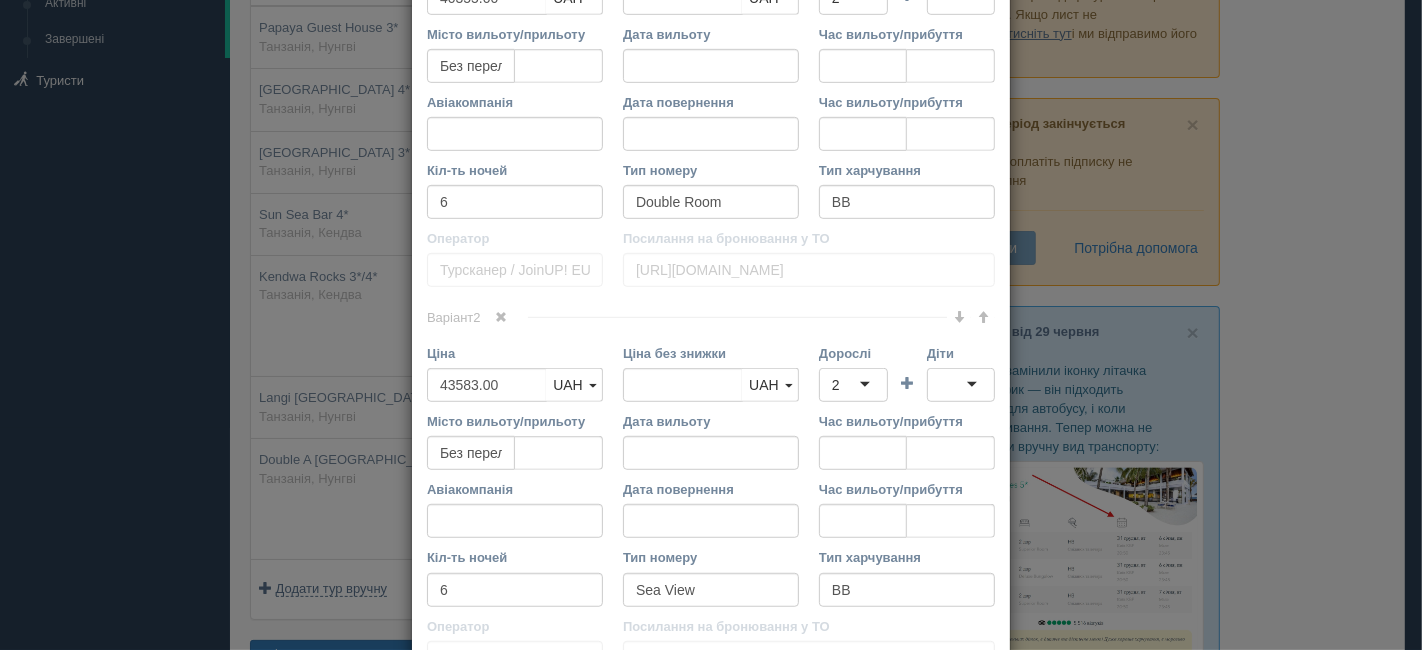 type 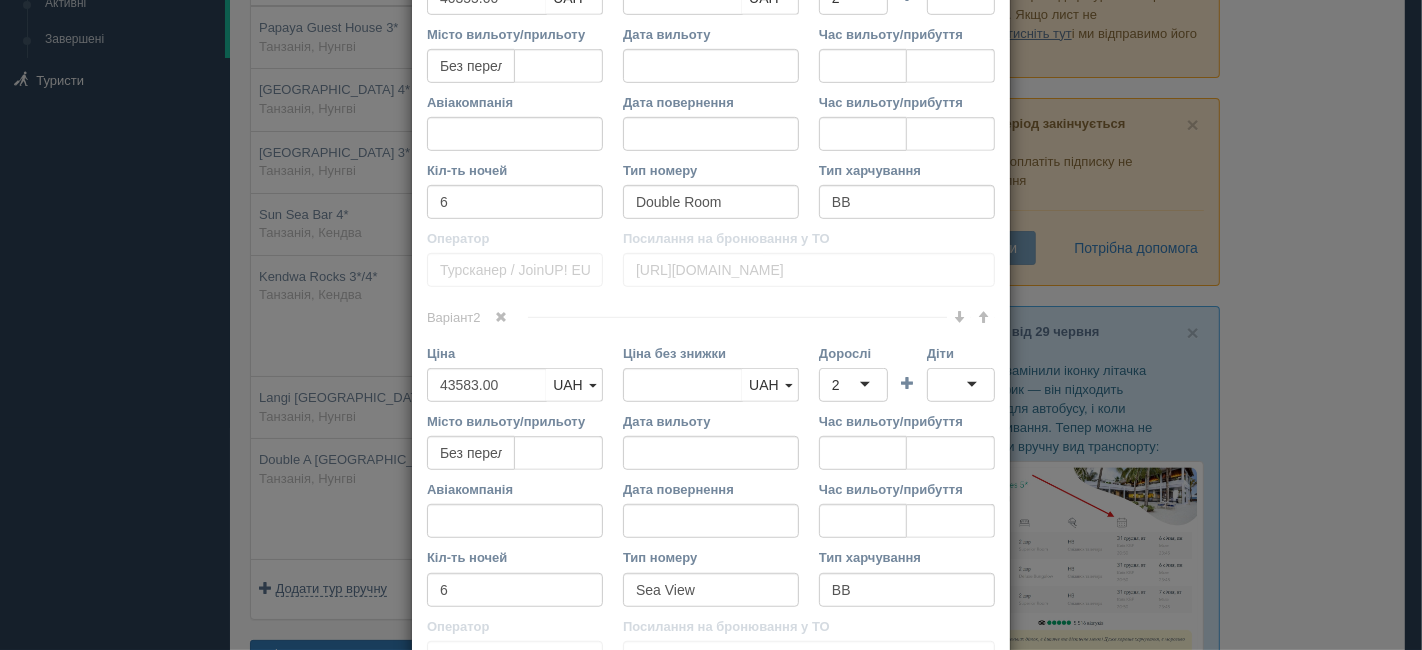 type 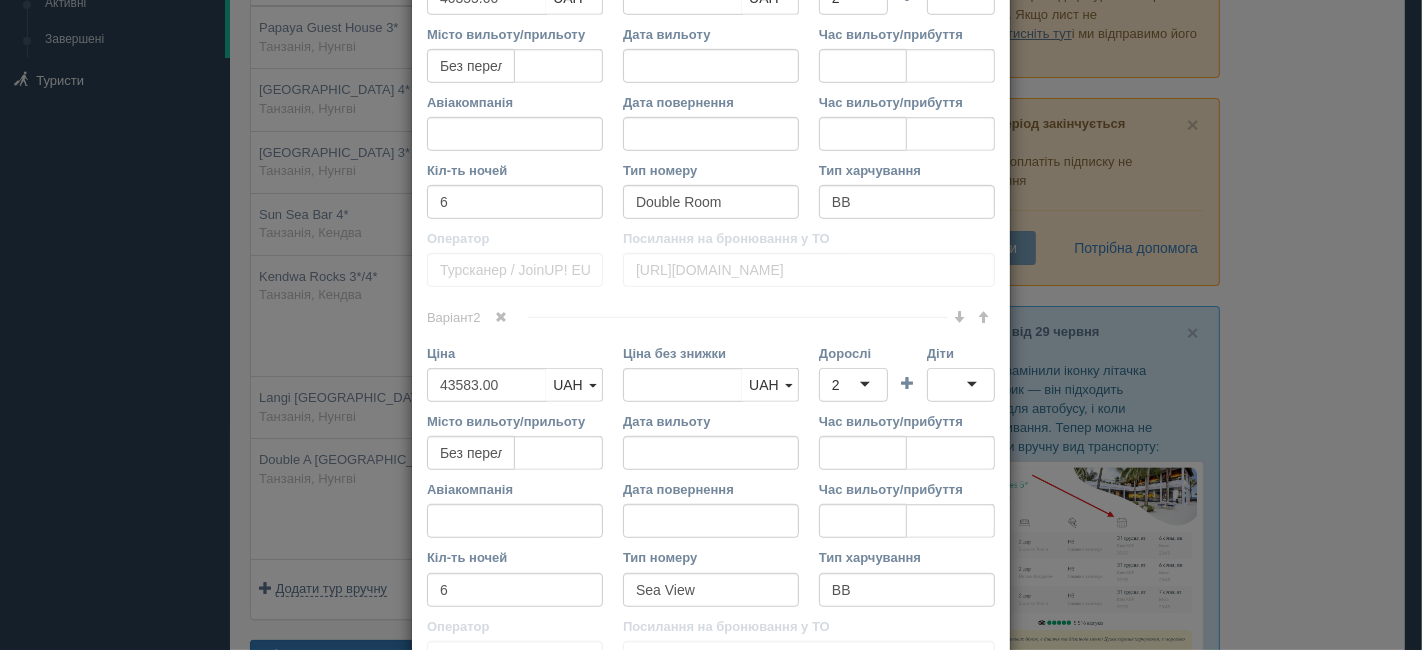 scroll, scrollTop: 666, scrollLeft: 0, axis: vertical 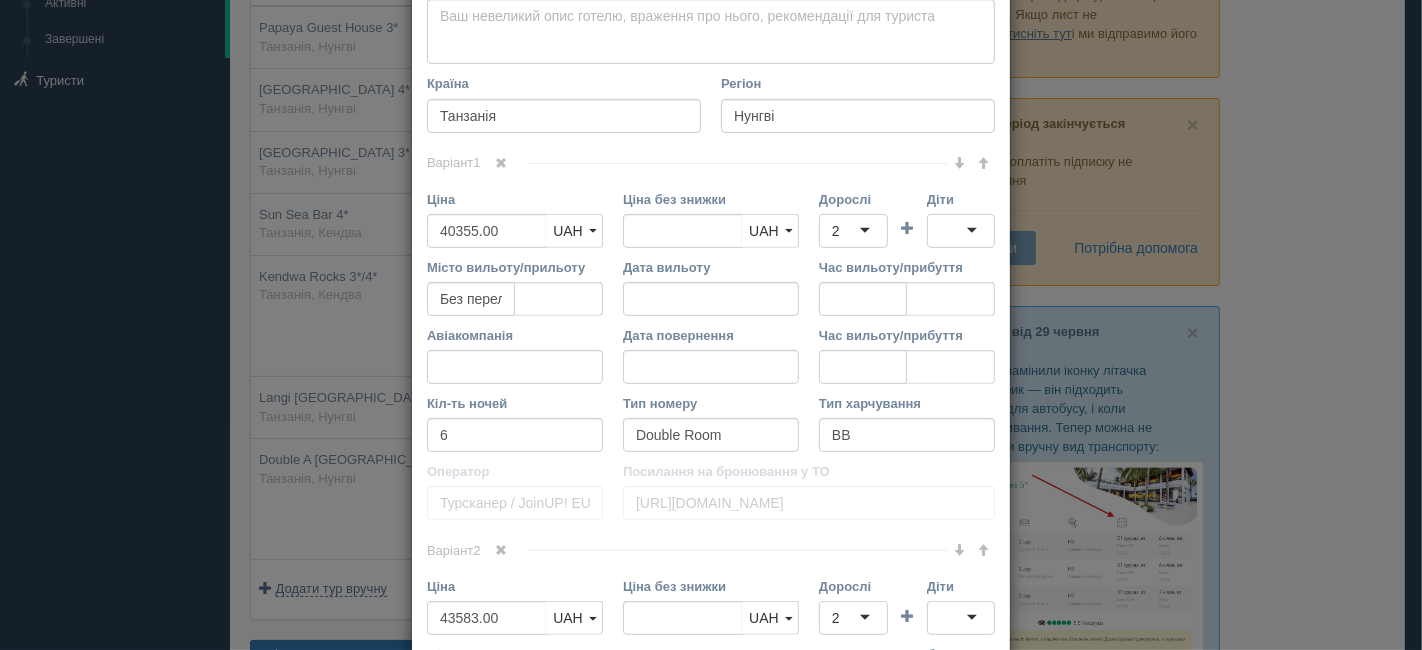 type on "[URL][DOMAIN_NAME]" 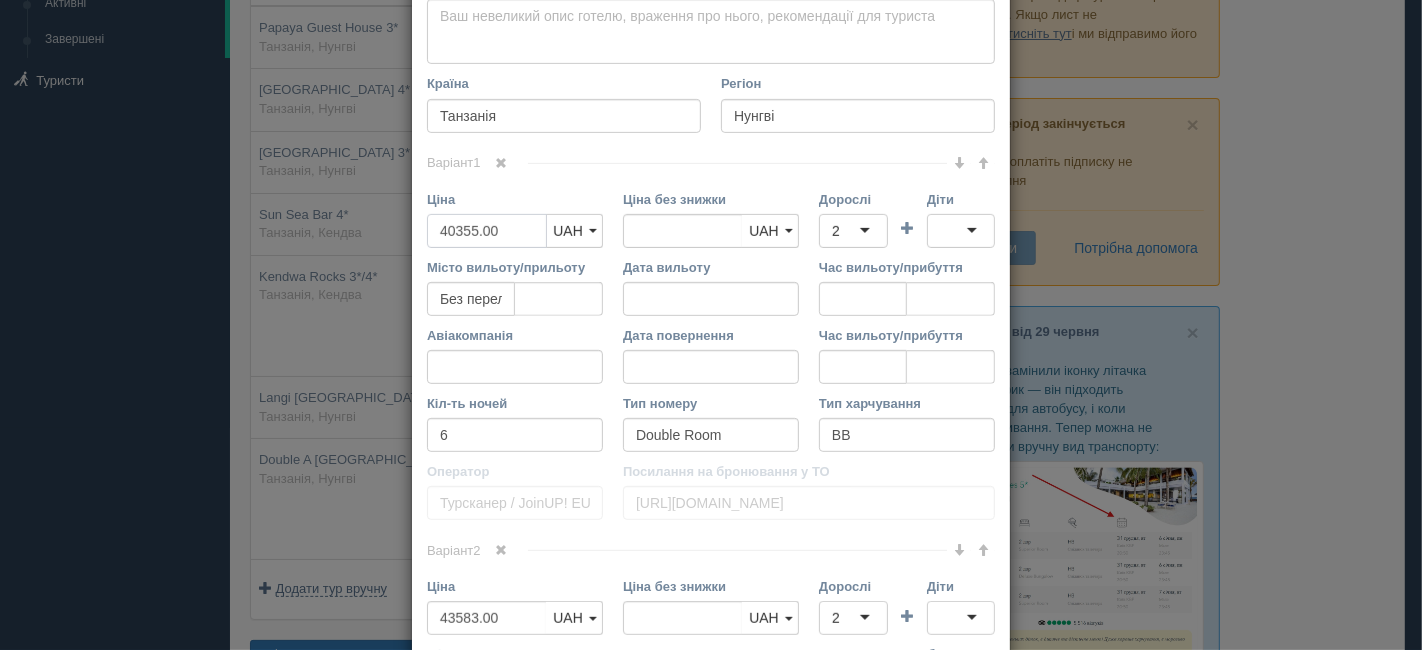 drag, startPoint x: 430, startPoint y: 225, endPoint x: 451, endPoint y: 227, distance: 21.095022 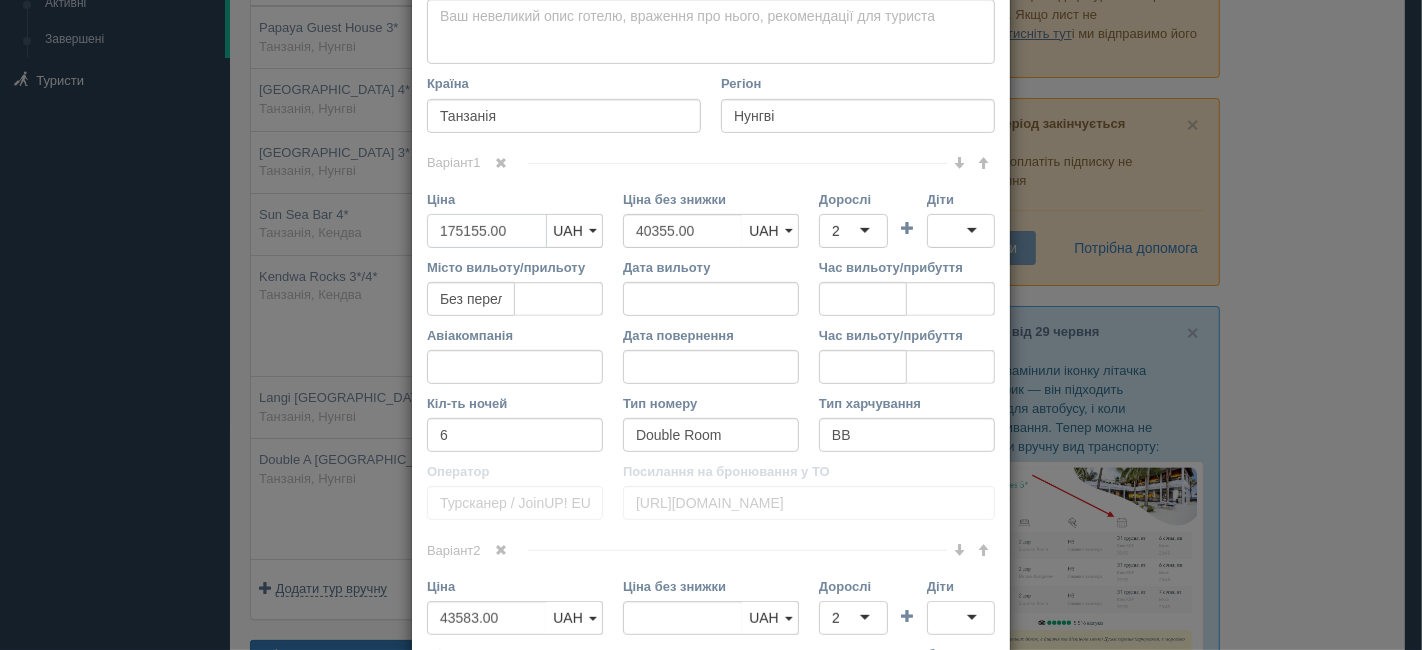 type on "175155.00" 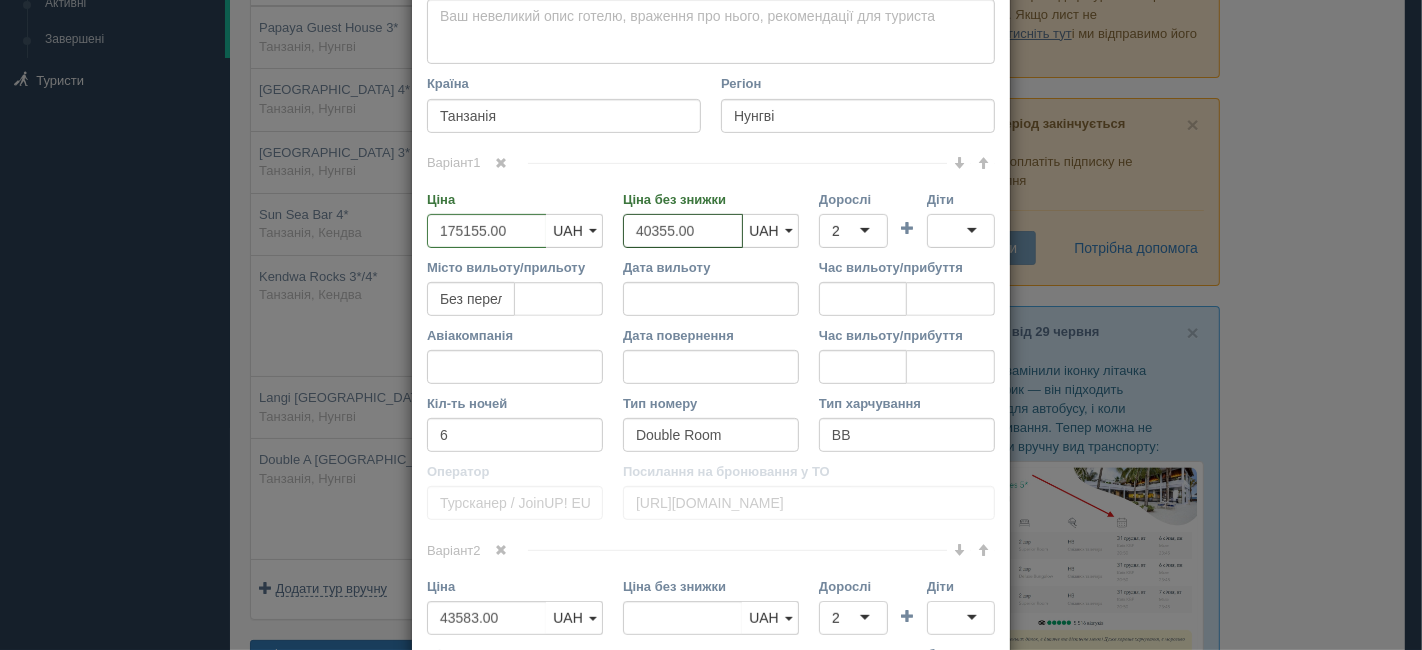 drag, startPoint x: 684, startPoint y: 230, endPoint x: 597, endPoint y: 222, distance: 87.36704 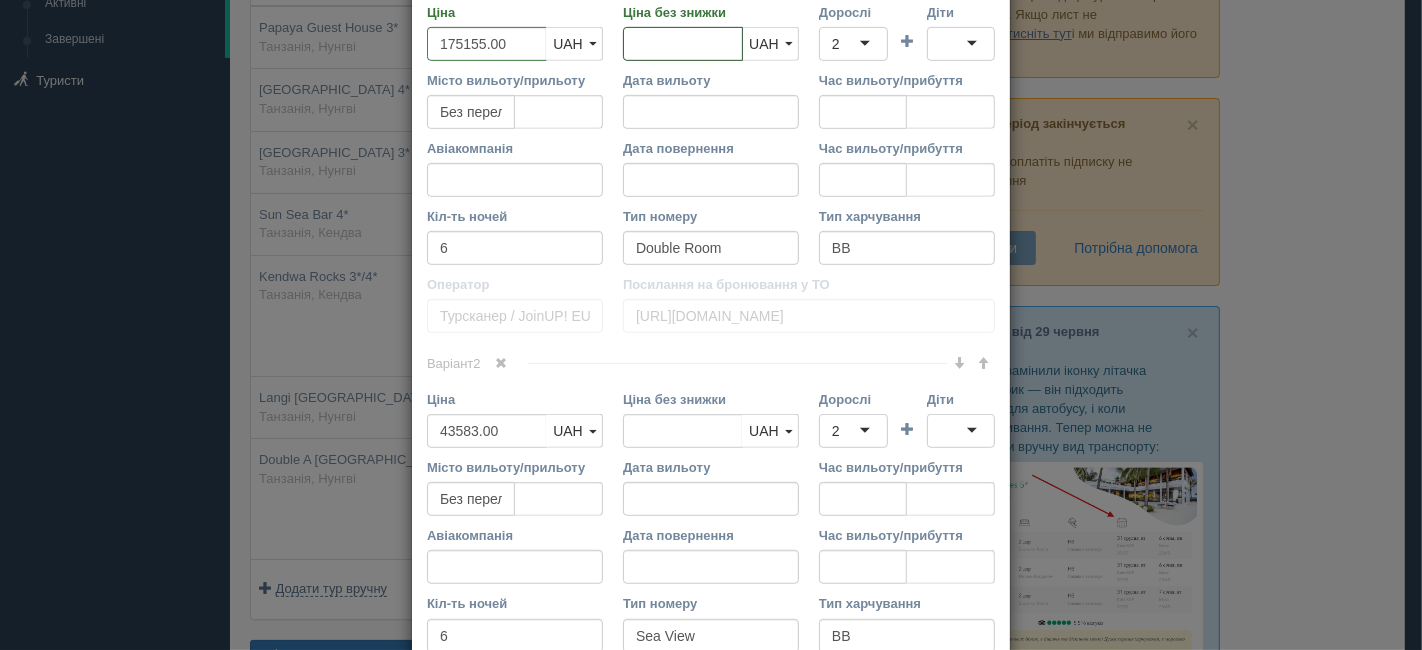scroll, scrollTop: 888, scrollLeft: 0, axis: vertical 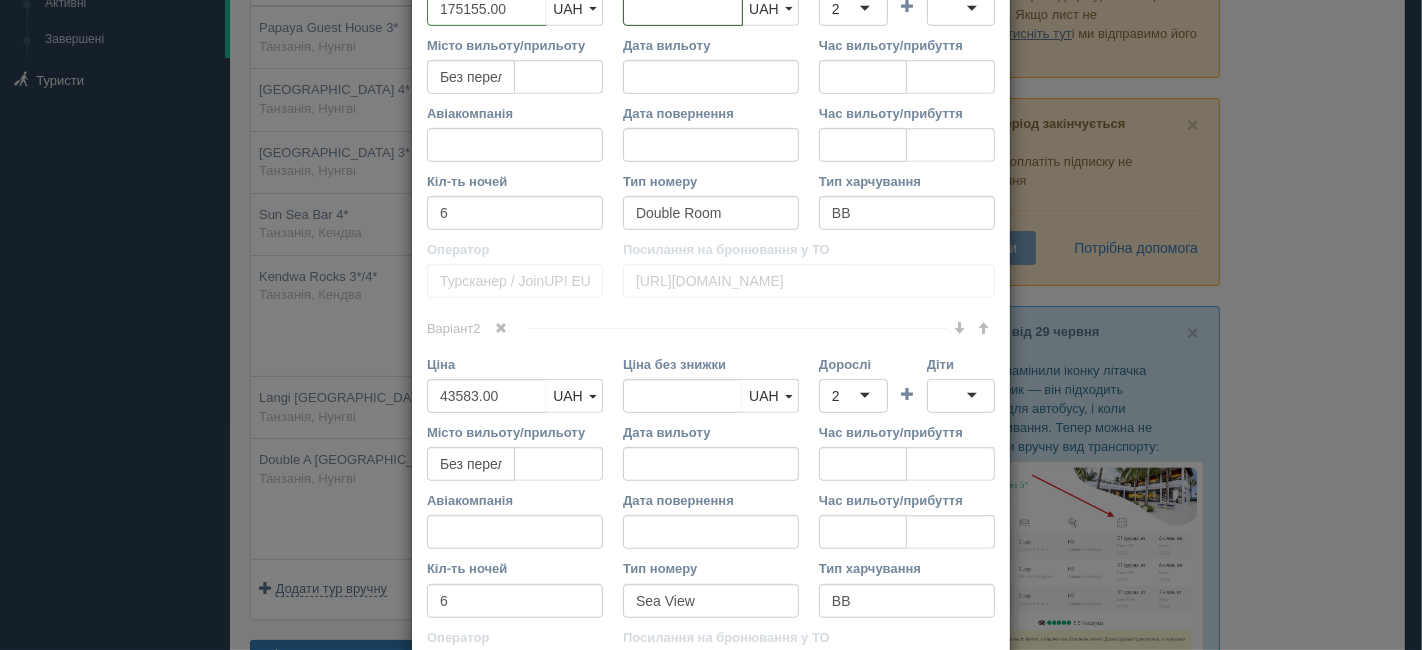type 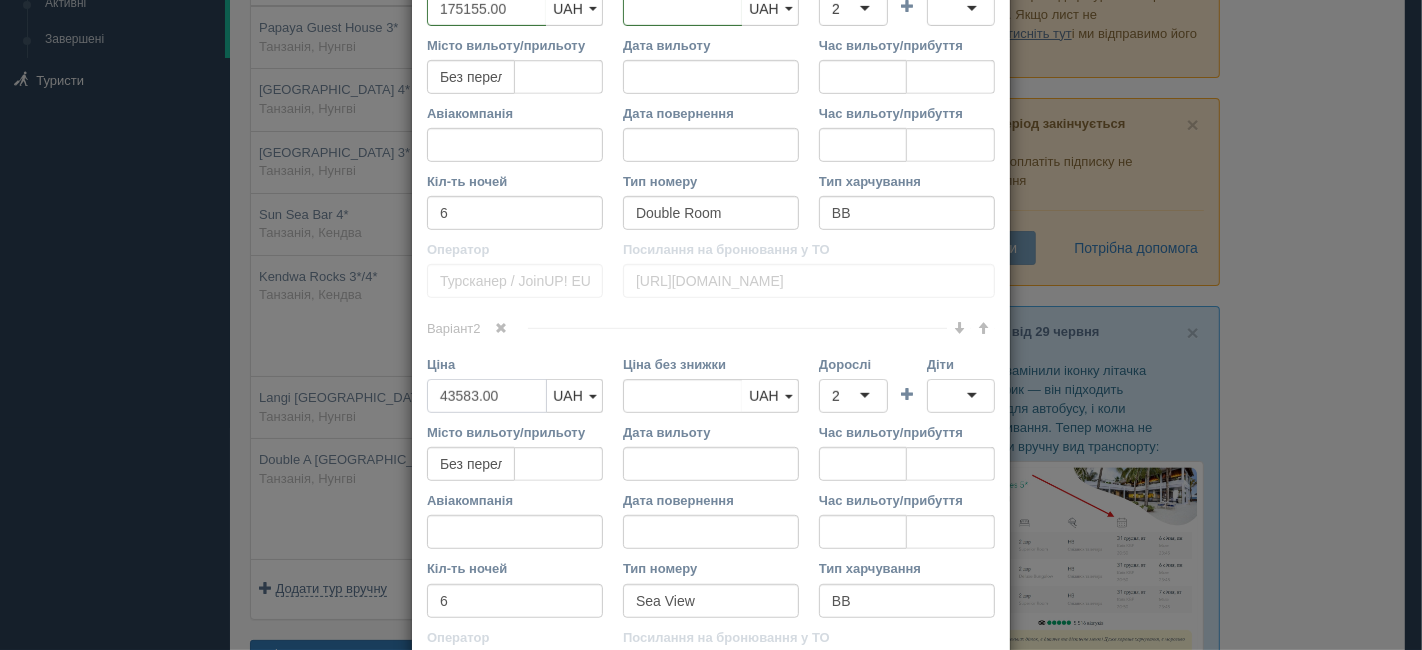 drag, startPoint x: 428, startPoint y: 395, endPoint x: 453, endPoint y: 395, distance: 25 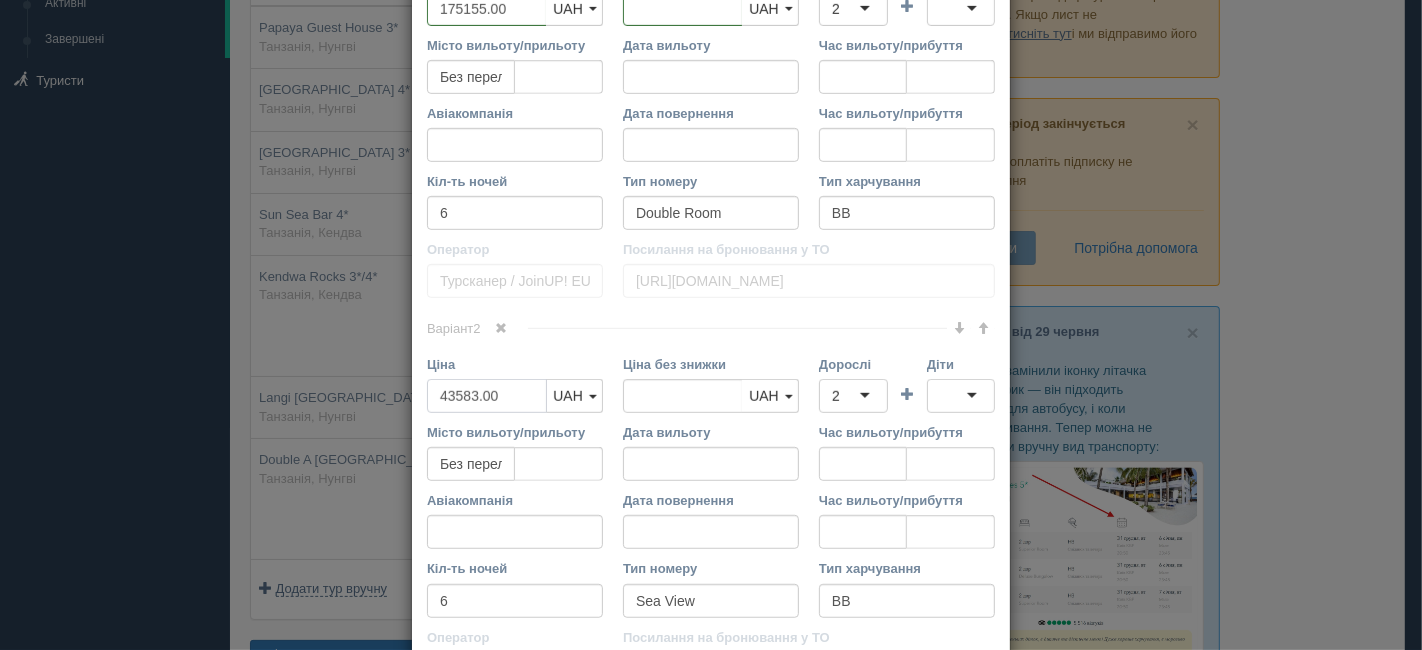click on "43583.00" at bounding box center [487, 396] 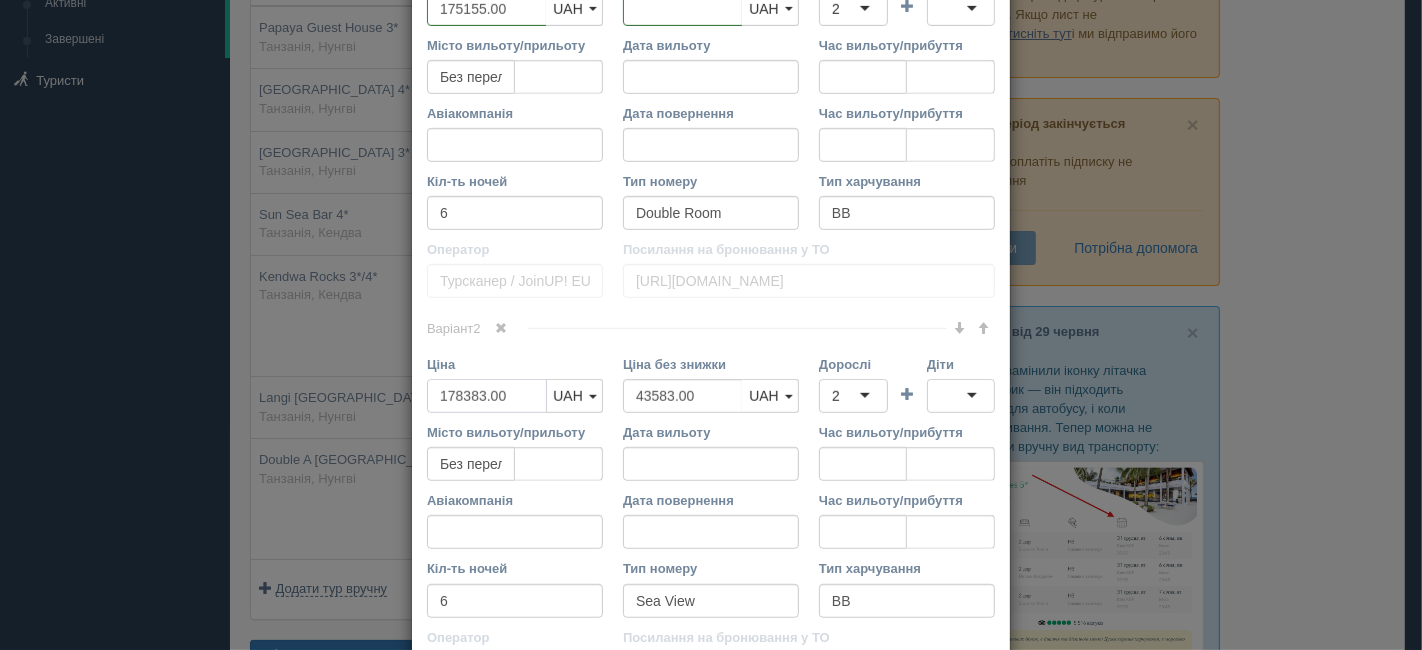 type on "178383.00" 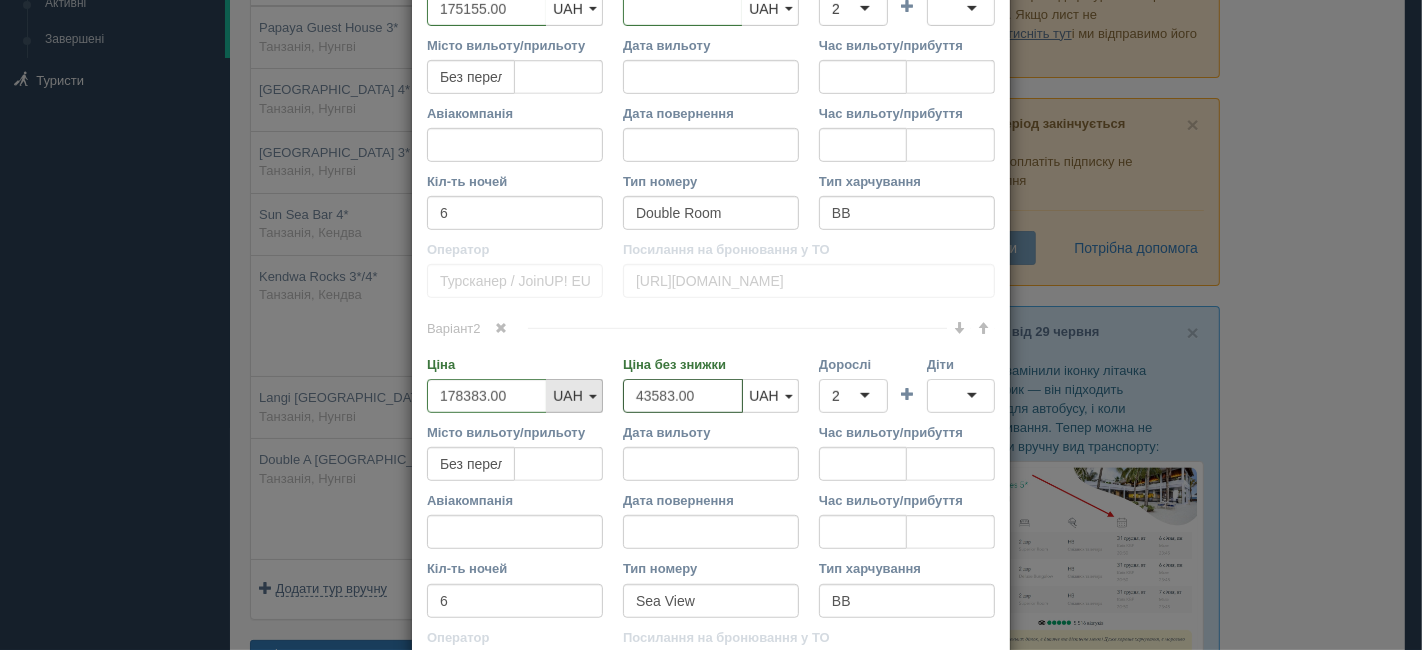 drag, startPoint x: 654, startPoint y: 393, endPoint x: 577, endPoint y: 391, distance: 77.02597 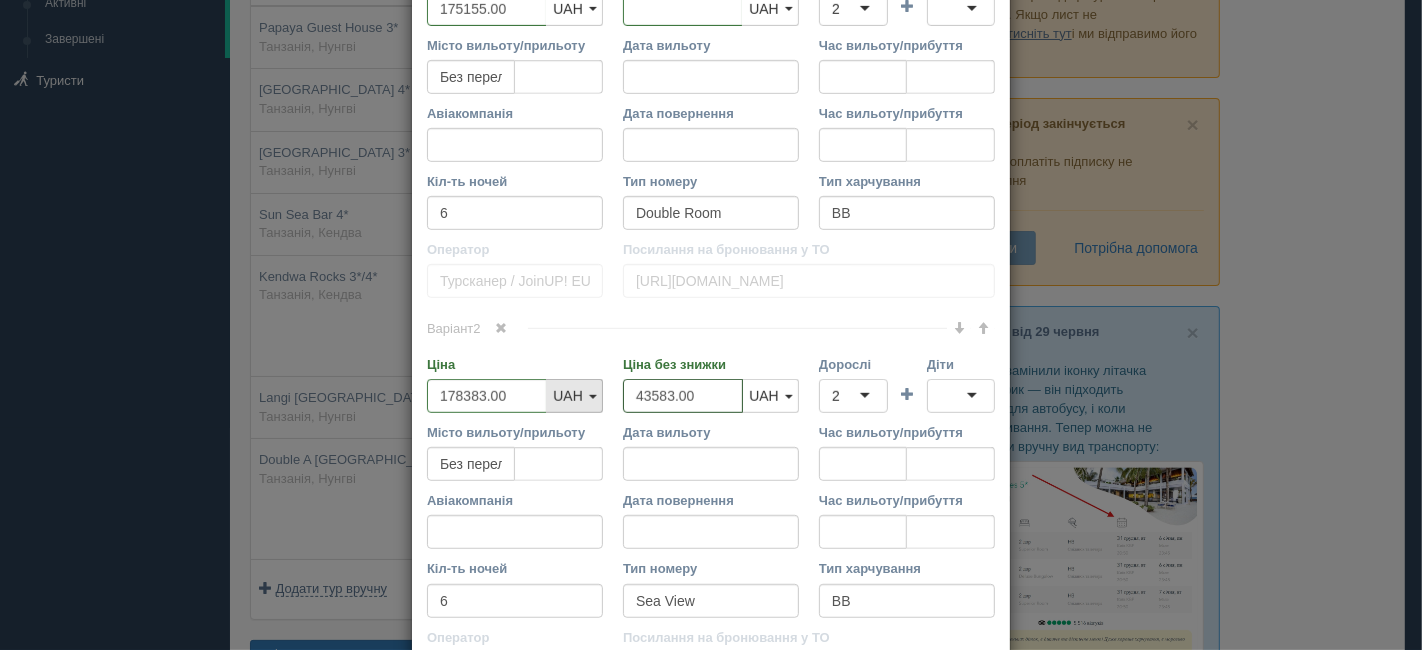click on "Ціна
178383.00
UAH
USD
EUR
UAH
UAH
USD
EUR
Ціна без знижки
43583.00
UAH
USD
EUR
UAH
UAH
USD
EUR
Дорослі
2 2 1 2 3 4 5 6 7 8 9 10 11 12 13 14 15 16 17 18 19 20 21 22 23 24 25 26 27 28 29 30 31 32 33 34 35 36 37 38 39 40 41 42 43 44 45 46 47 48 49 50
Діти" at bounding box center (711, 389) 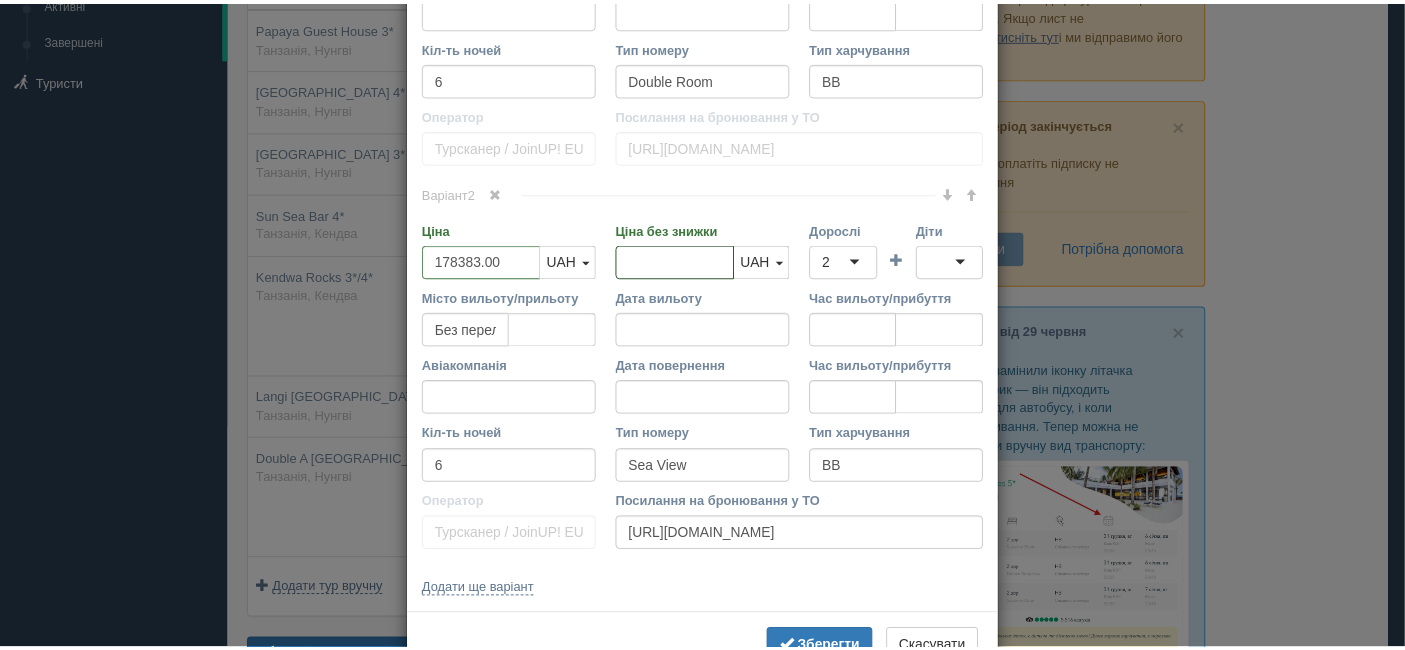 scroll, scrollTop: 1084, scrollLeft: 0, axis: vertical 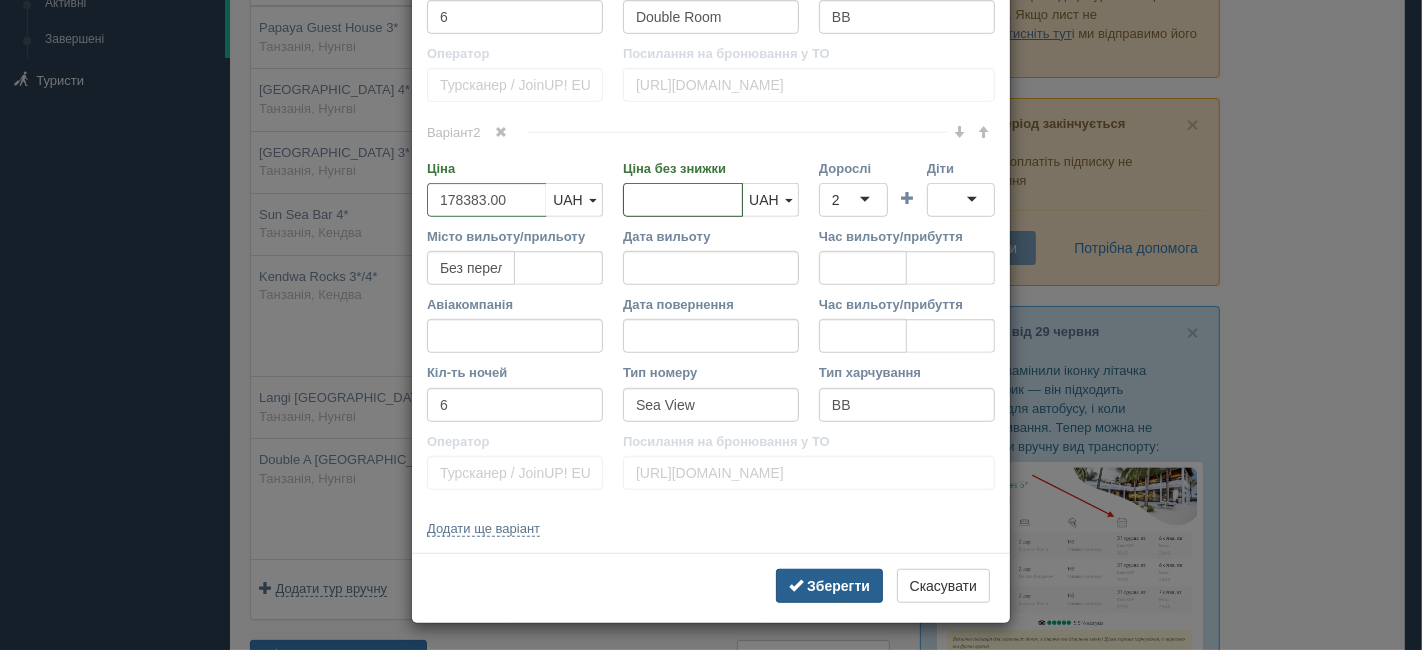 type 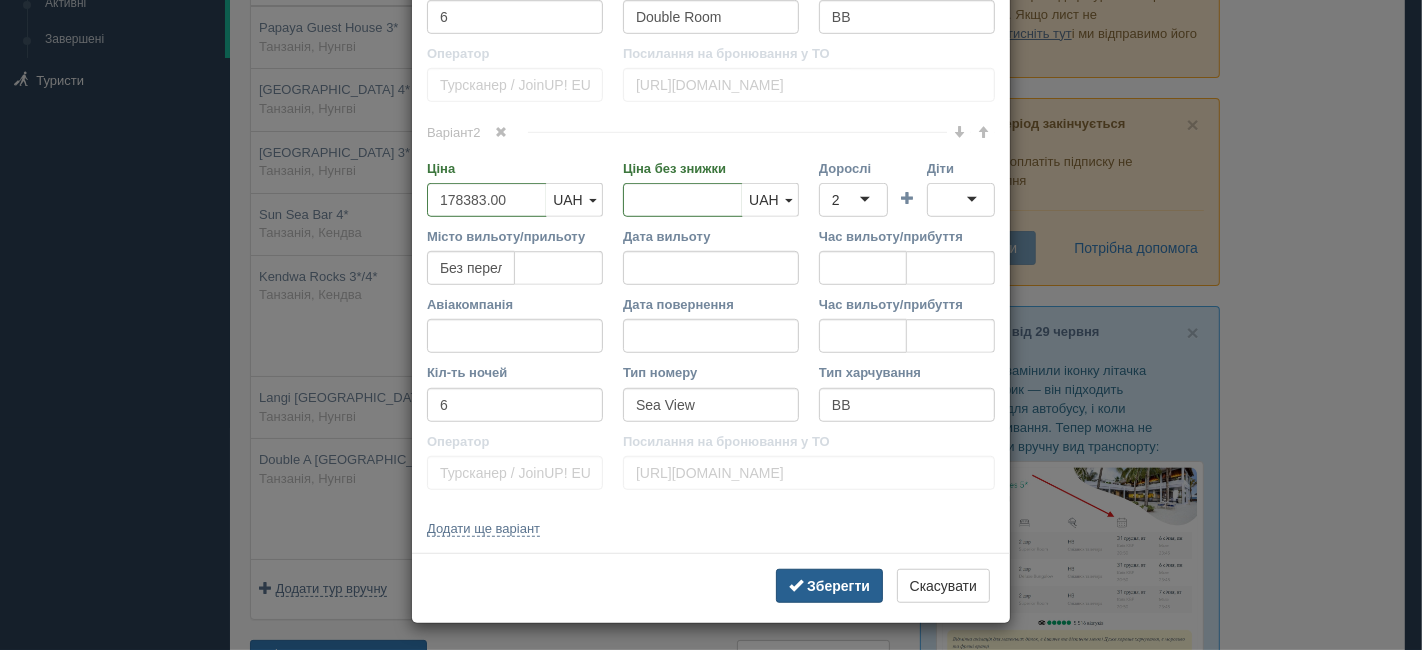 click on "Зберегти" at bounding box center (838, 586) 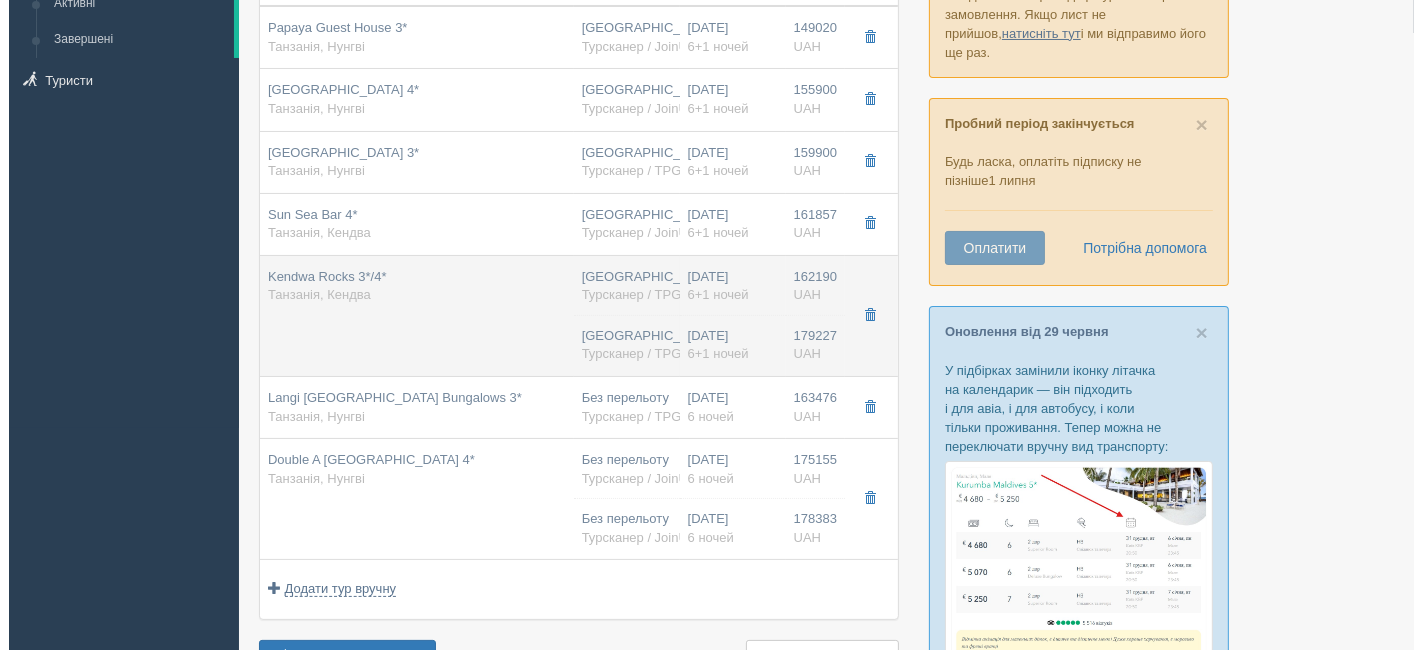 scroll, scrollTop: 444, scrollLeft: 0, axis: vertical 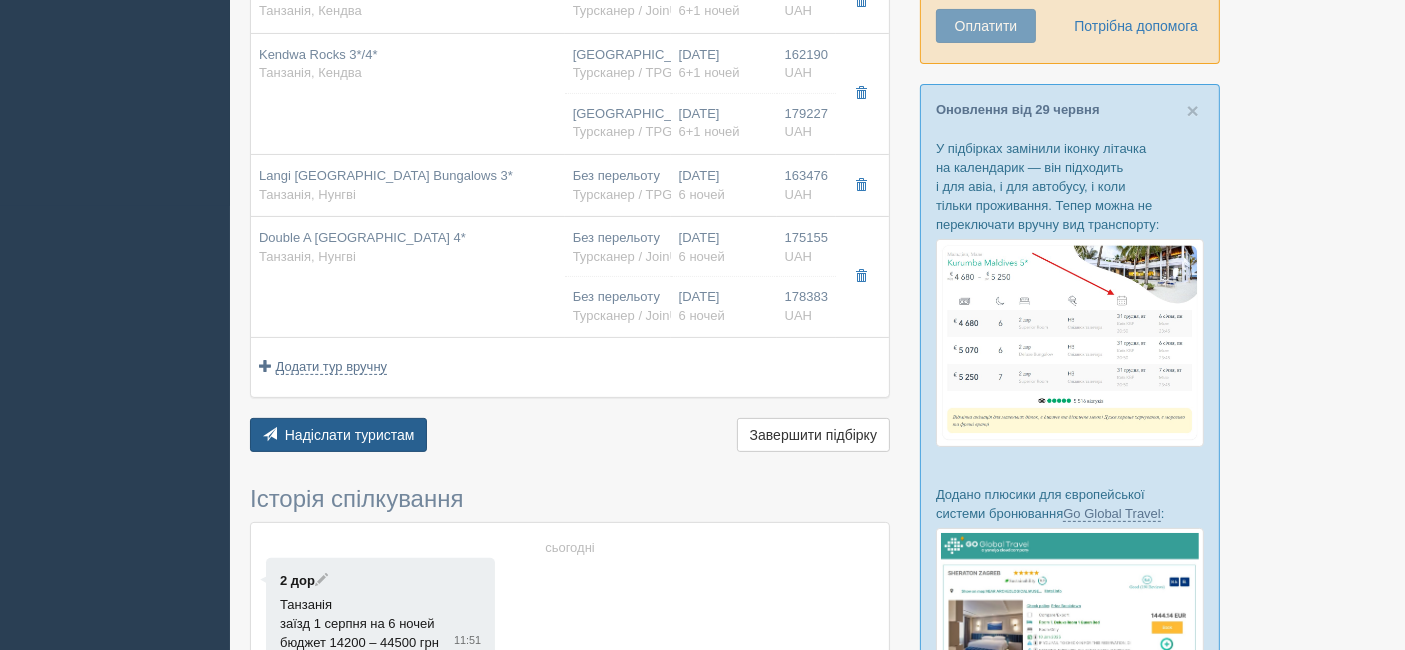 click on "Надіслати туристам
Надіслати" at bounding box center (338, 435) 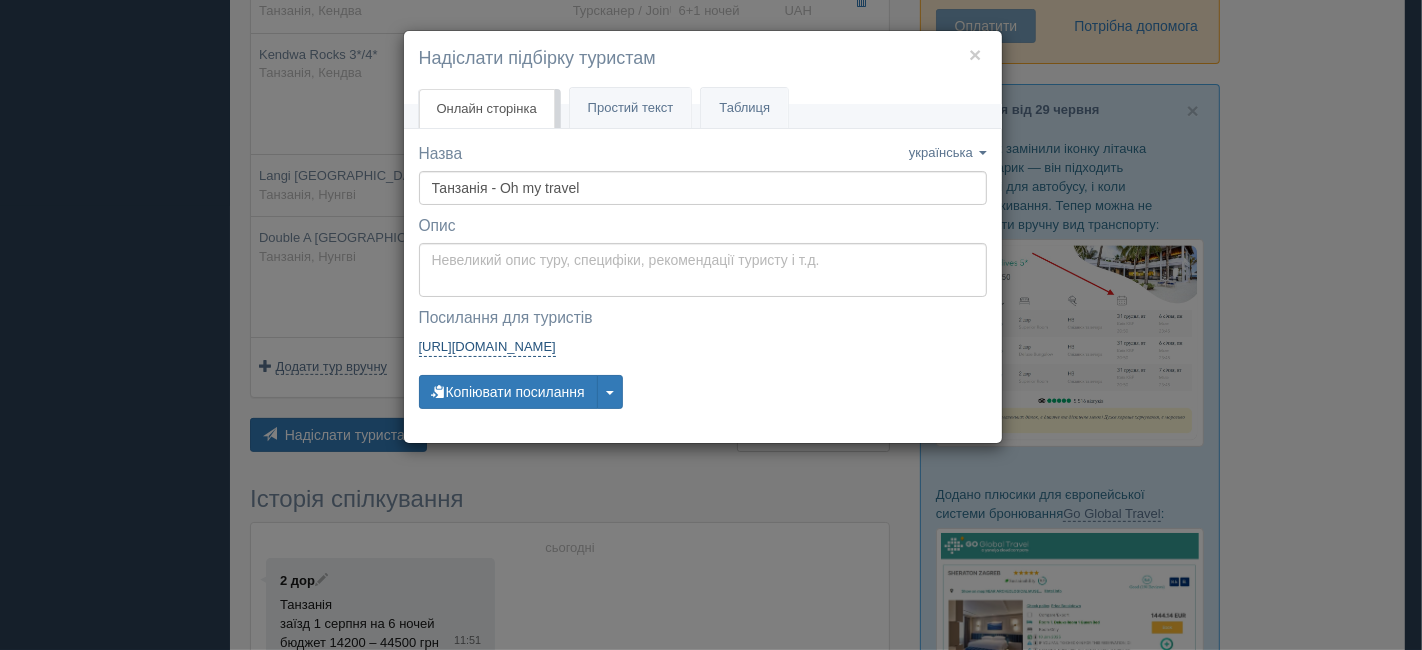 click on "[URL][DOMAIN_NAME]" at bounding box center (487, 347) 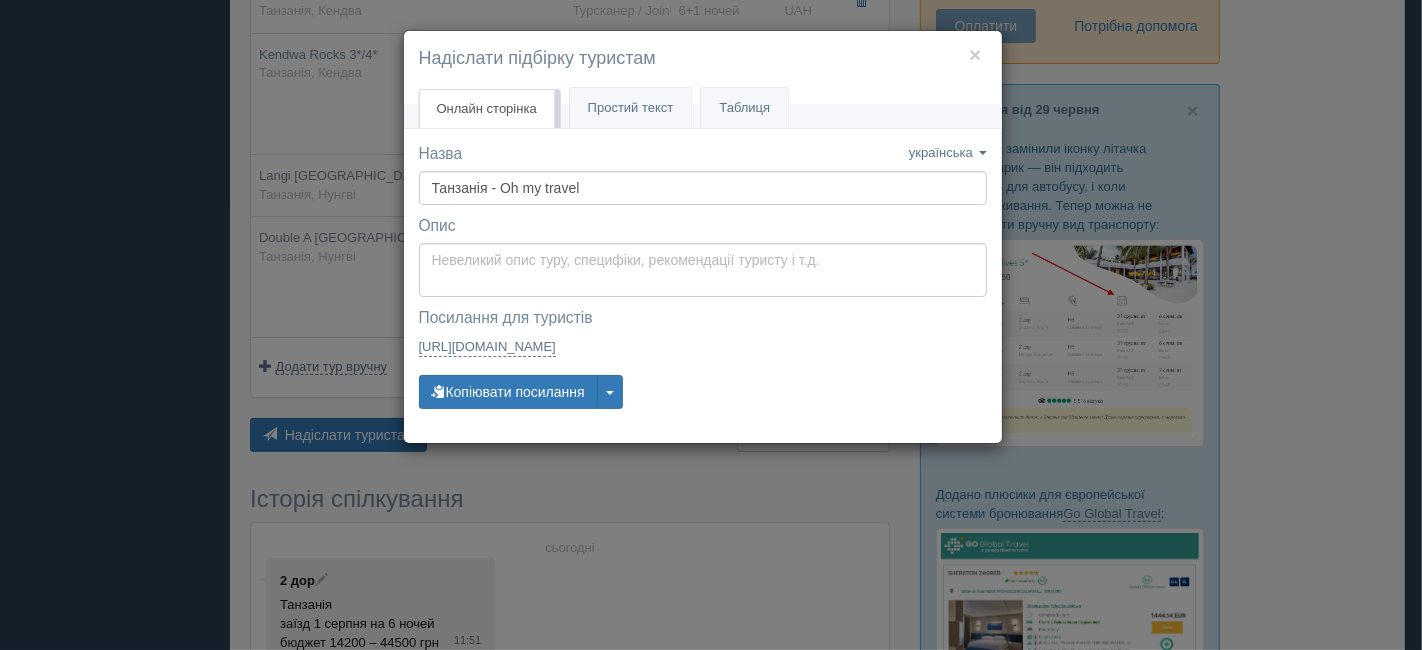 click on "×
Надіслати підбірку туристам
Онлайн сторінка
Онлайн
Простий текст
Текст
Таблиця" at bounding box center (711, 325) 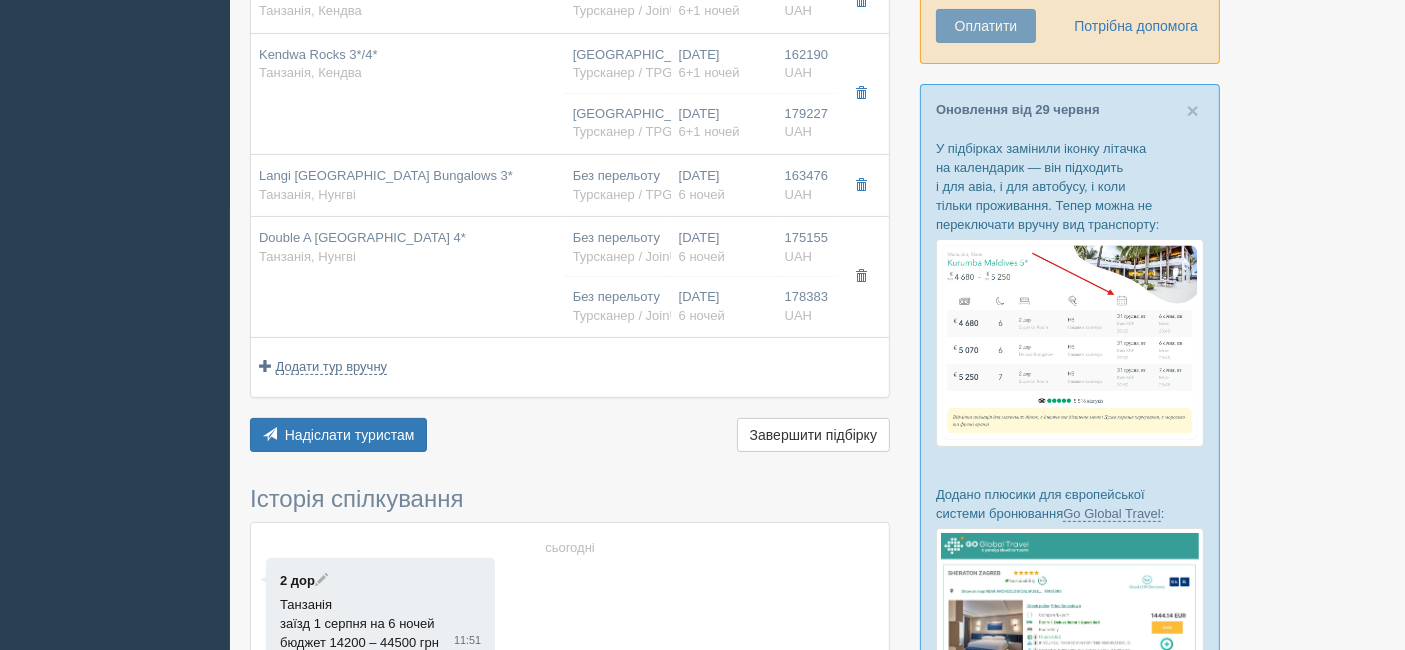 click on "Double A [GEOGRAPHIC_DATA] 4*
[GEOGRAPHIC_DATA], [GEOGRAPHIC_DATA]" at bounding box center [408, 277] 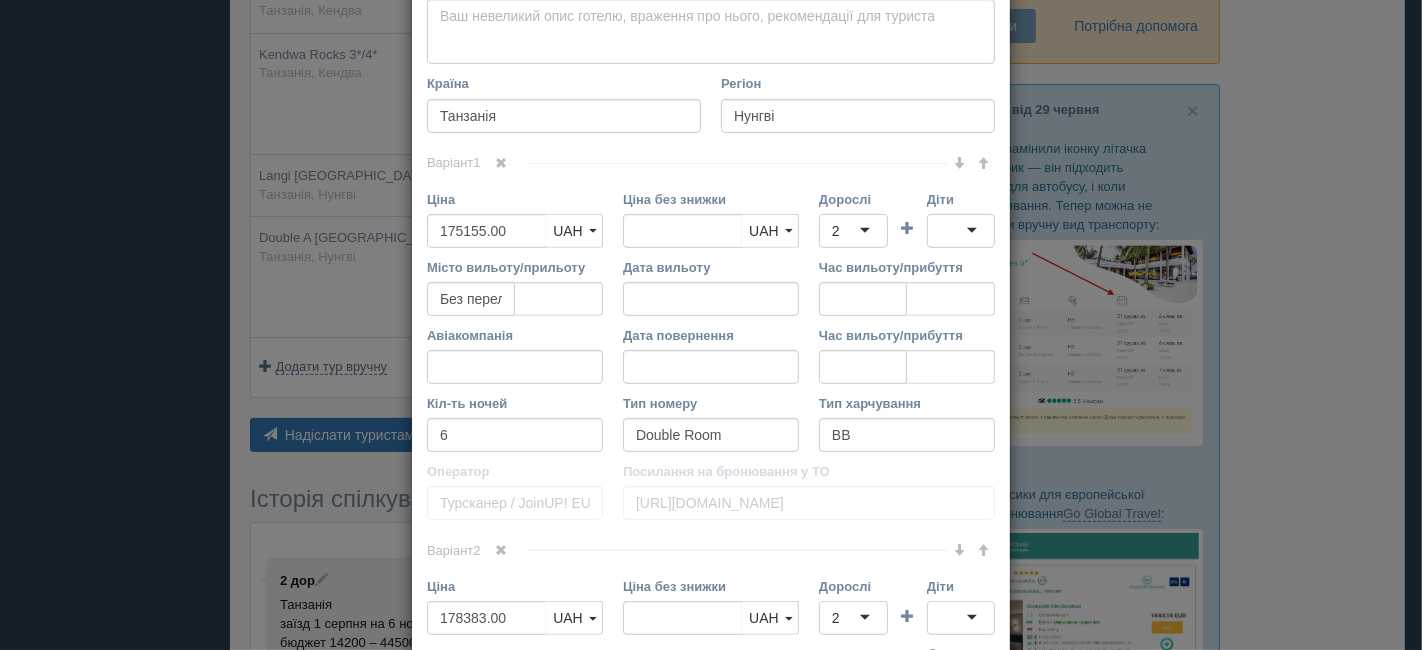 scroll, scrollTop: 1084, scrollLeft: 0, axis: vertical 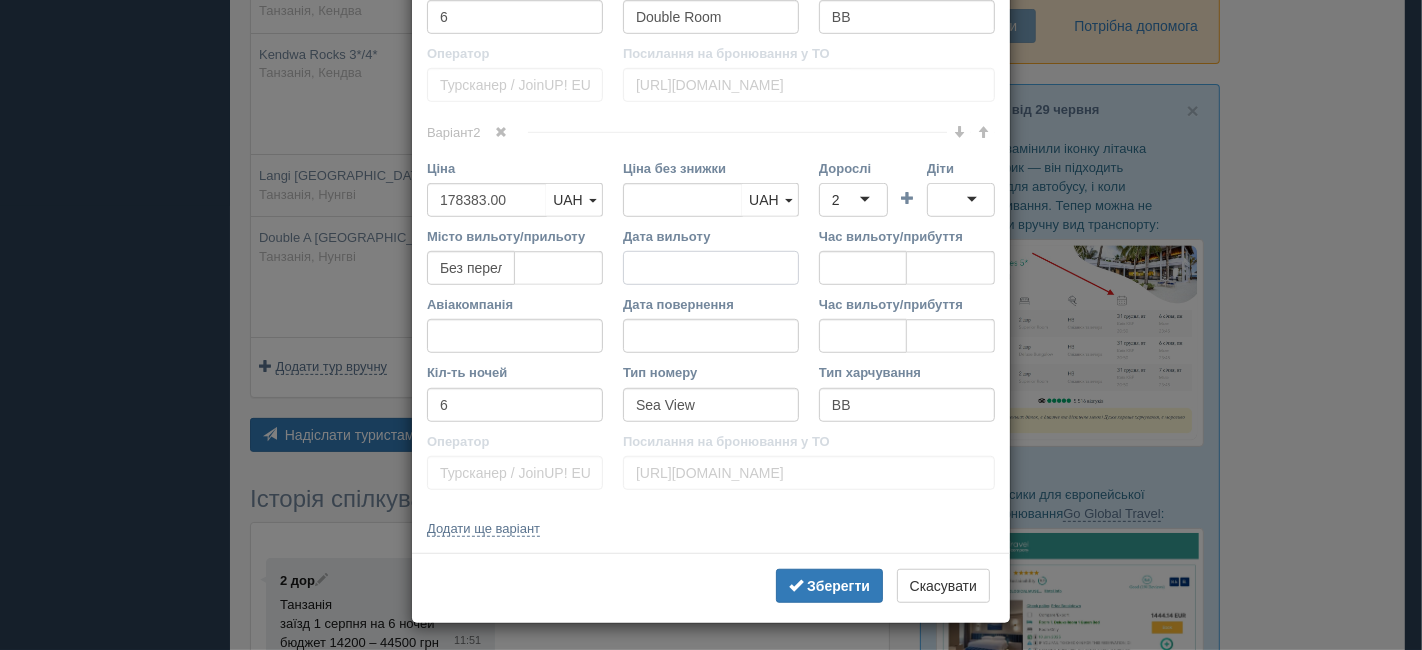 click on "Дата вильоту" at bounding box center (711, 268) 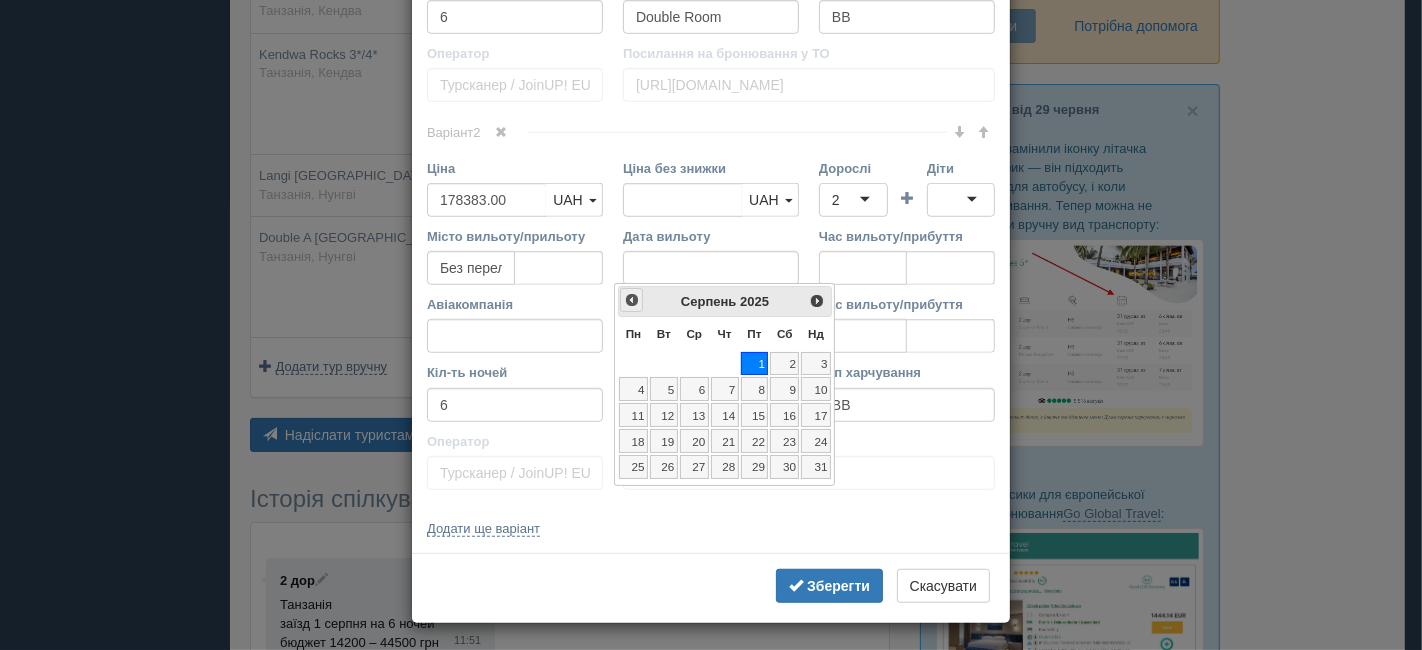 click on "<Попер" at bounding box center (631, 299) 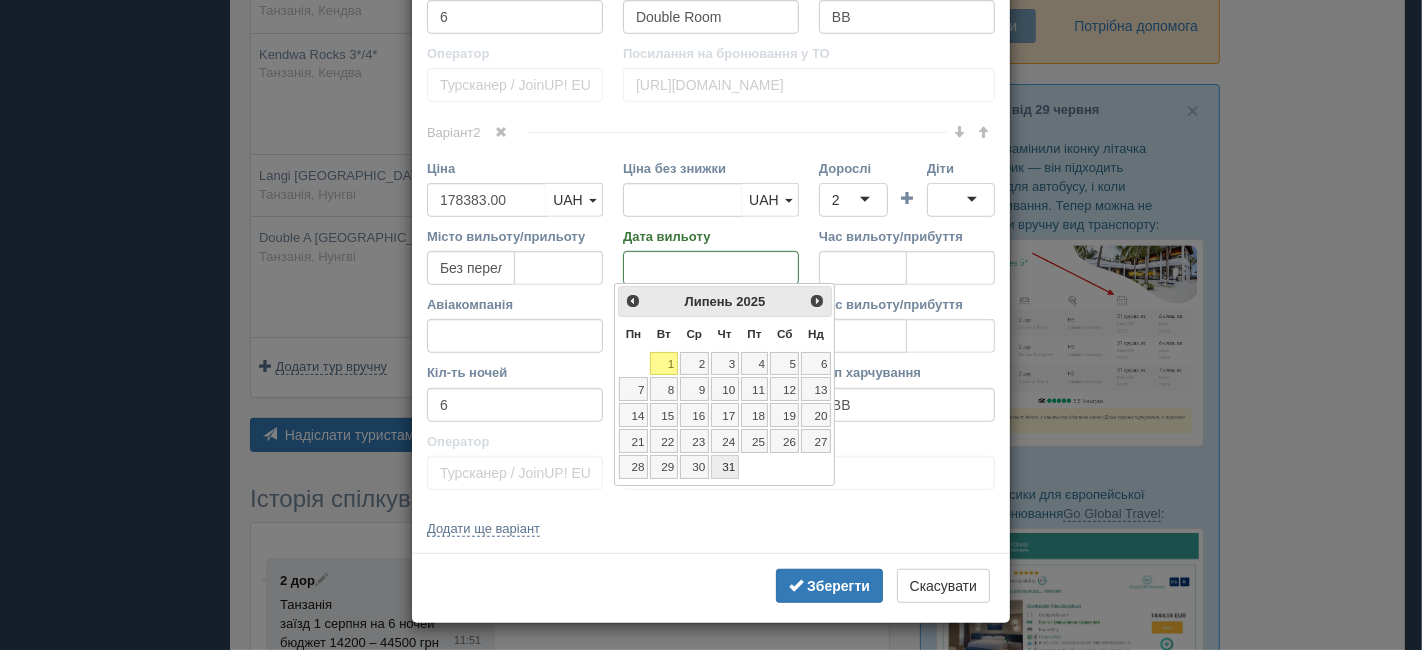 click on "31" at bounding box center [725, 467] 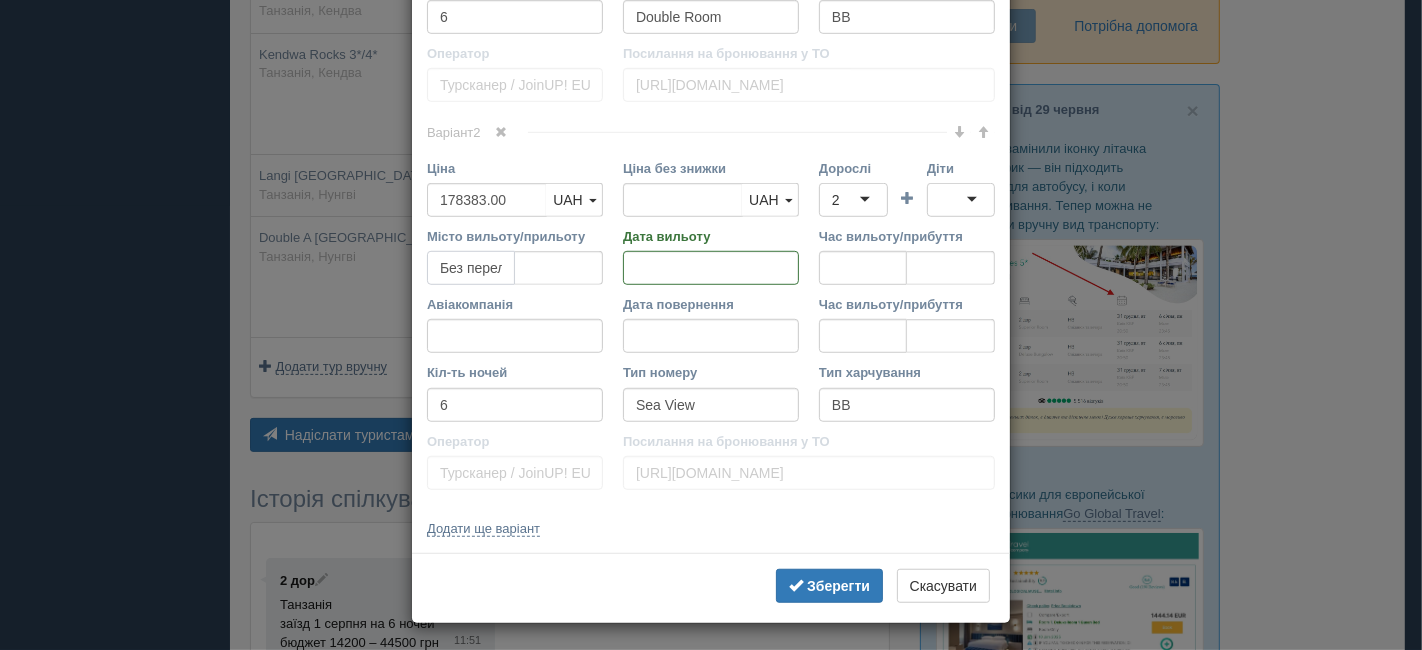scroll, scrollTop: 0, scrollLeft: 31, axis: horizontal 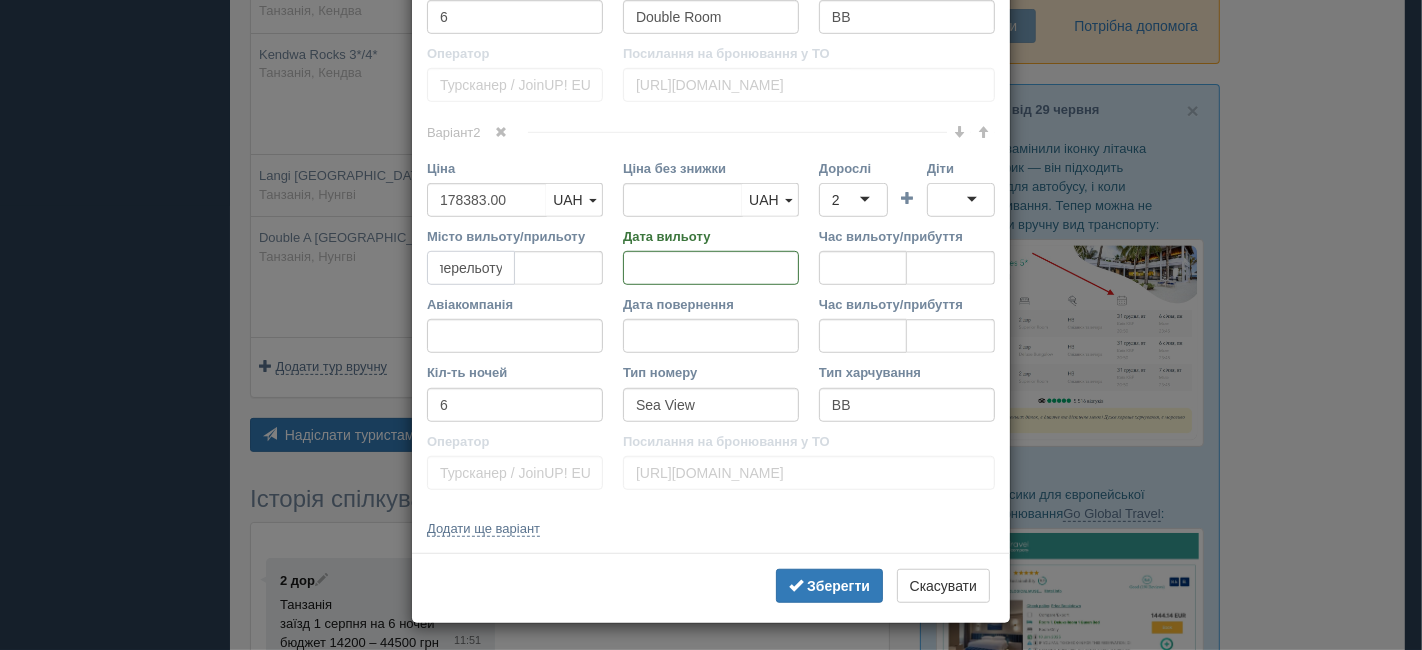 drag, startPoint x: 425, startPoint y: 266, endPoint x: 552, endPoint y: 280, distance: 127.769325 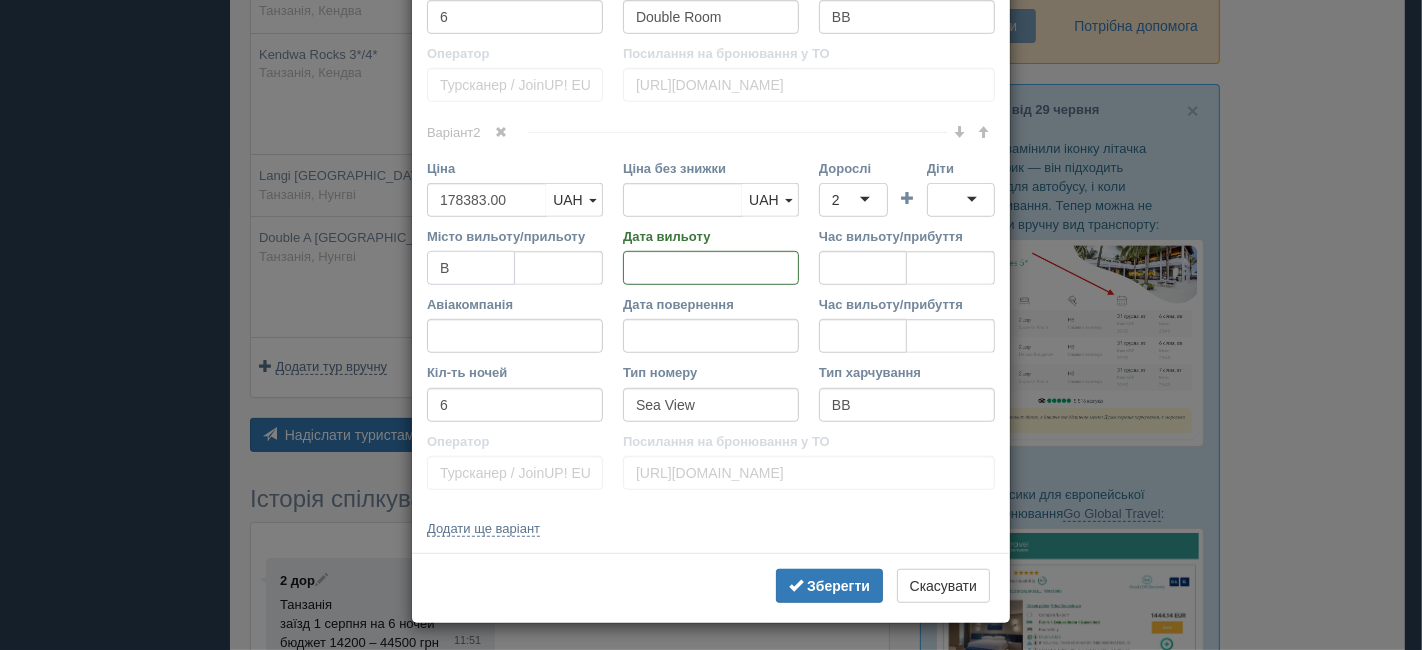 scroll, scrollTop: 0, scrollLeft: 0, axis: both 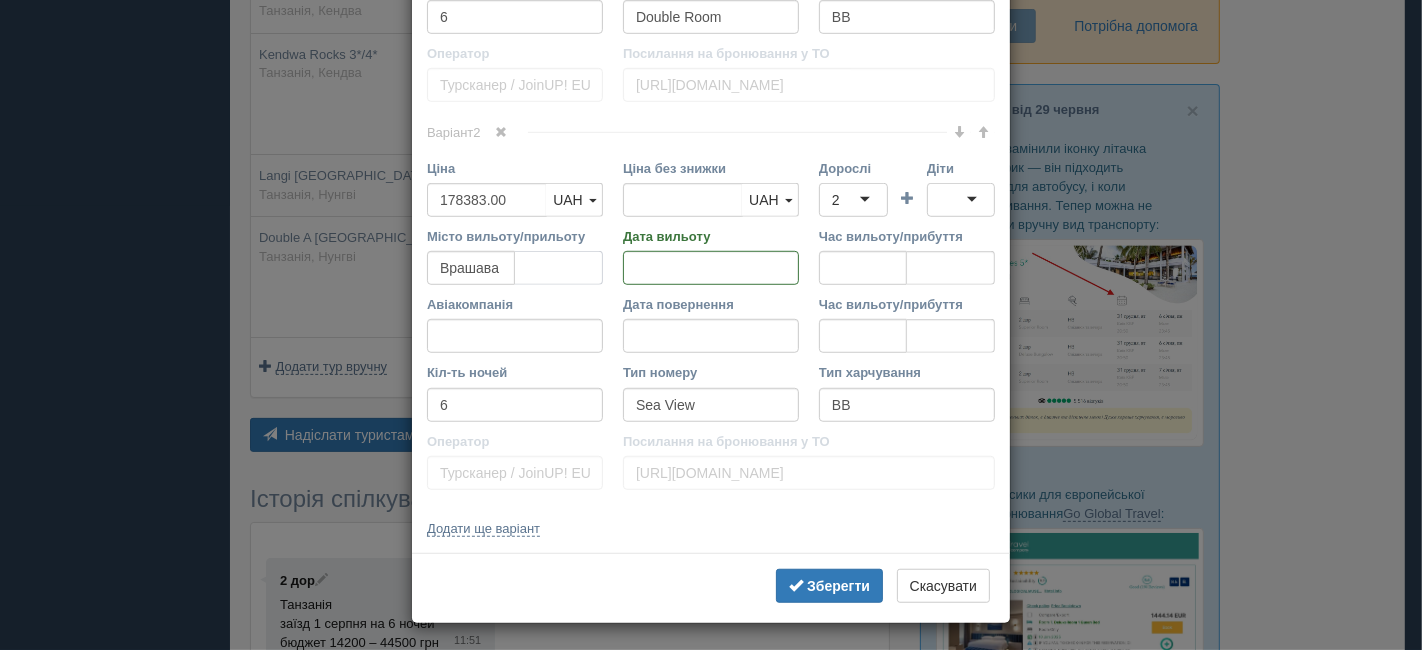 click at bounding box center (559, 268) 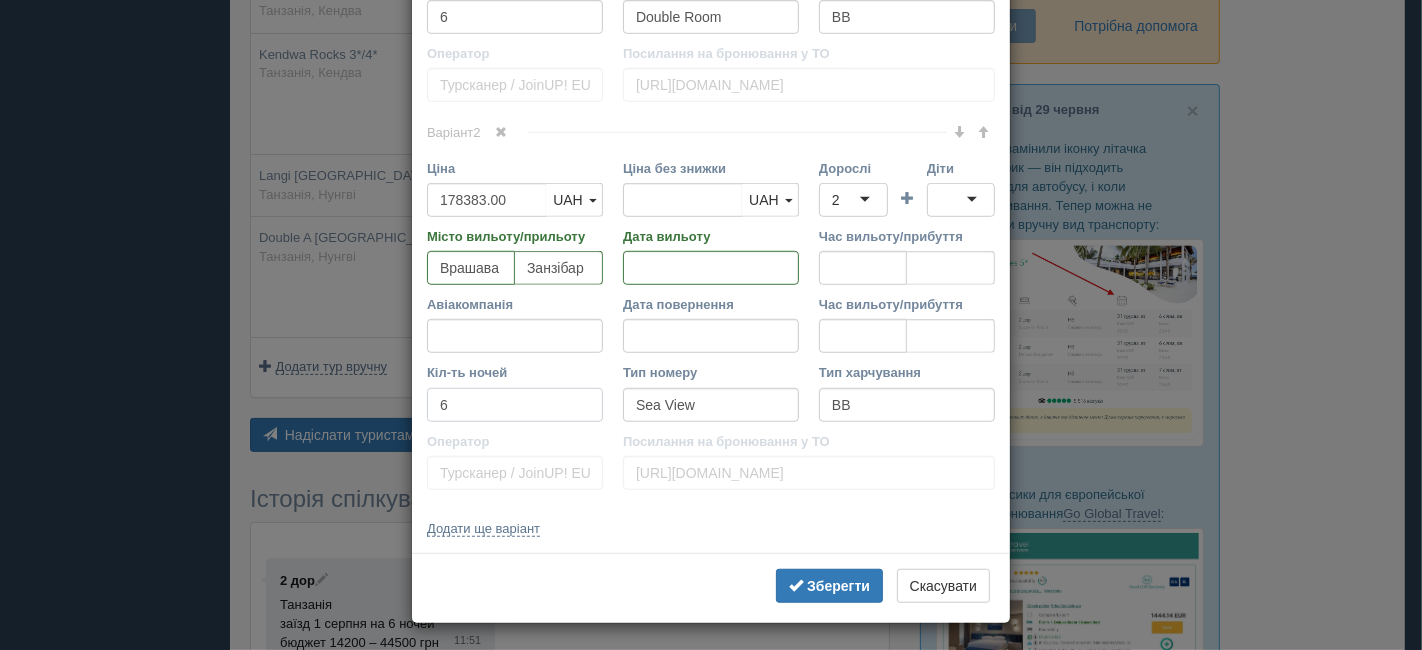 click on "6" at bounding box center (515, 405) 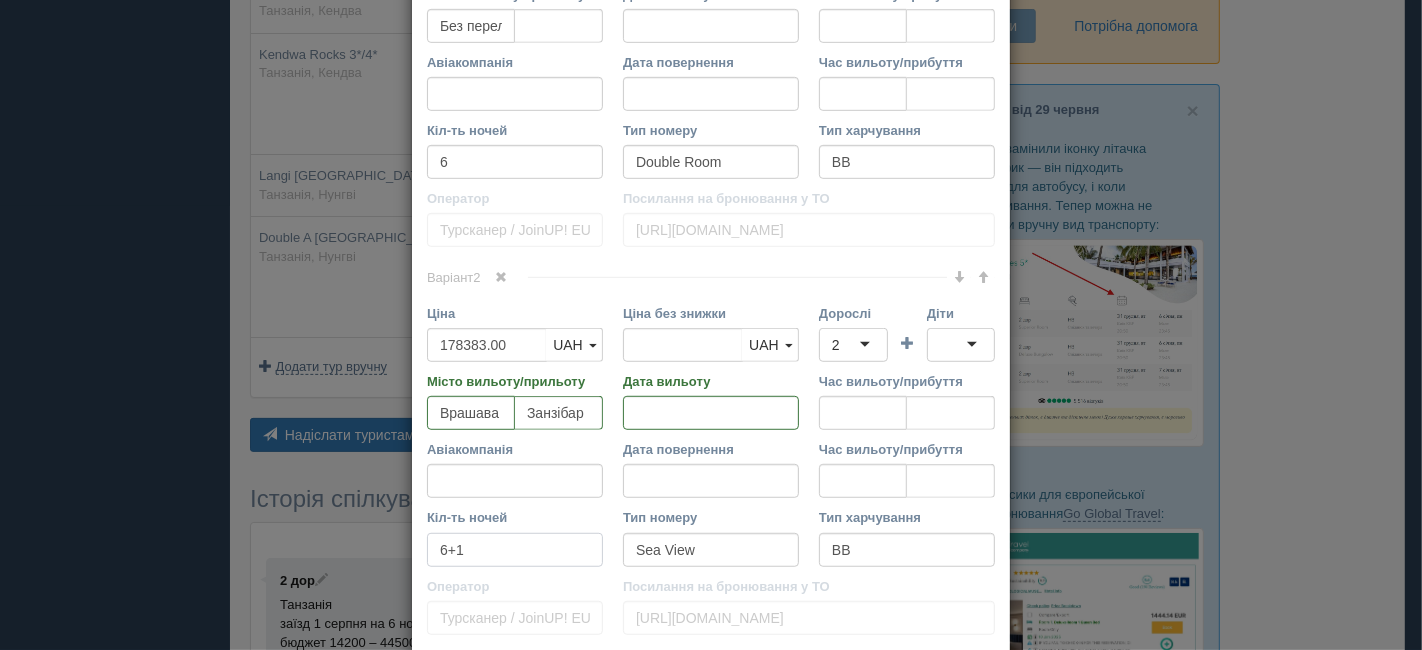 scroll, scrollTop: 973, scrollLeft: 0, axis: vertical 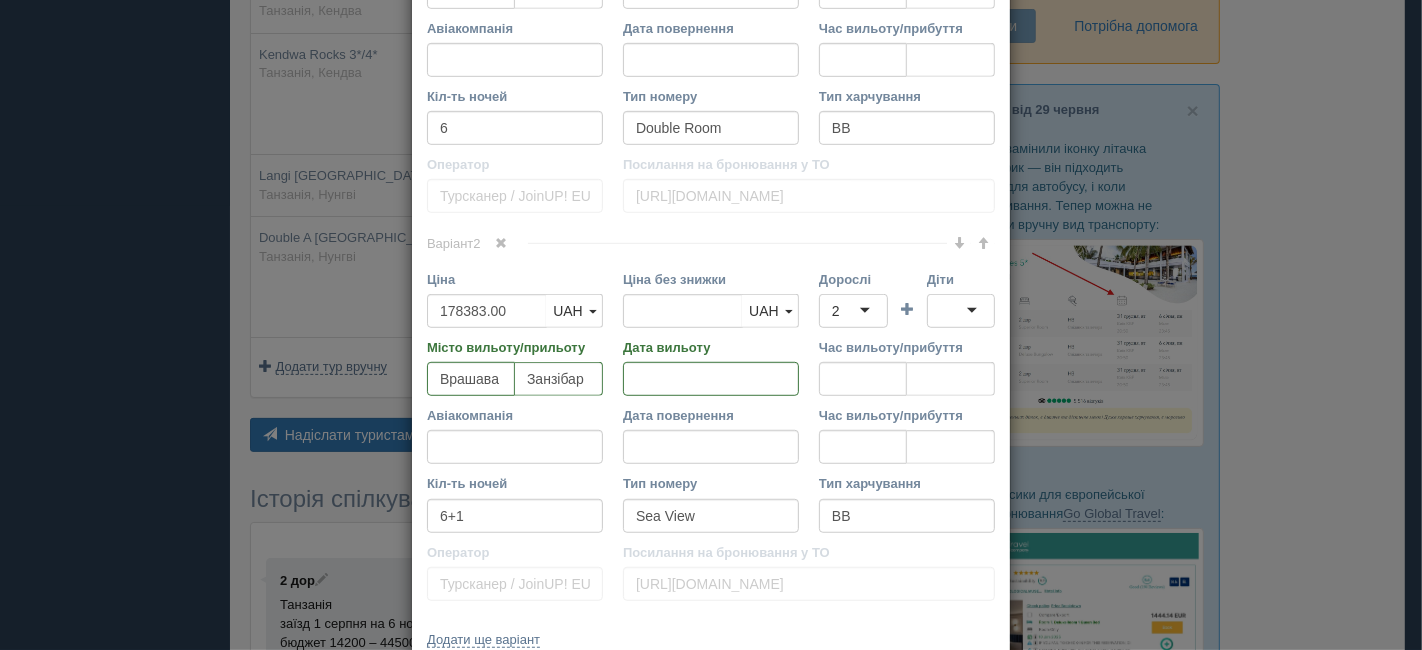click on "Варіант                                     2" at bounding box center (711, 244) 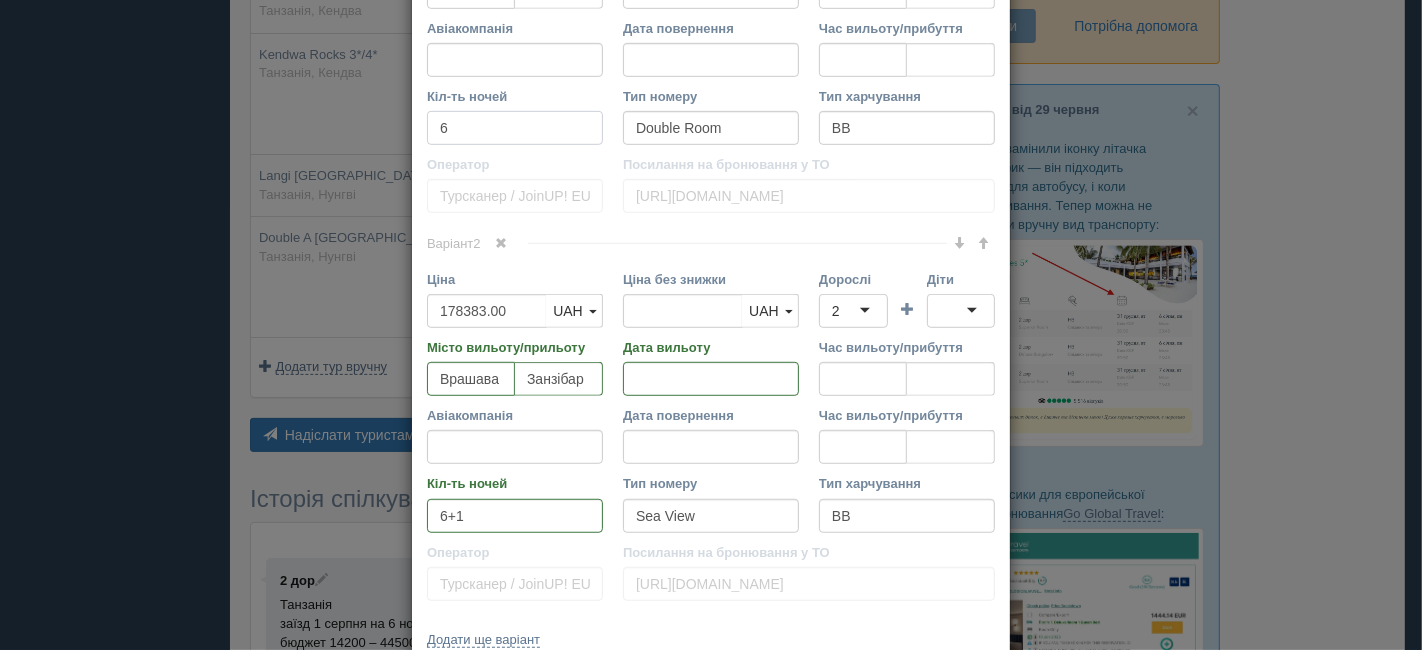 click on "6" at bounding box center (515, 128) 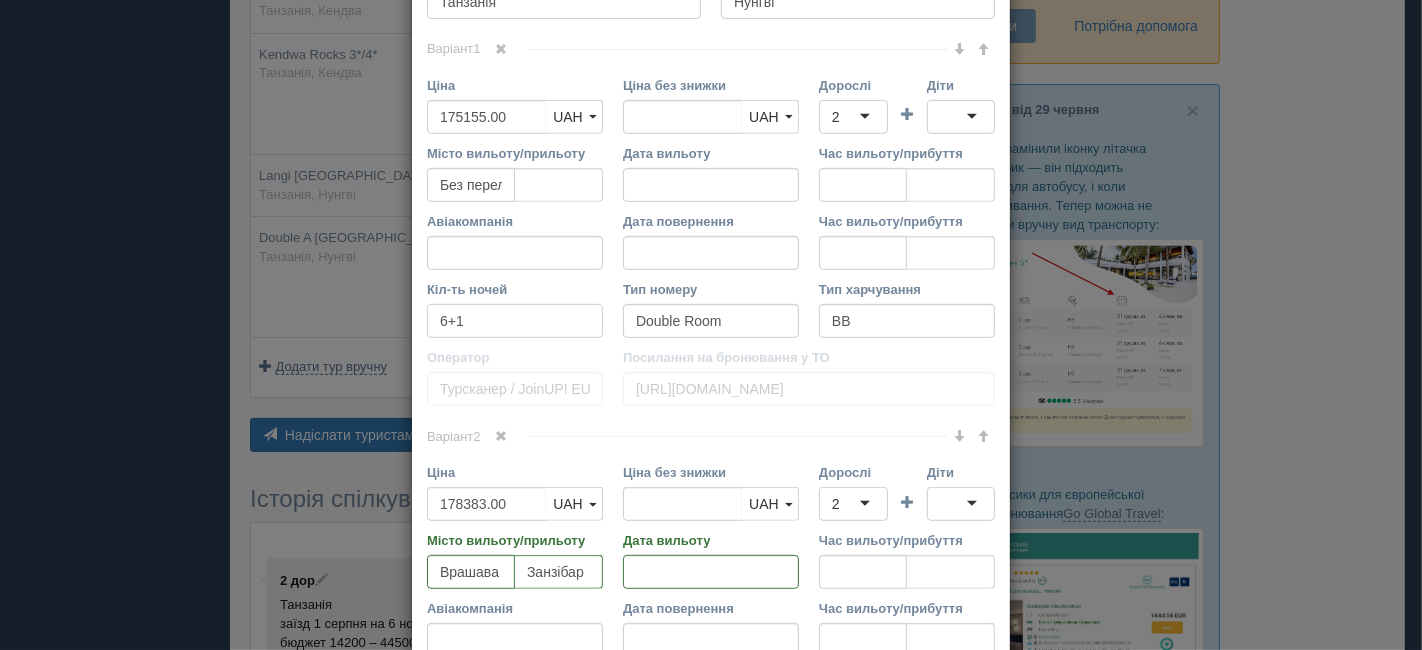 scroll, scrollTop: 751, scrollLeft: 0, axis: vertical 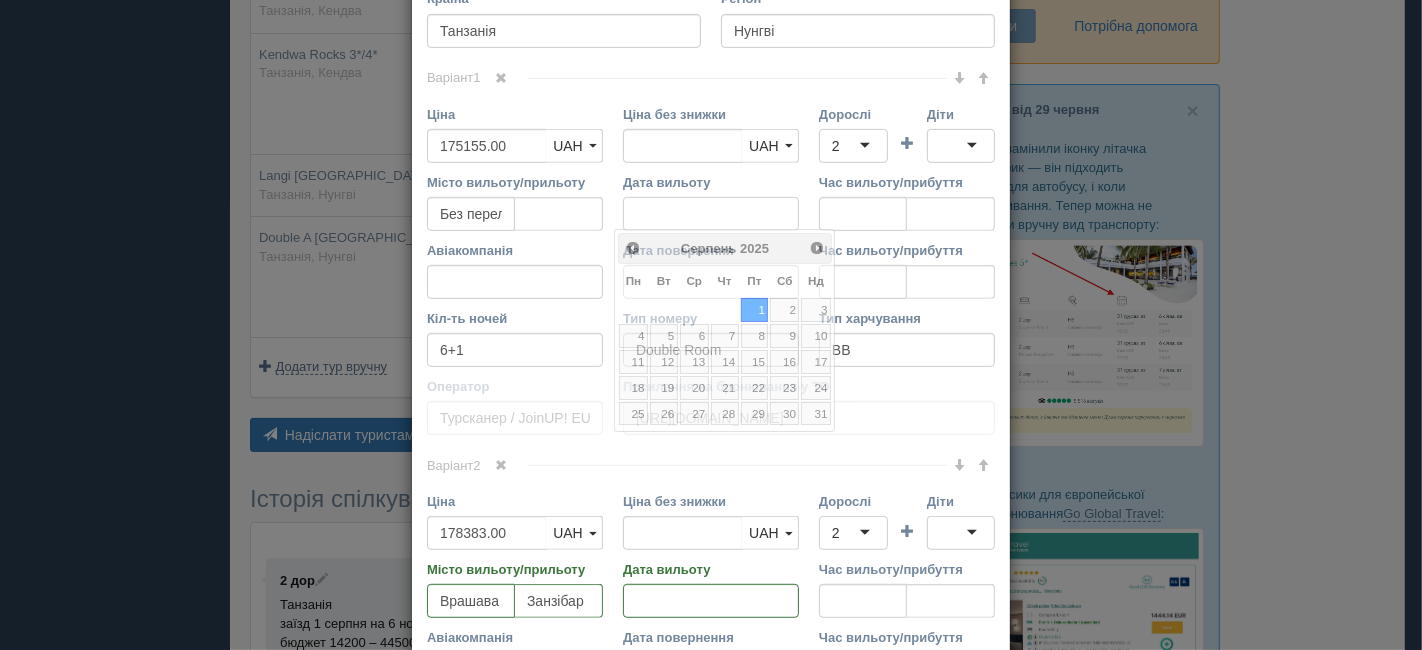 click on "Дата вильоту" at bounding box center [711, 214] 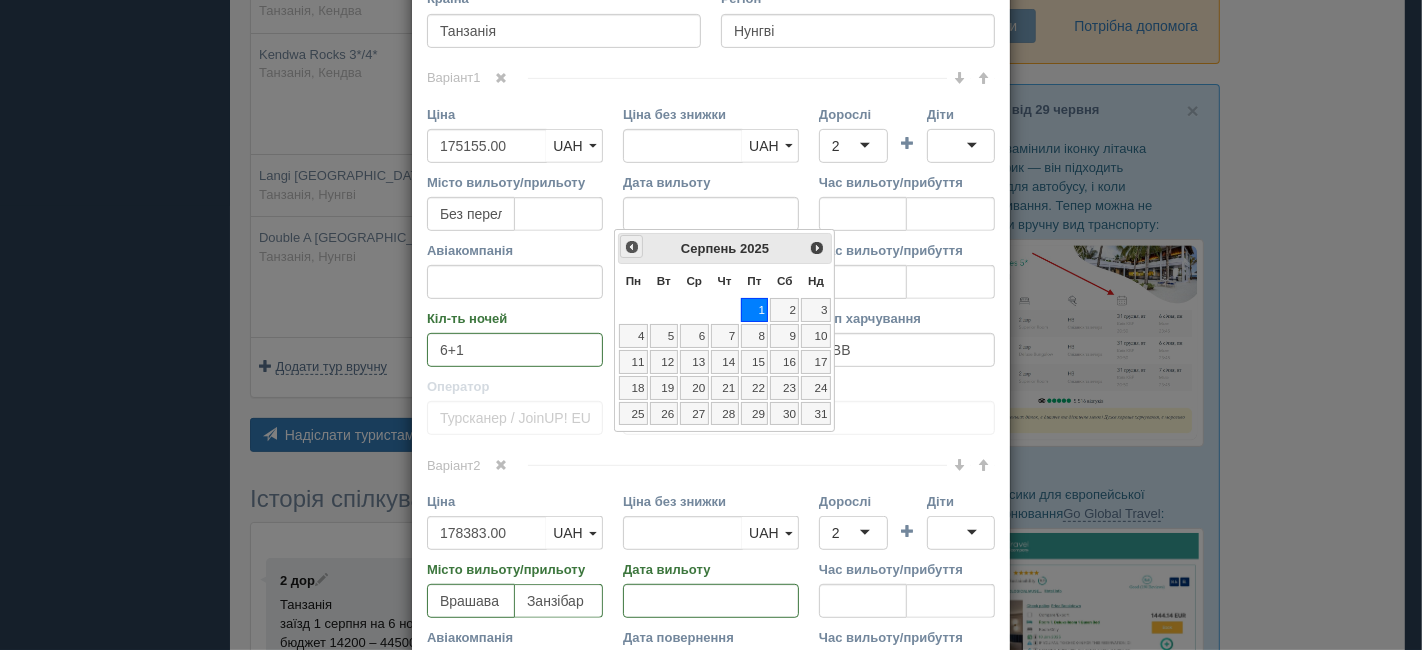 click on "<Попер" at bounding box center [632, 247] 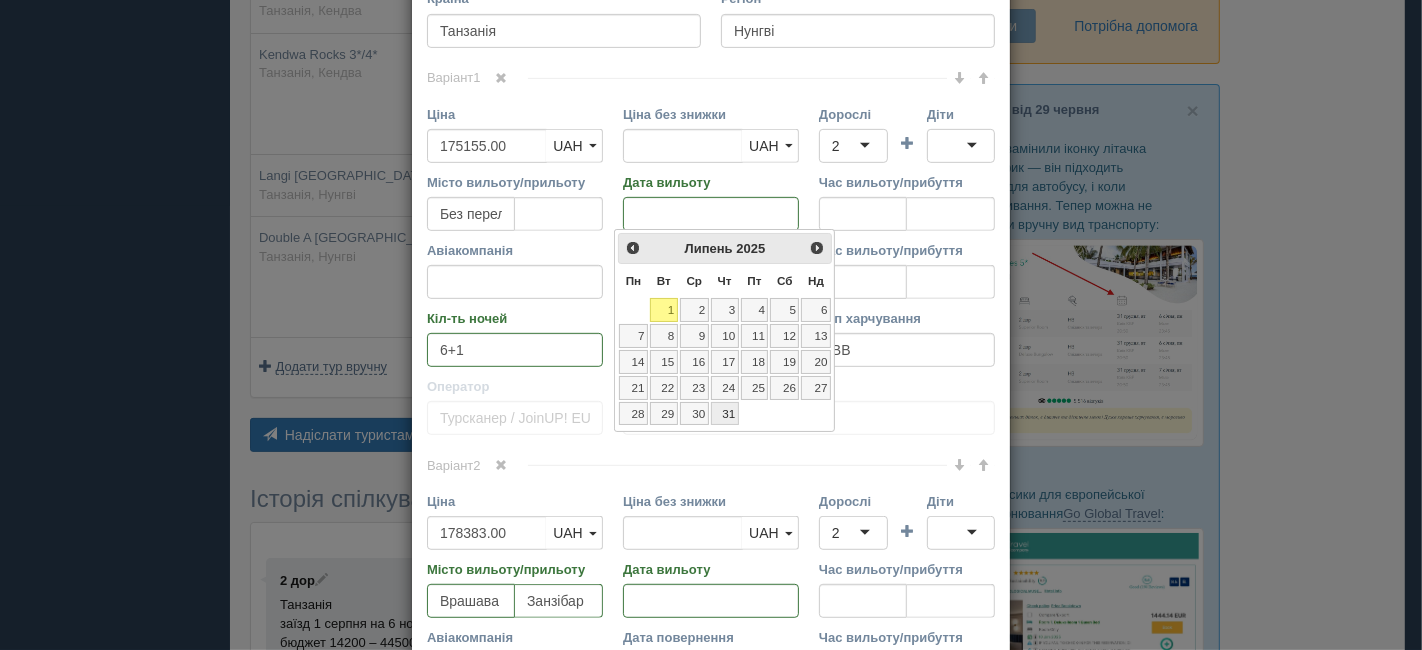 click on "31" at bounding box center (725, 414) 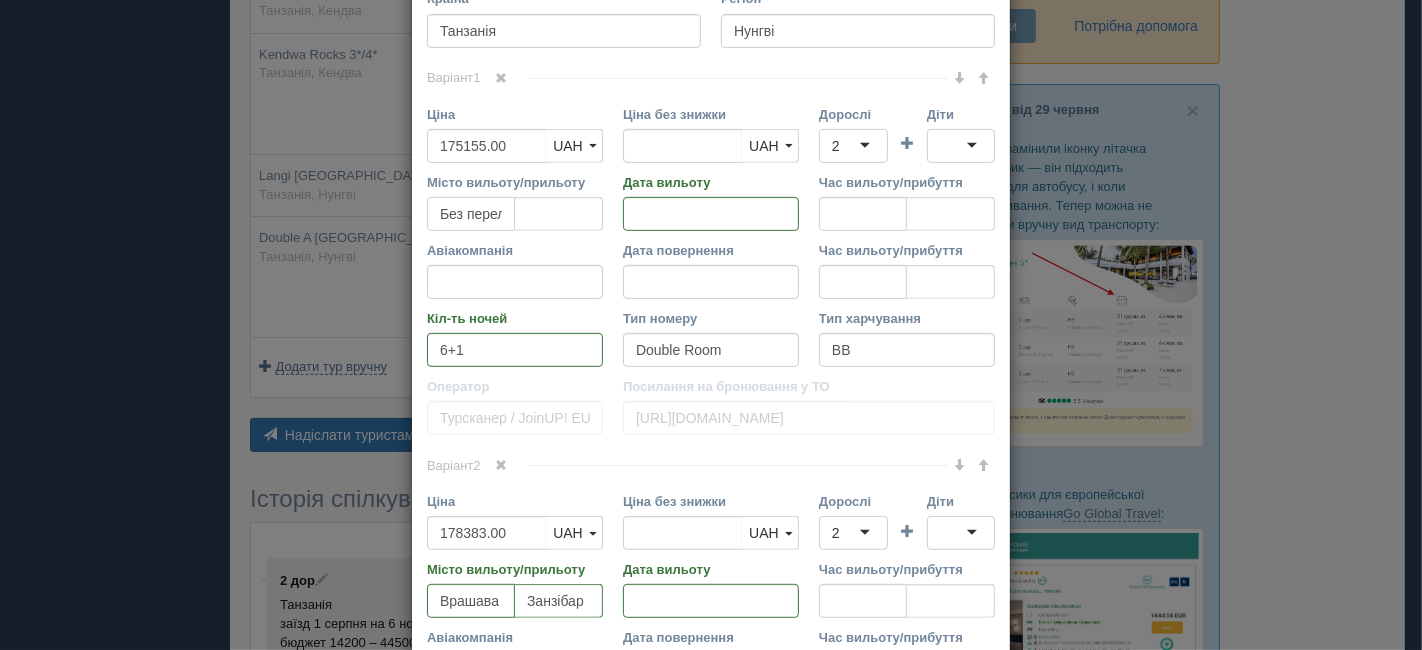 scroll, scrollTop: 0, scrollLeft: 31, axis: horizontal 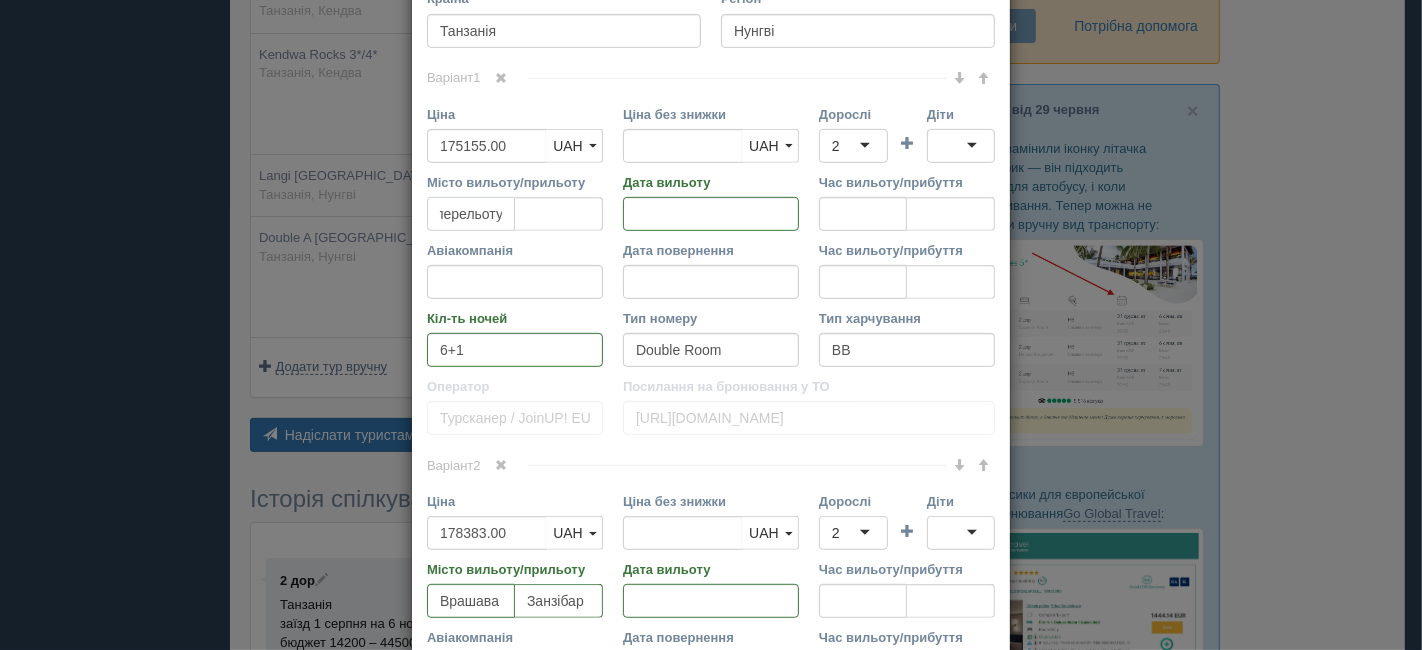 drag, startPoint x: 437, startPoint y: 200, endPoint x: 538, endPoint y: 221, distance: 103.16007 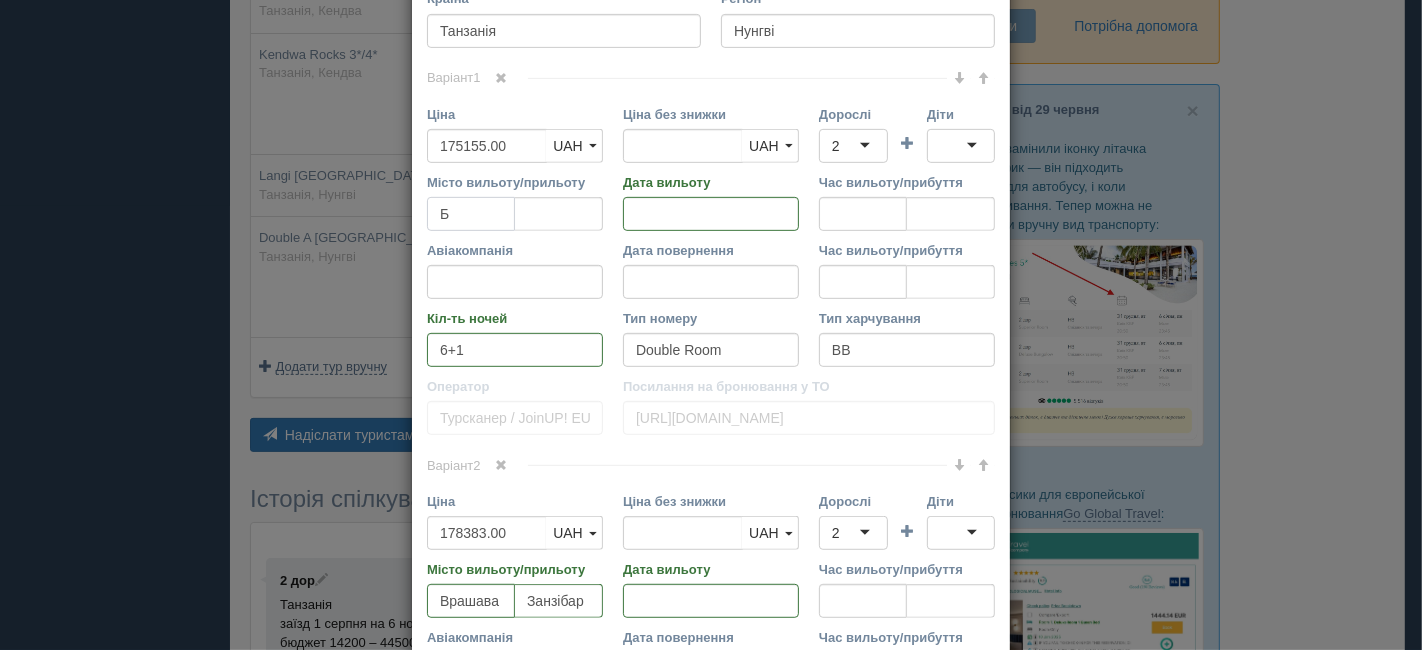 scroll, scrollTop: 0, scrollLeft: 0, axis: both 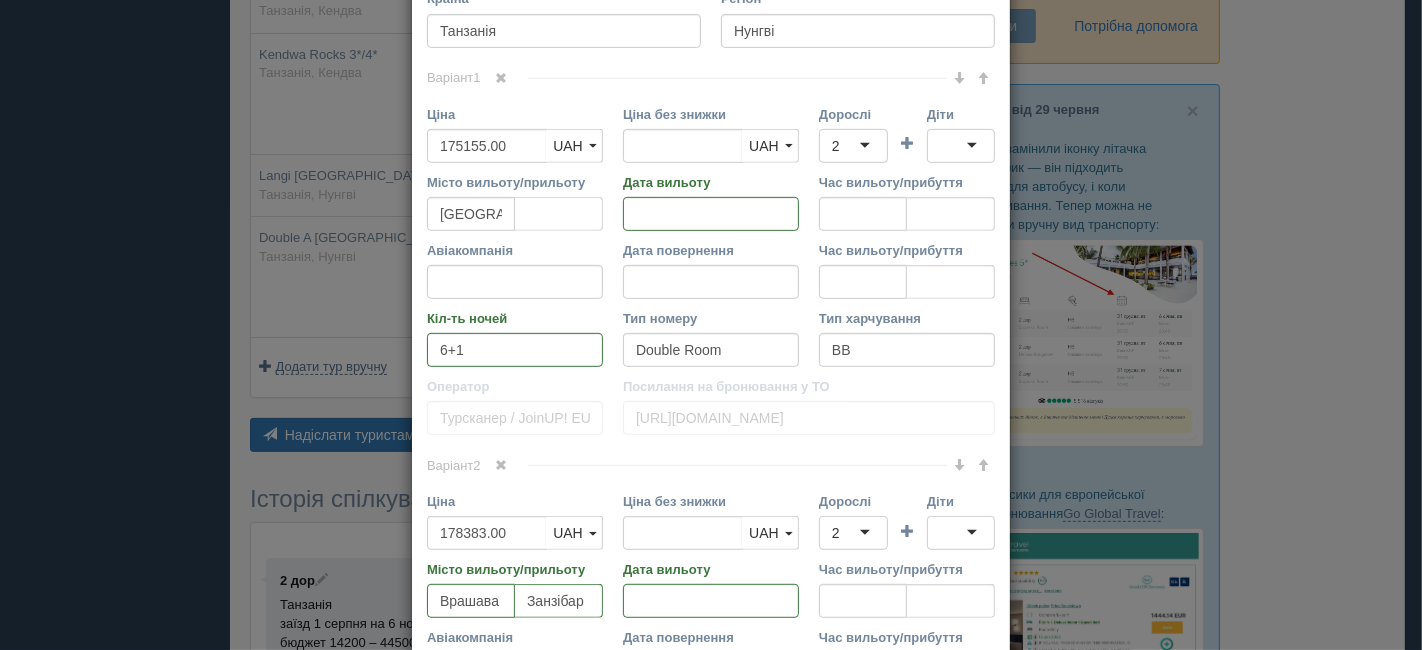 click at bounding box center [559, 214] 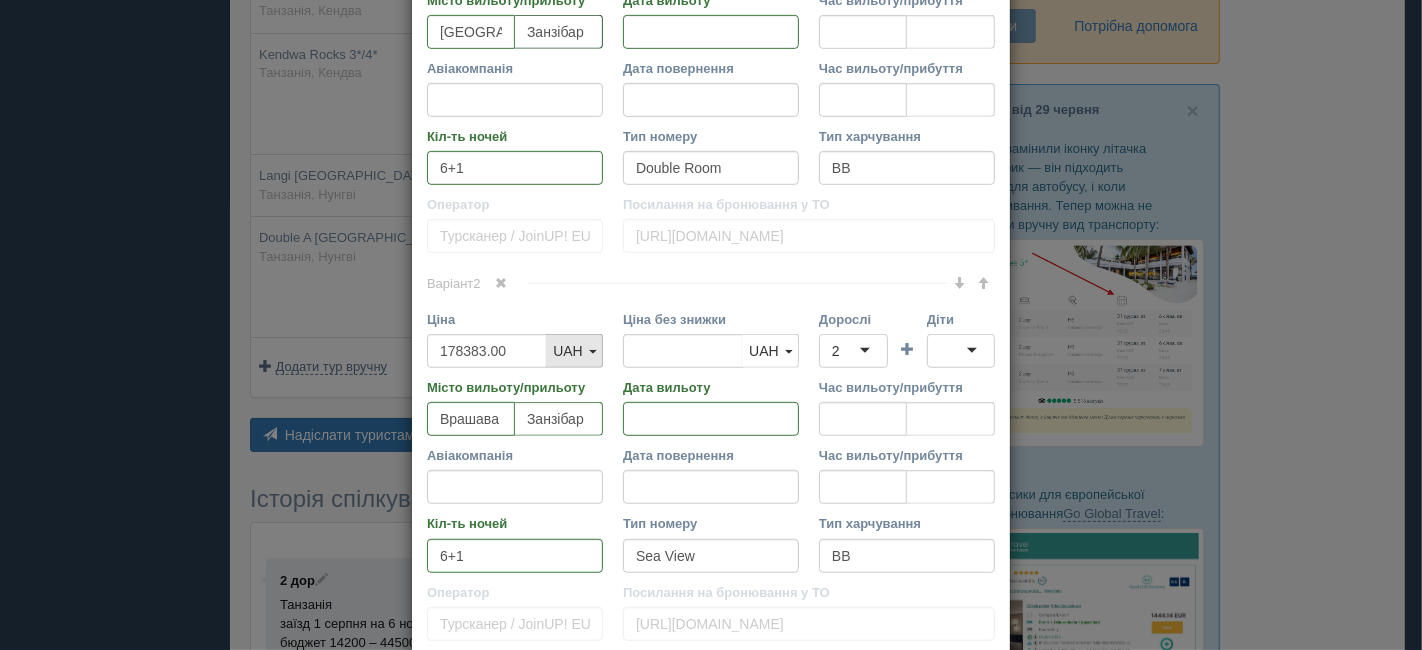 scroll, scrollTop: 1084, scrollLeft: 0, axis: vertical 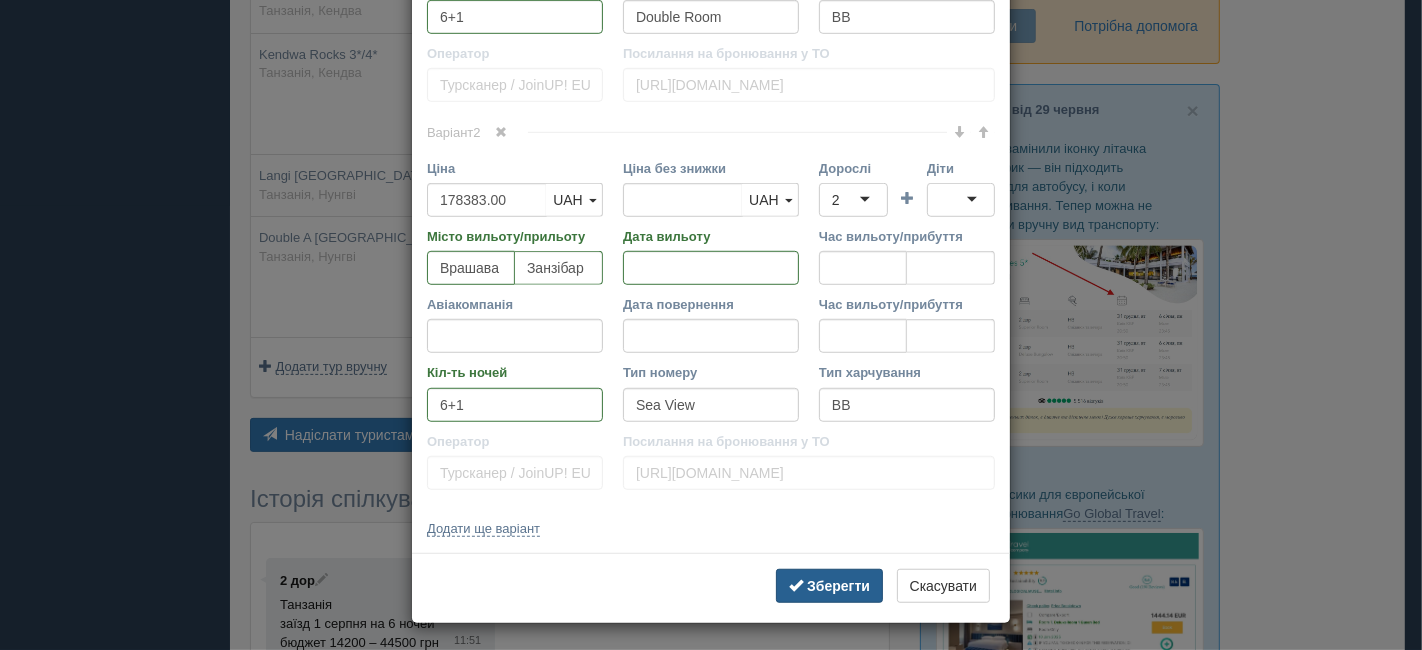 click on "Зберегти" at bounding box center (838, 586) 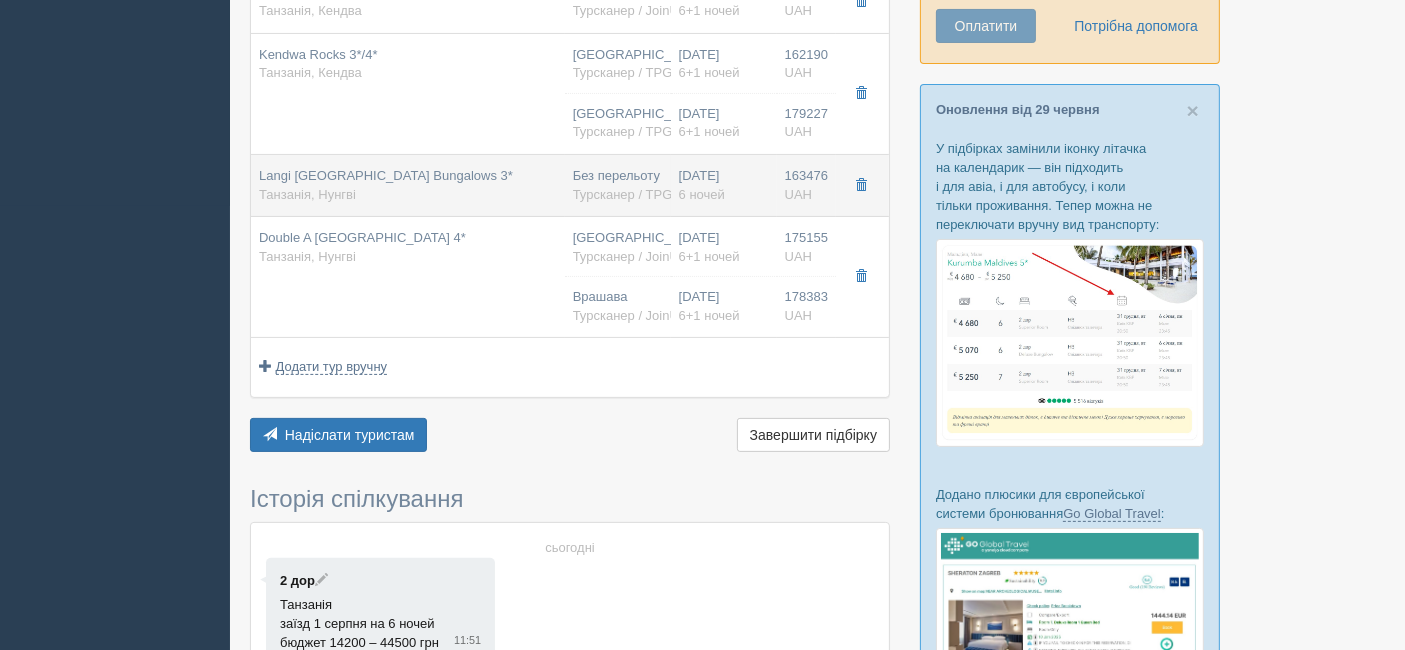 click on "Langi [GEOGRAPHIC_DATA] Bungalows 3*
[GEOGRAPHIC_DATA], [GEOGRAPHIC_DATA]" at bounding box center [408, 186] 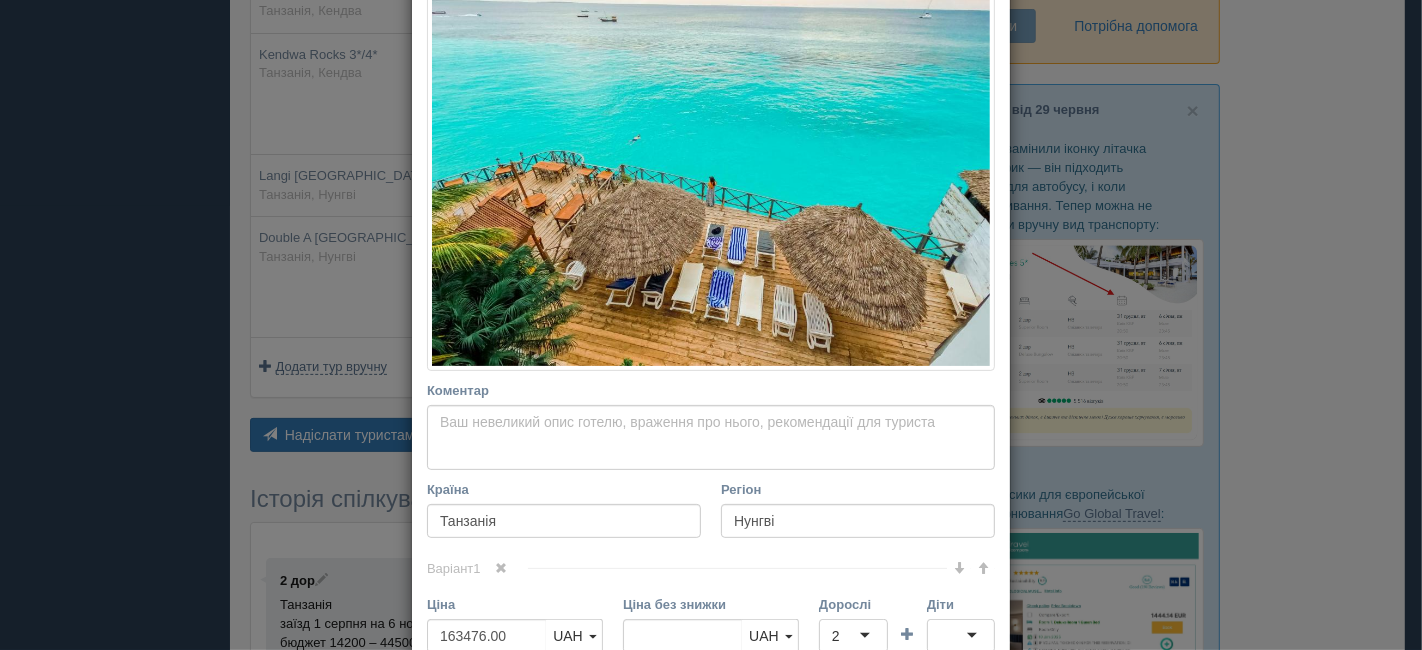scroll, scrollTop: 666, scrollLeft: 0, axis: vertical 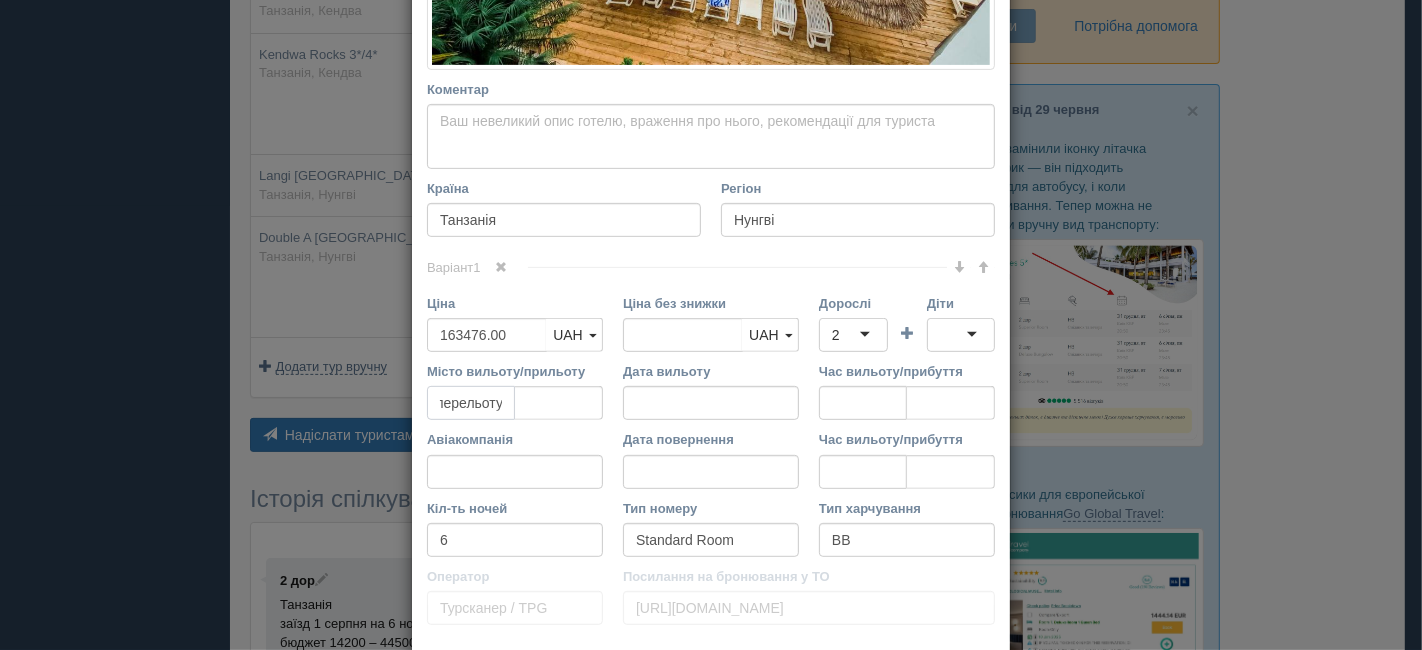 drag, startPoint x: 430, startPoint y: 400, endPoint x: 661, endPoint y: 427, distance: 232.57257 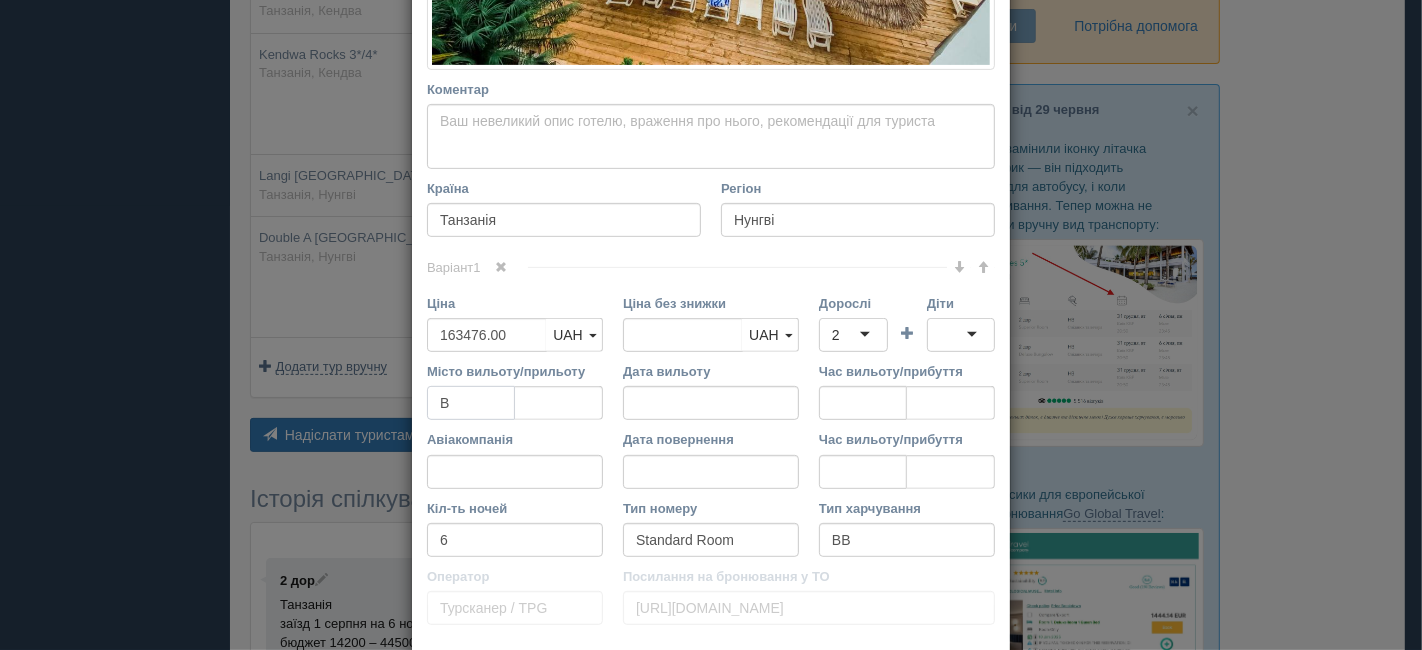 scroll, scrollTop: 0, scrollLeft: 0, axis: both 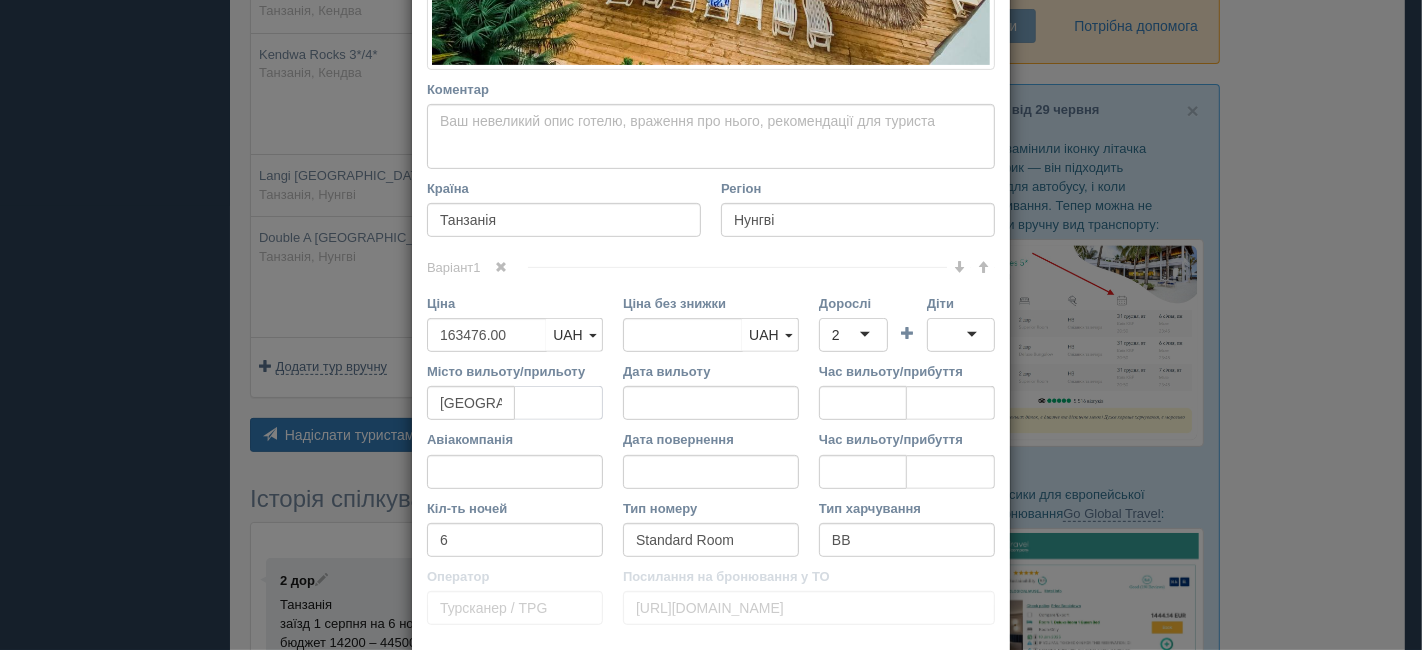 click at bounding box center (559, 403) 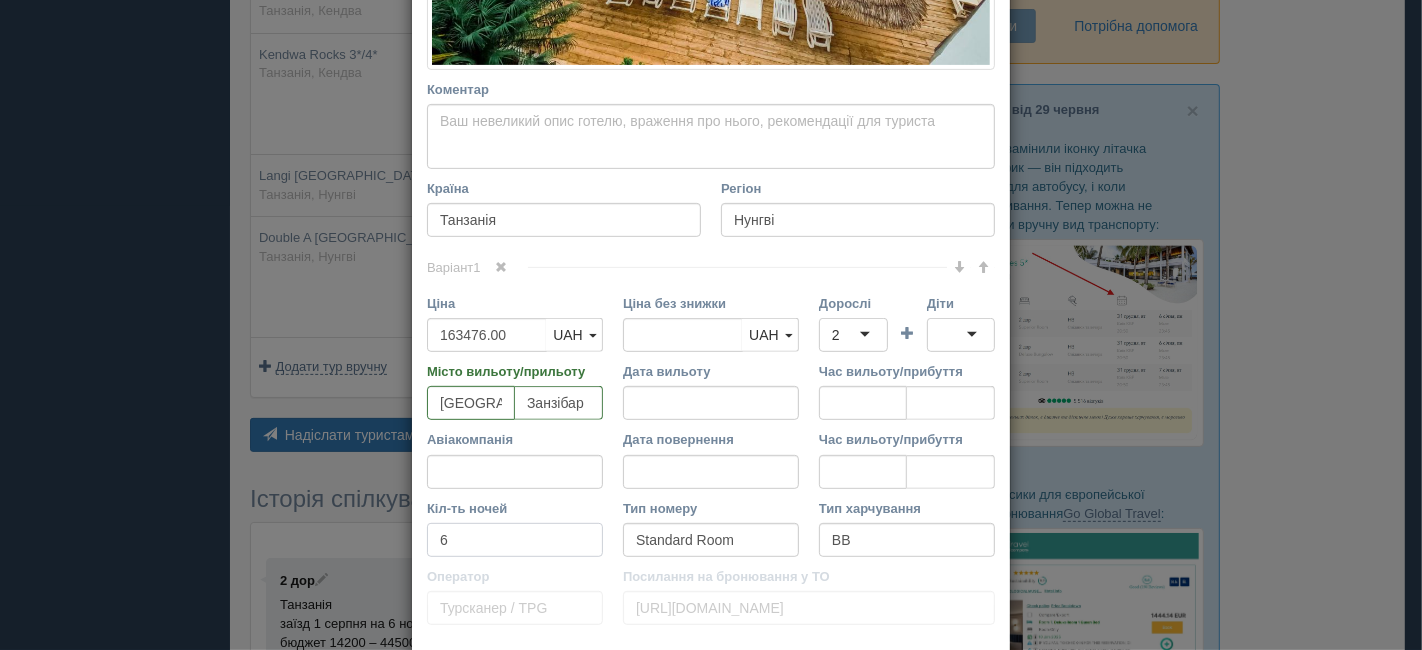 click on "6" at bounding box center (515, 540) 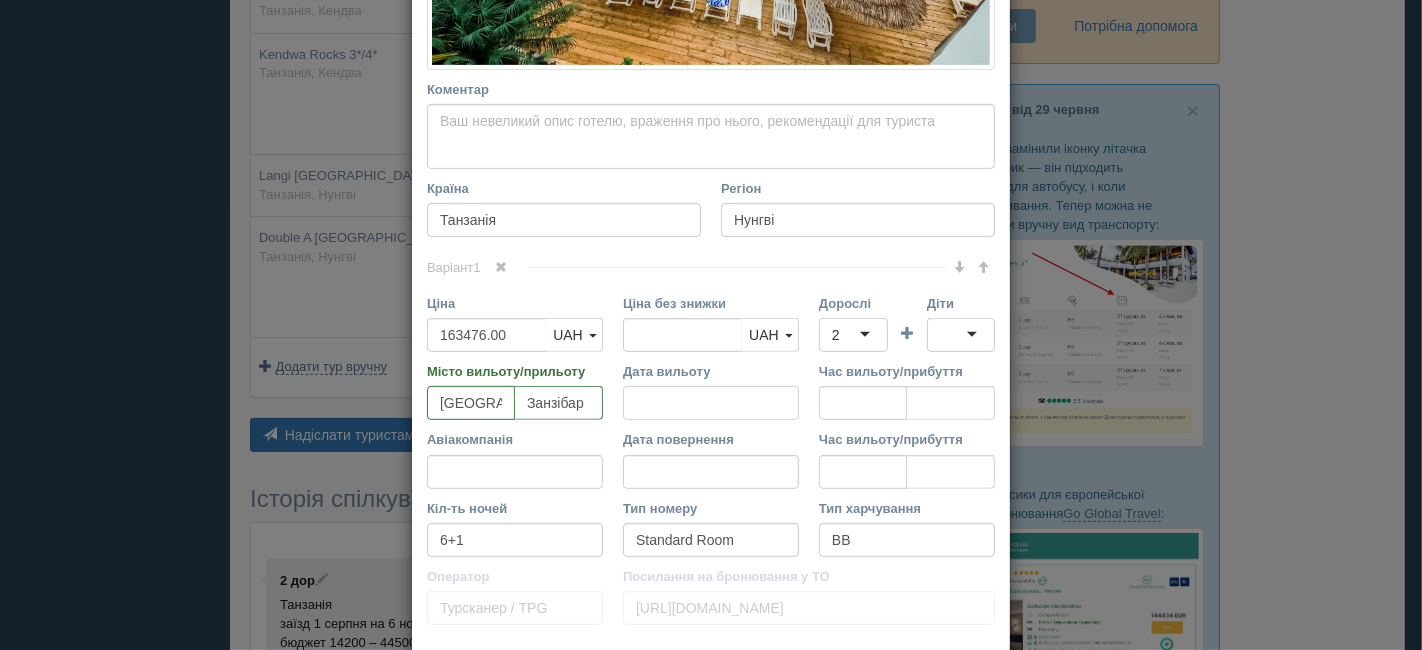 click on "Дата вильоту" at bounding box center [711, 403] 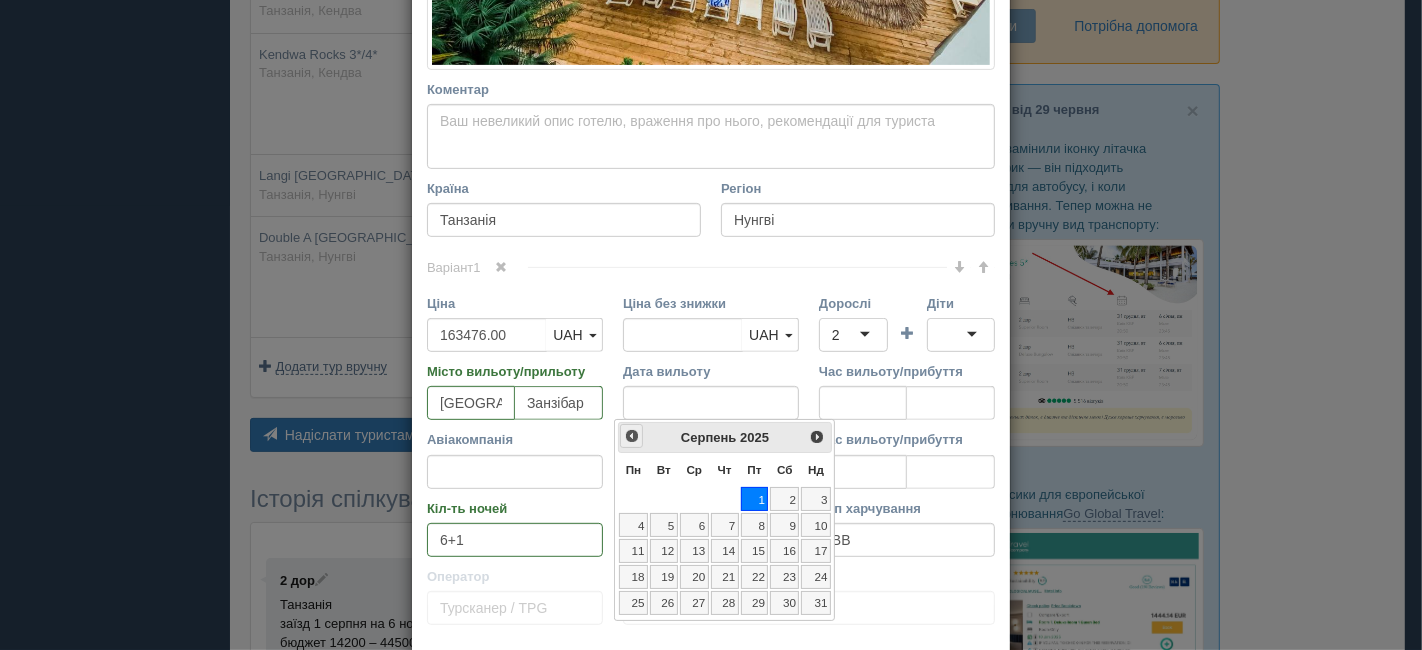 click on "<Попер" at bounding box center (631, 435) 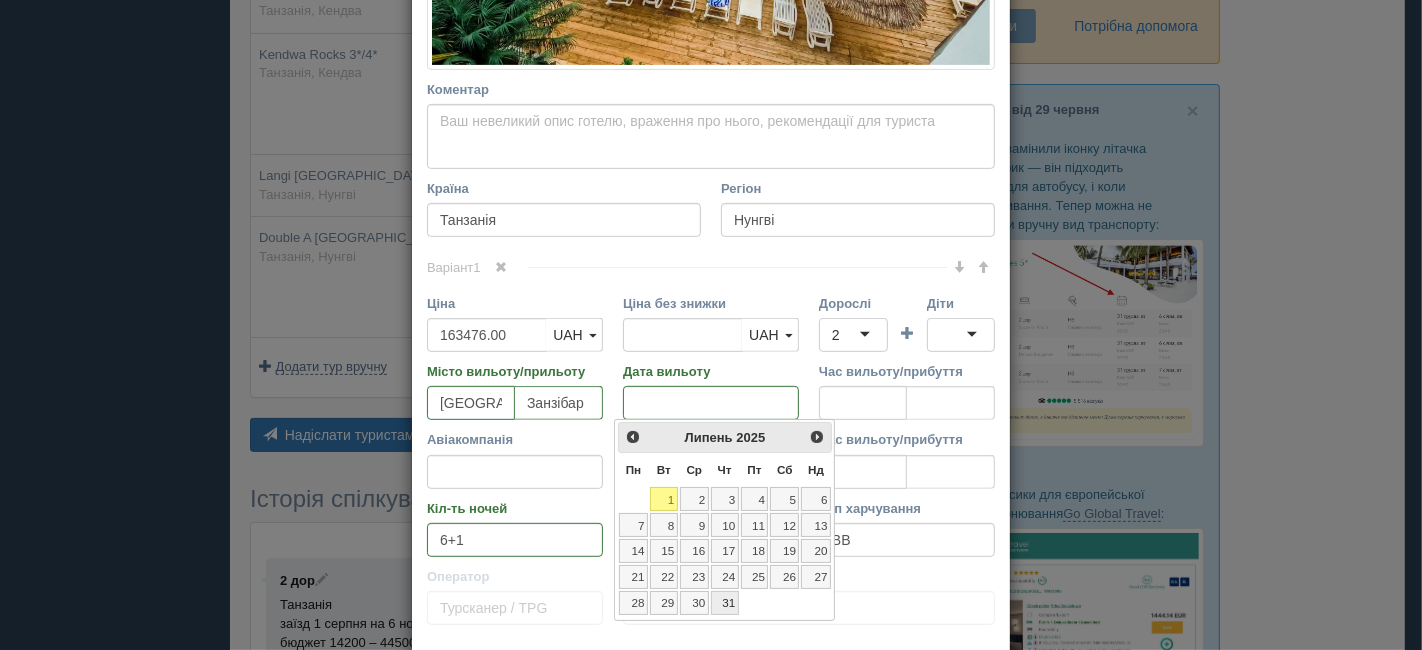 click on "31" at bounding box center (725, 603) 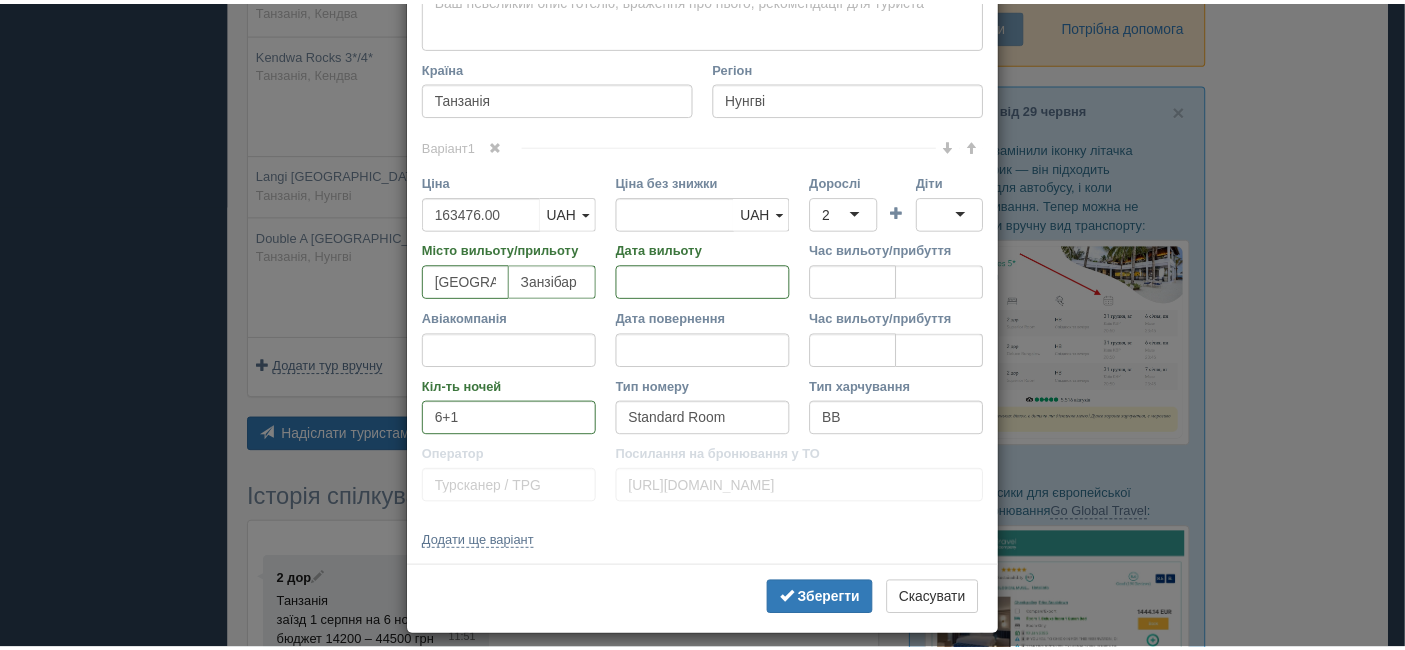 scroll, scrollTop: 802, scrollLeft: 0, axis: vertical 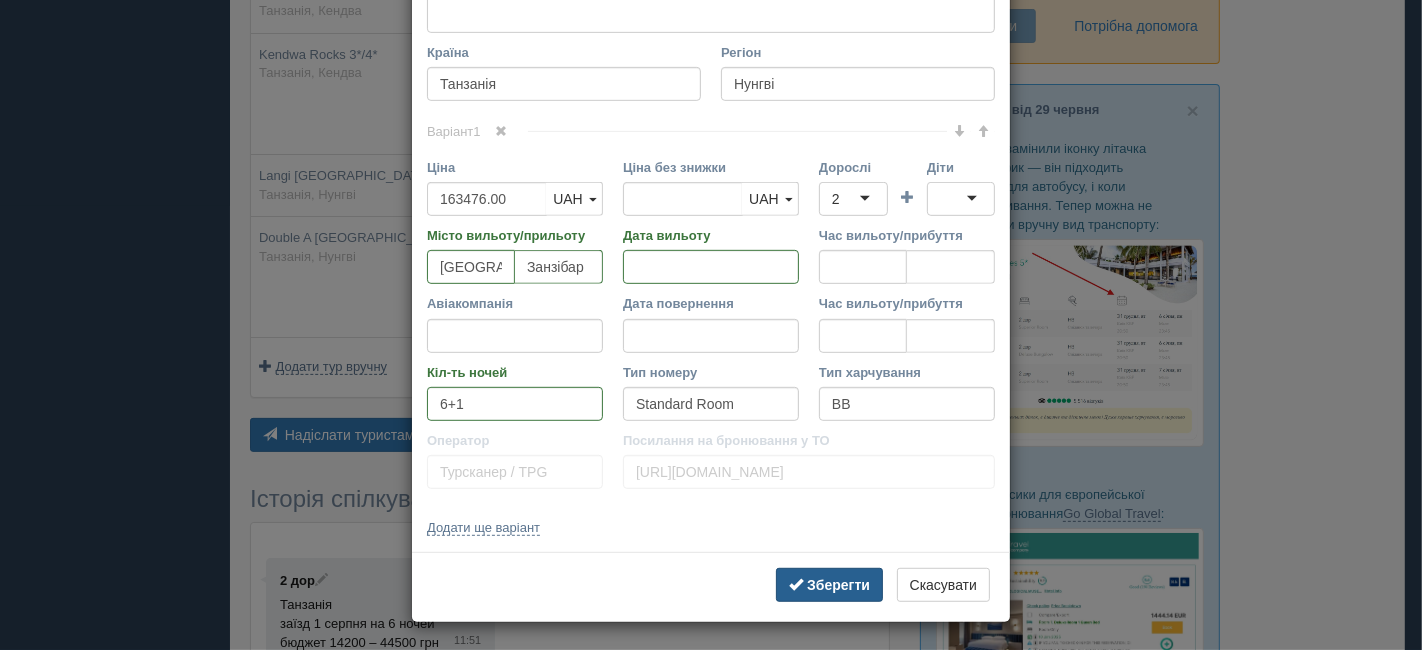 click on "Зберегти" at bounding box center (838, 585) 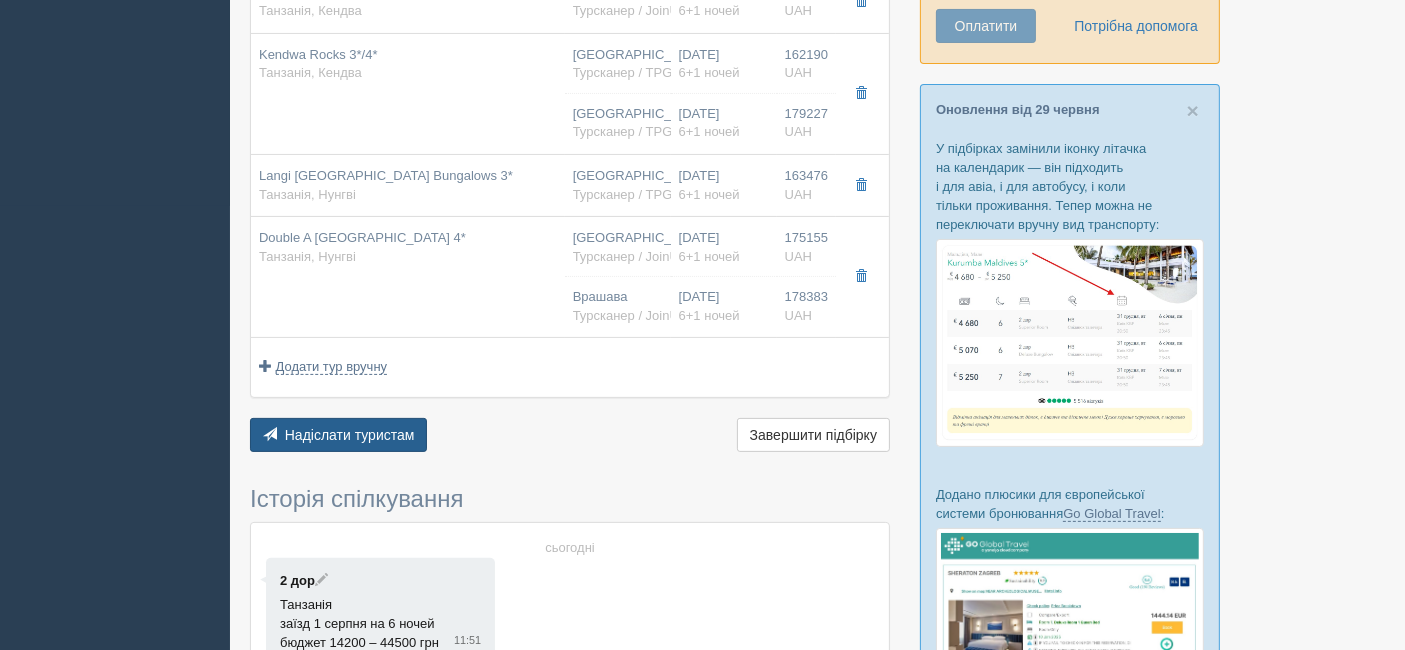 click on "Надіслати туристам" at bounding box center [350, 435] 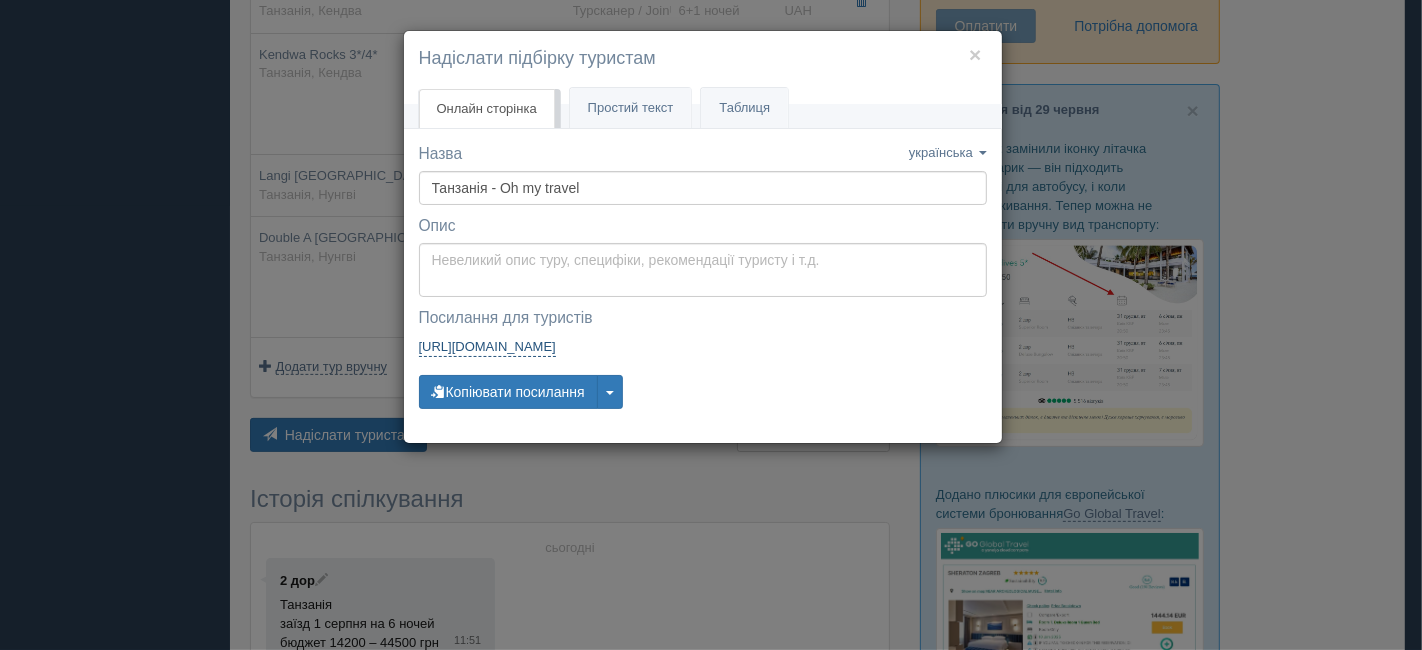 click on "[URL][DOMAIN_NAME]" at bounding box center [487, 347] 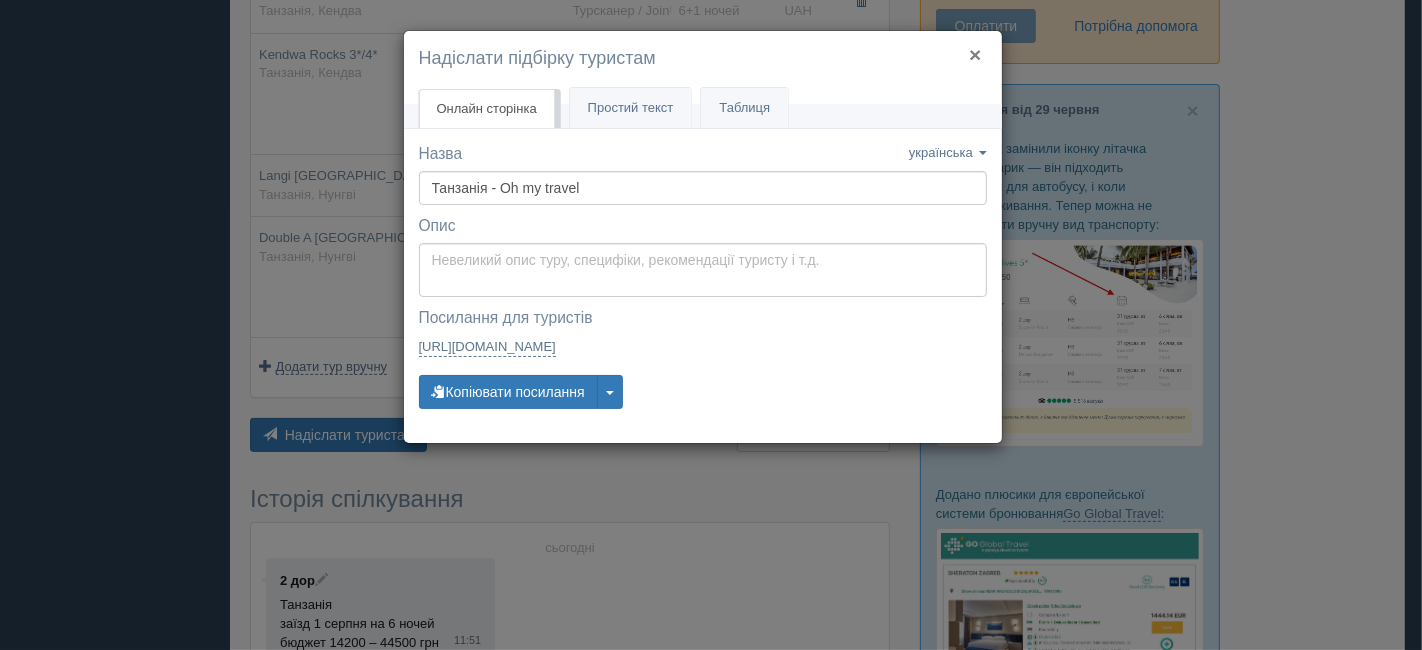 click on "×" at bounding box center (975, 54) 